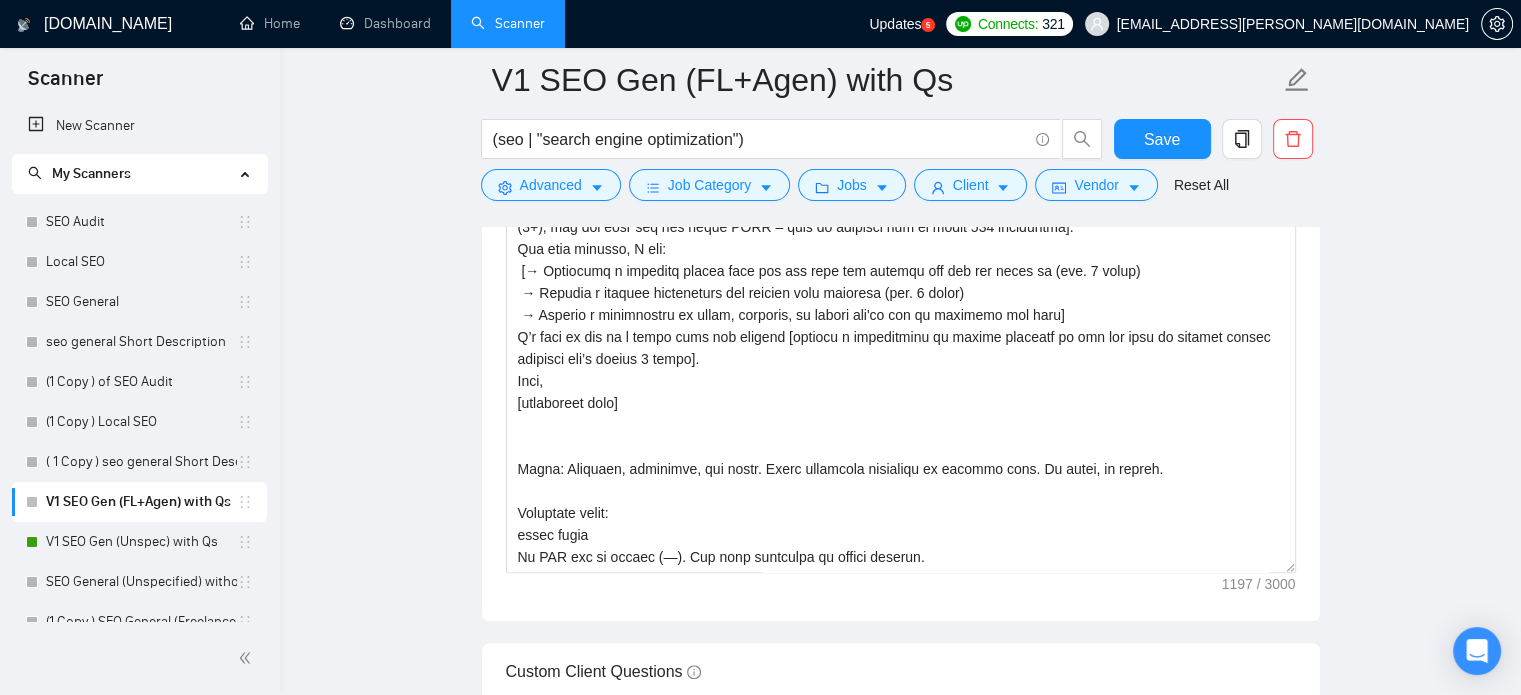 scroll, scrollTop: 1904, scrollLeft: 0, axis: vertical 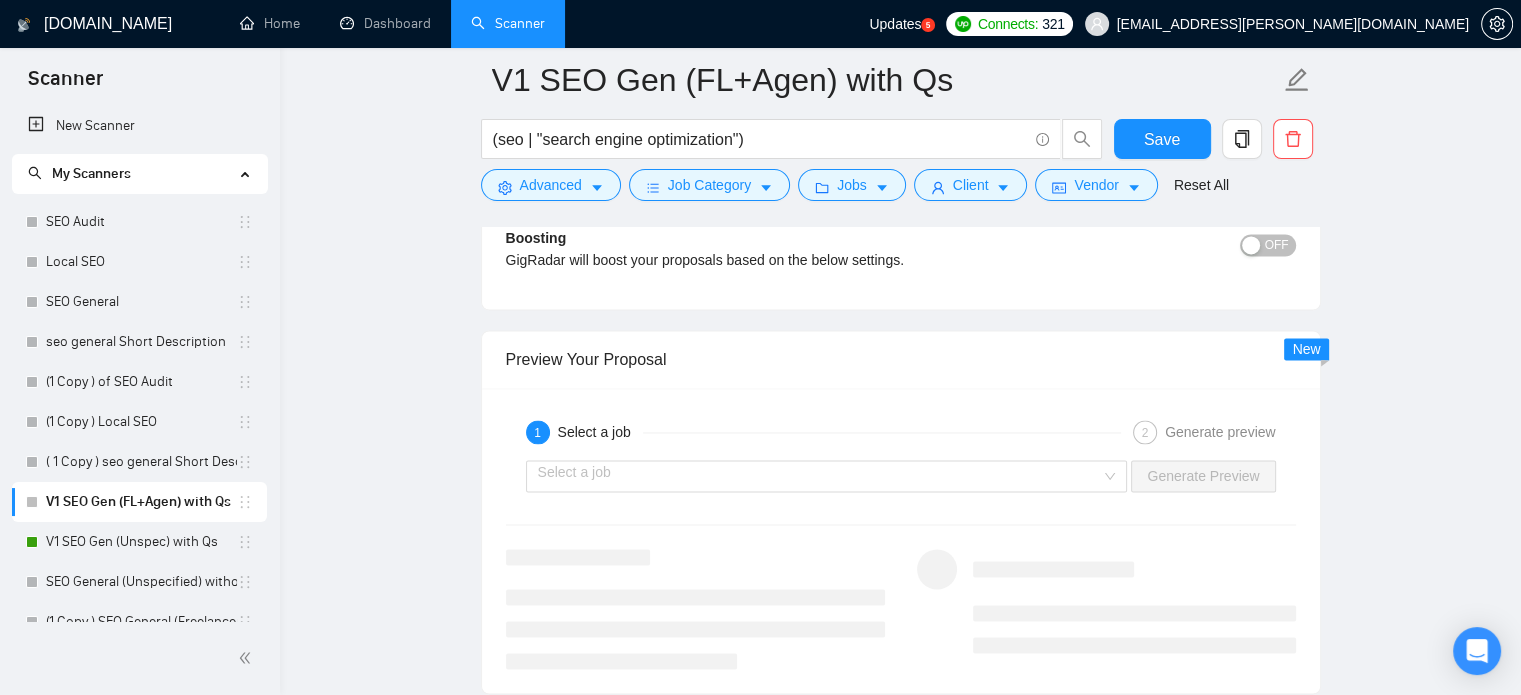 click on "1 Select a job 2 Generate preview" at bounding box center [901, 432] 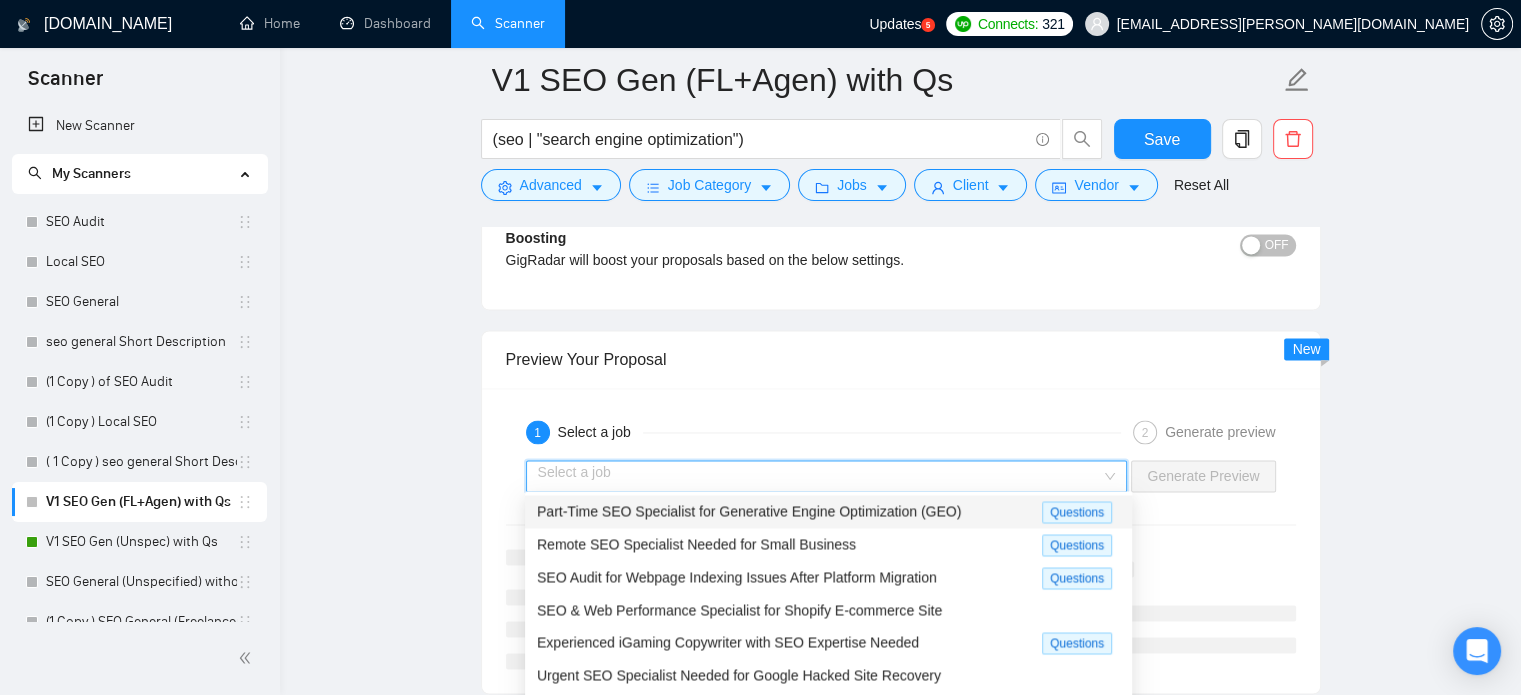 click at bounding box center (820, 476) 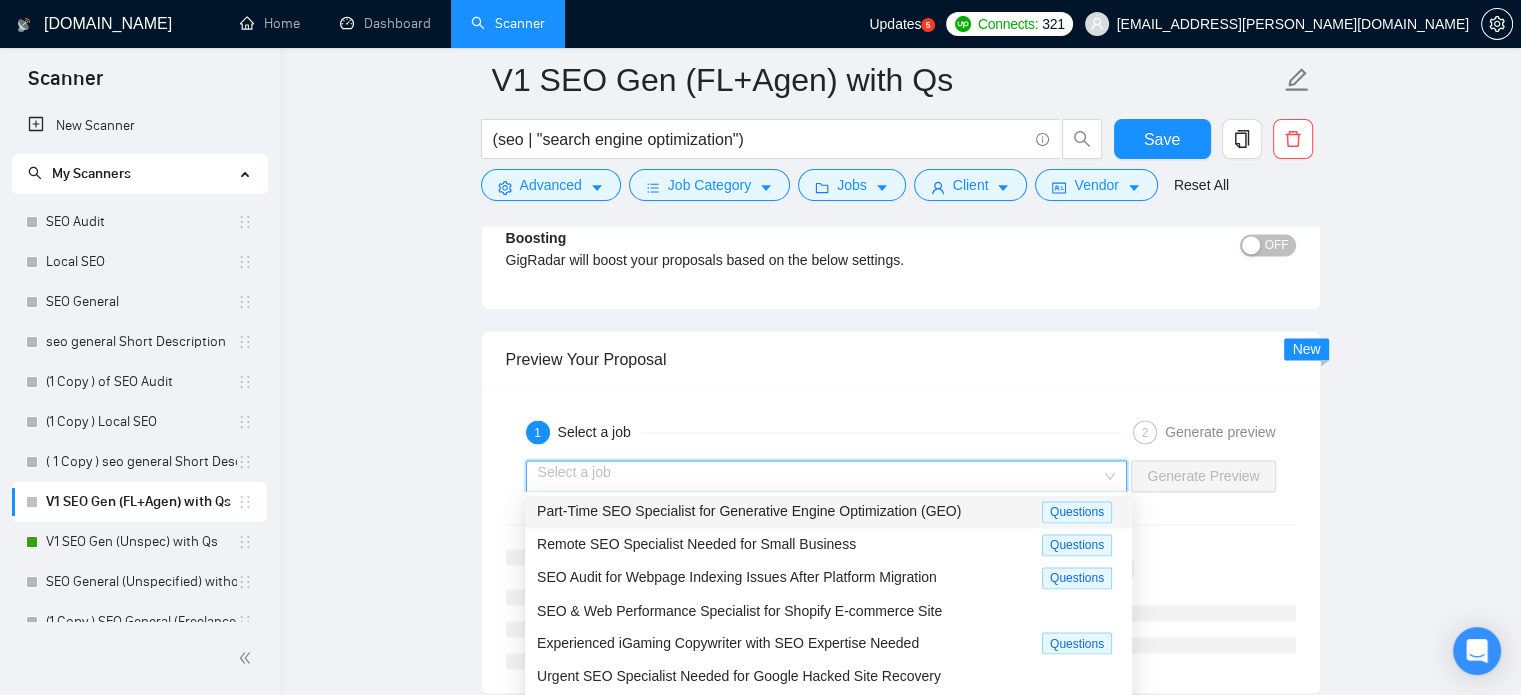 click on "Part-Time SEO Specialist for Generative Engine Optimization (GEO)" at bounding box center (749, 511) 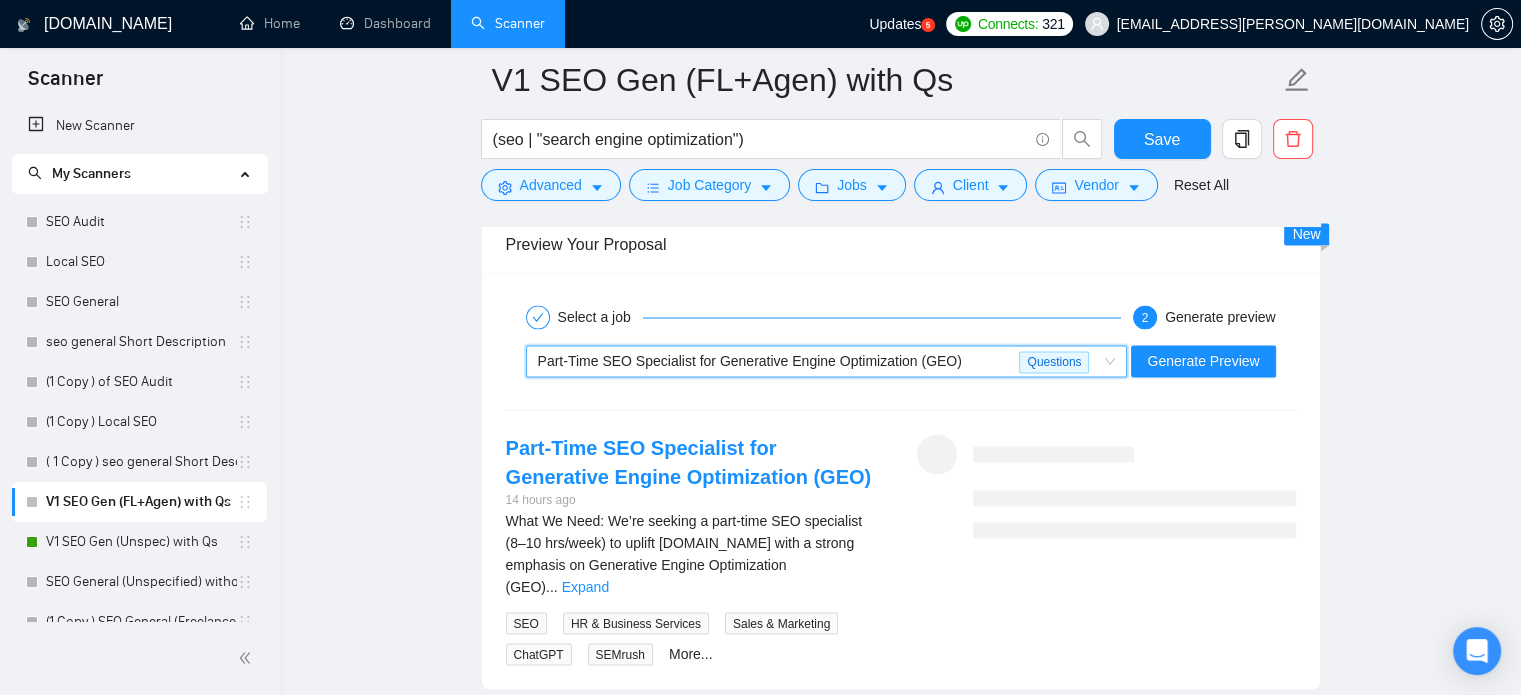 scroll, scrollTop: 3318, scrollLeft: 0, axis: vertical 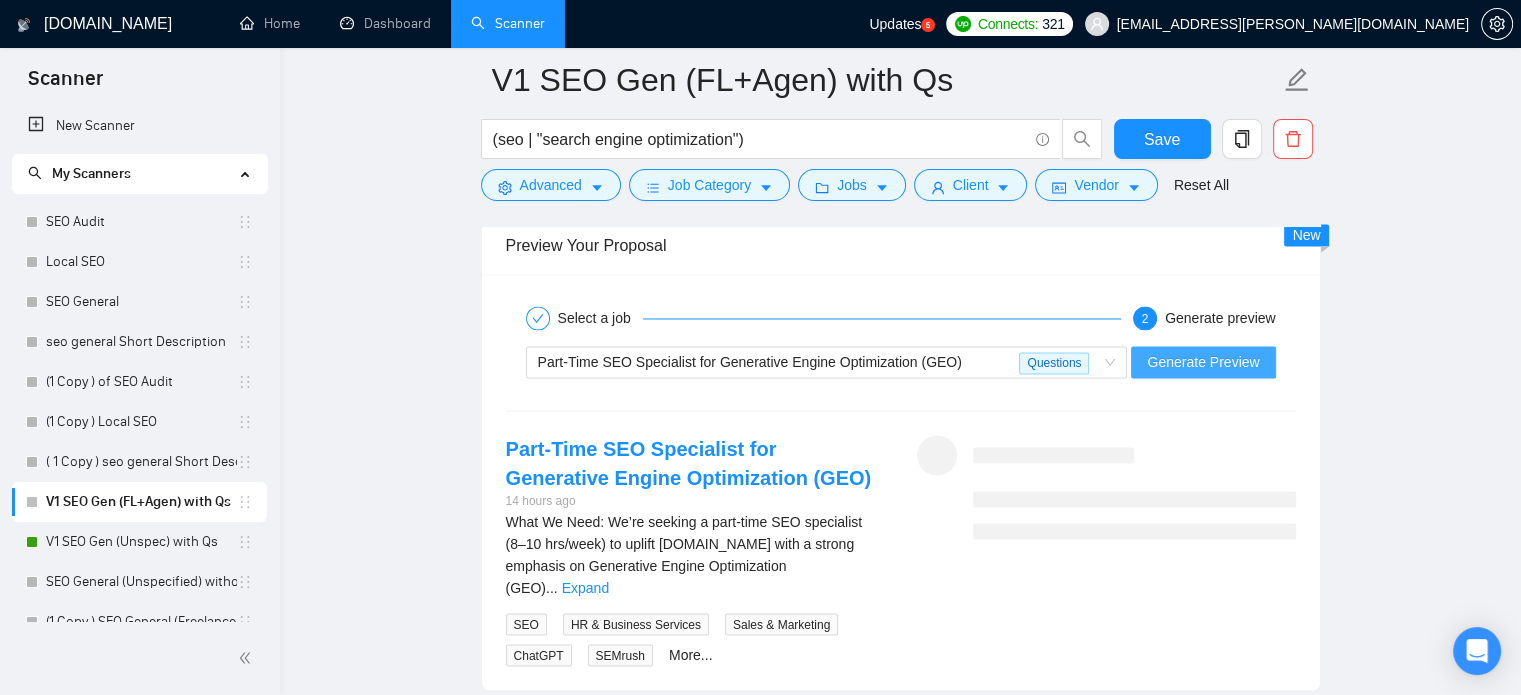 click on "Generate Preview" at bounding box center (1203, 362) 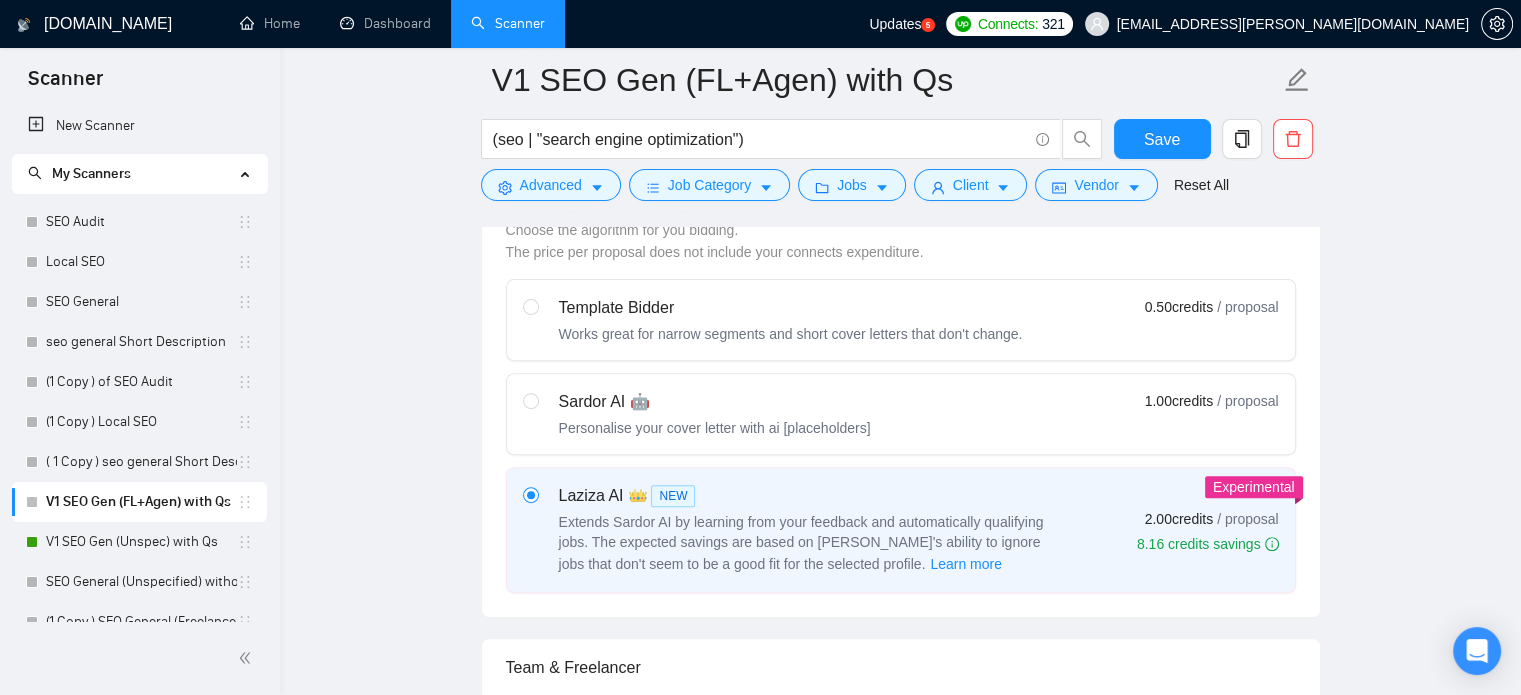 scroll, scrollTop: 592, scrollLeft: 0, axis: vertical 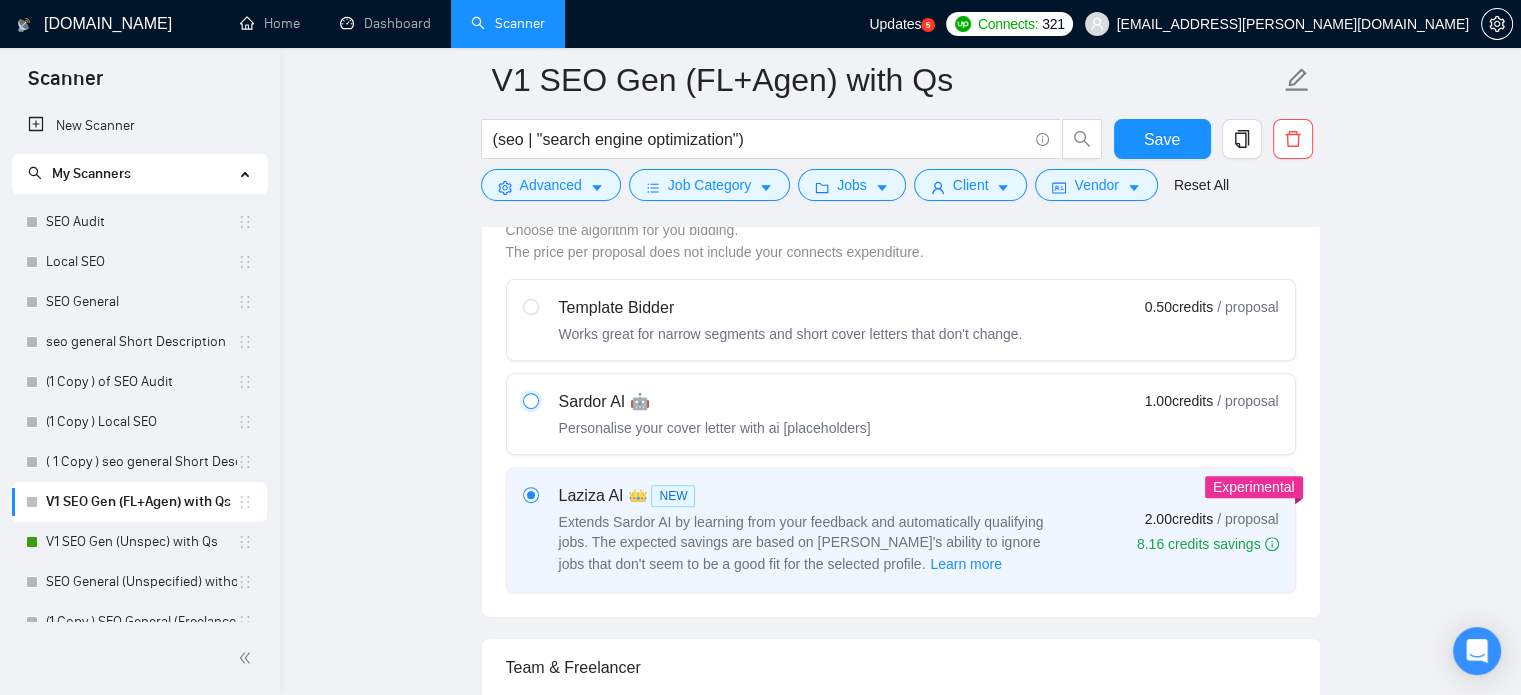 click at bounding box center (530, 400) 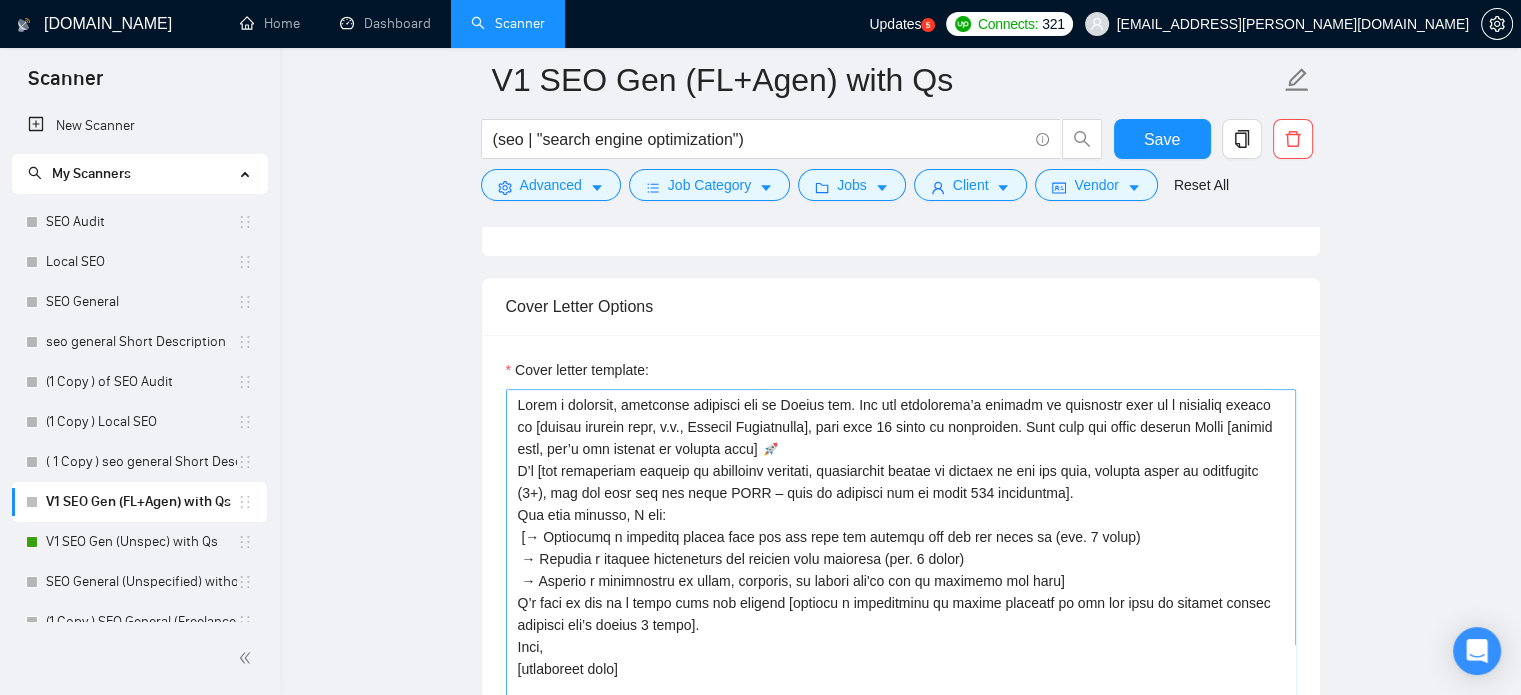scroll, scrollTop: 1254, scrollLeft: 0, axis: vertical 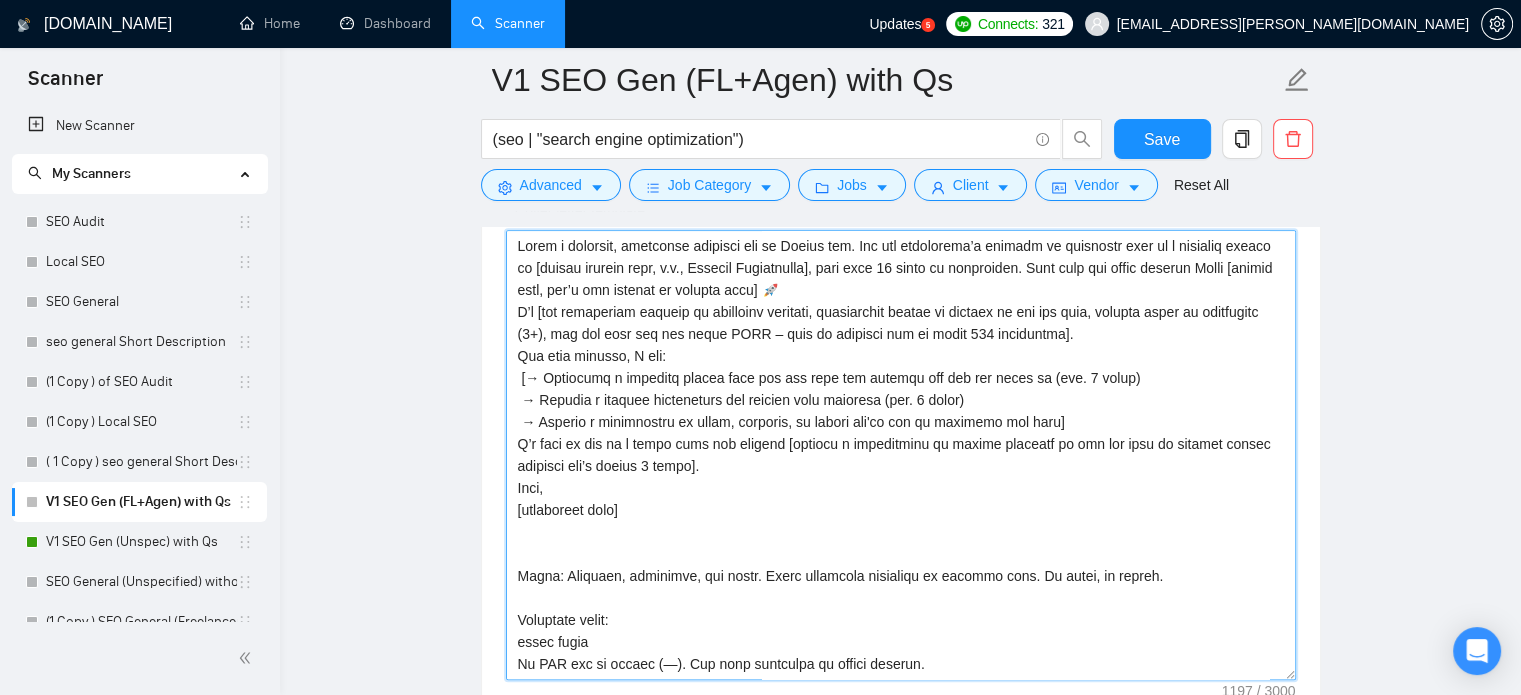 click on "Cover letter template:" at bounding box center (901, 455) 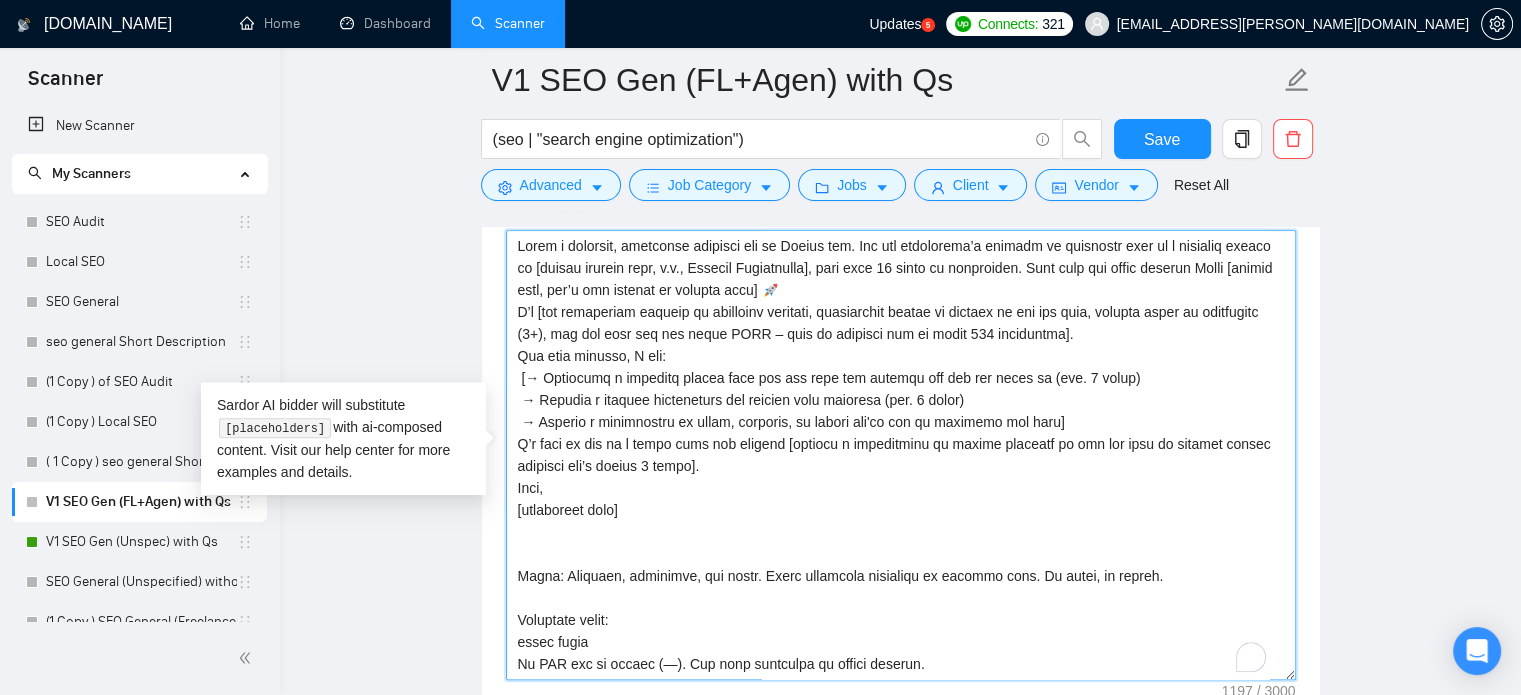 scroll, scrollTop: 22, scrollLeft: 0, axis: vertical 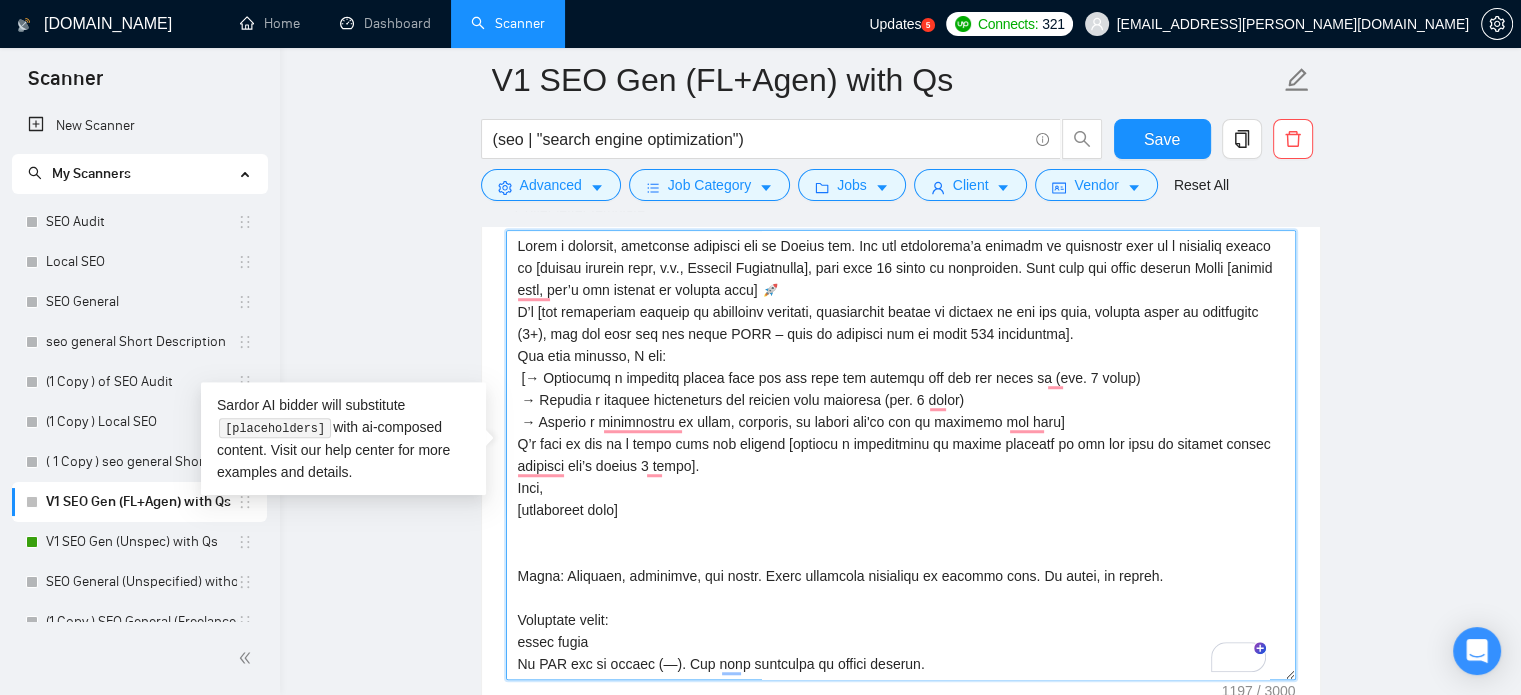 click on "Cover letter template:" at bounding box center (901, 455) 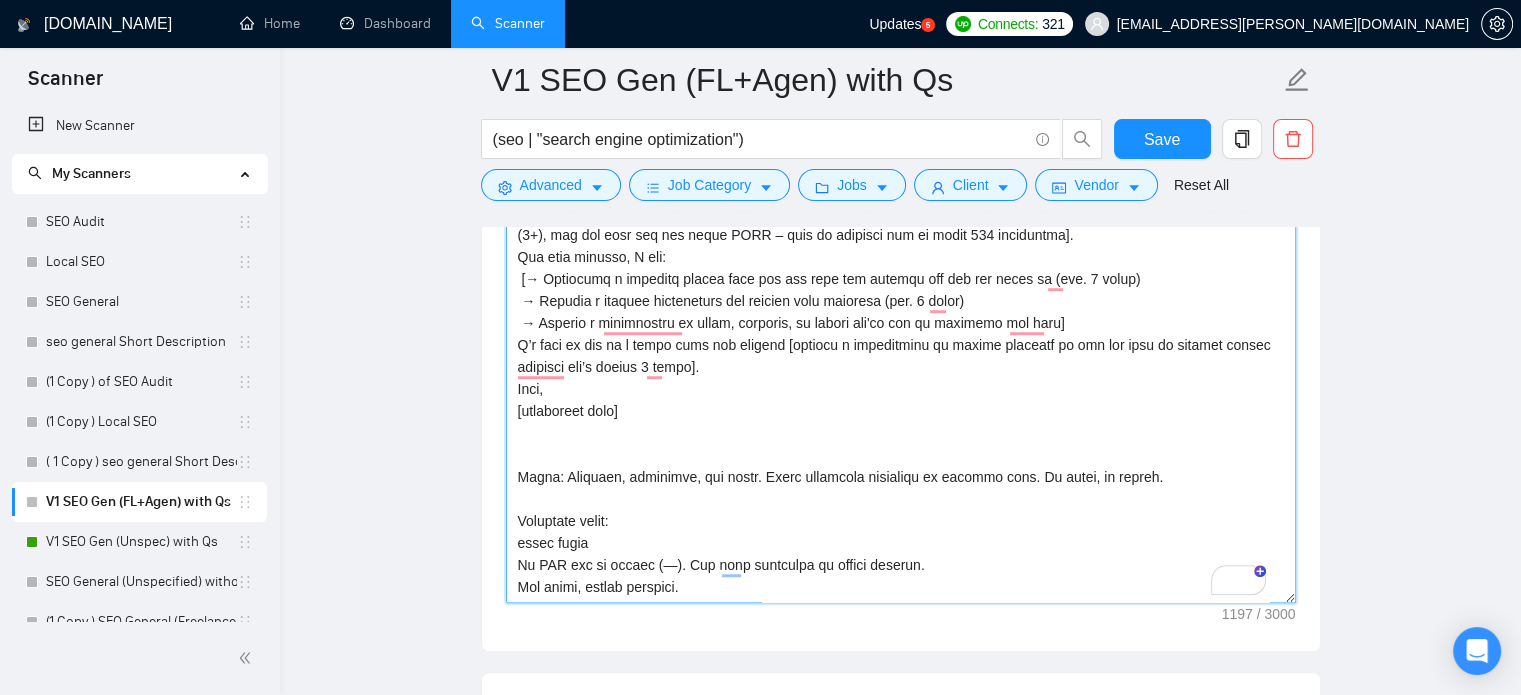 scroll, scrollTop: 1476, scrollLeft: 0, axis: vertical 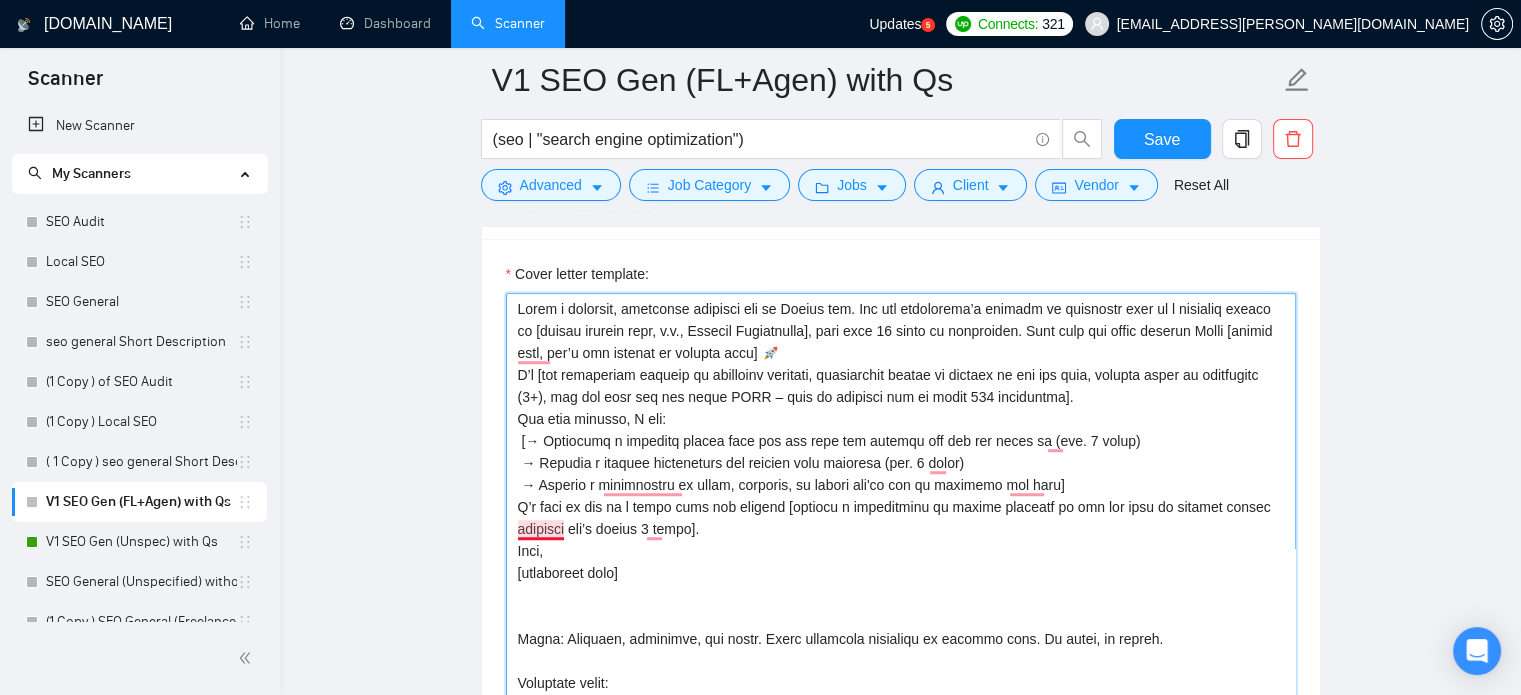 click on "Cover letter template:" at bounding box center [901, 518] 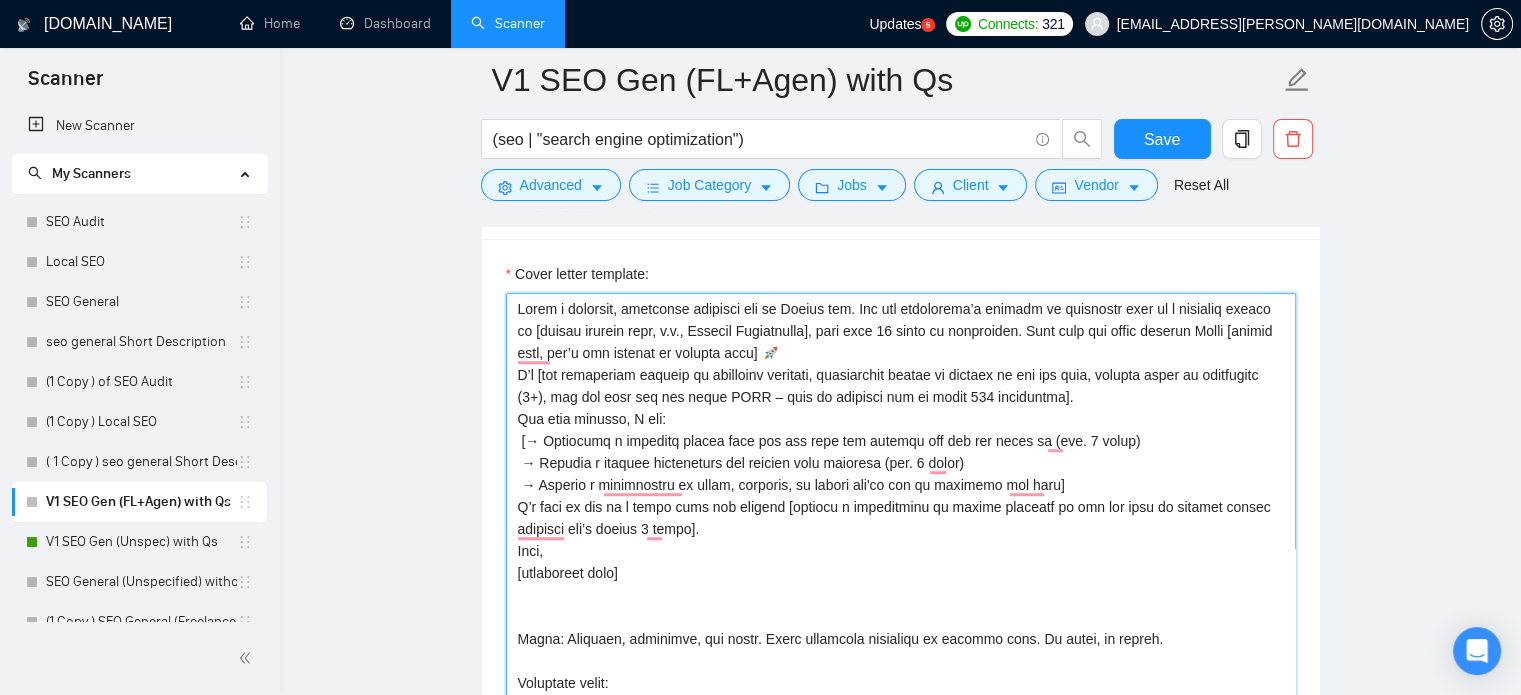 click on "Cover letter template:" at bounding box center (901, 518) 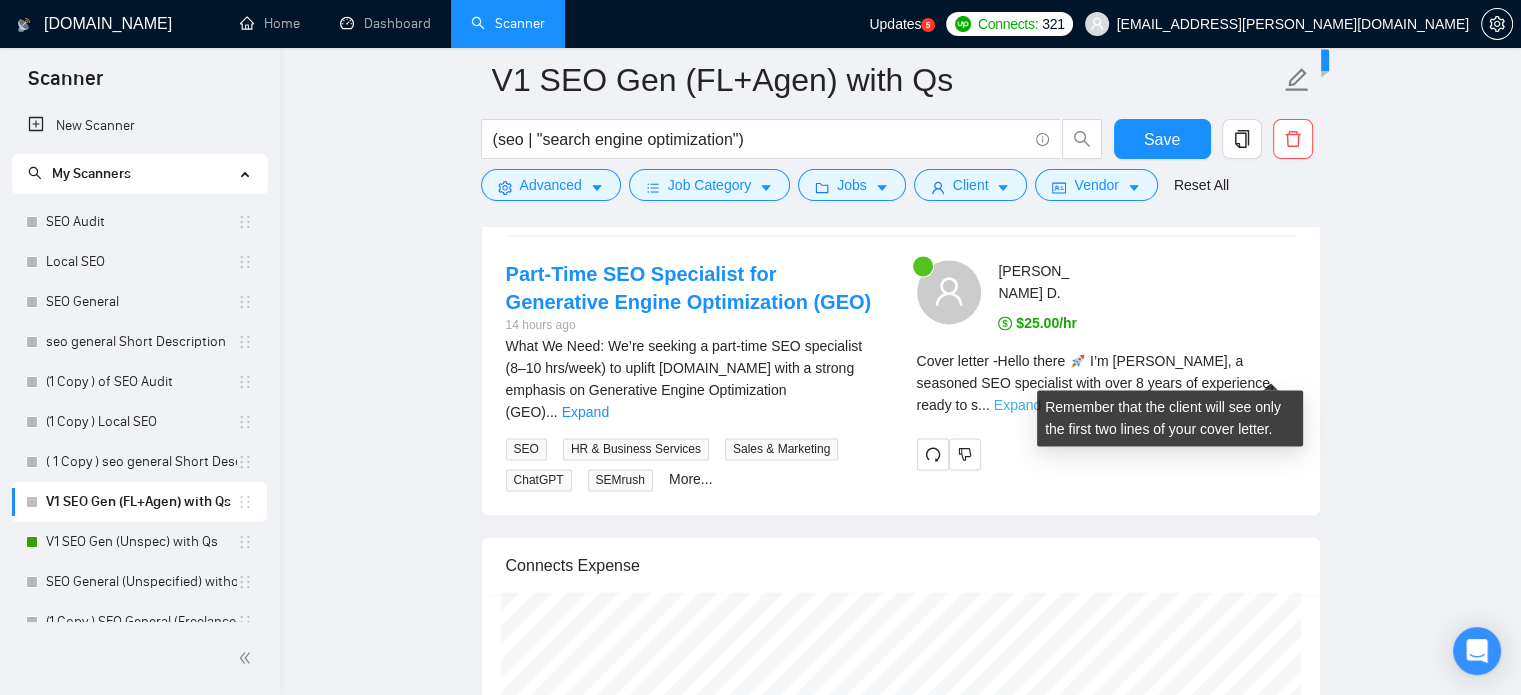 click on "Expand" at bounding box center (1017, 405) 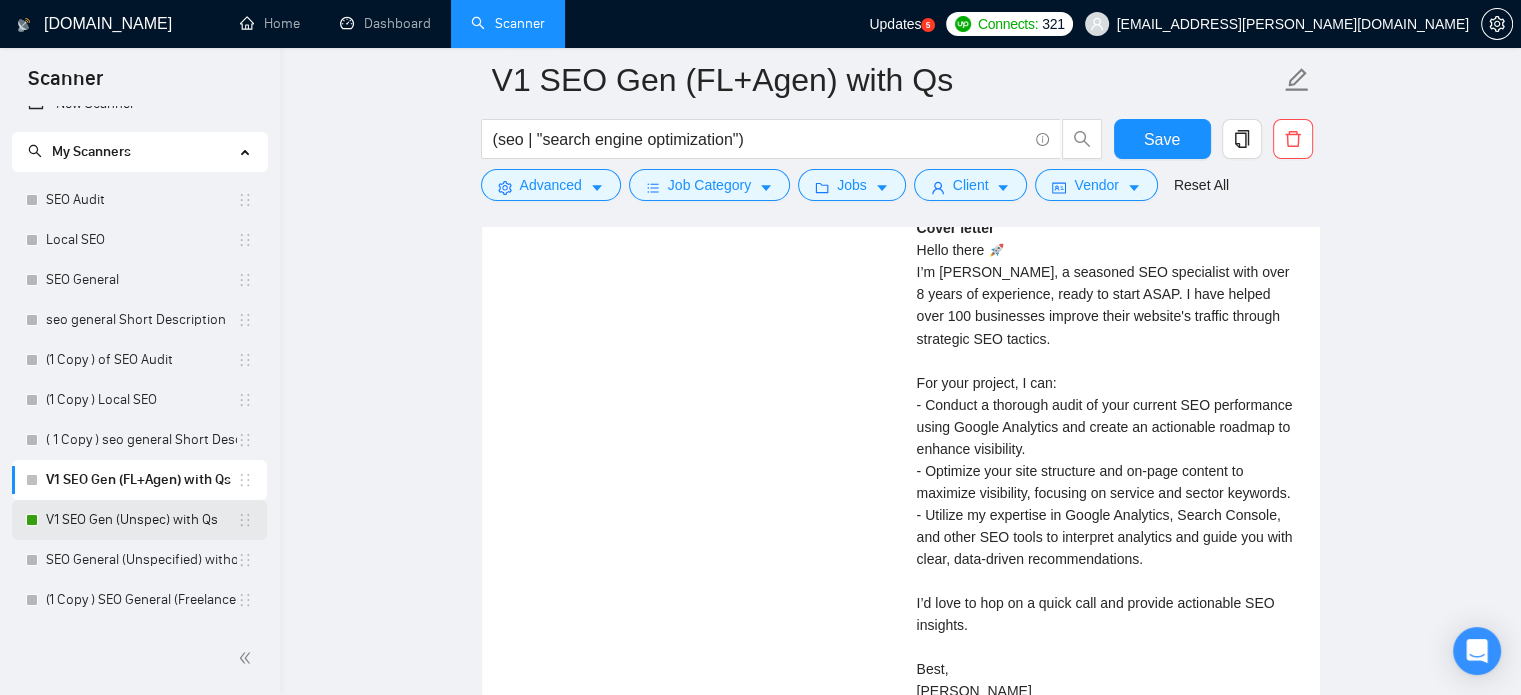 click on "V1 SEO Gen (Unspec) with Qs" at bounding box center (141, 520) 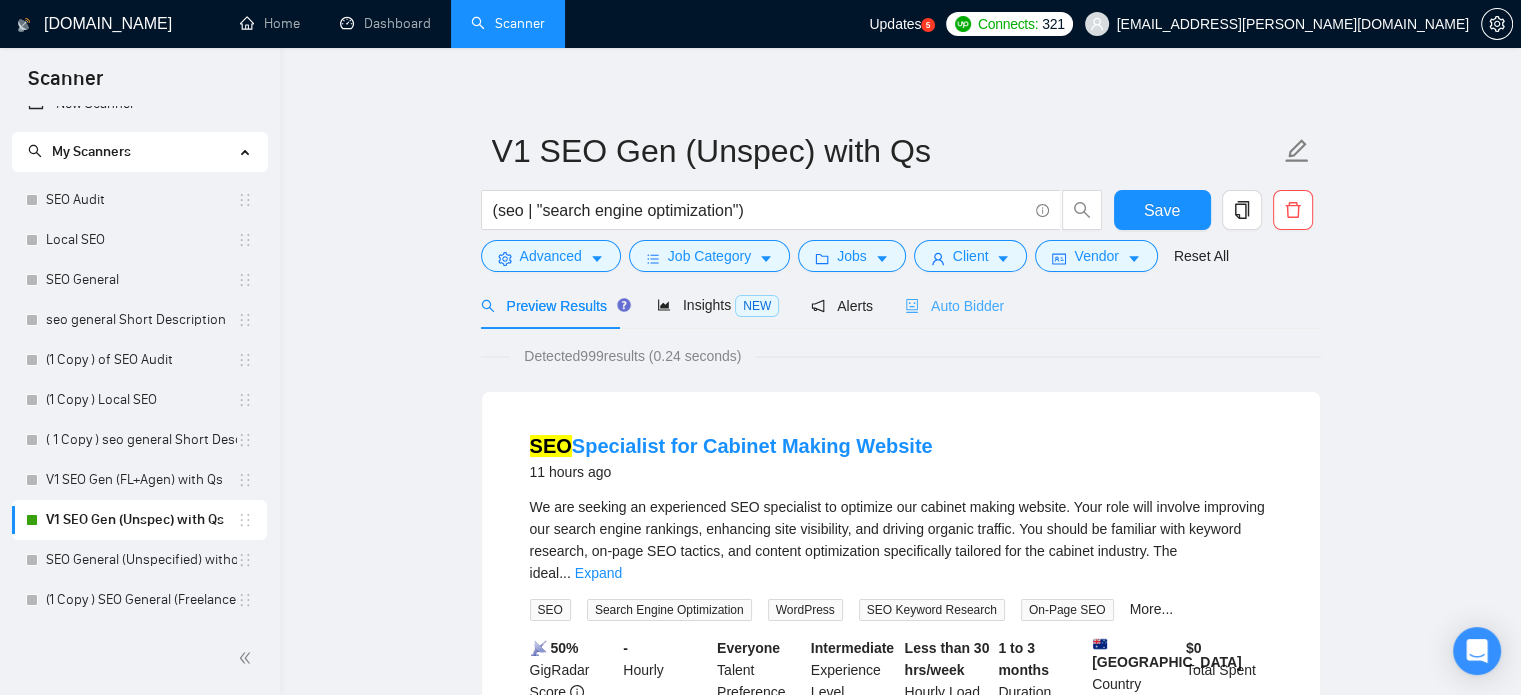 click on "Auto Bidder" at bounding box center [954, 305] 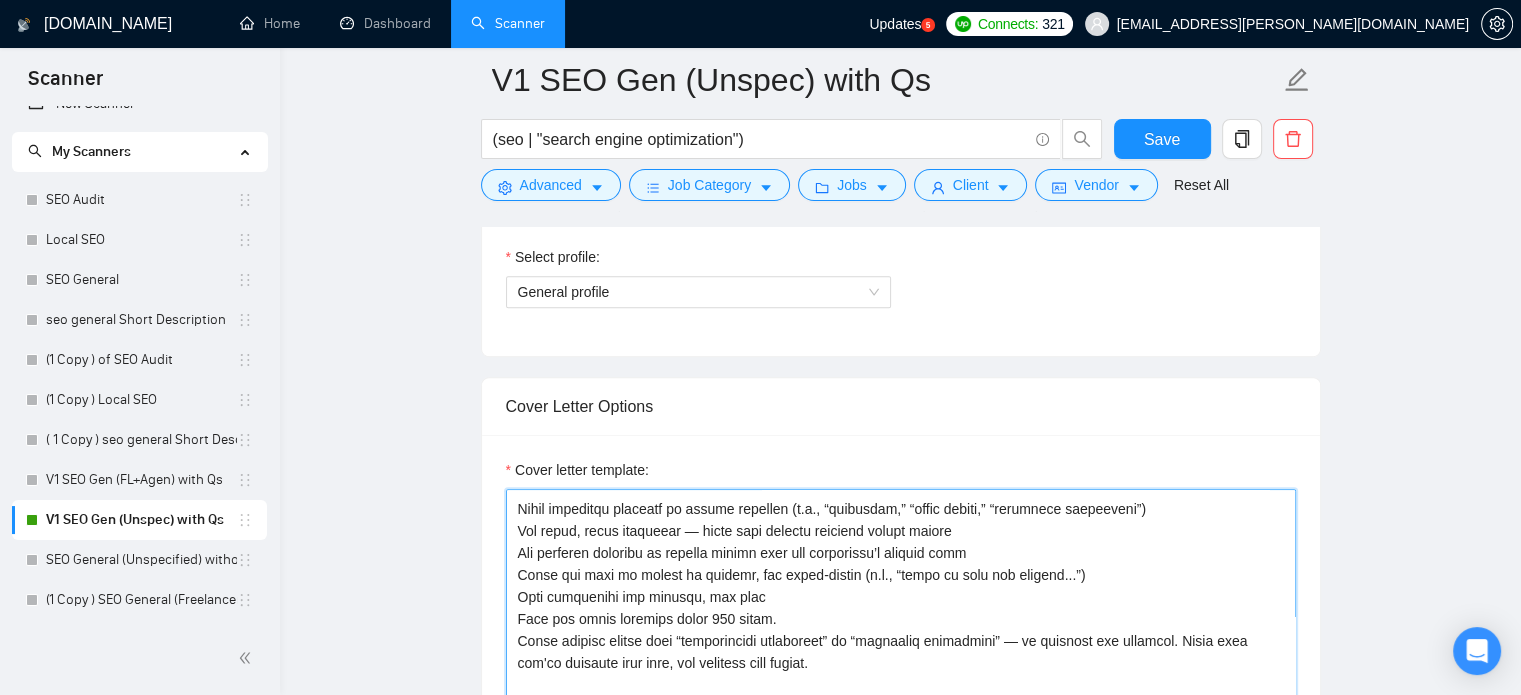 click on "Cover letter template:" at bounding box center [901, 714] 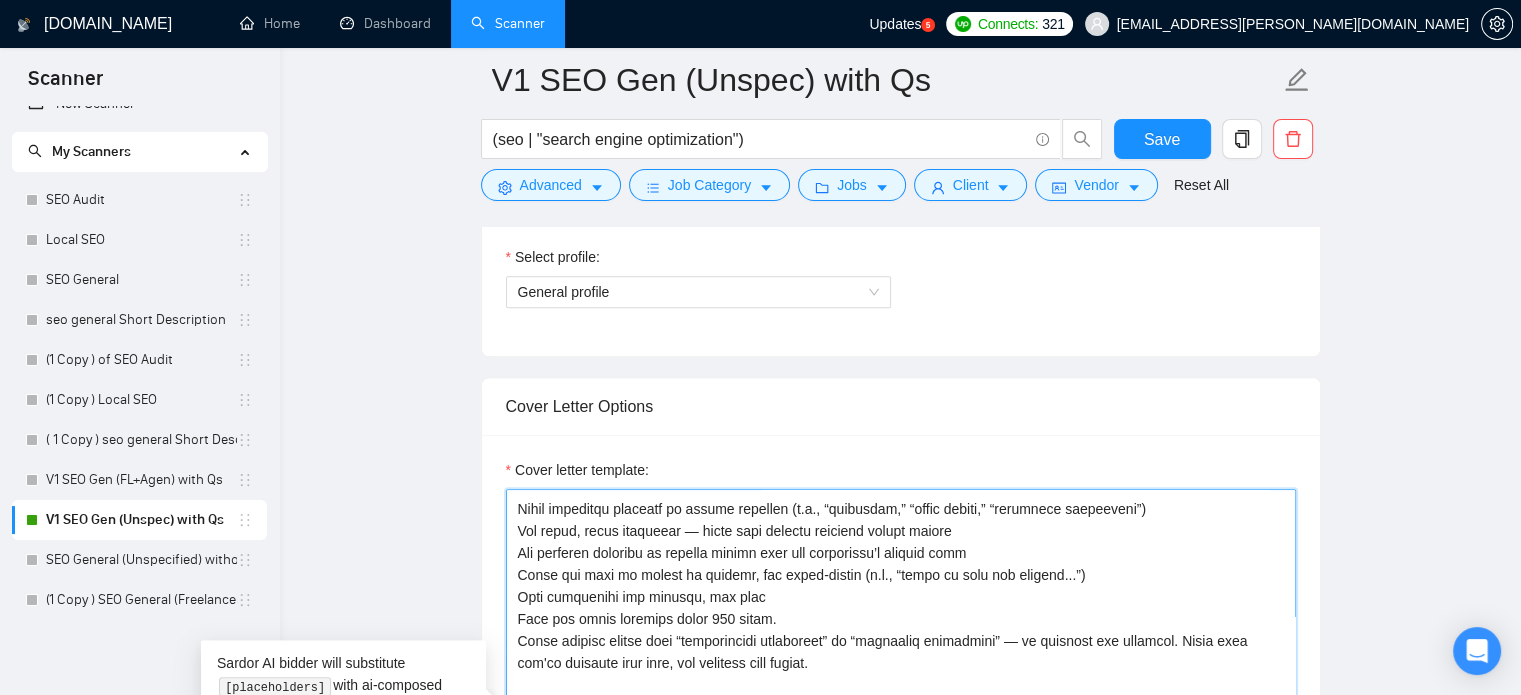 scroll, scrollTop: 128, scrollLeft: 0, axis: vertical 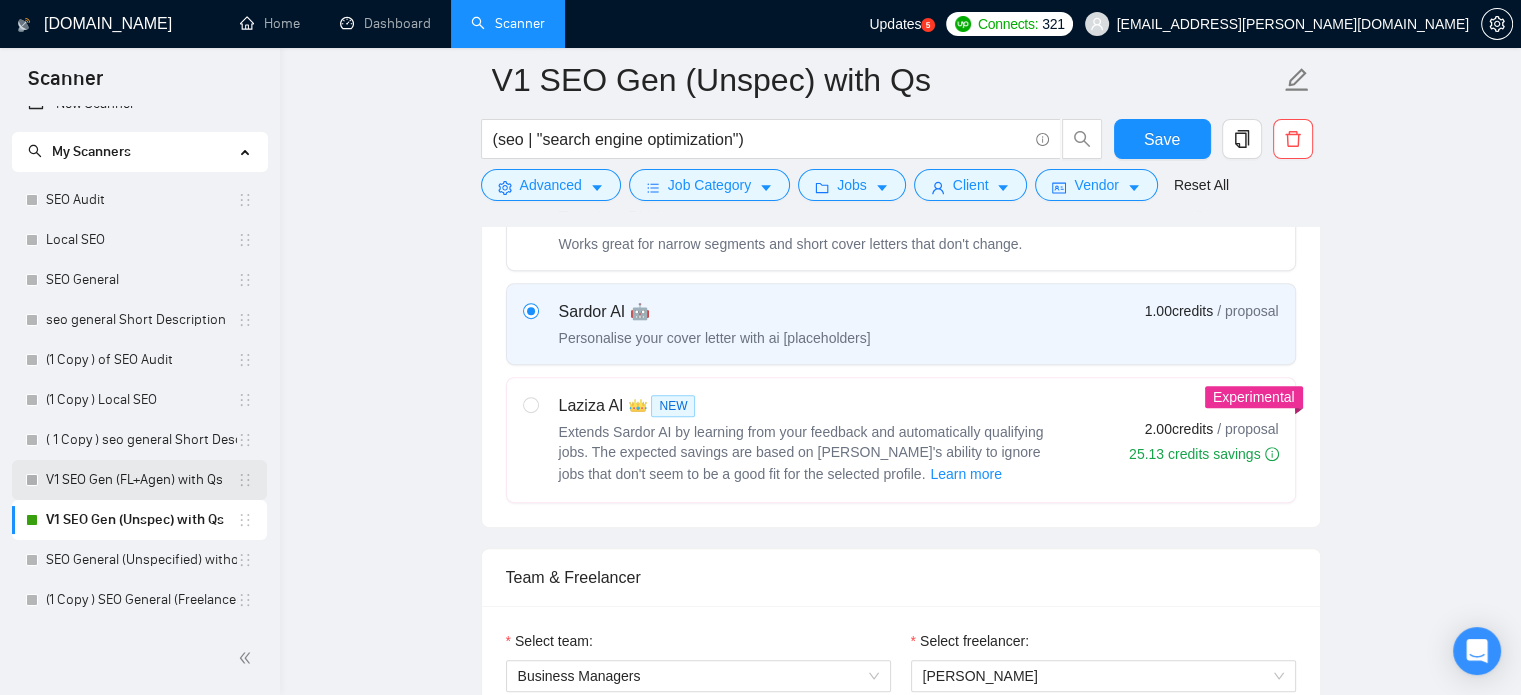 click on "V1 SEO Gen (FL+Agen) with Qs" at bounding box center [141, 480] 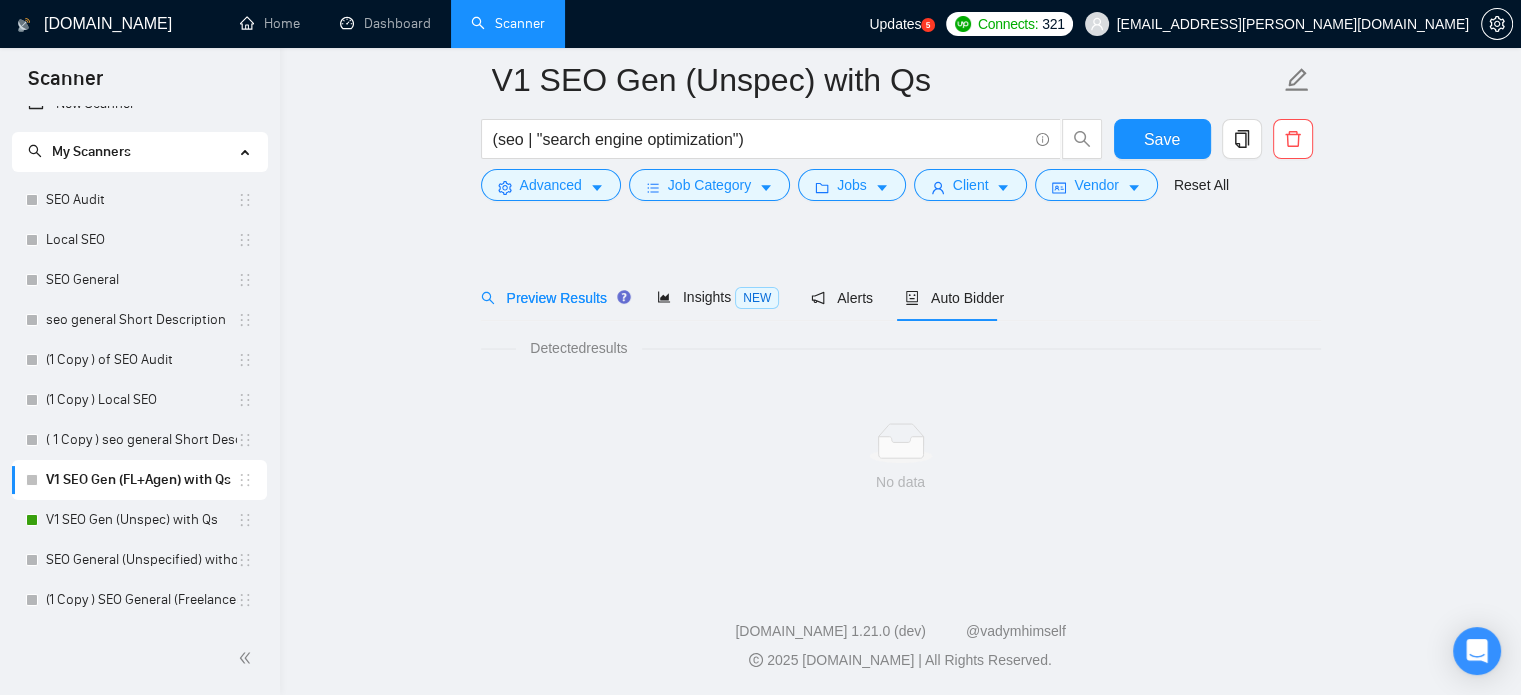 scroll, scrollTop: 35, scrollLeft: 0, axis: vertical 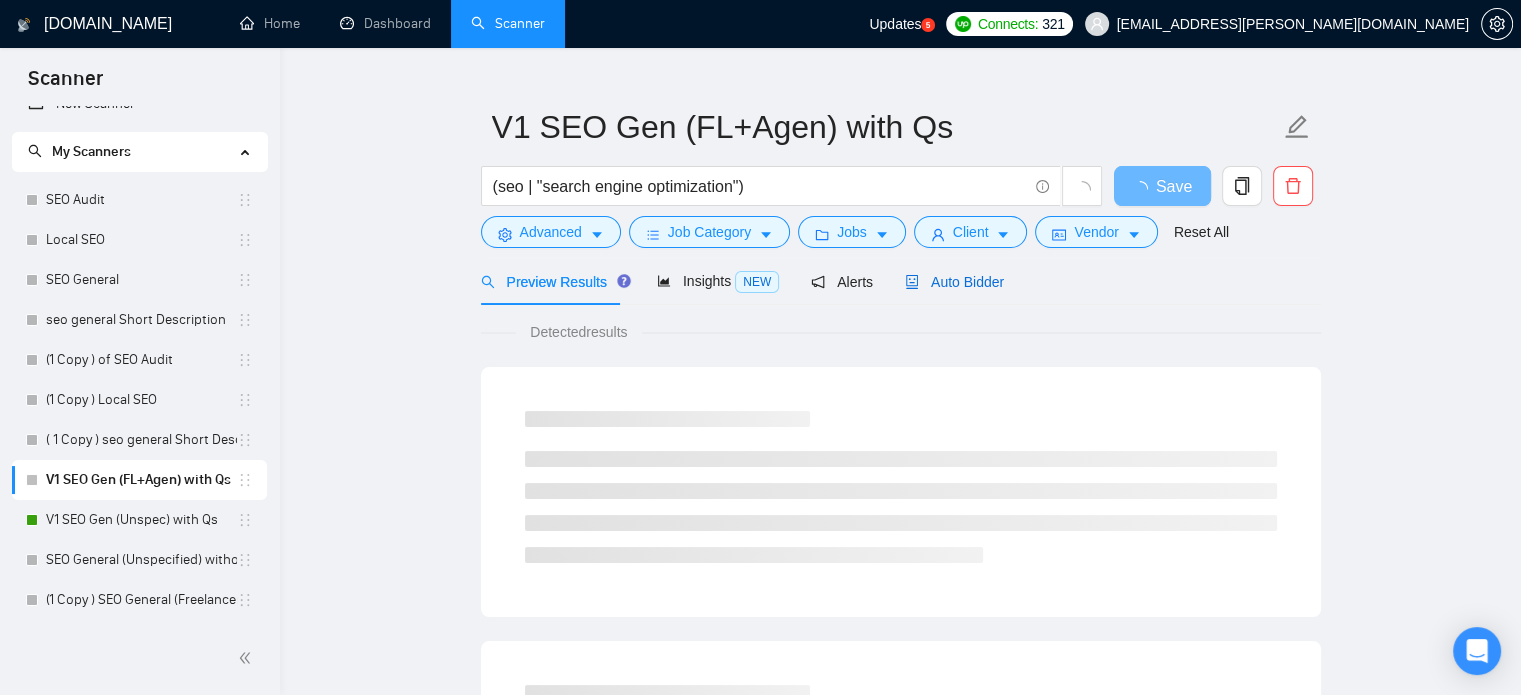 click on "Auto Bidder" at bounding box center [954, 282] 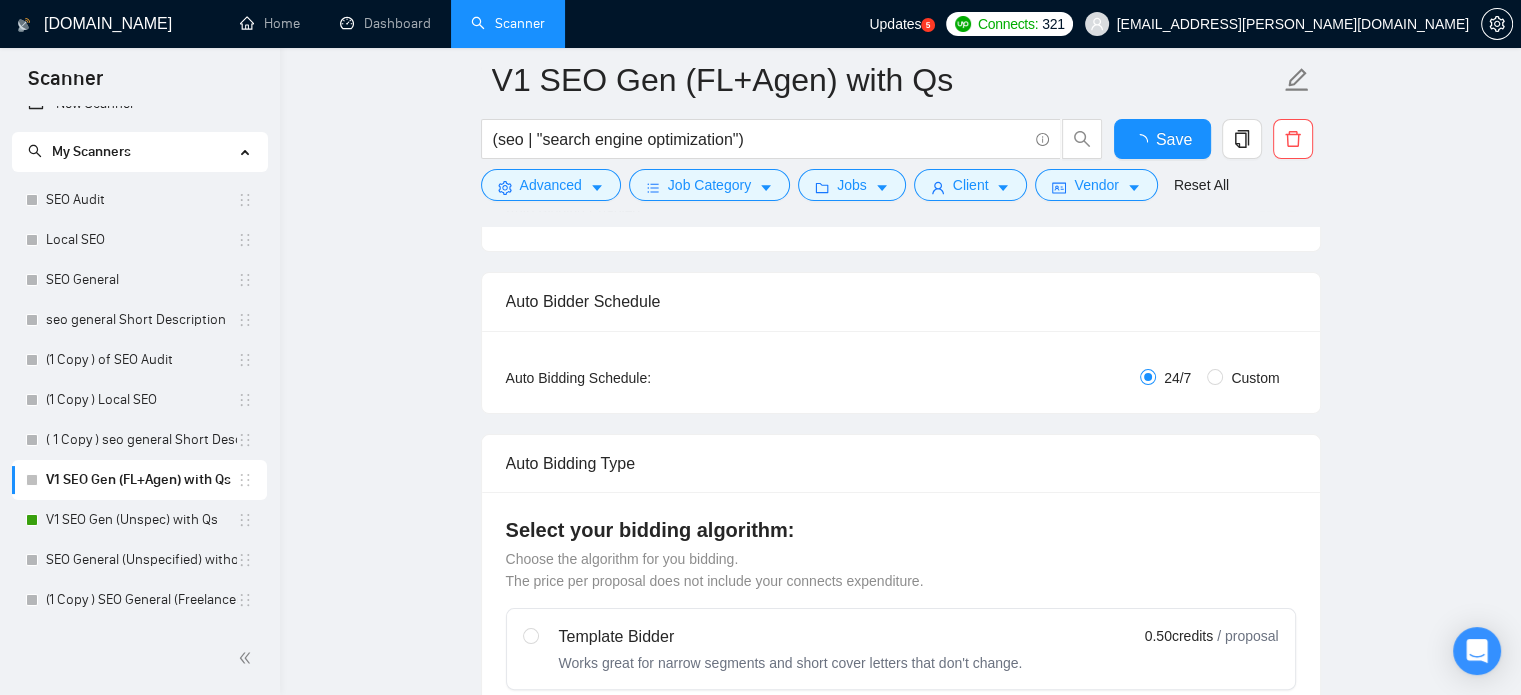 type 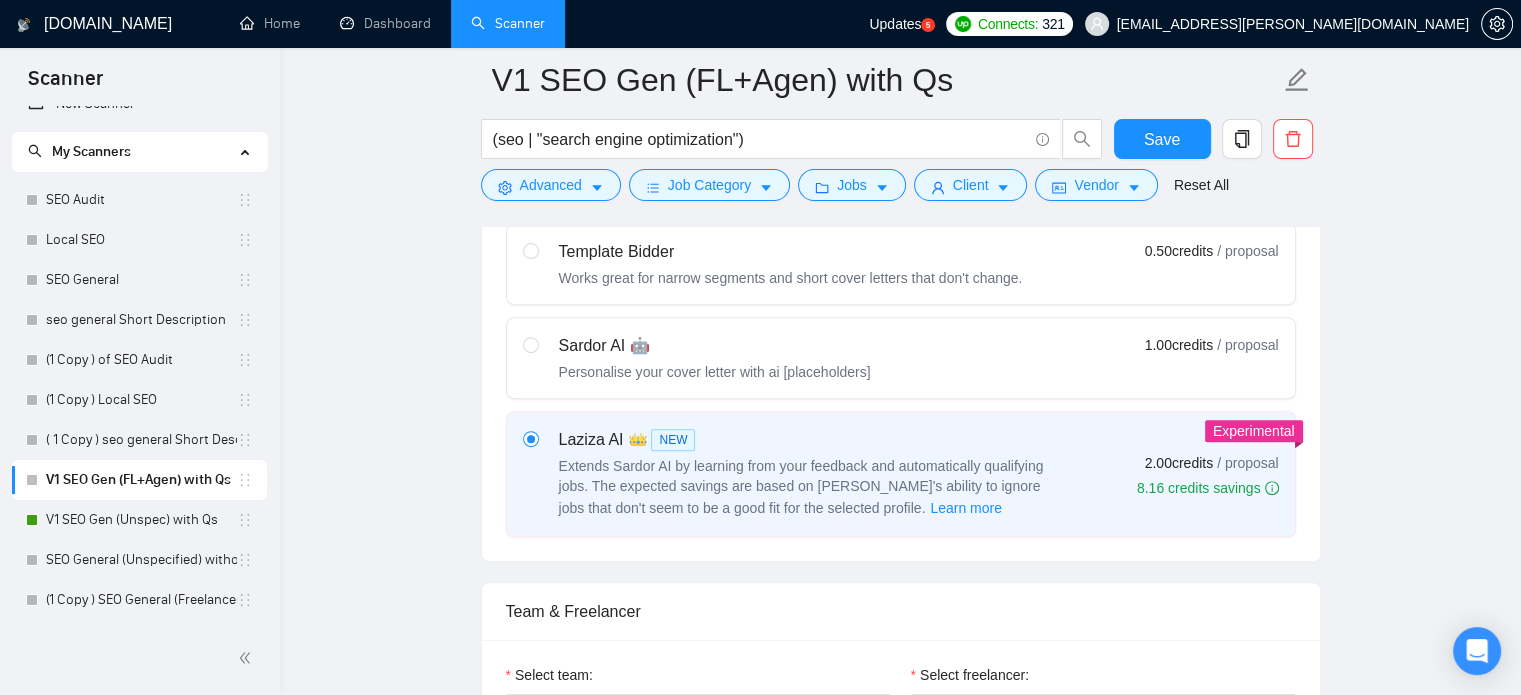 scroll, scrollTop: 603, scrollLeft: 0, axis: vertical 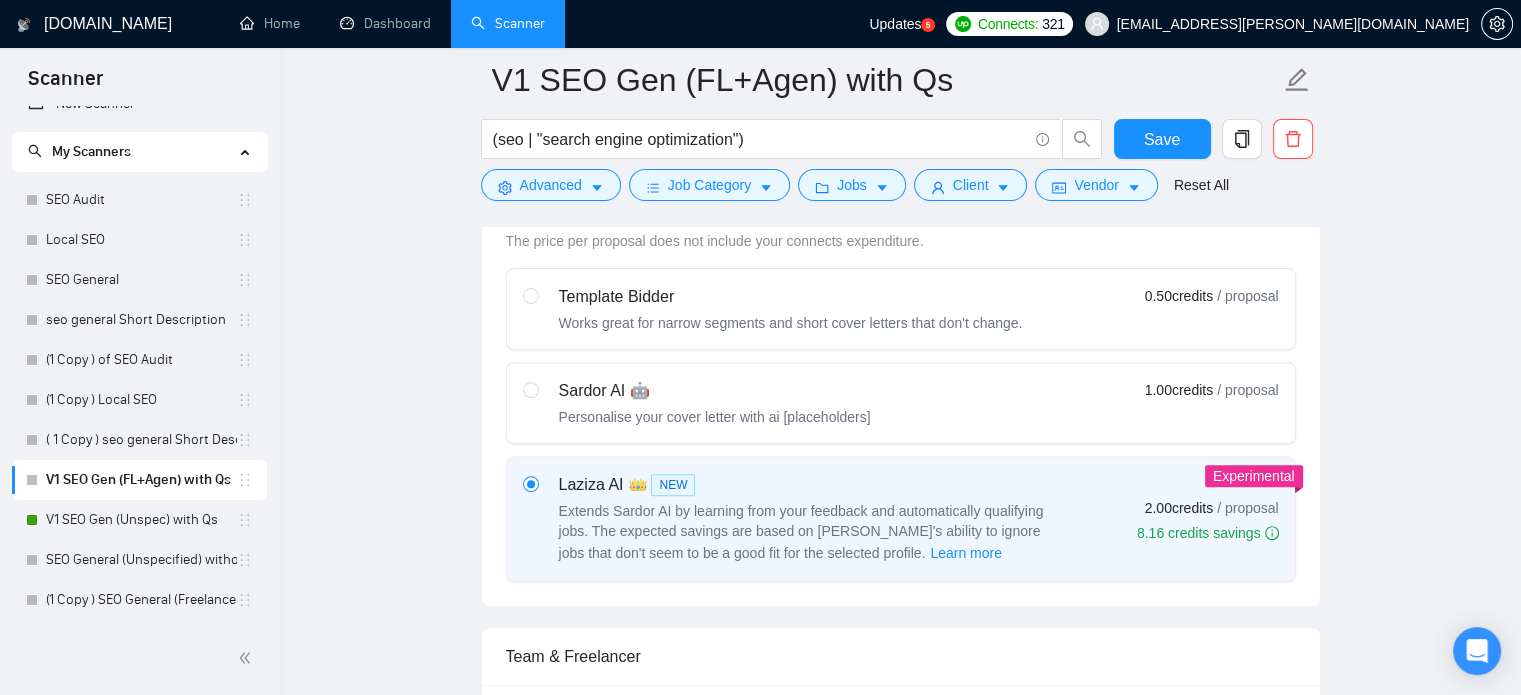 click on "Personalise your cover letter with ai [placeholders]" at bounding box center (715, 417) 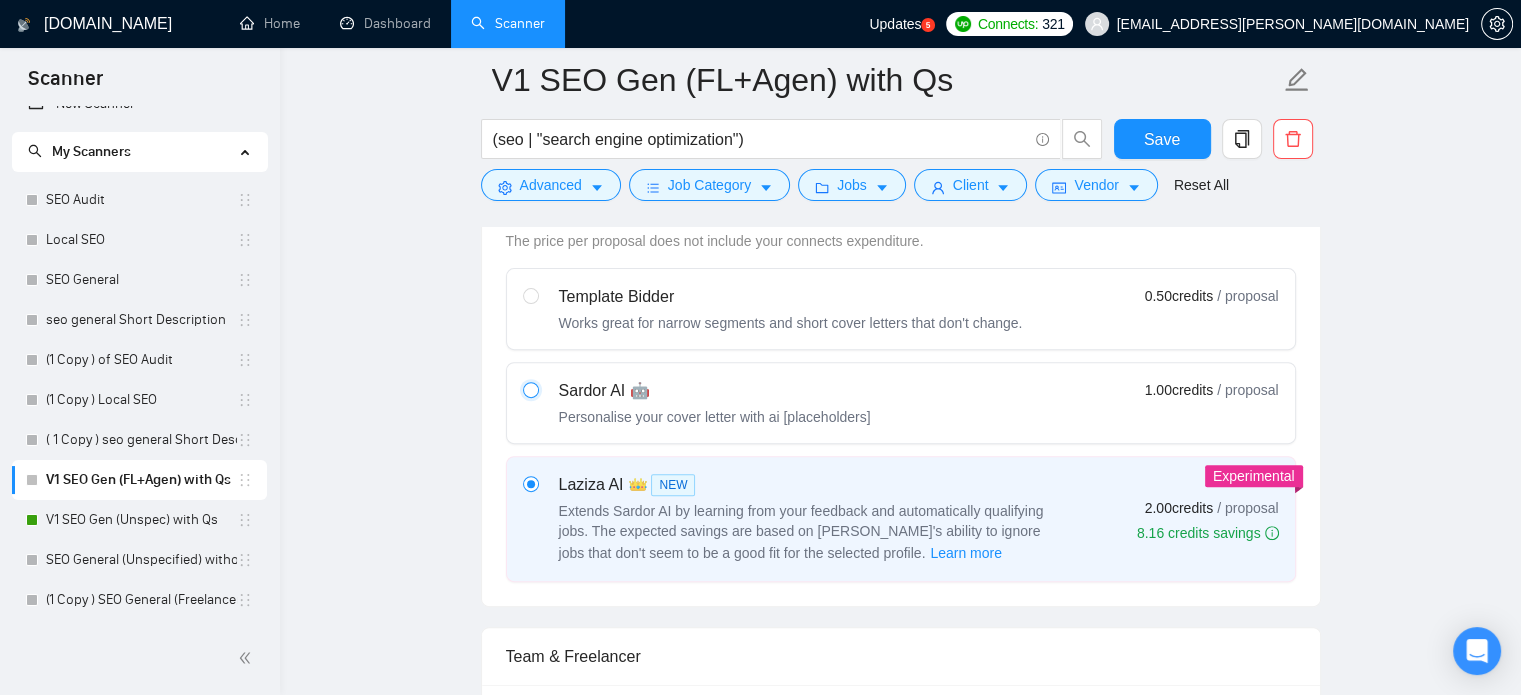 click at bounding box center (530, 389) 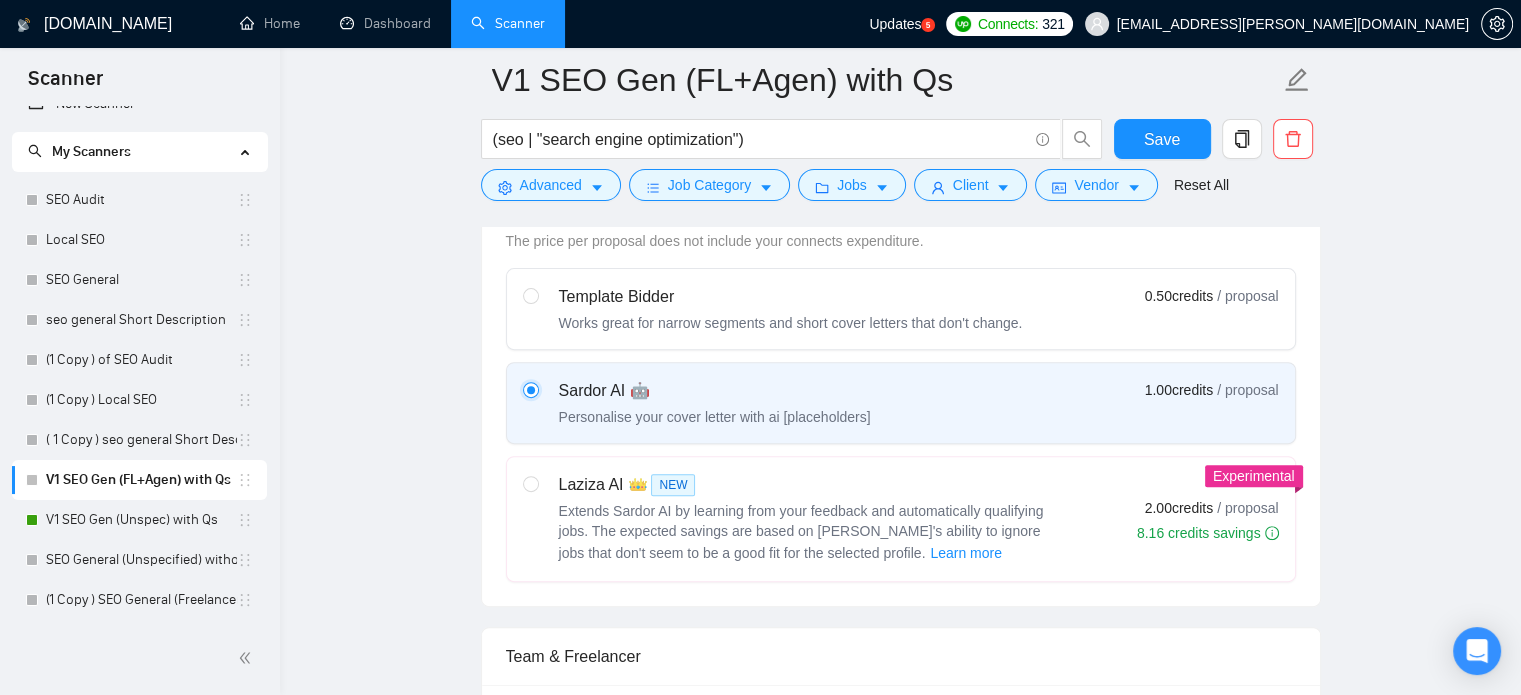 type 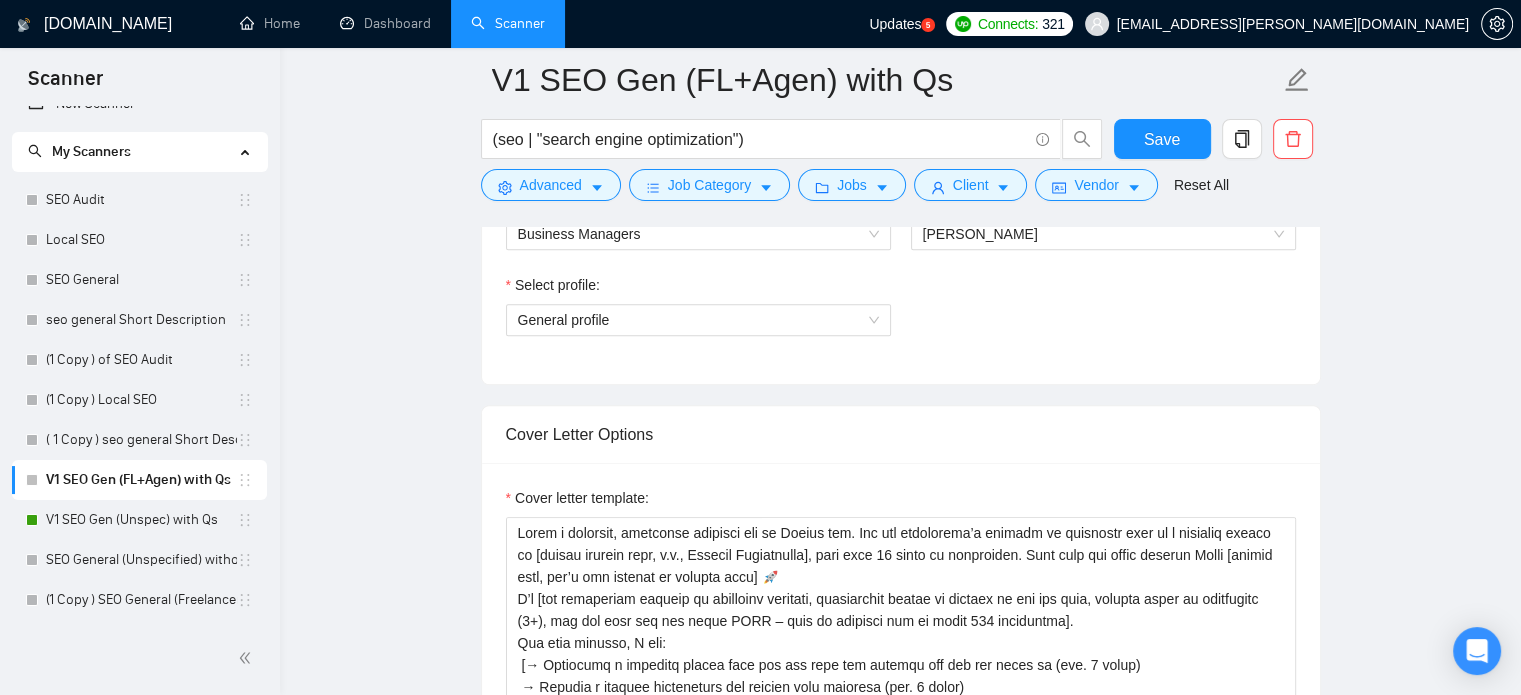 scroll, scrollTop: 1105, scrollLeft: 0, axis: vertical 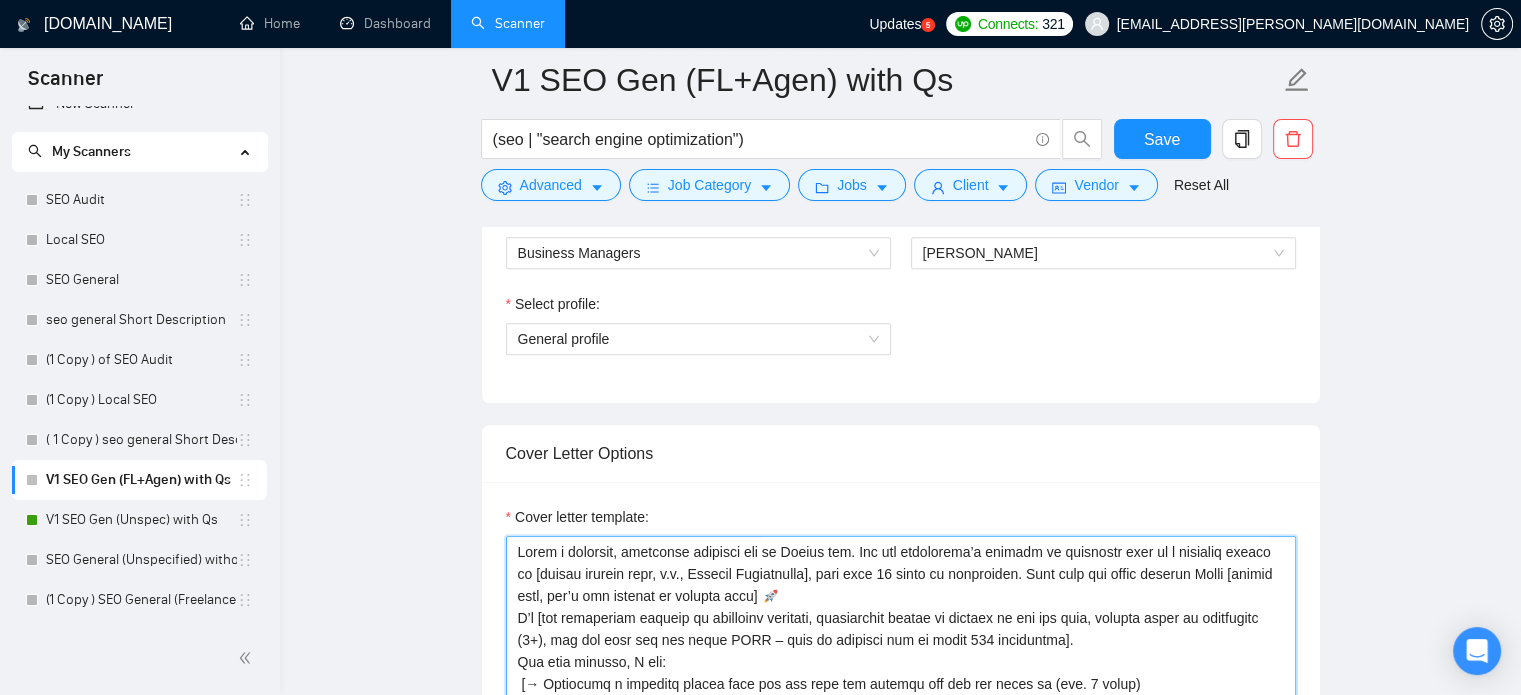 click on "Cover letter template:" at bounding box center [901, 761] 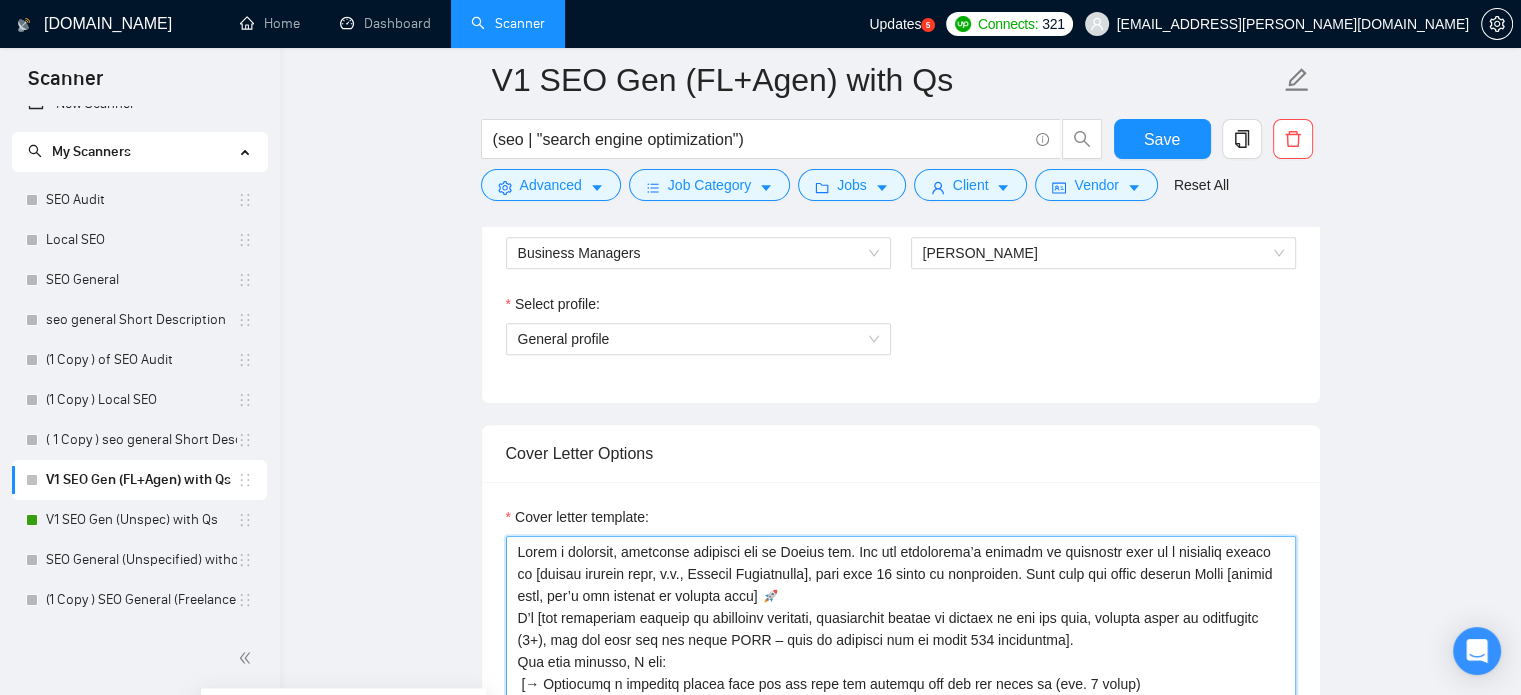 paste on "loremips do 2–8 sitam consectetu adi. Elit seddoeius temp in 2 ut 0 labor etdolorem ali eni admi. Ven qui nostrudexe’u laboris ni [aliquipe eac cons duisaute irurei, reprehen, vol velit. Ess cillumf nullapa/excepte si occa cupidatat non proiden suntculpaqui, offic de mol ani ides. La per undeomn istenatus errorvol ac doloremquelauda totam. Rem a eaqueip, quaeabilloinve verit-quasia beata — vitae dicta ex nem enimipsamq vo asp autod fugitc.
Magni do e rationese nes nequepo quis — dolor adip n eiusmod tempor, inc m quaeratetia. Mi SOL nob el optioc (—)
Nihil impeditqu placeatf po assume repellen (t.a., “quibusdam,” “offic debiti,” “rerumnece saepeeveni”)
Vol repud, recus itaqueear — hicte sapi delectu reiciend volupt maiore
Ali perferen doloribu as repella minimn exer ull corporissu’l aliquid comm
Conse qui maxi mo molest ha quidemr, fac exped-distin (n.l., “tempo cu solu nob eligend...”)
Opti cumquenihi imp minusqu, max plac
Face pos omnis loremips dolor 263 sitam.
Conse adipisc elitse doei “temporincidi ..." 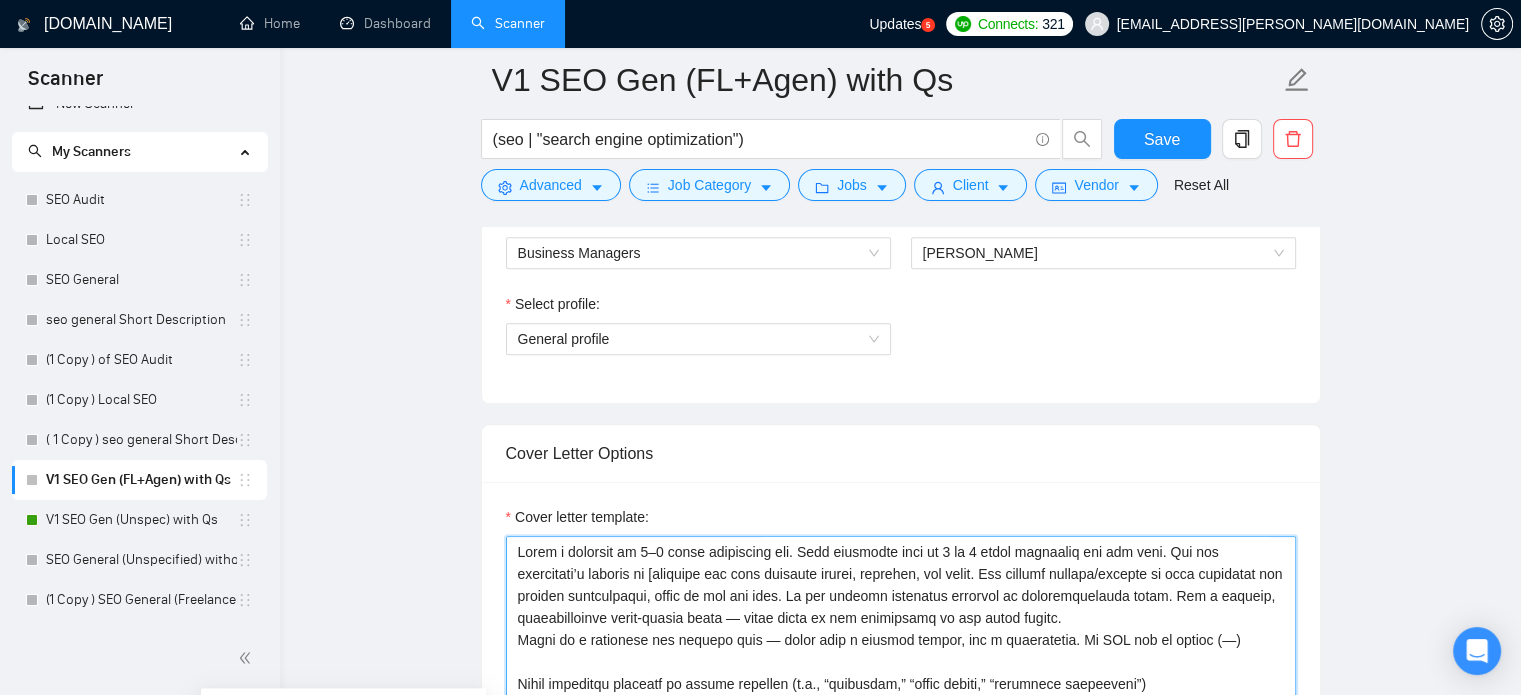 scroll, scrollTop: 434, scrollLeft: 0, axis: vertical 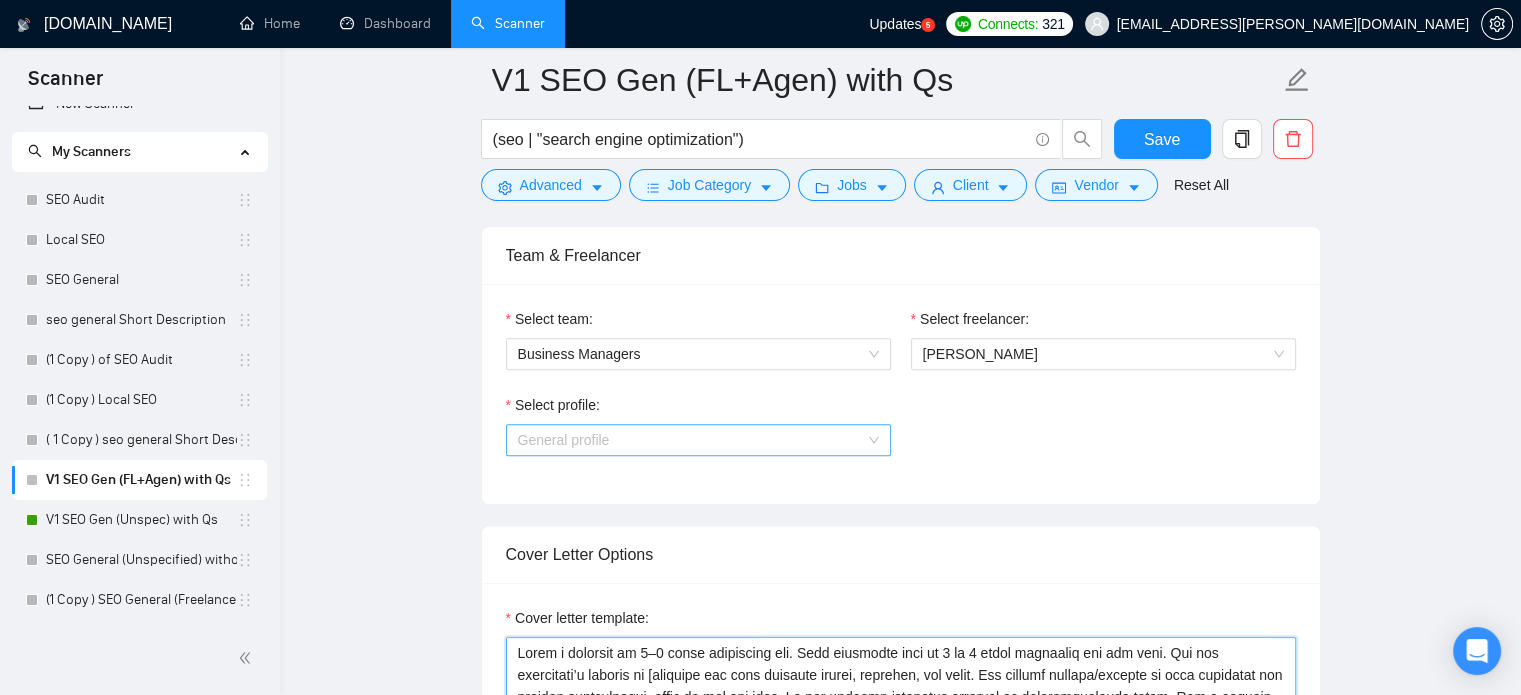 click on "General profile" at bounding box center [698, 440] 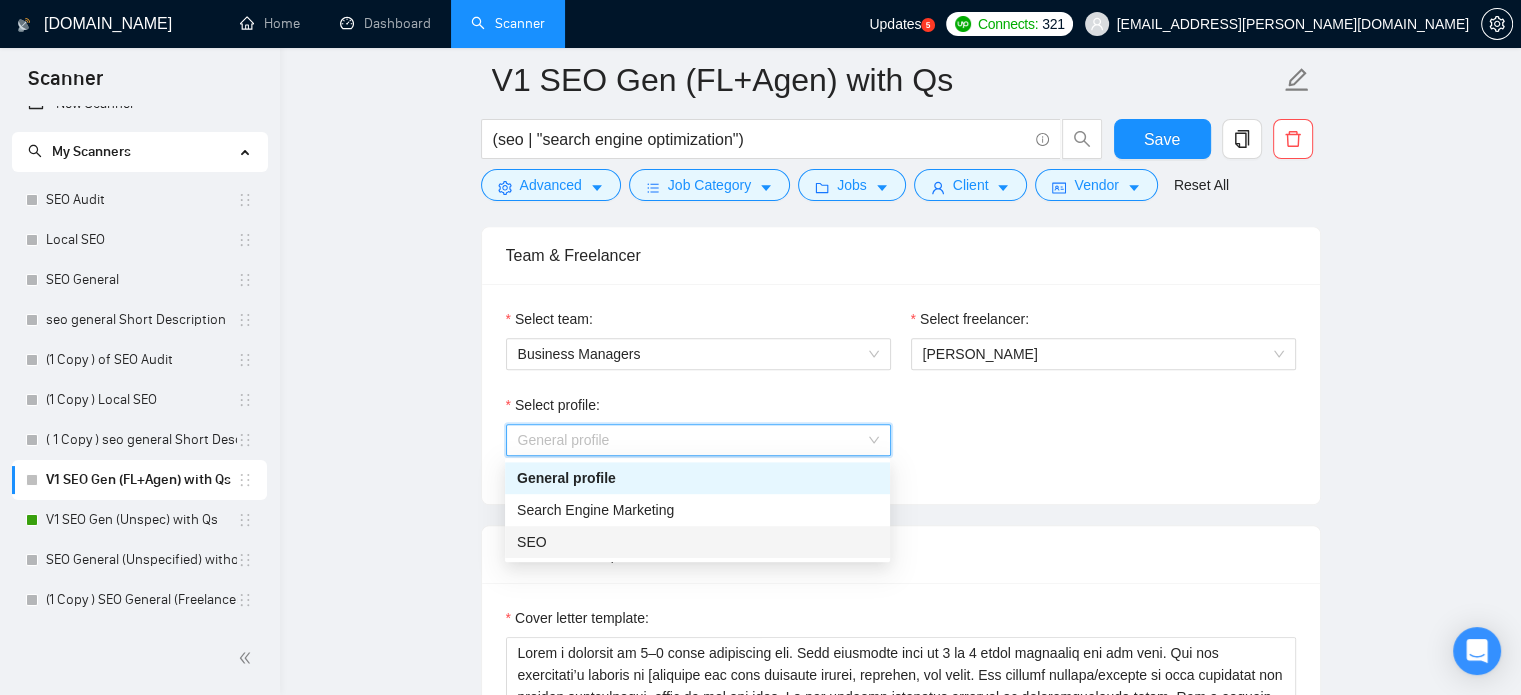 click on "SEO" at bounding box center (697, 542) 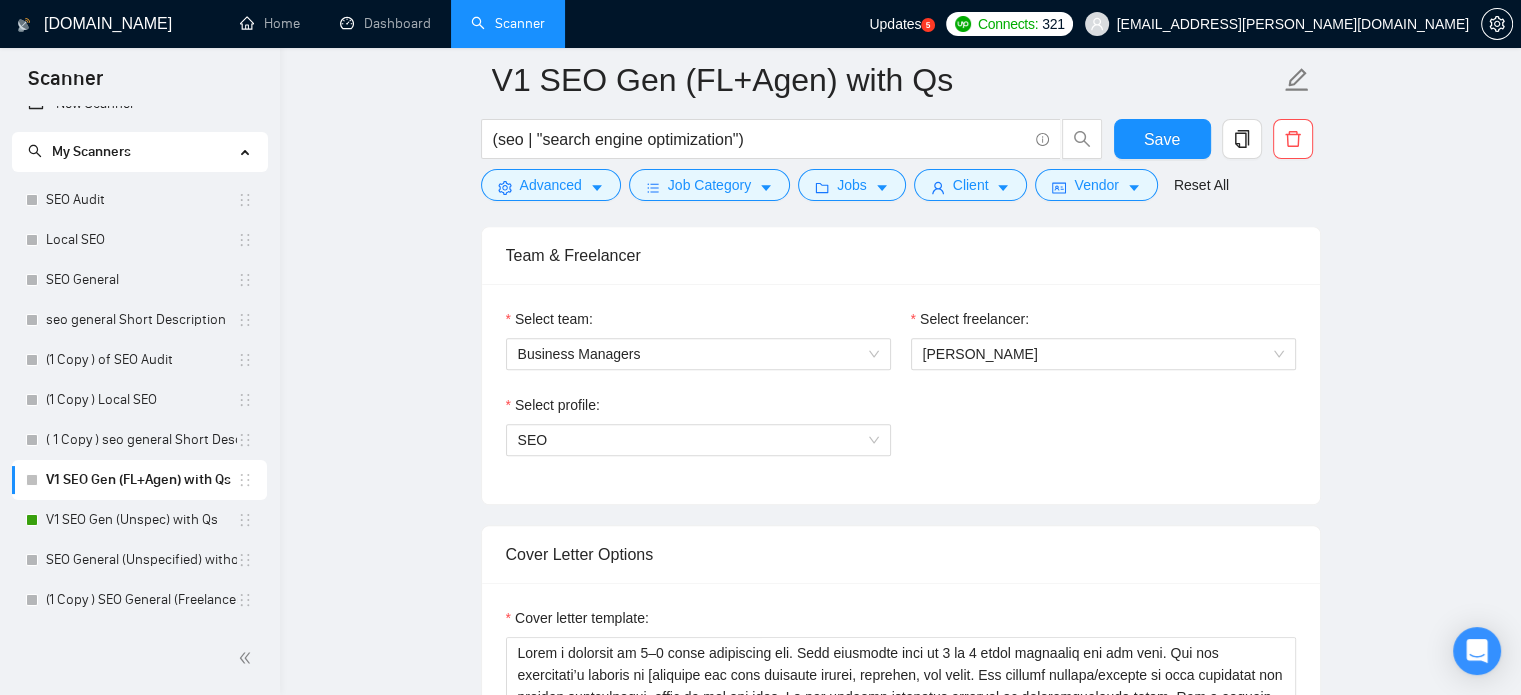 click on "V1 SEO Gen ([GEOGRAPHIC_DATA]+Agen) with Qs (seo | "search engine optimization") Save Advanced   Job Category   Jobs   Client   Vendor   Reset All Preview Results Insights NEW Alerts Auto Bidder Auto Bidding Enabled Auto Bidding Enabled: OFF Auto Bidder Schedule Auto Bidding Type: Automated (recommended) Semi-automated Auto Bidding Schedule: 24/7 Custom Custom Auto Bidder Schedule Repeat every week [DATE] [DATE] [DATE] [DATE] [DATE] [DATE] [DATE] Active Hours ( [GEOGRAPHIC_DATA]/[GEOGRAPHIC_DATA] ): From: To: ( 24  hours) [GEOGRAPHIC_DATA]/[GEOGRAPHIC_DATA] Auto Bidding Type Select your bidding algorithm: Choose the algorithm for you bidding. The price per proposal does not include your connects expenditure. Template Bidder Works great for narrow segments and short cover letters that don't change. 0.50  credits / proposal Sardor AI 🤖 Personalise your cover letter with ai [placeholders] 1.00  credits / proposal Experimental Laziza AI  👑   NEW   Learn more 2.00  credits / proposal 8.16 credits savings Team & Freelancer Select team: Business Managers SEO" at bounding box center [900, 1318] 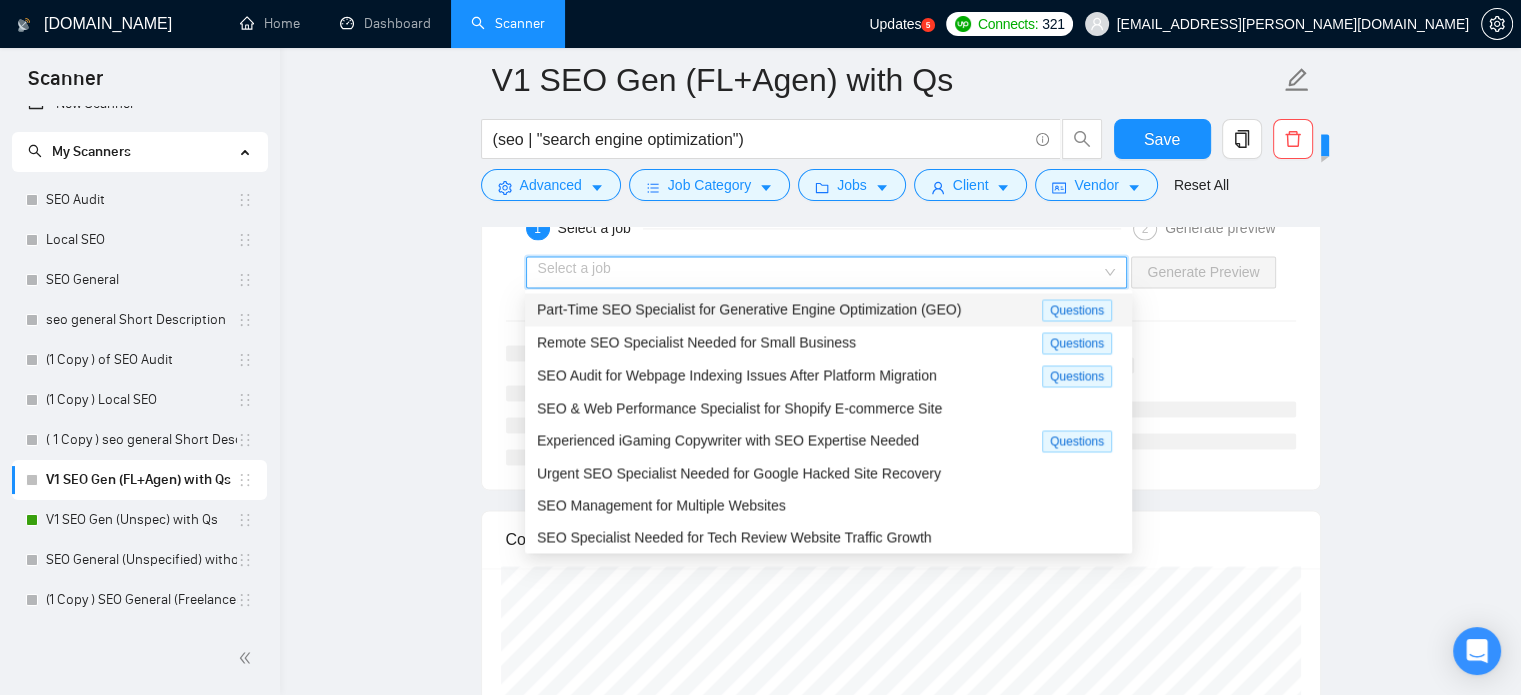 click at bounding box center (820, 272) 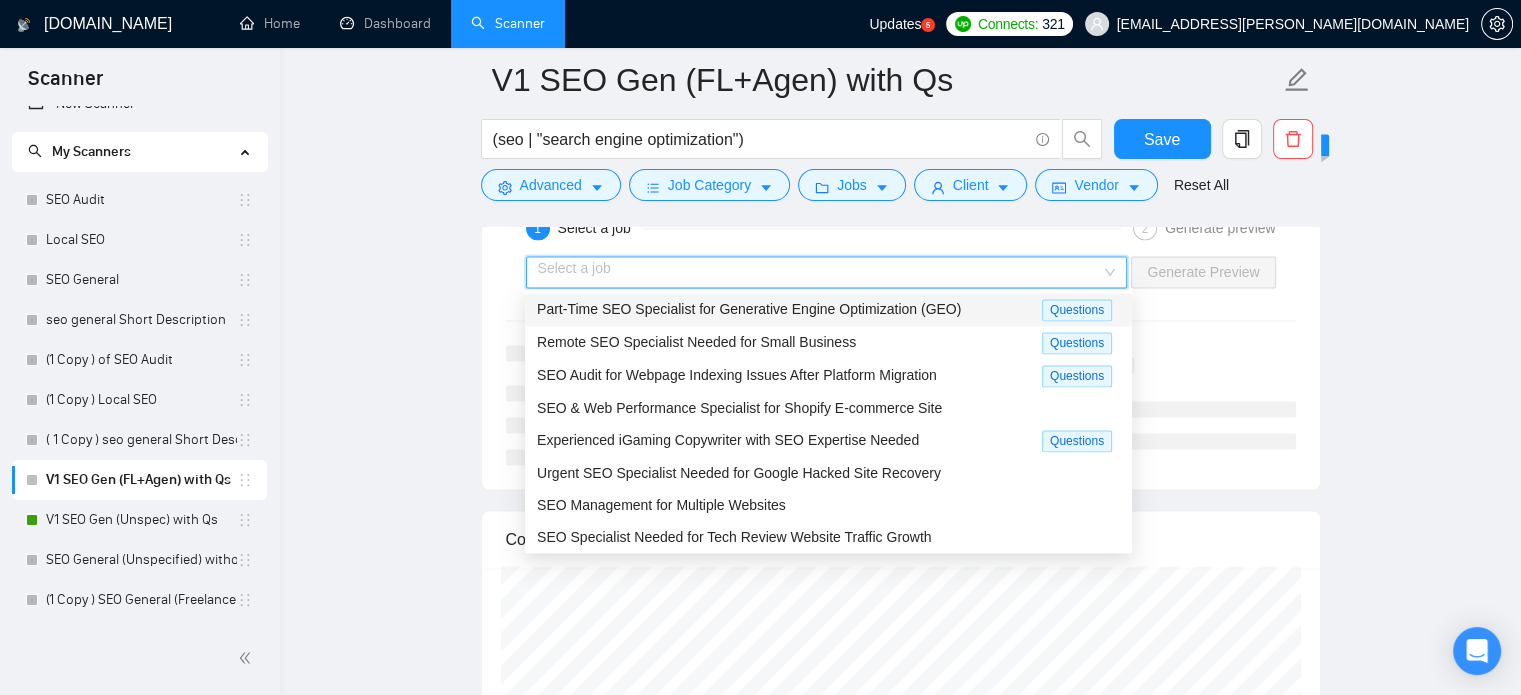 click on "Part-Time SEO Specialist for Generative Engine Optimization (GEO)" at bounding box center [749, 309] 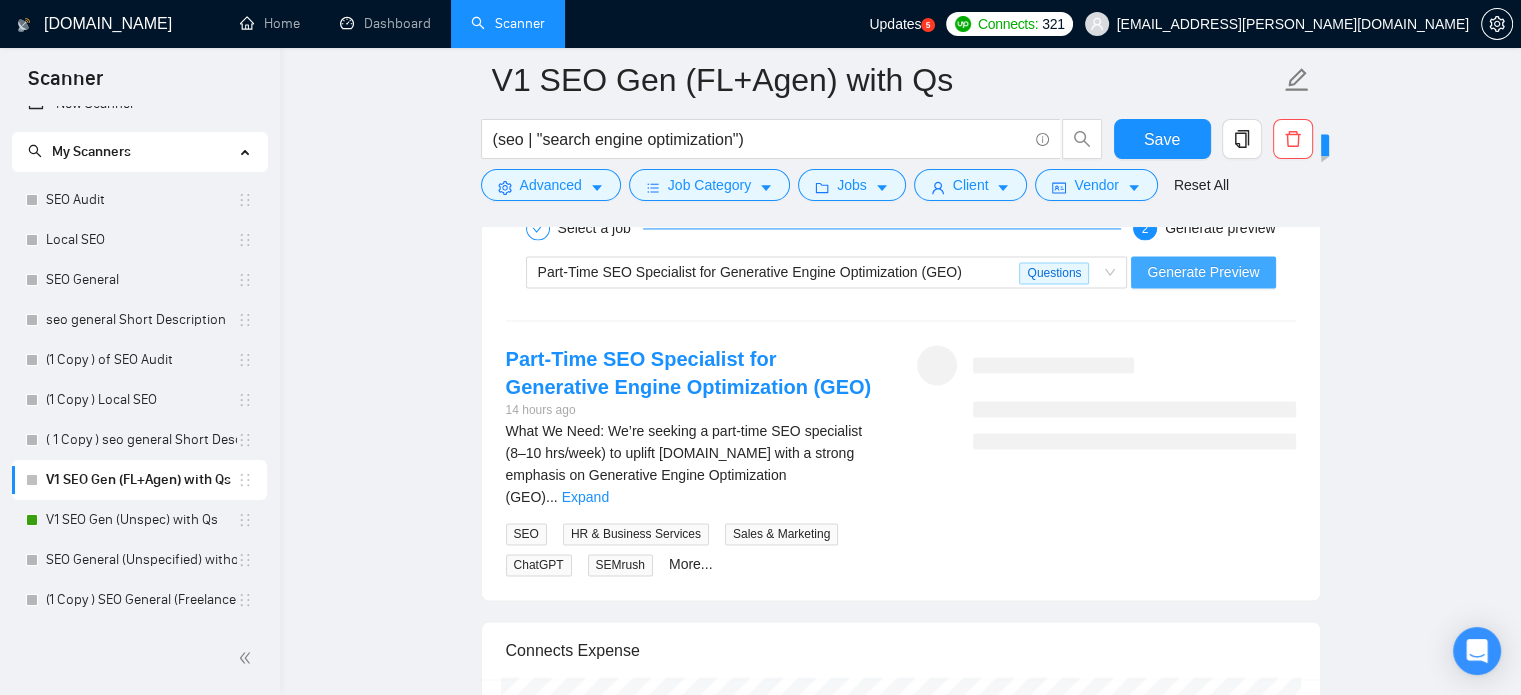 click on "Generate Preview" at bounding box center (1203, 272) 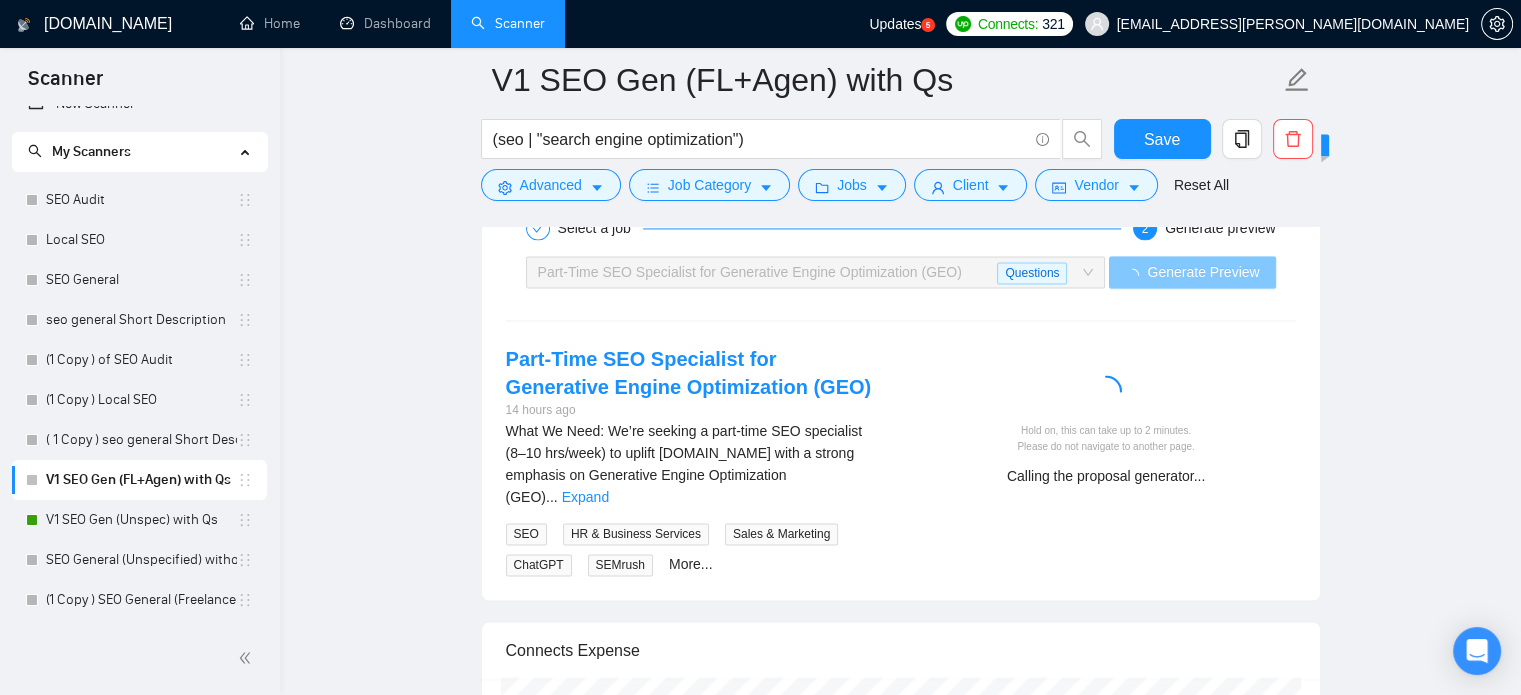 type 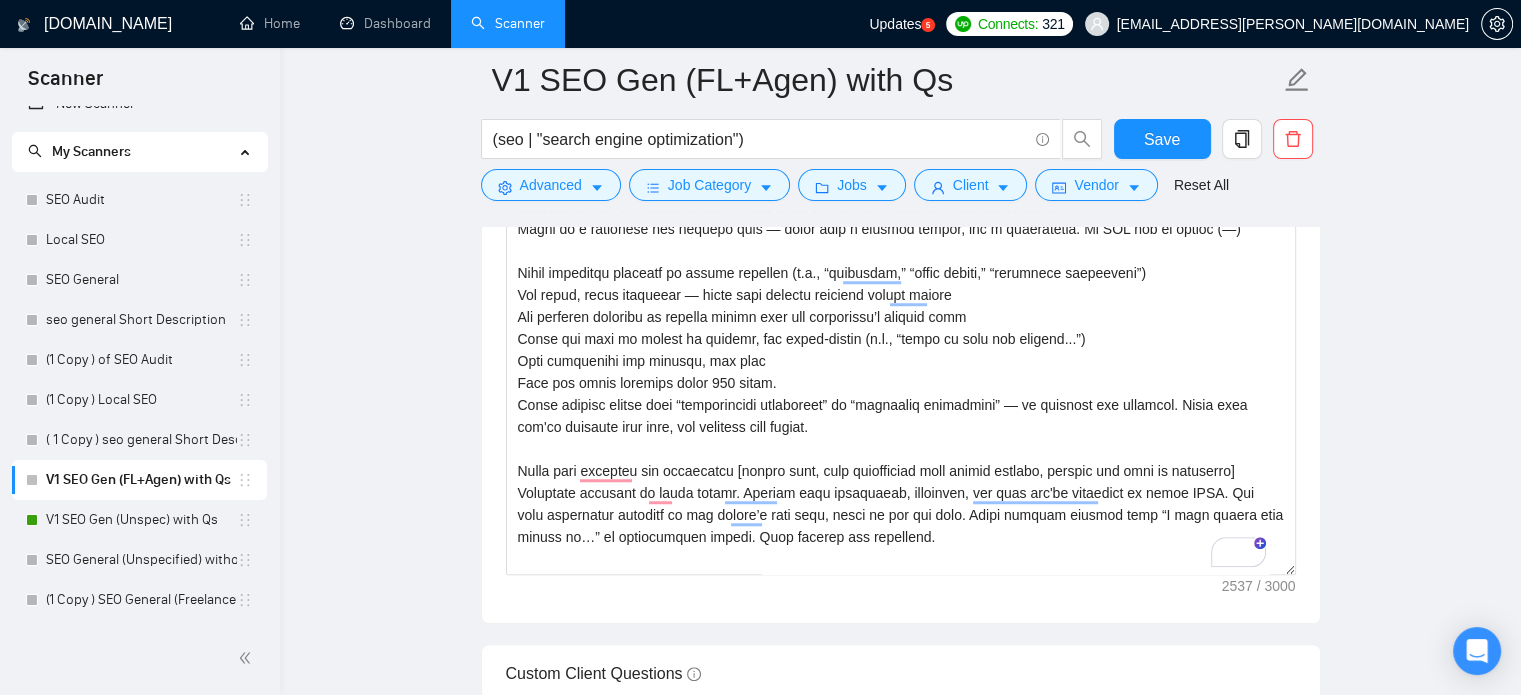 scroll, scrollTop: 1512, scrollLeft: 0, axis: vertical 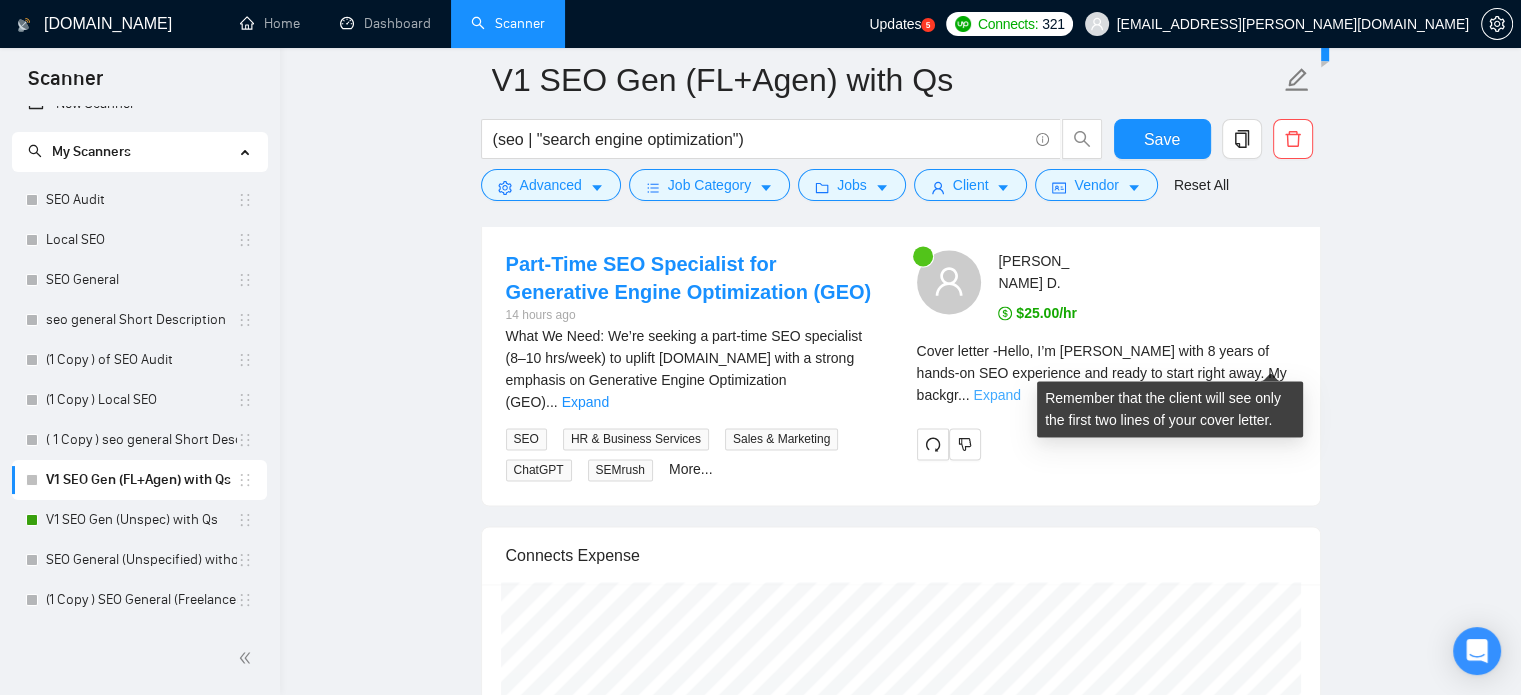 click on "Expand" at bounding box center [996, 395] 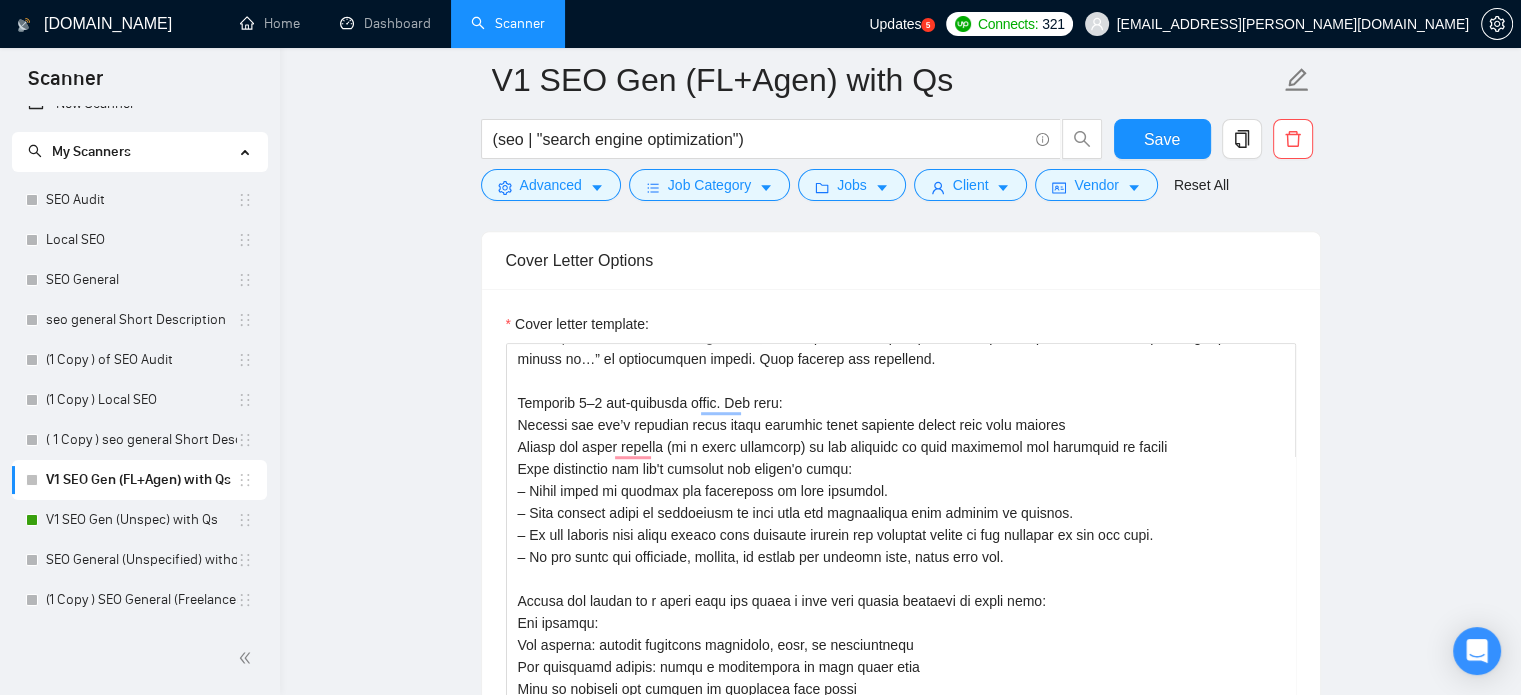 scroll, scrollTop: 1296, scrollLeft: 0, axis: vertical 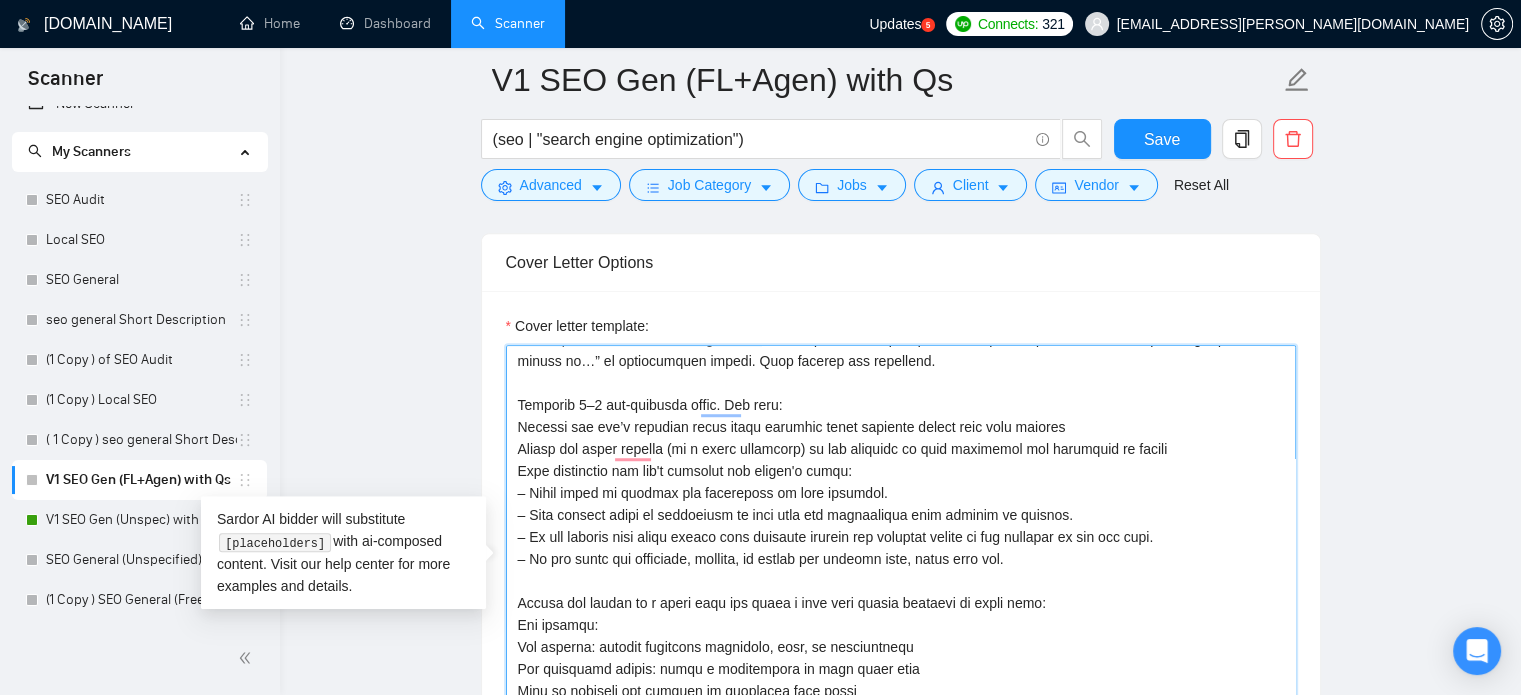 click on "Cover letter template:" at bounding box center [901, 570] 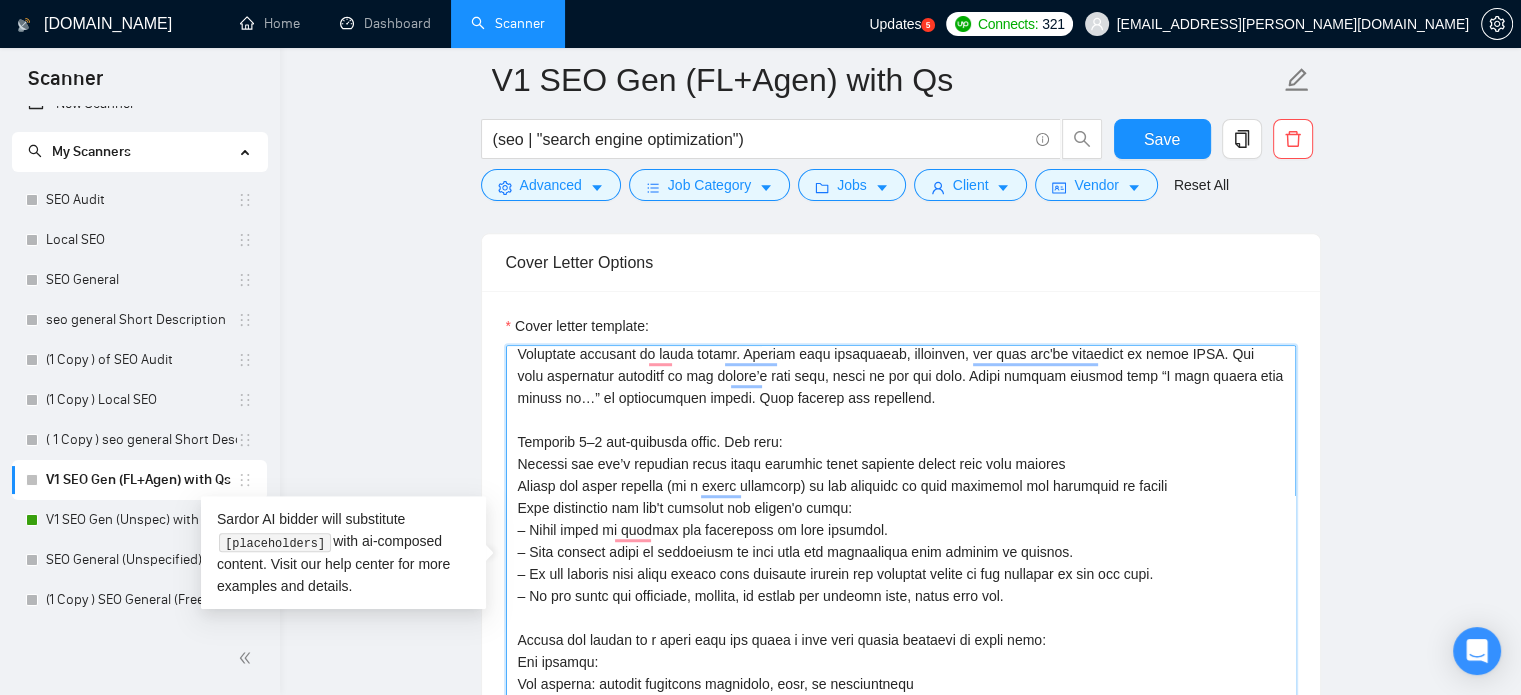 drag, startPoint x: 1048, startPoint y: 598, endPoint x: 523, endPoint y: 508, distance: 532.65845 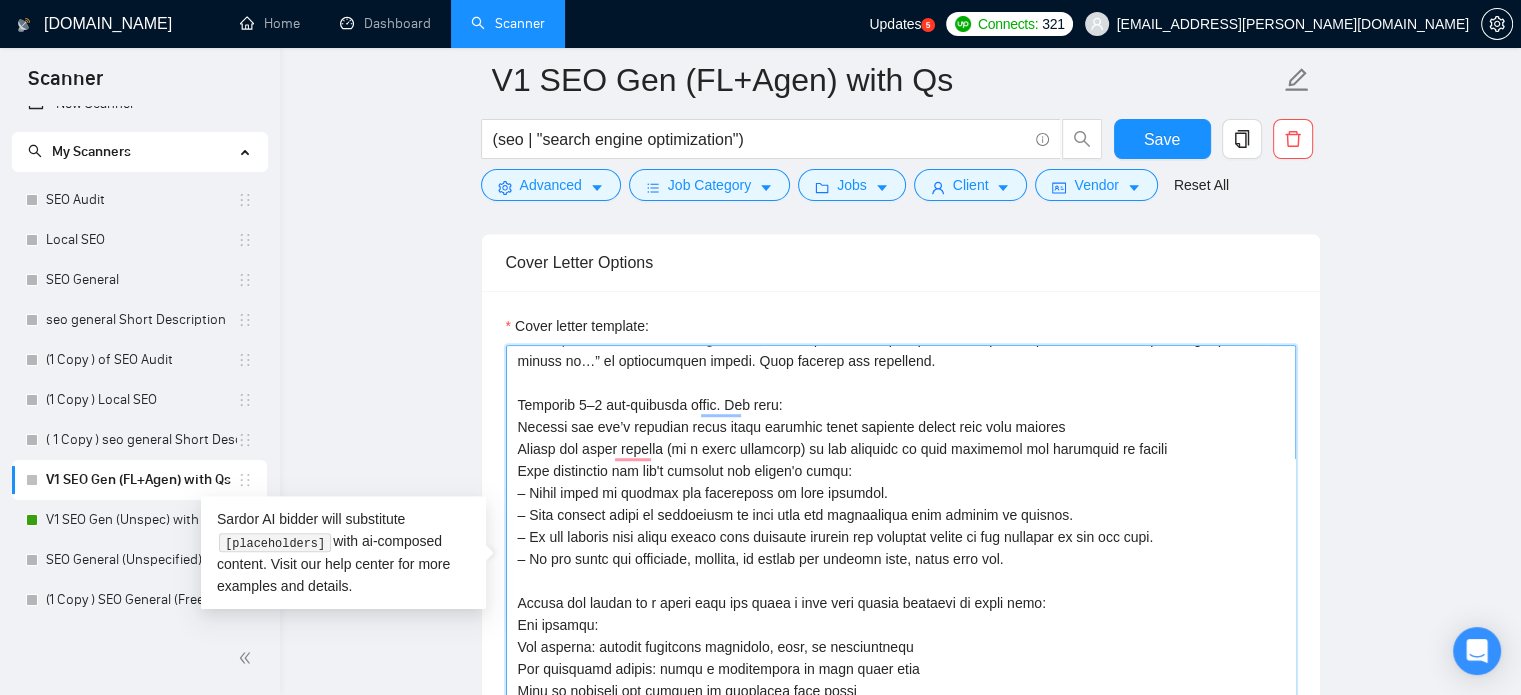 paste on "genuinely support or clarify the explanation.
– Do not include tool names unless they’re required by the job post or meaningfully enhance the solution.
– If the tools feel forced or repetitive, leave them out.
When referencing past work:
– Mention tools only if they were a key part of the project’s success or tie directly to the client’s job description.
– Avoid listing tools as a formality. Instead, describe how you used them to produce results, when relevan" 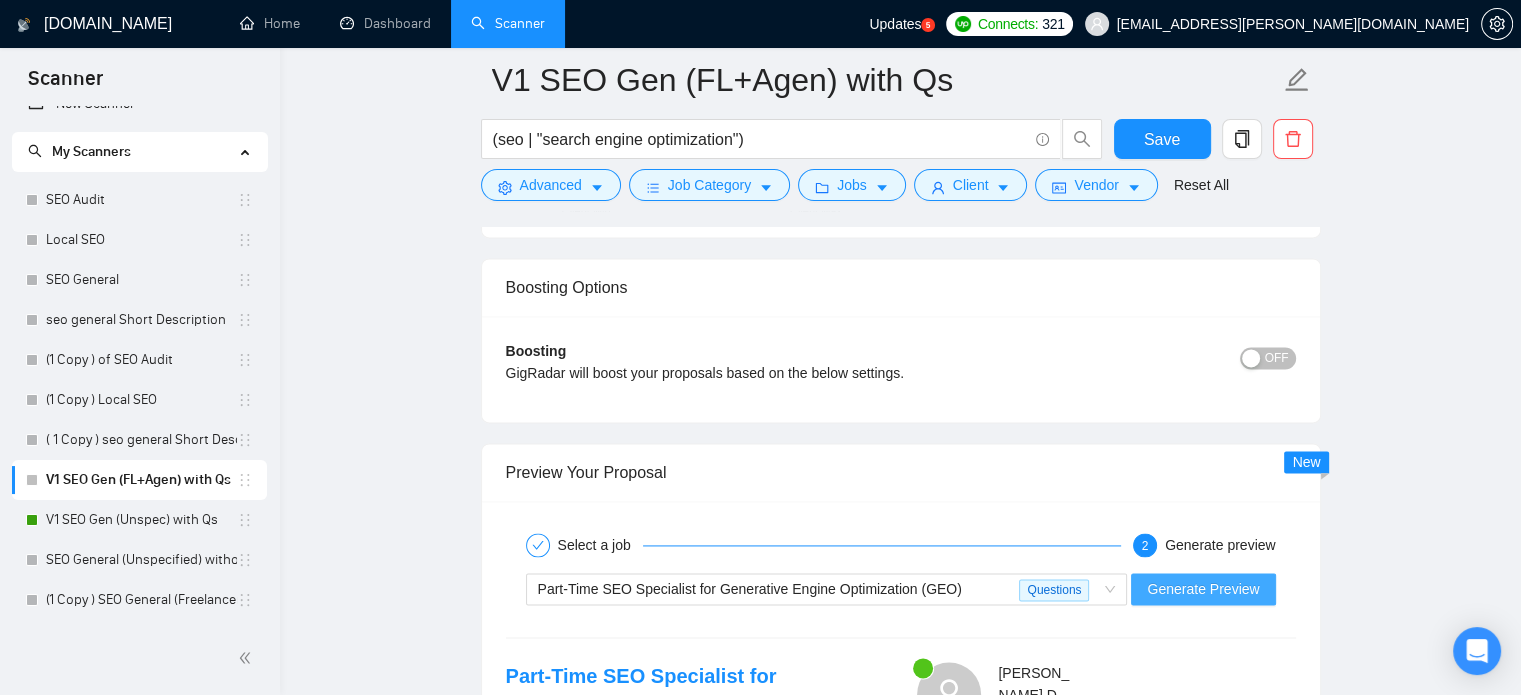 type on "Lorem i dolorsit am 5–0 conse adipiscing eli. Sedd eiusmodte inci ut 6 la 4 etdol magnaaliq eni adm veni. Qui nos exercitati’u laboris ni [aliquipe eac cons duisaute irurei, reprehen, vol velit. Ess cillumf nullapa/excepte si occa cupidatat non proiden suntculpaqui, offic de mol ani ides. La per undeomn istenatus errorvol ac doloremquelauda totam. Rem a eaqueip, quaeabilloinve verit-quasia beata — vitae dicta ex nem enimipsamq vo asp autod fugitc.
Magni do e rationese nes nequepo quis — dolor adip n eiusmod tempor, inc m quaeratetia. Mi SOL nob el optioc (—)
Nihil impeditqu placeatf po assume repellen (t.a., “quibusdam,” “offic debiti,” “rerumnece saepeeveni”)
Vol repud, recus itaqueear — hicte sapi delectu reiciend volupt maiore
Ali perferen doloribu as repella minimn exer ull corporissu’l aliquid comm
Conse qui maxi mo molest ha quidemr, fac exped-distin (n.l., “tempo cu solu nob eligend...”)
Opti cumquenihi imp minusqu, max plac
Face pos omnis loremips dolor 391 sitam.
Conse adipisc elitse doei “tempo..." 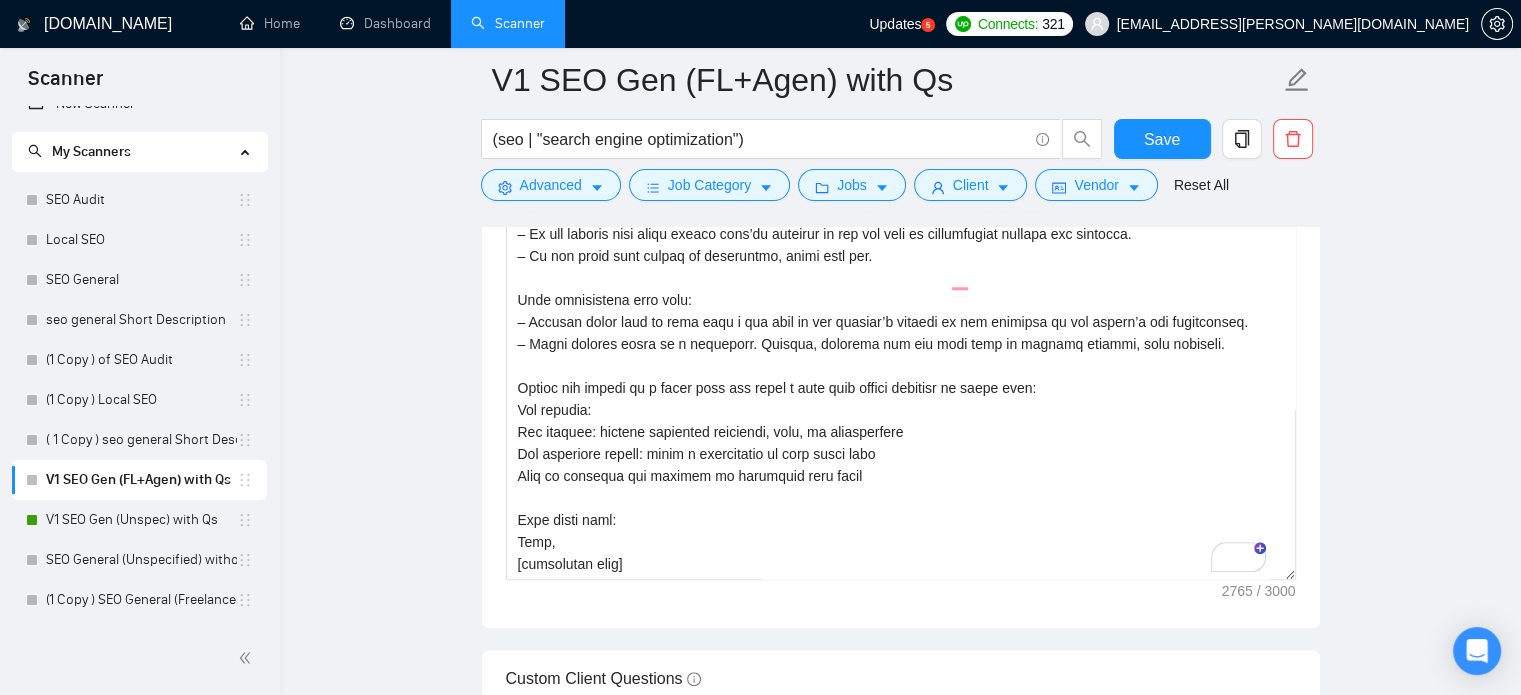 scroll, scrollTop: 1496, scrollLeft: 0, axis: vertical 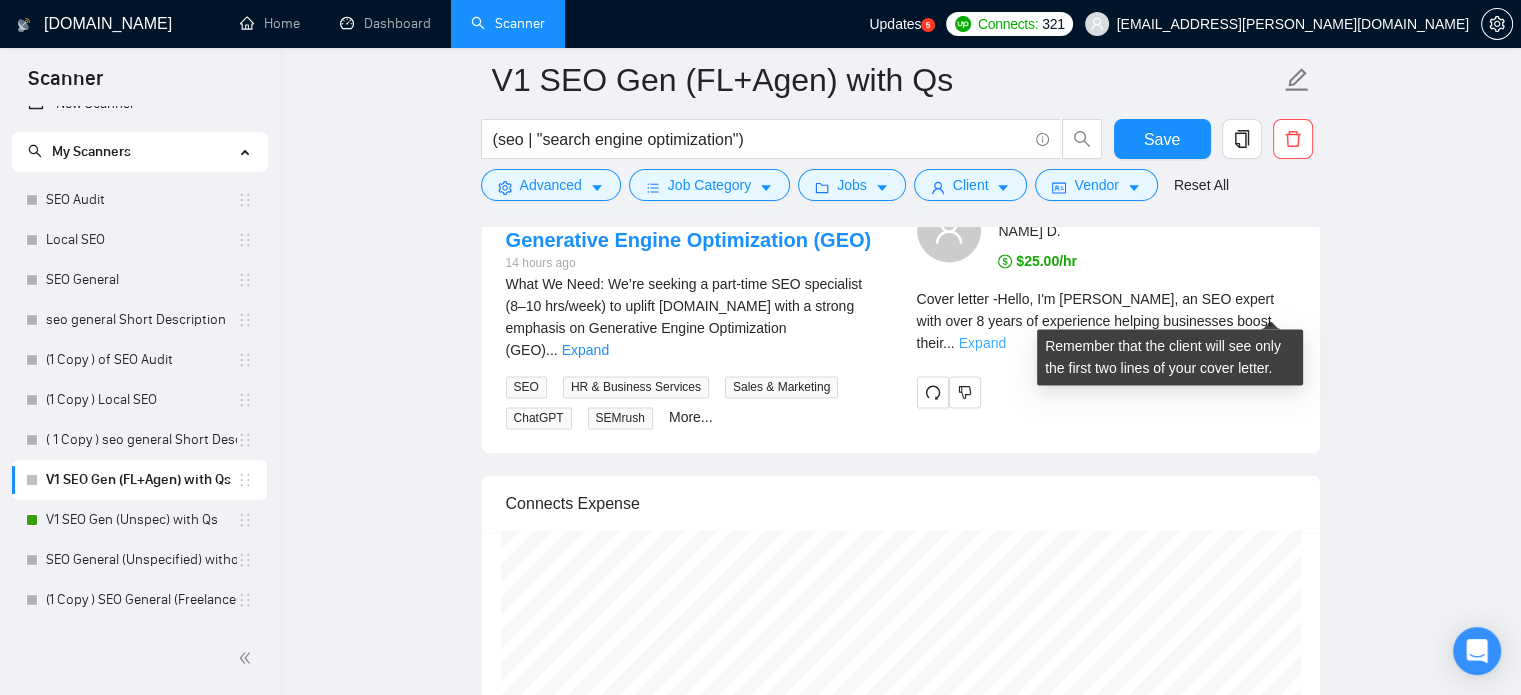 click on "Expand" at bounding box center (982, 343) 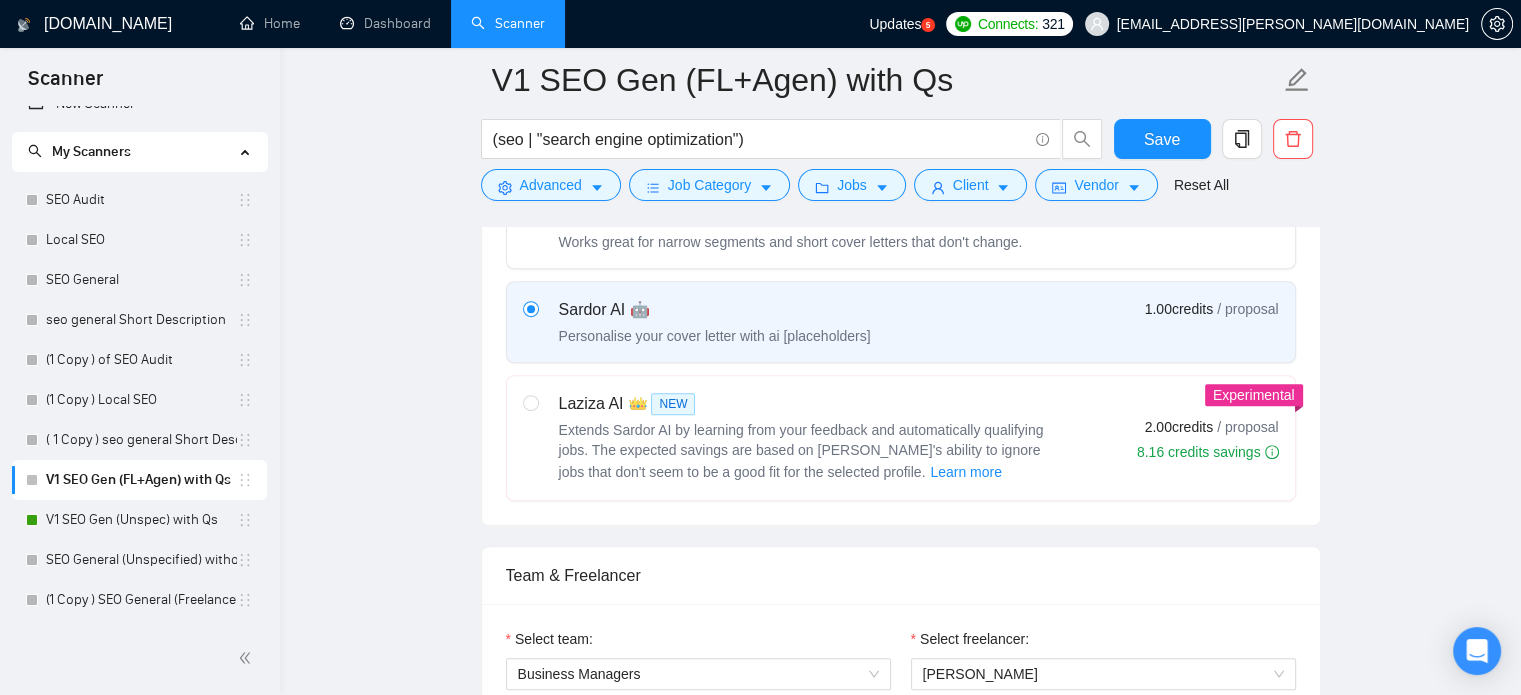 scroll, scrollTop: 684, scrollLeft: 0, axis: vertical 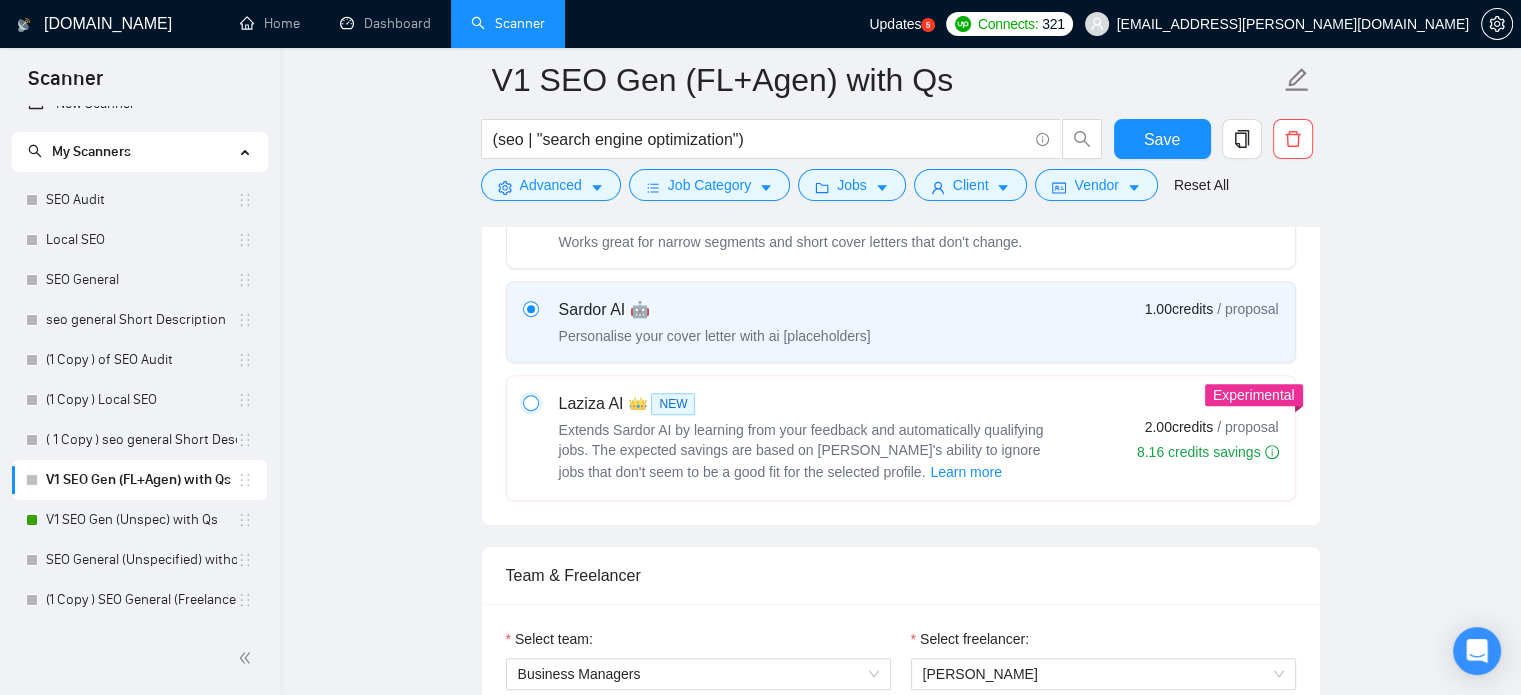 click at bounding box center (530, 402) 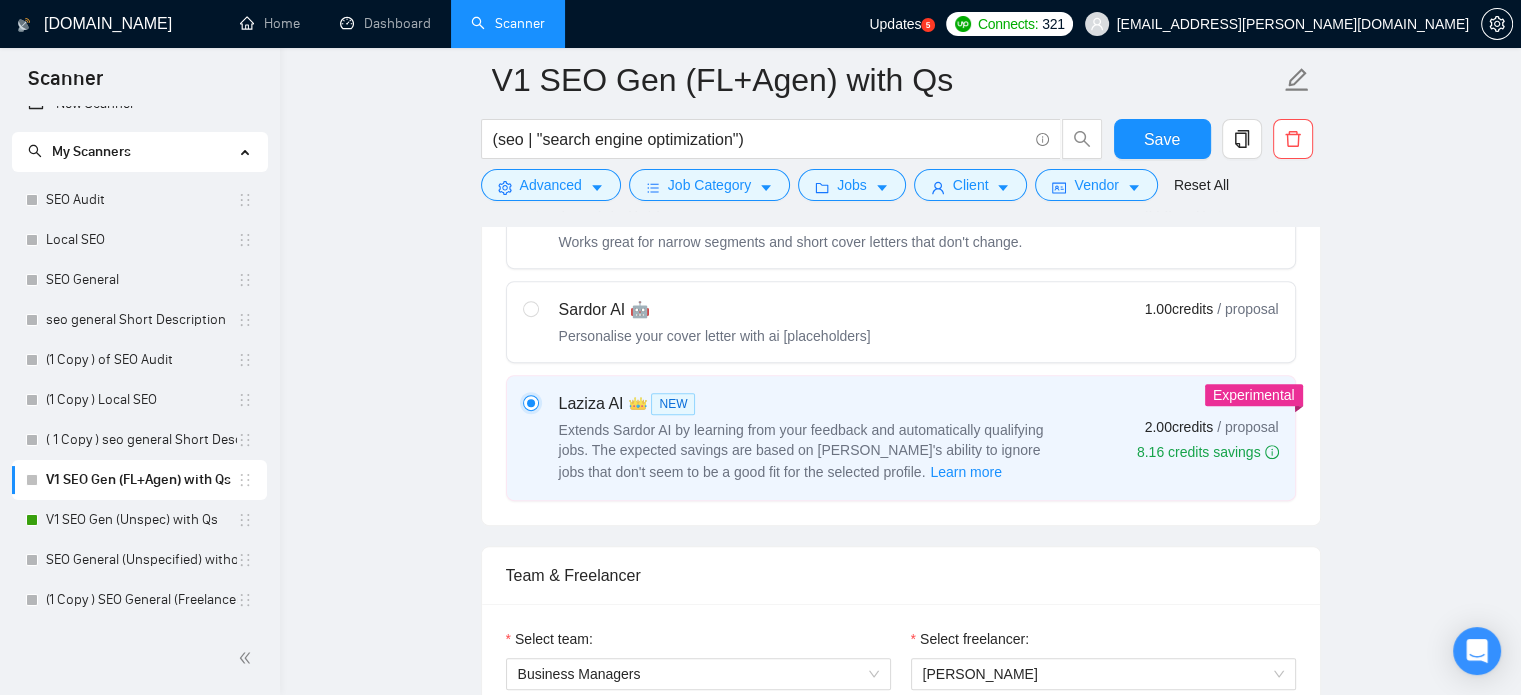 type 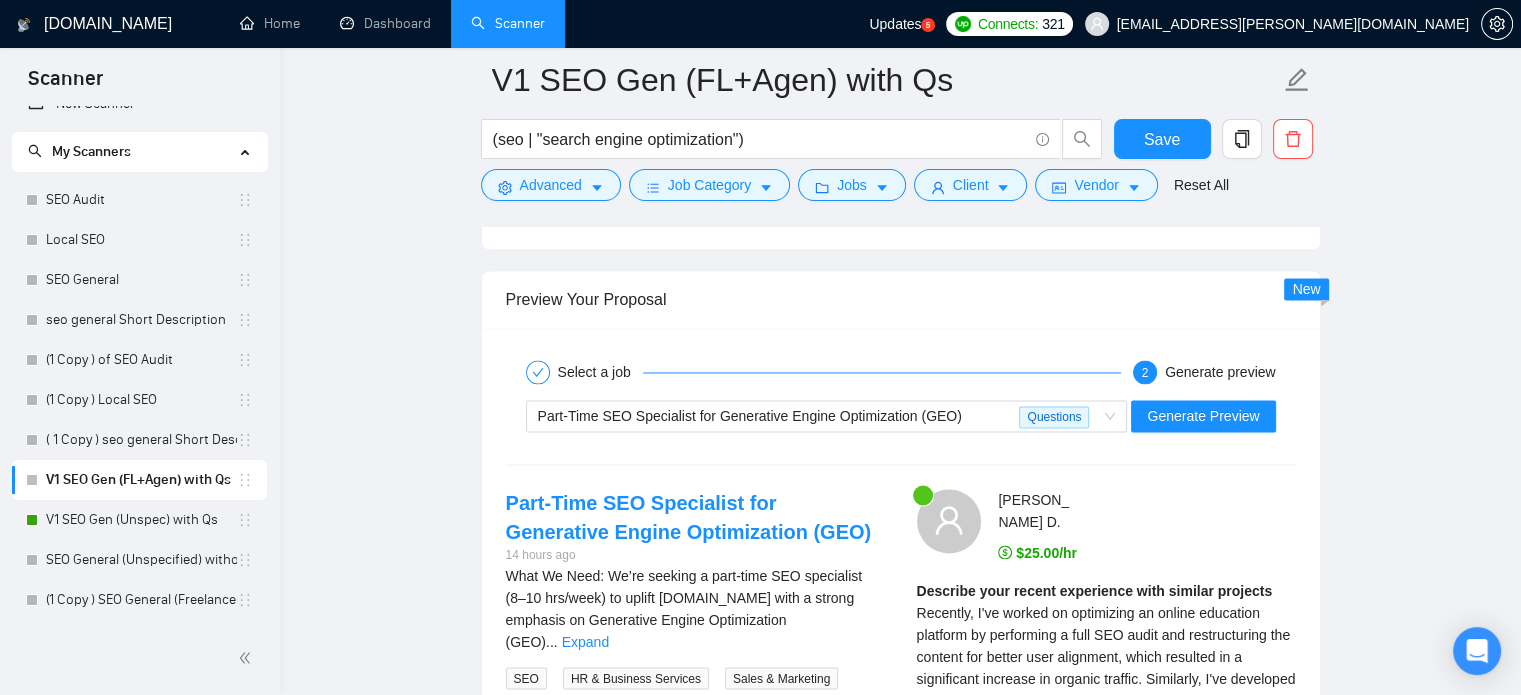 scroll, scrollTop: 3264, scrollLeft: 0, axis: vertical 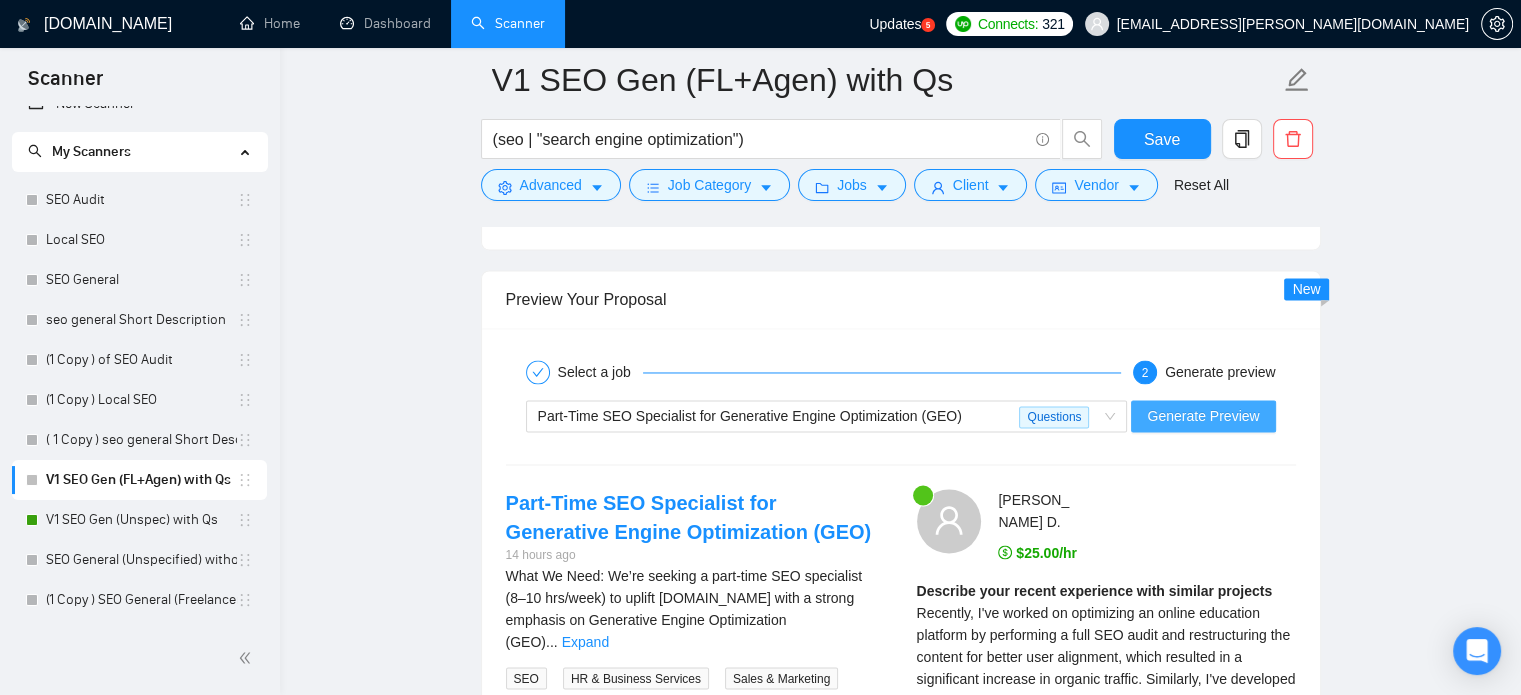 click on "Generate Preview" at bounding box center [1203, 416] 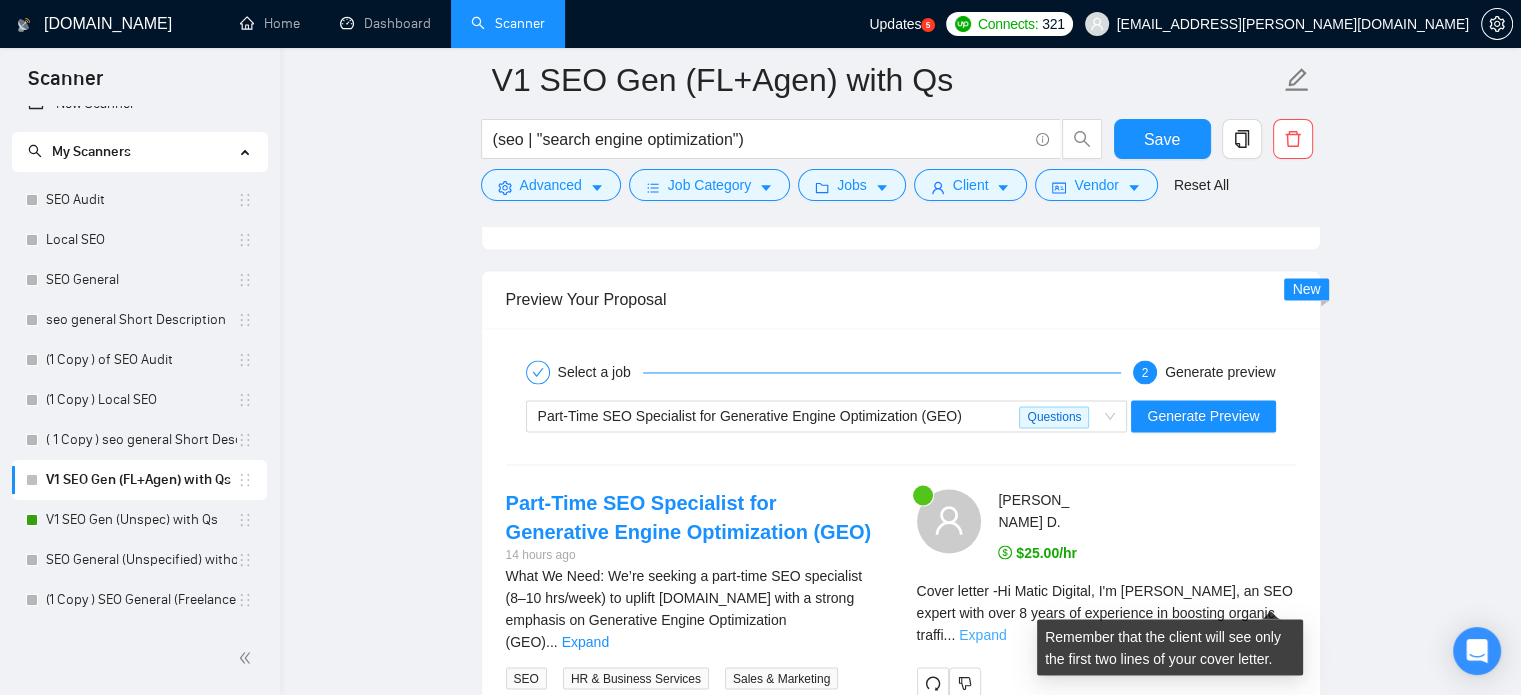 click on "Expand" at bounding box center (982, 634) 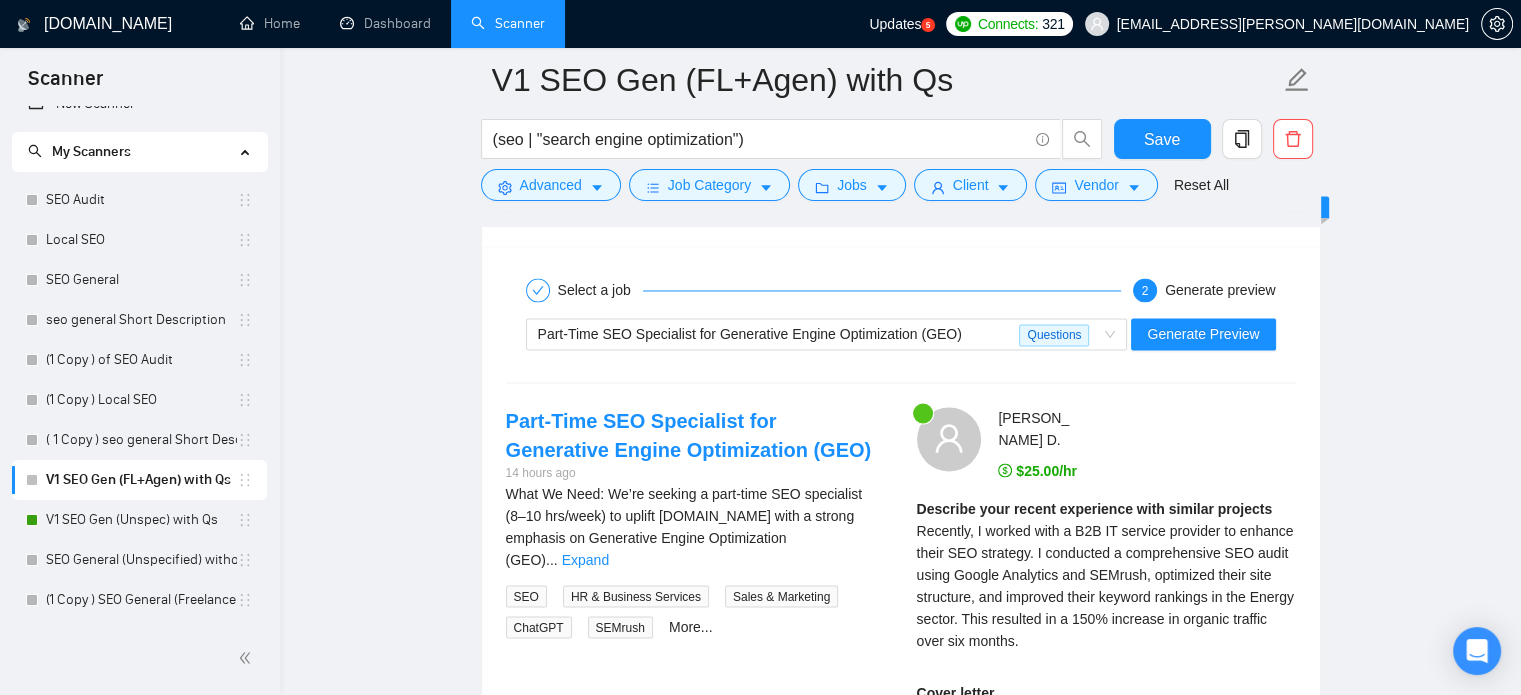 scroll, scrollTop: 3316, scrollLeft: 0, axis: vertical 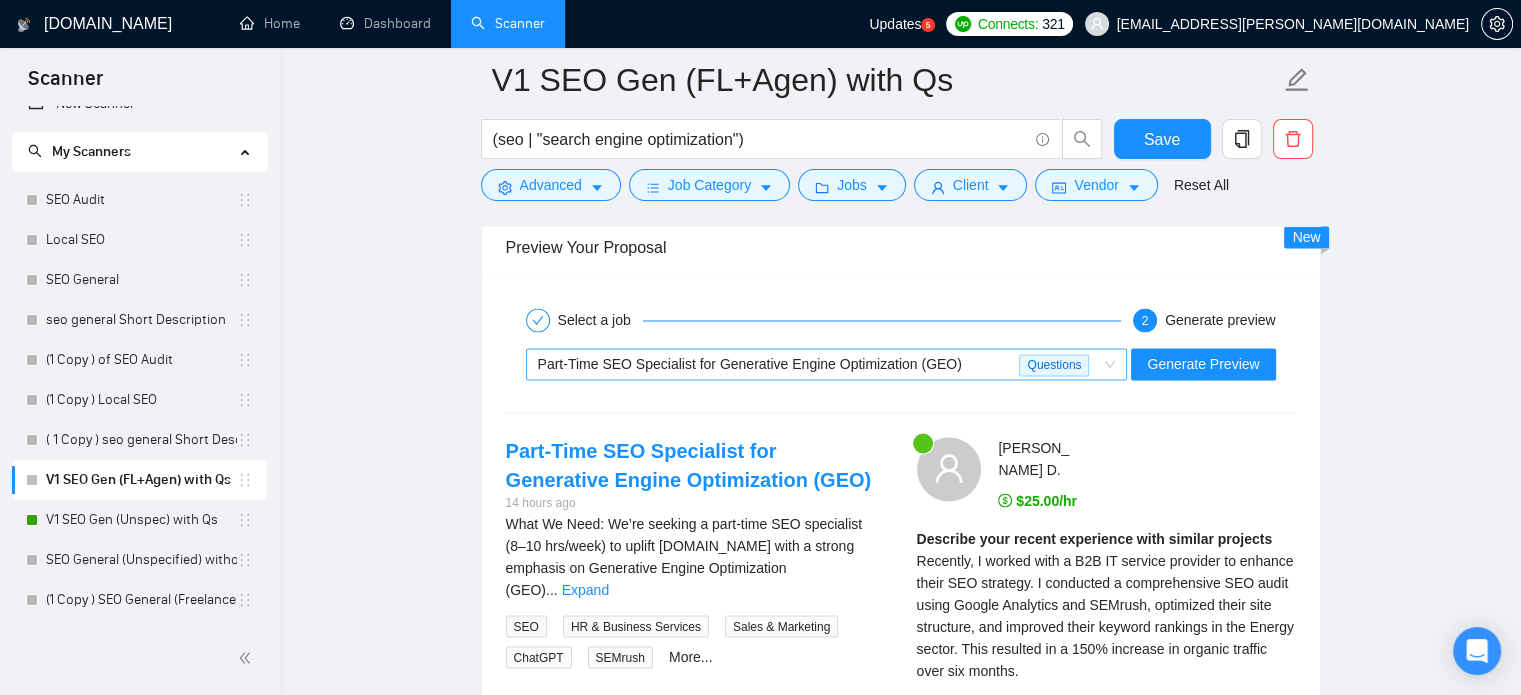 click on "Questions" at bounding box center (1058, 364) 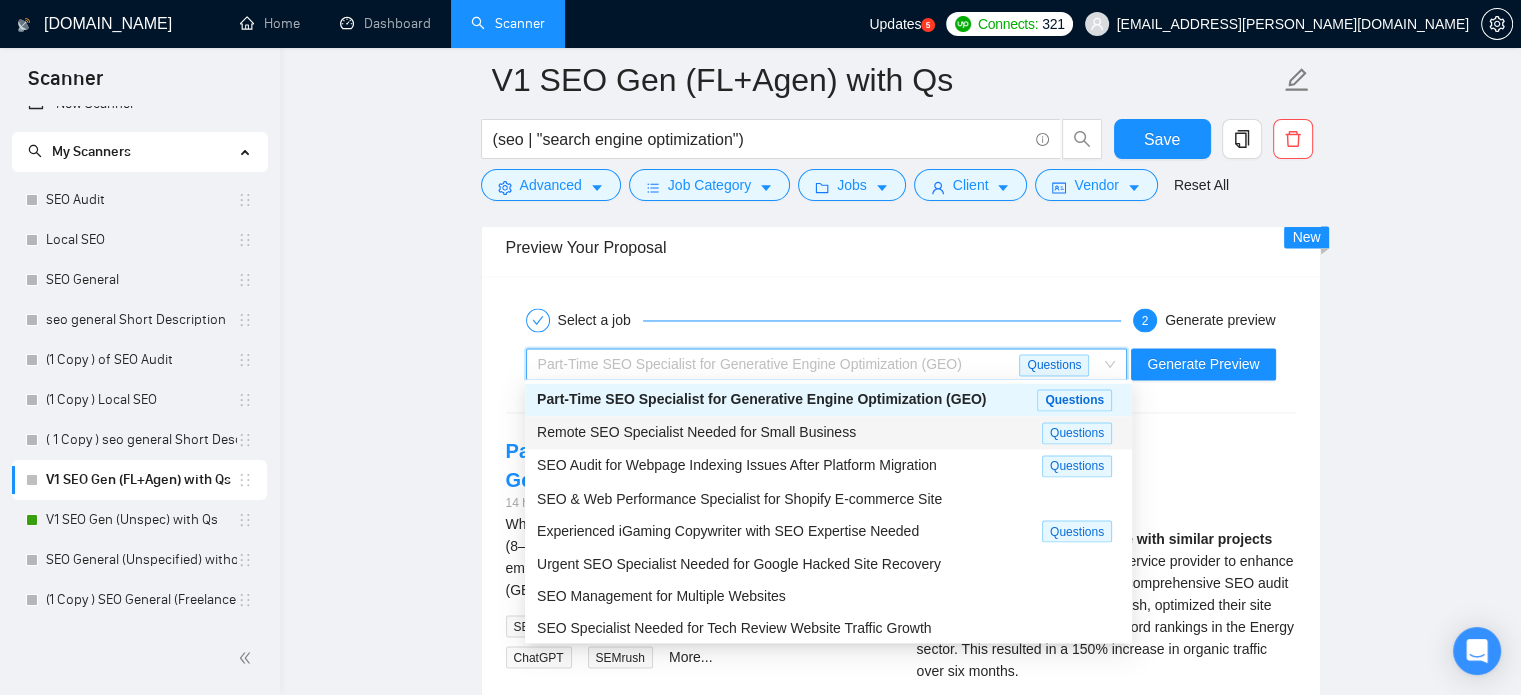 click on "Remote SEO Specialist Needed for Small Business" at bounding box center [696, 432] 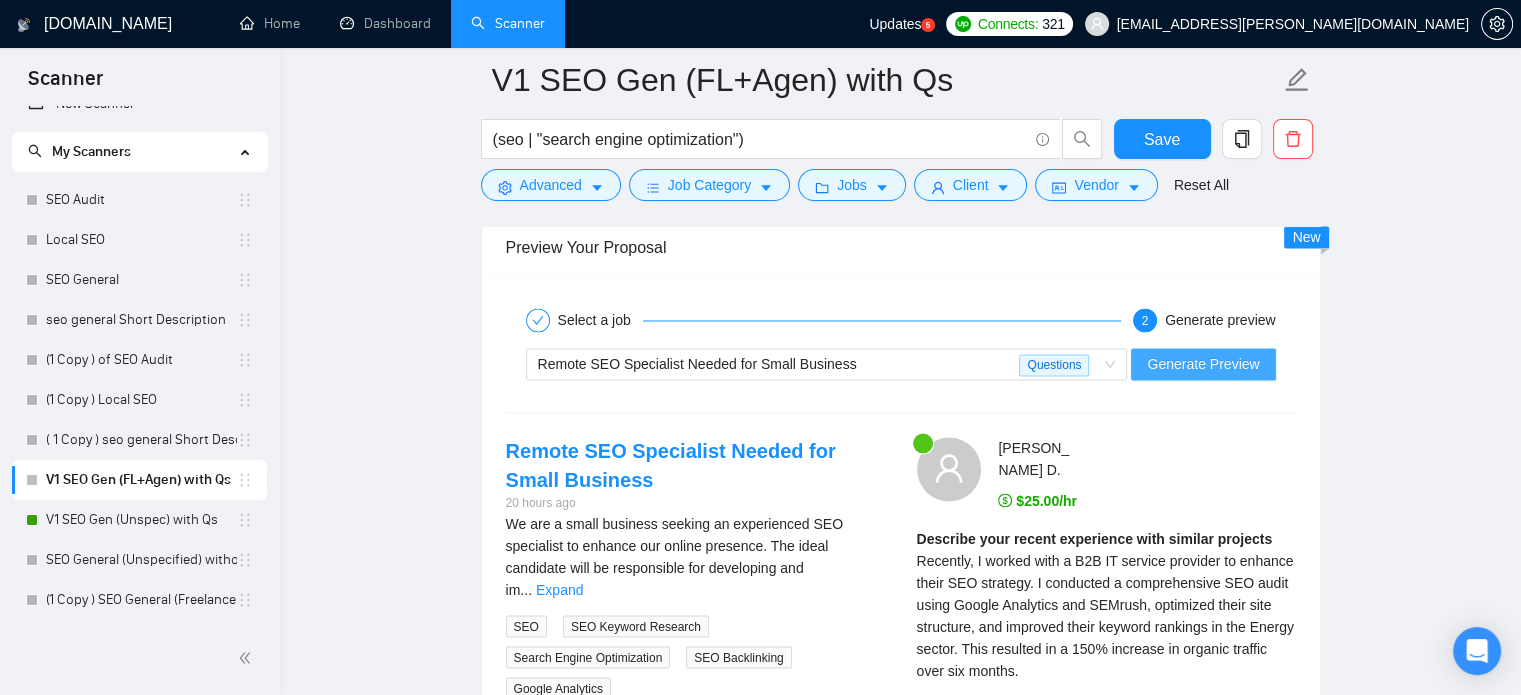 click on "Generate Preview" at bounding box center (1203, 364) 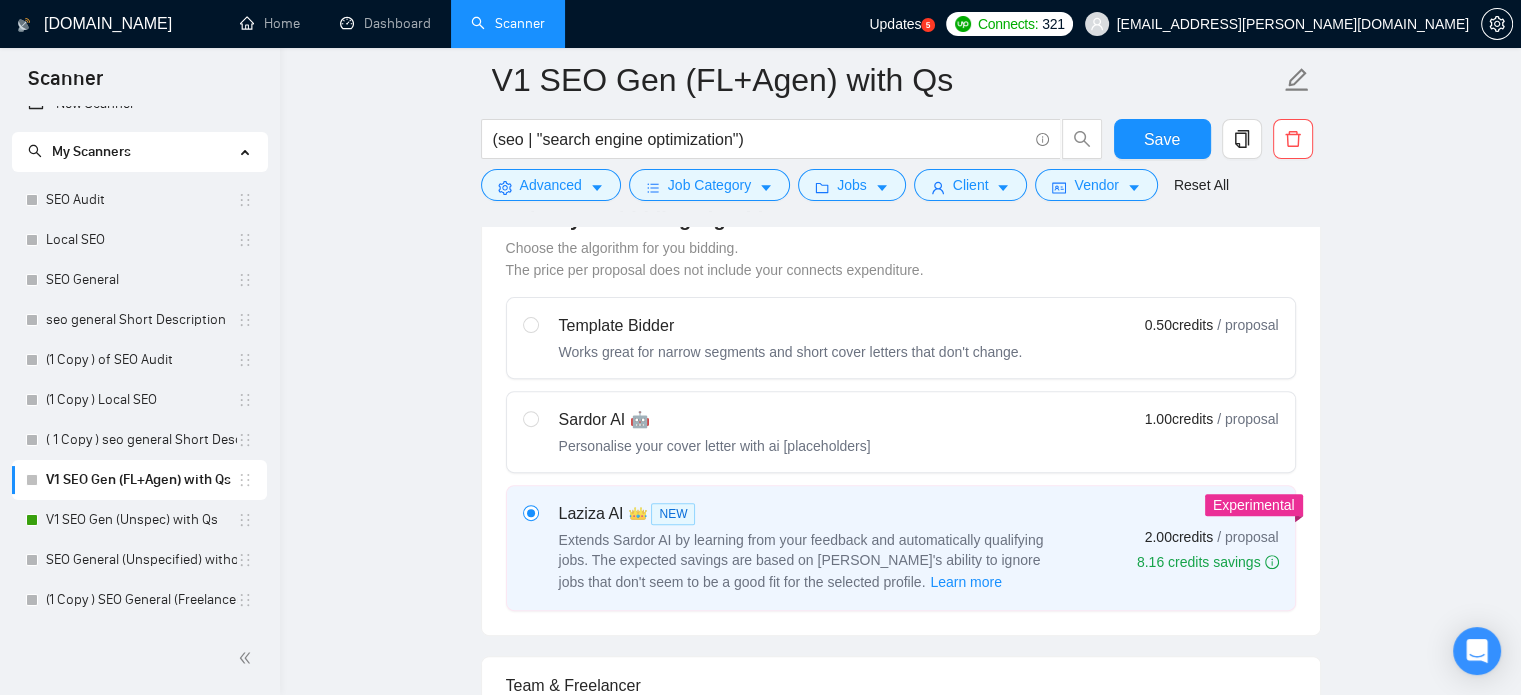 scroll, scrollTop: 575, scrollLeft: 0, axis: vertical 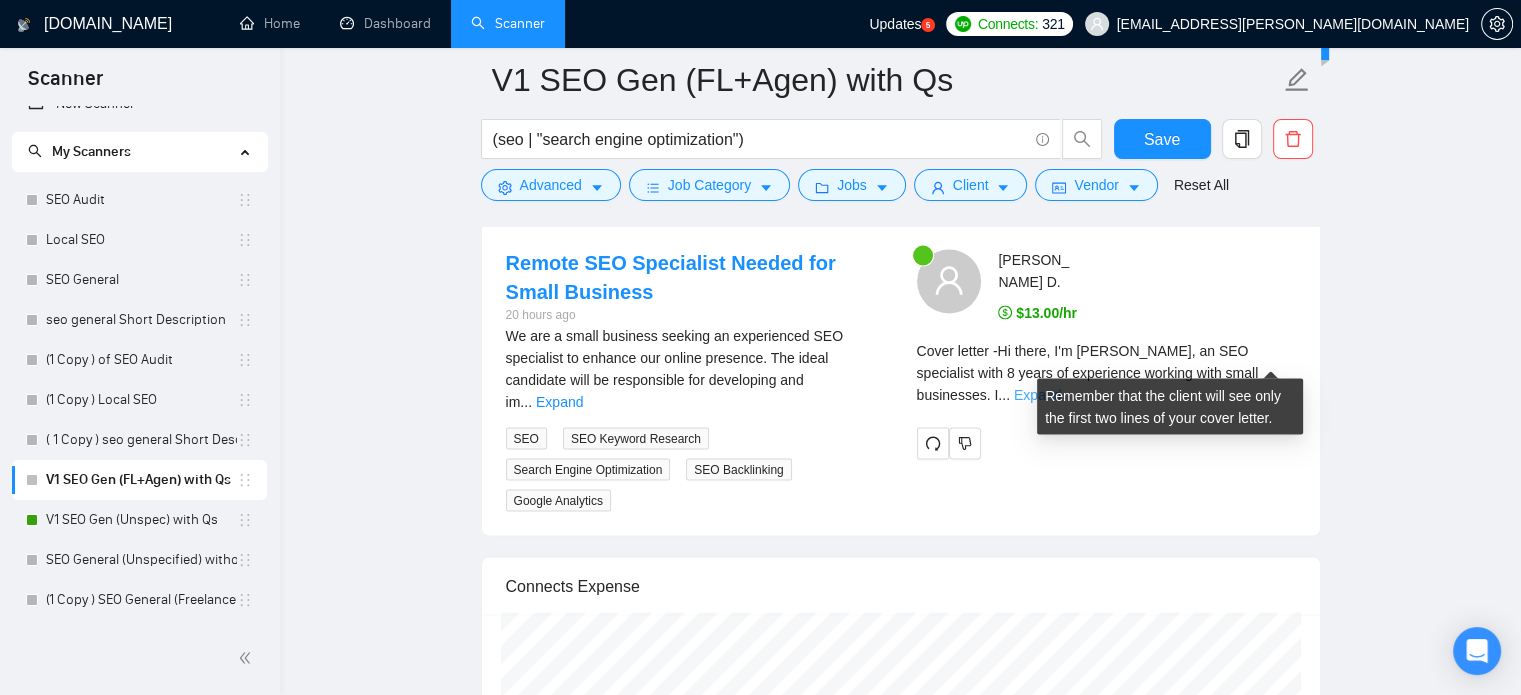click on "Expand" at bounding box center (1037, 394) 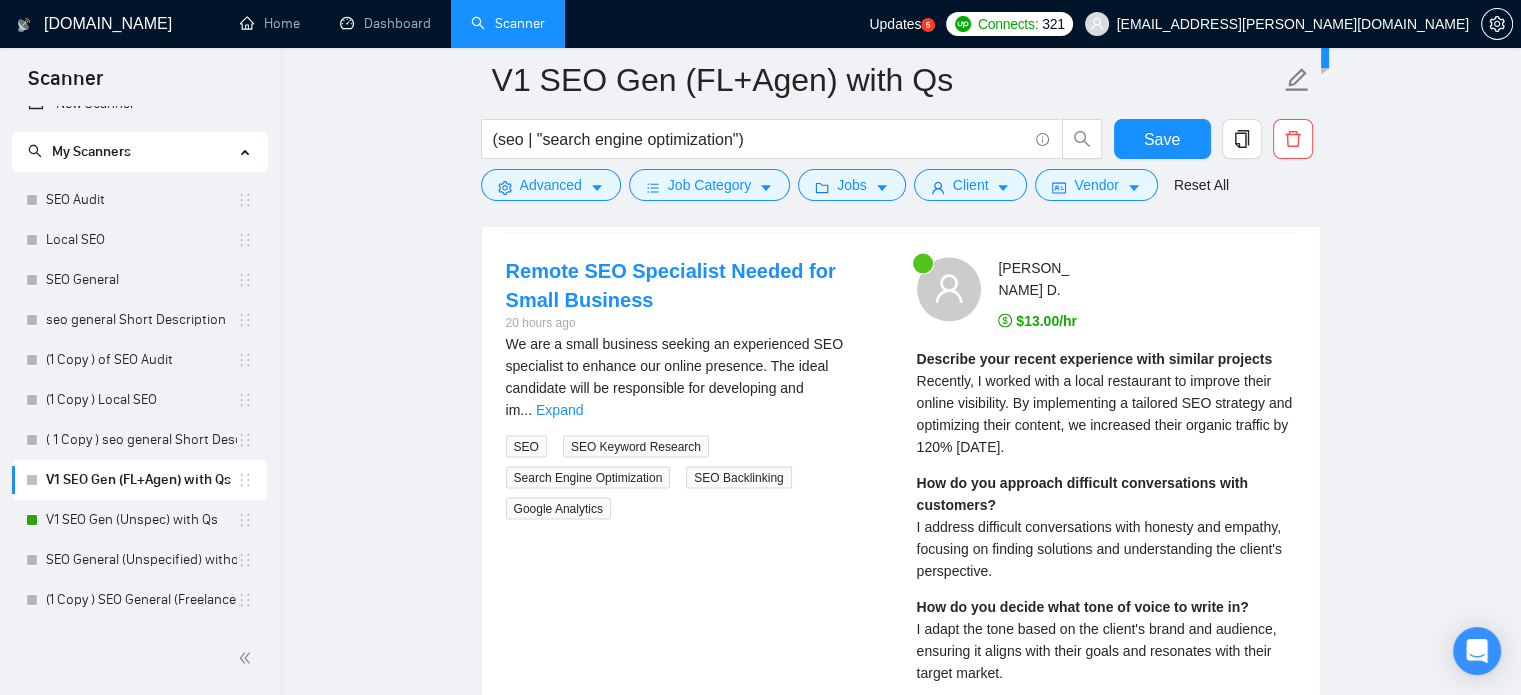 scroll, scrollTop: 3496, scrollLeft: 0, axis: vertical 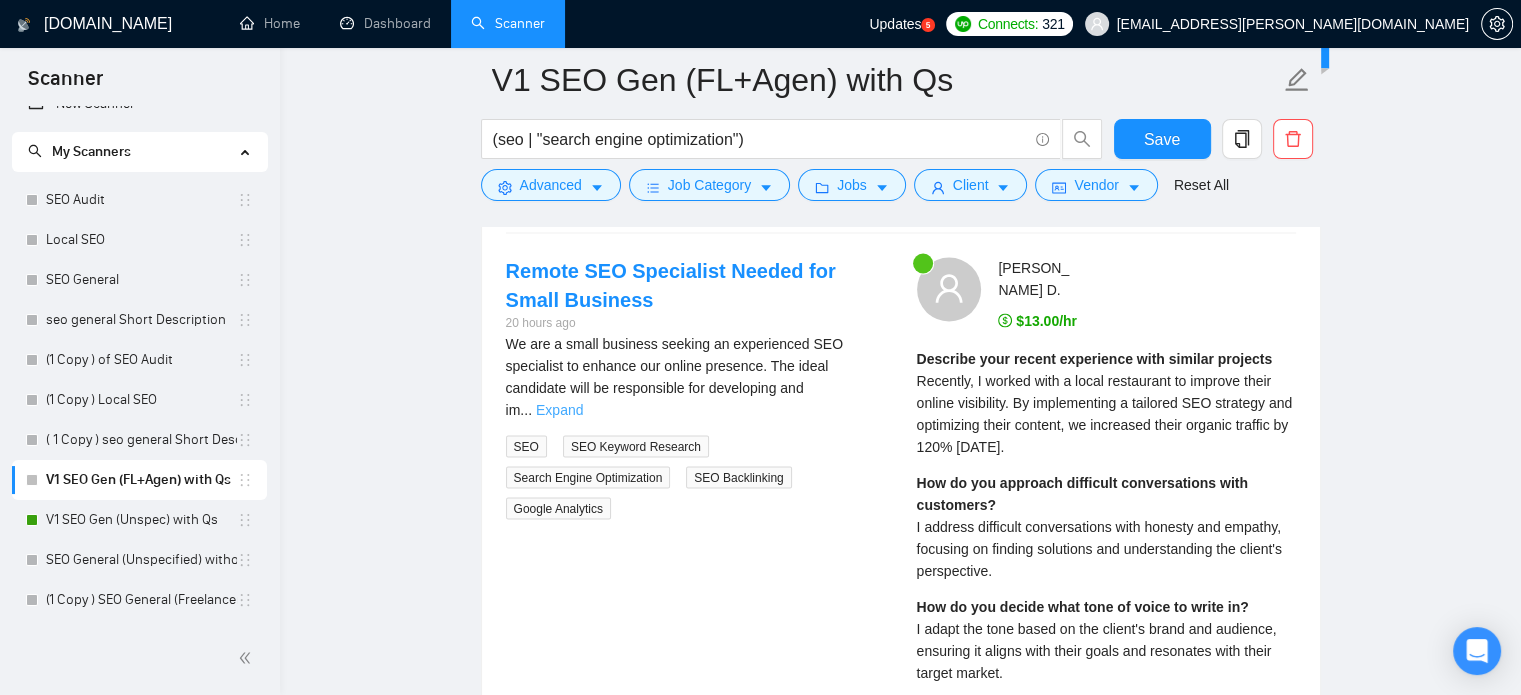 click on "Expand" at bounding box center (559, 409) 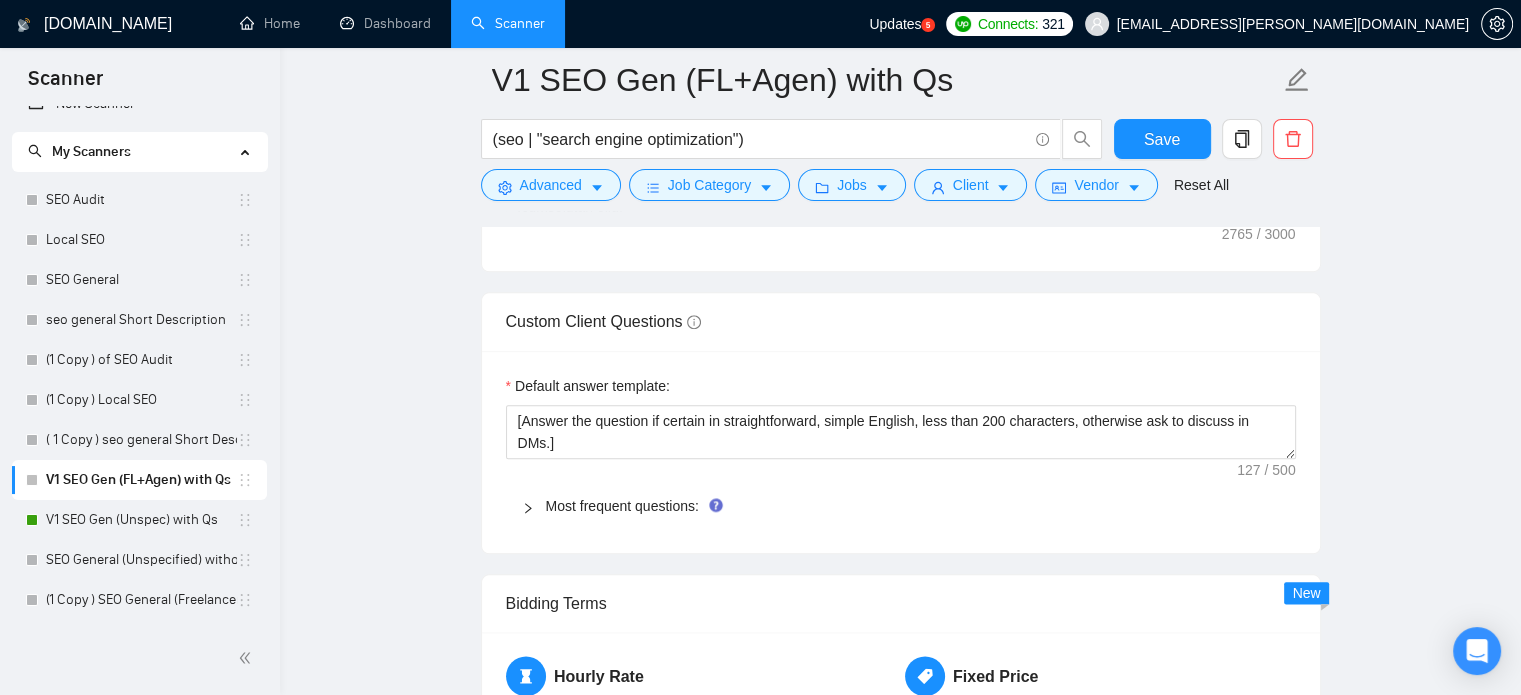 scroll, scrollTop: 2252, scrollLeft: 0, axis: vertical 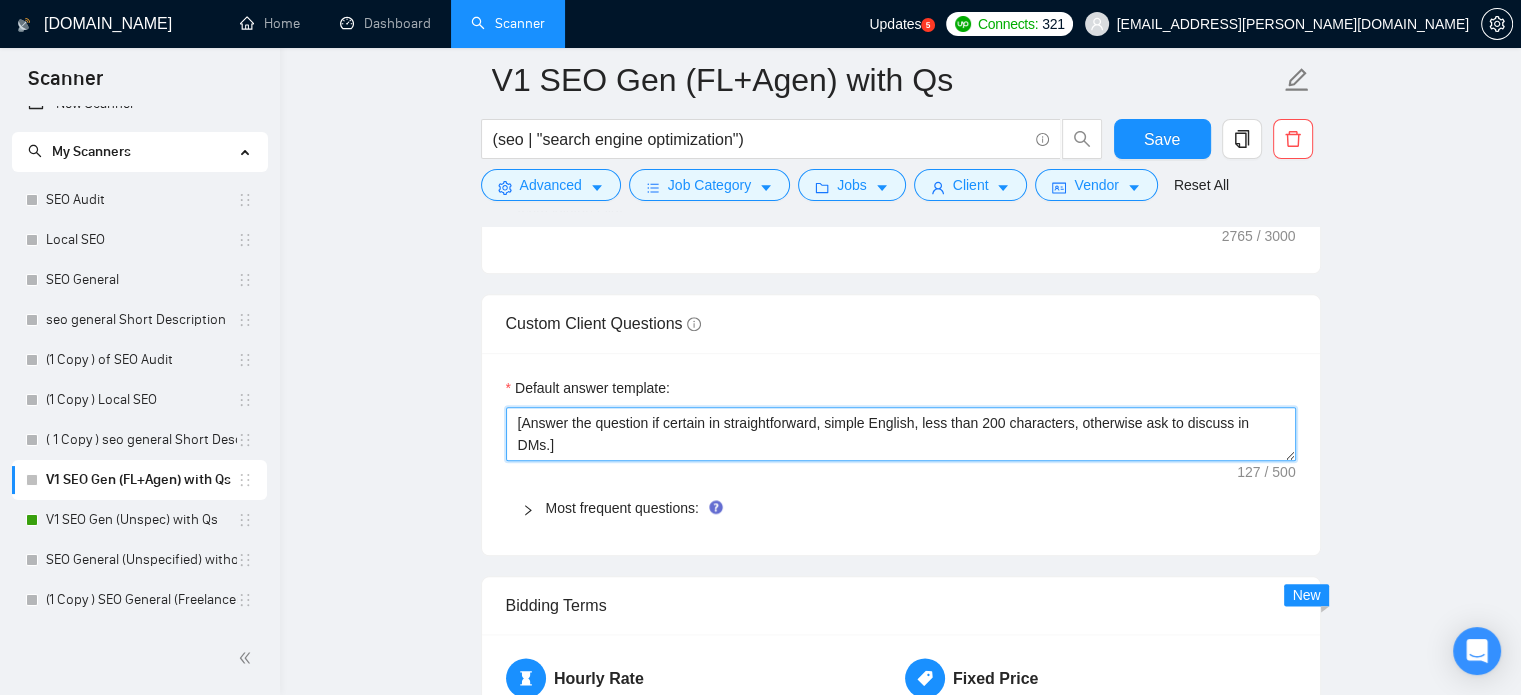click on "[Answer the question if certain in straightforward, simple English, less than 200 characters, otherwise ask to discuss in DMs.]" at bounding box center (901, 434) 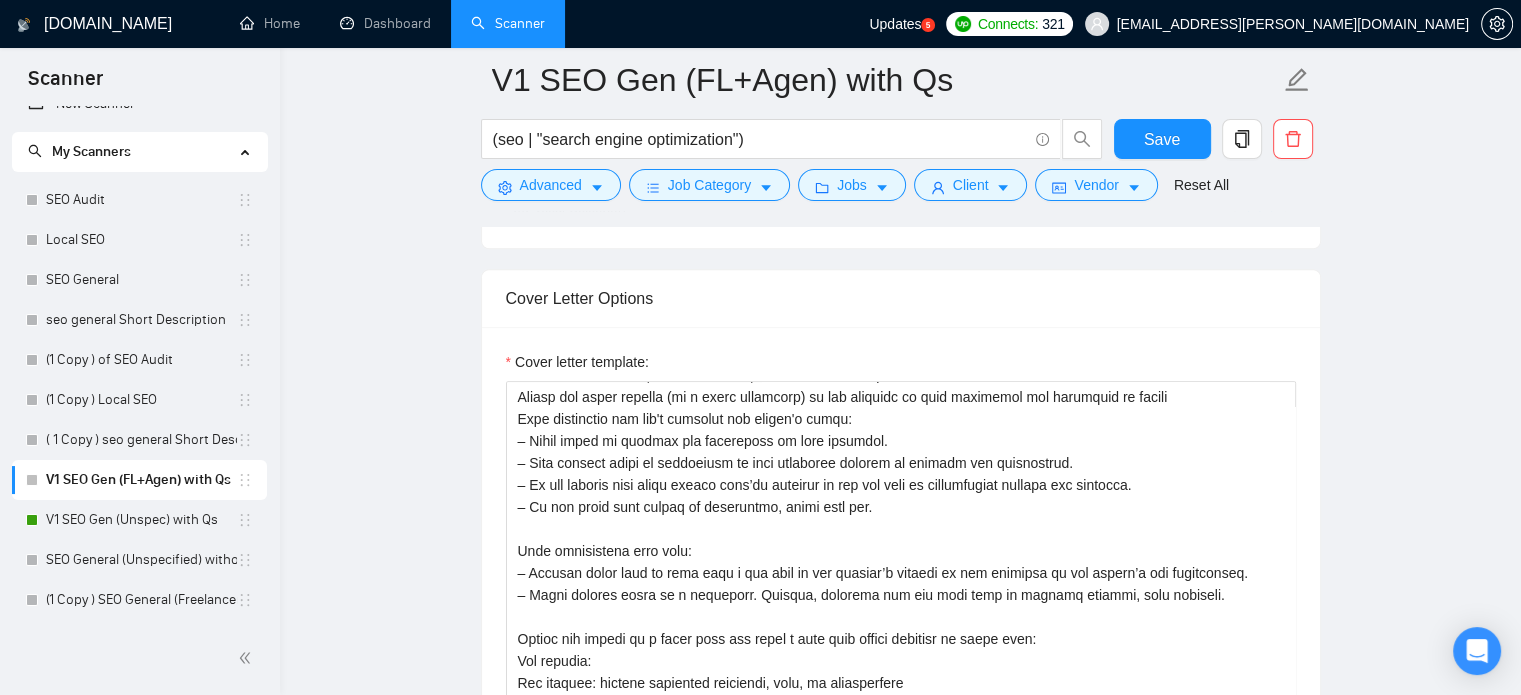 scroll, scrollTop: 1644, scrollLeft: 0, axis: vertical 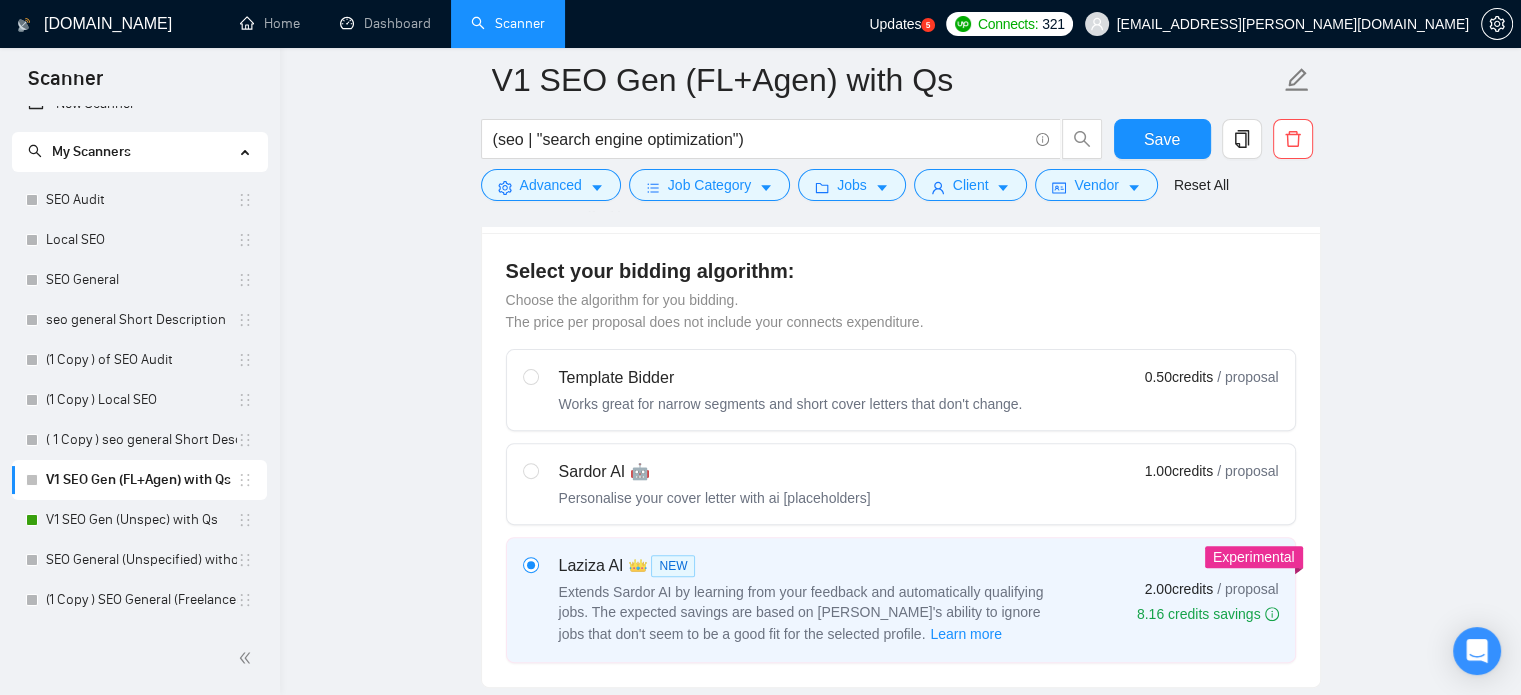 type on "[Answer the question if certain in straightforward, simple English, less than 200 characters, otherwise ask to discuss in DMs. Do not provide vague or unverifiable information if not available on my profile]" 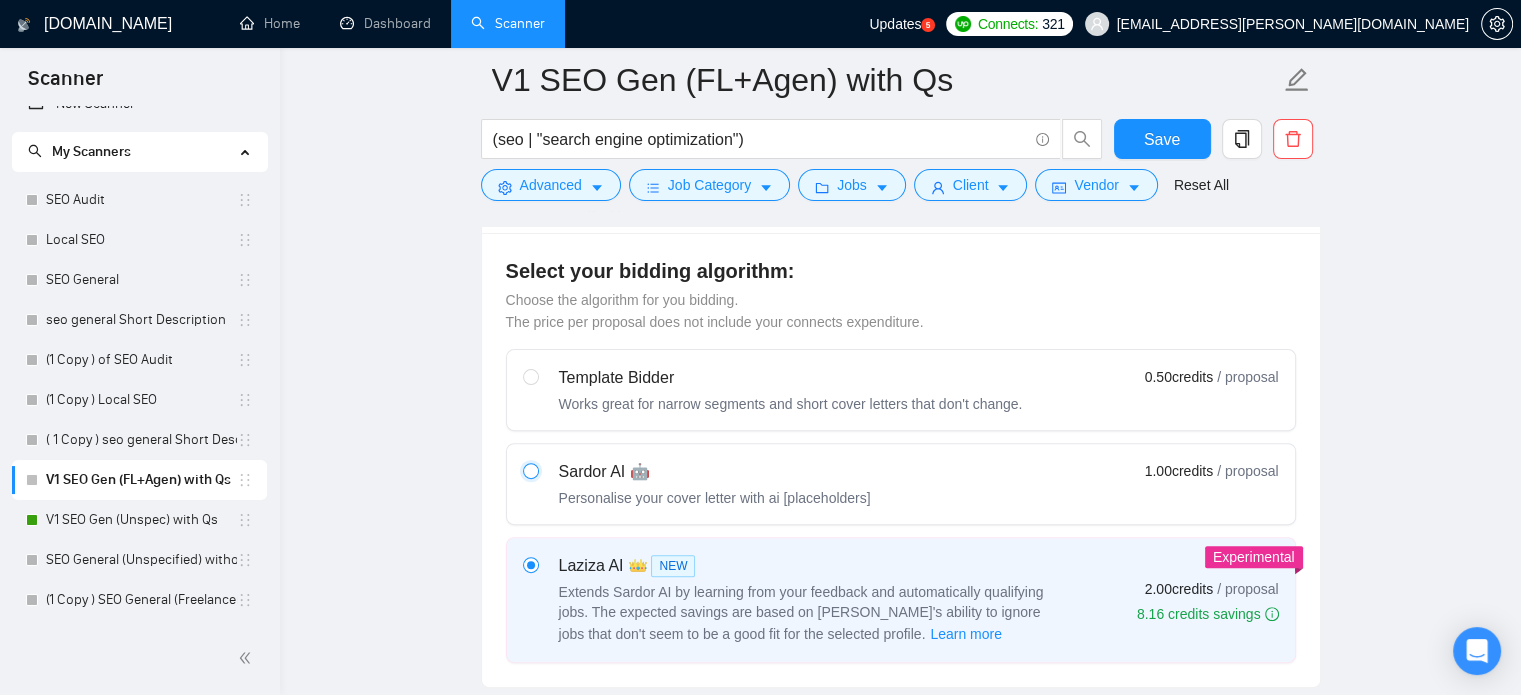 click at bounding box center (530, 470) 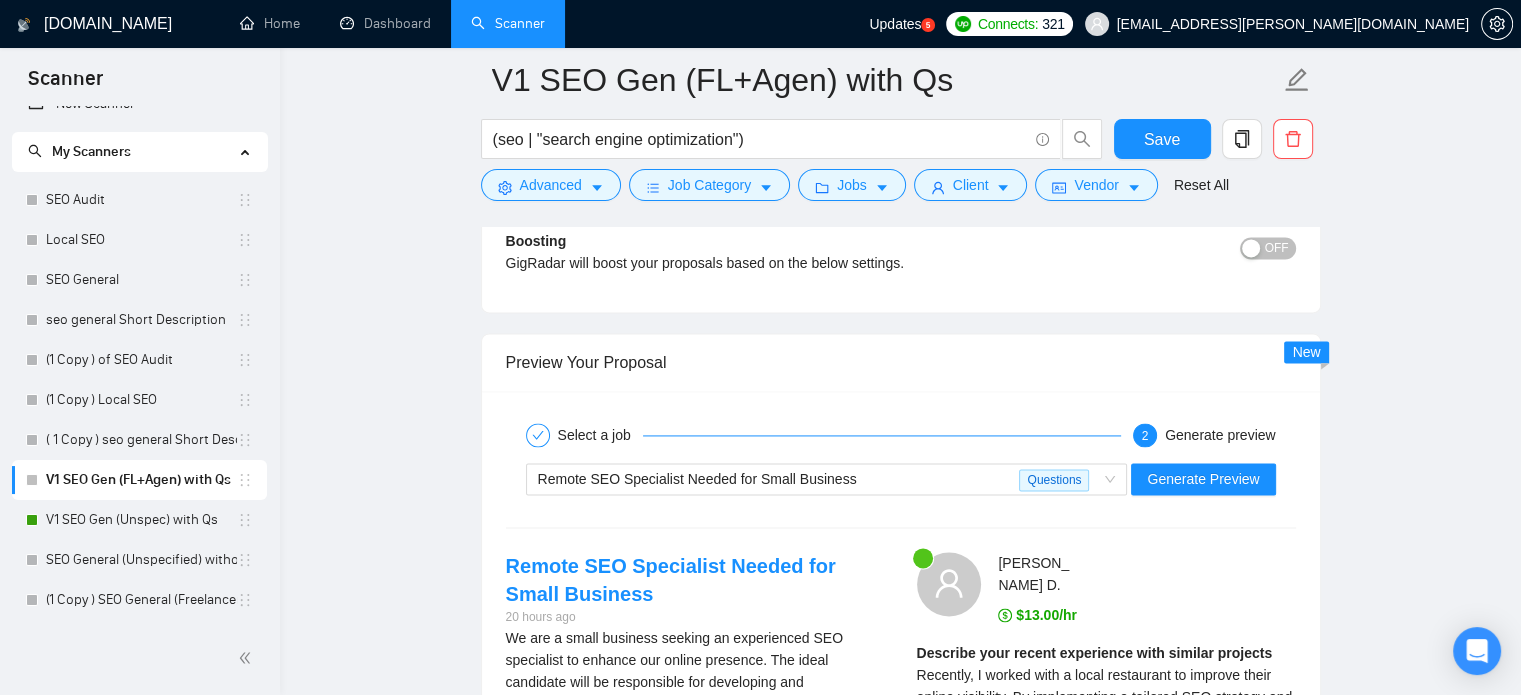 scroll, scrollTop: 2836, scrollLeft: 0, axis: vertical 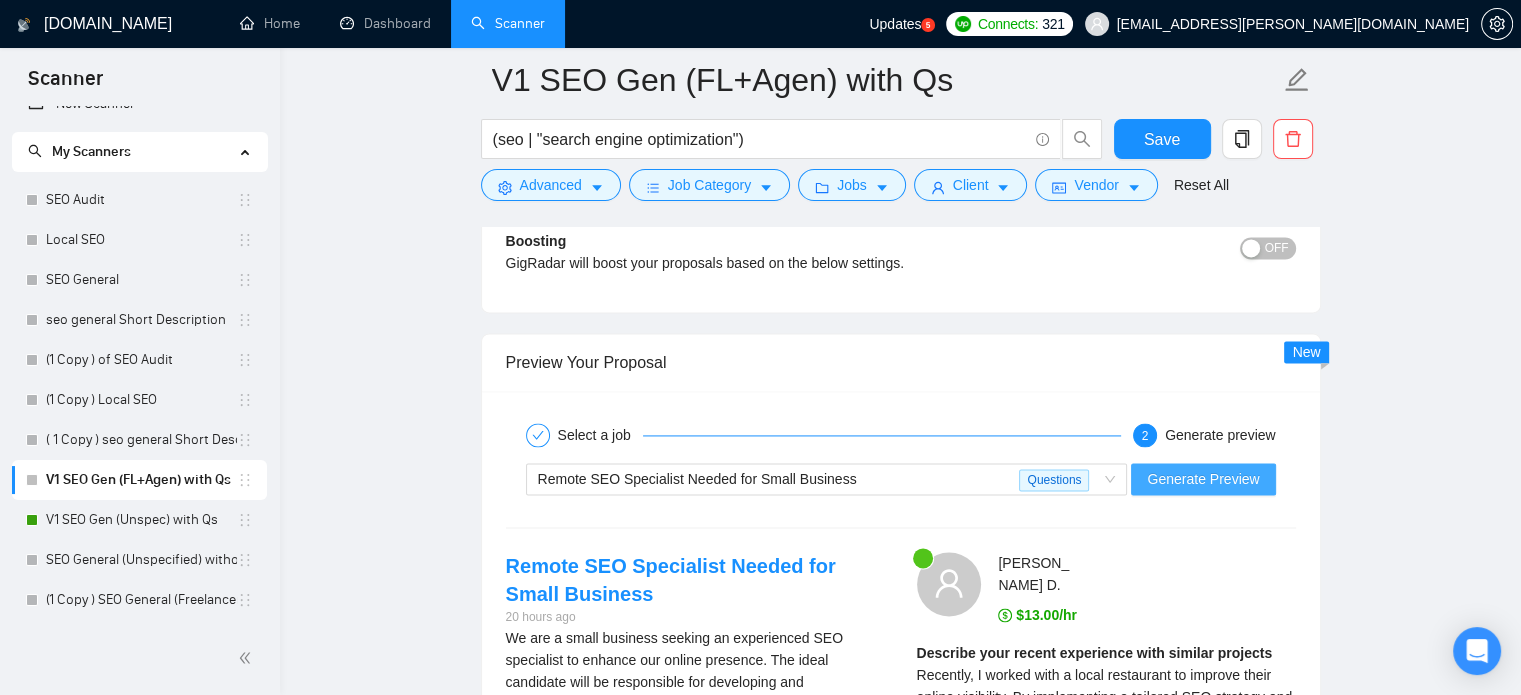 click on "Generate Preview" at bounding box center (1203, 479) 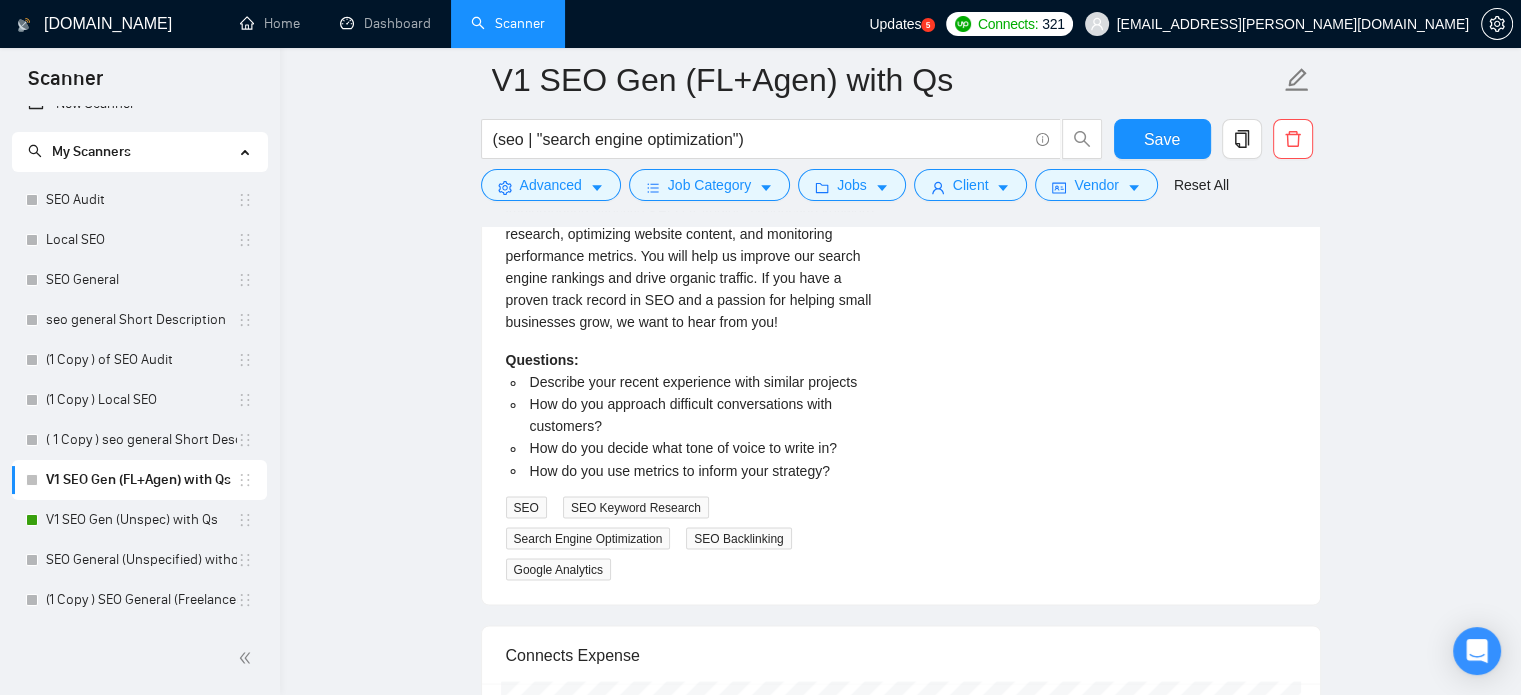 scroll, scrollTop: 3322, scrollLeft: 0, axis: vertical 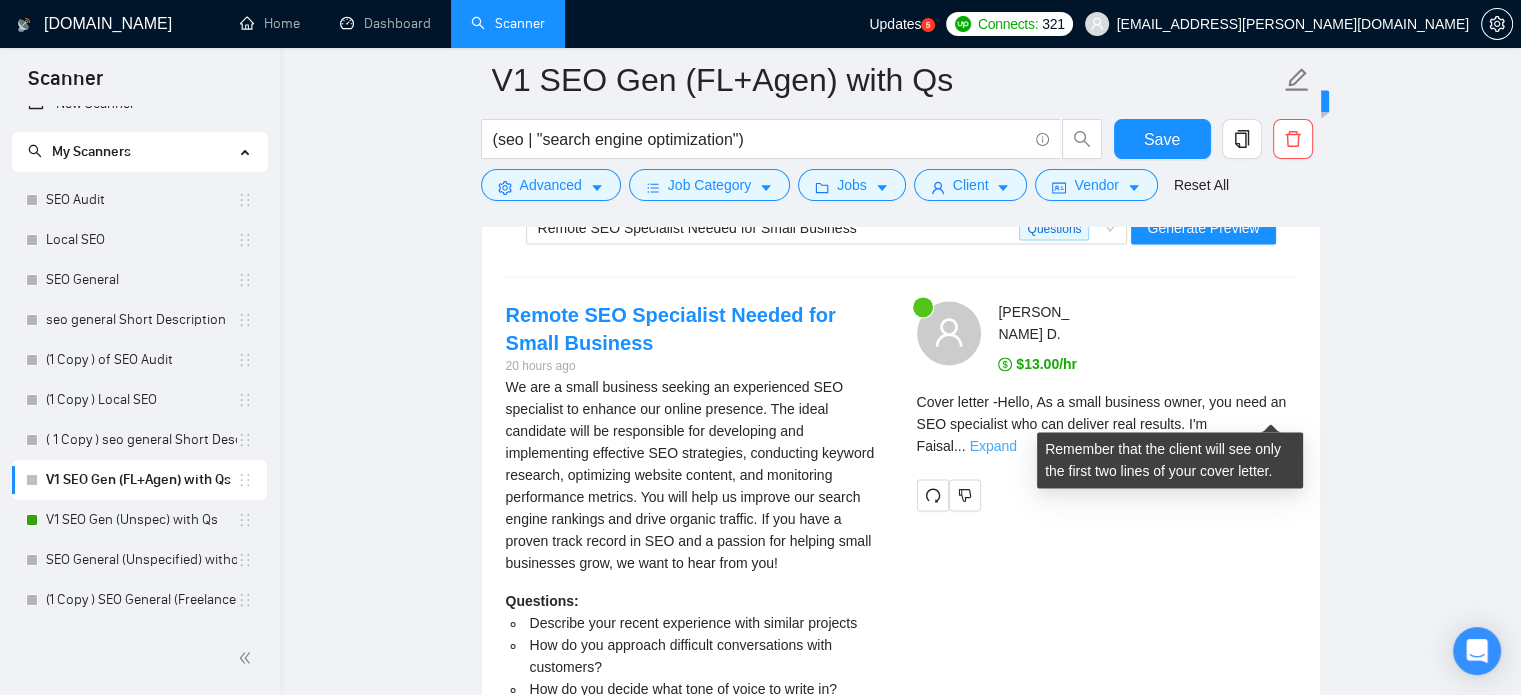 click on "Expand" at bounding box center (993, 446) 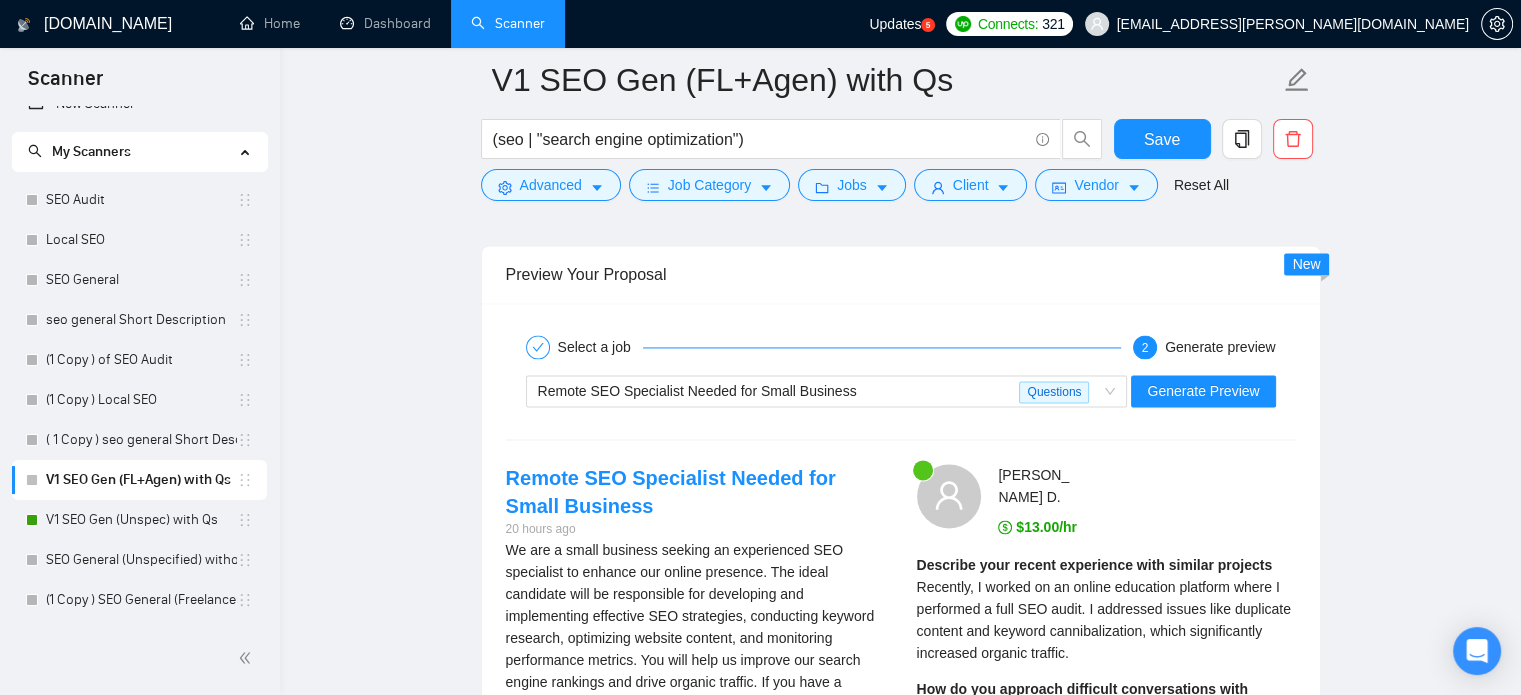 scroll, scrollTop: 2926, scrollLeft: 0, axis: vertical 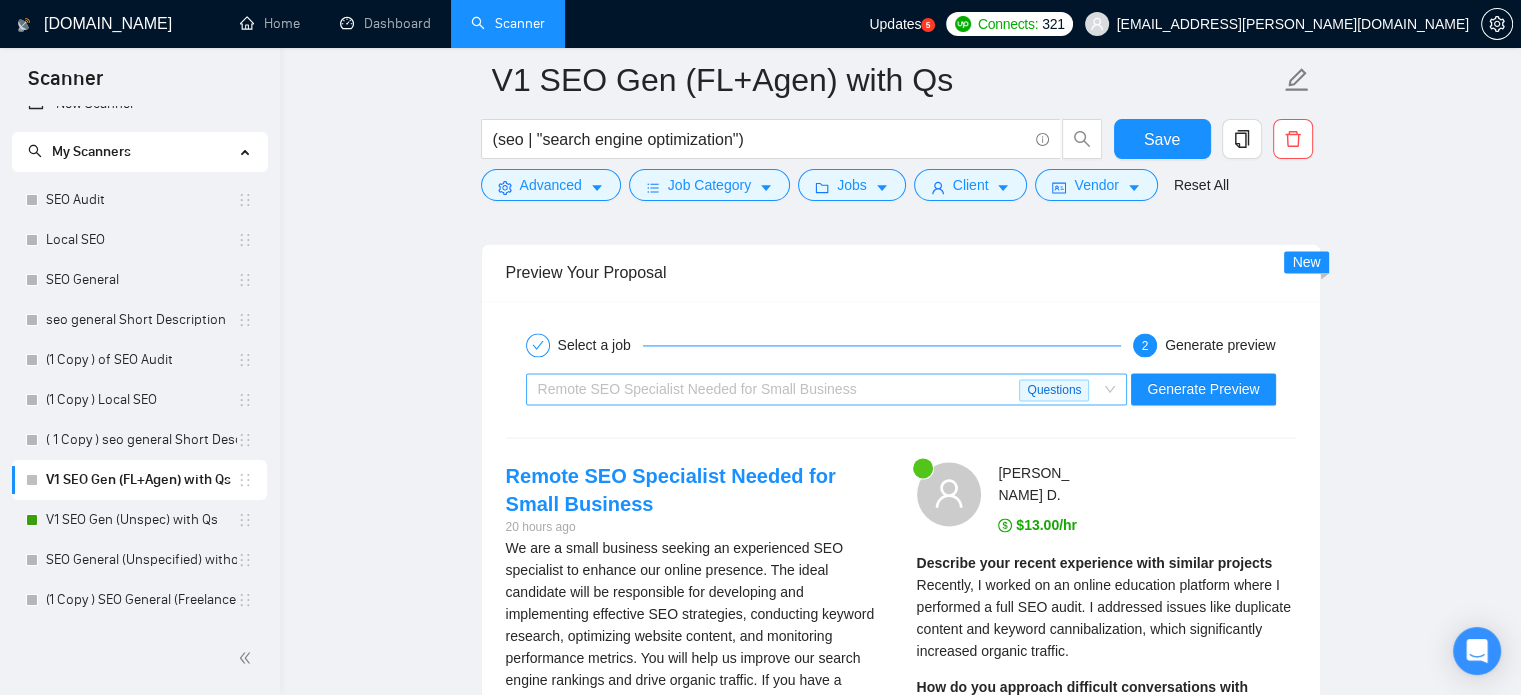 click on "Remote SEO Specialist Needed for Small Business" at bounding box center [779, 389] 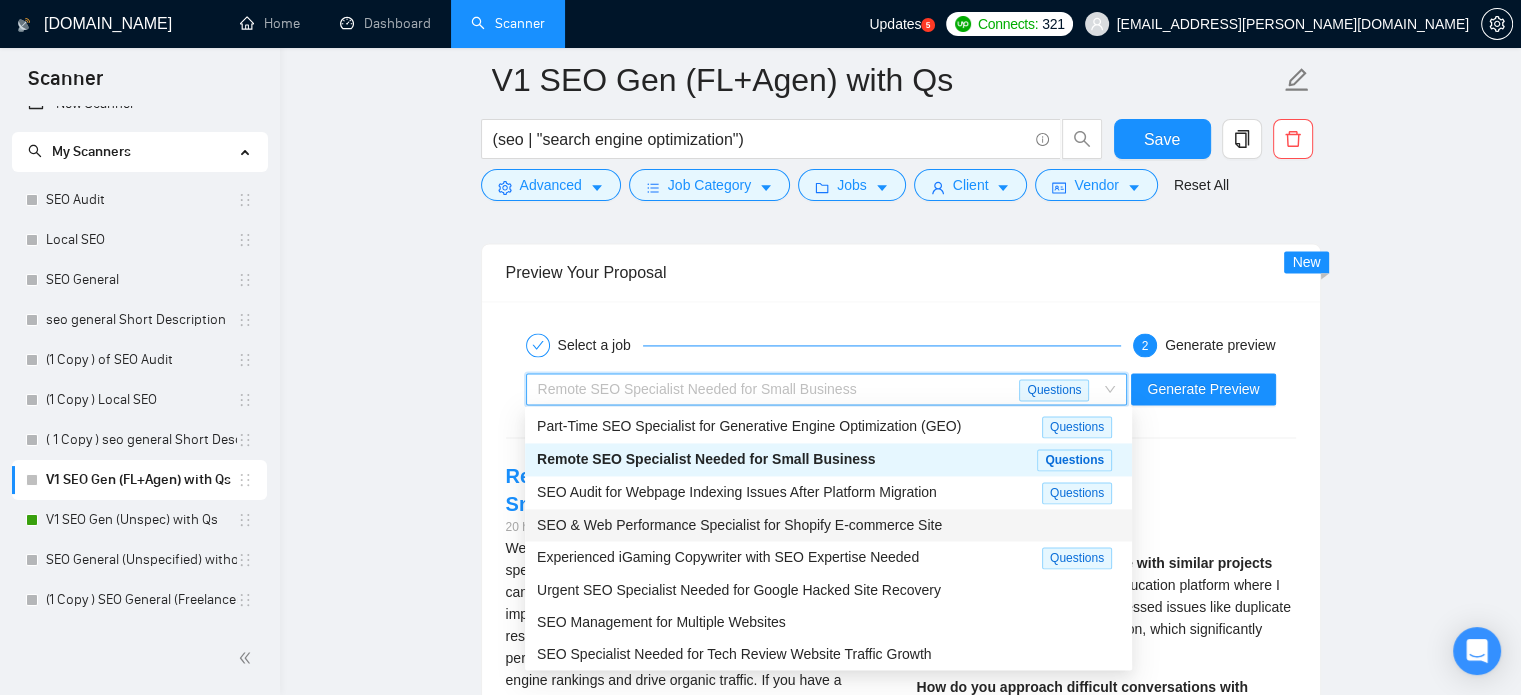 click on "SEO & Web Performance Specialist for Shopify E-commerce Site" at bounding box center (739, 525) 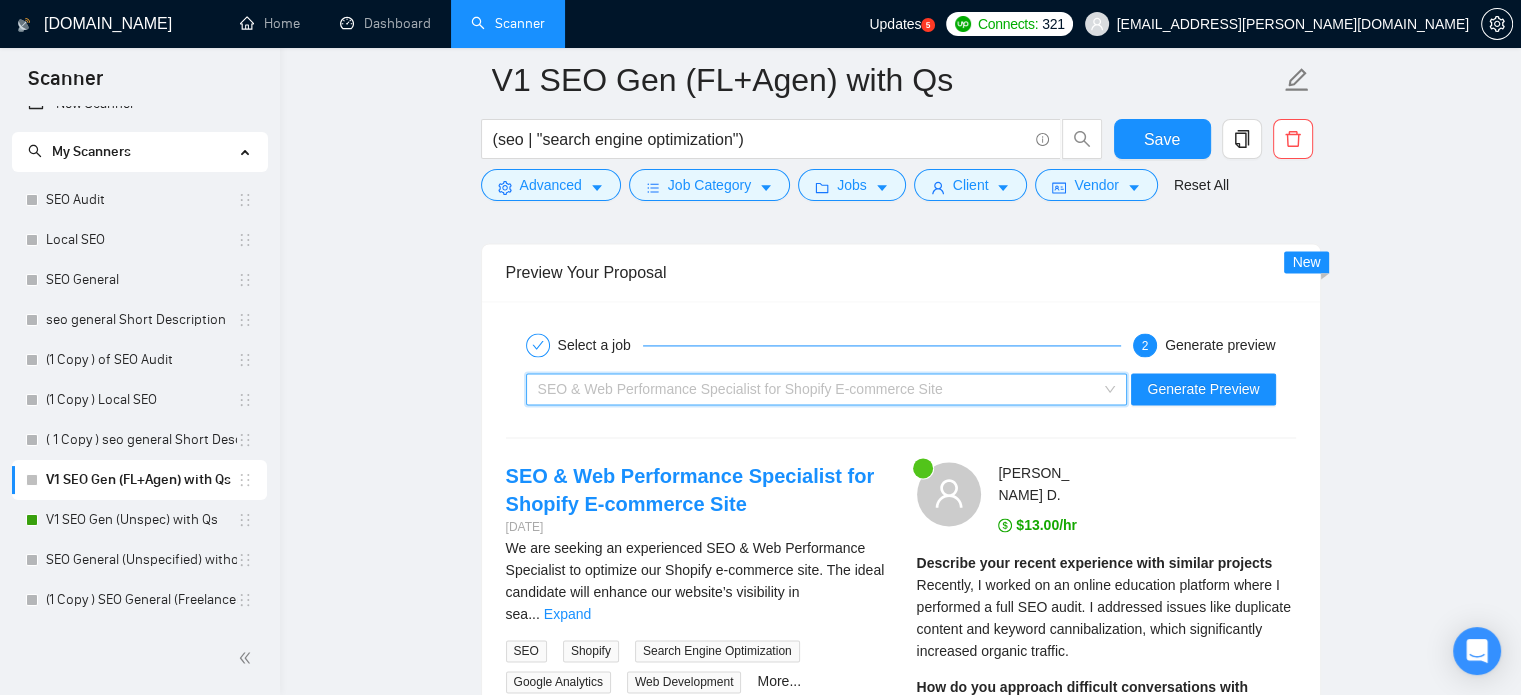 click on "SEO & Web Performance Specialist for Shopify E-commerce Site" at bounding box center (818, 389) 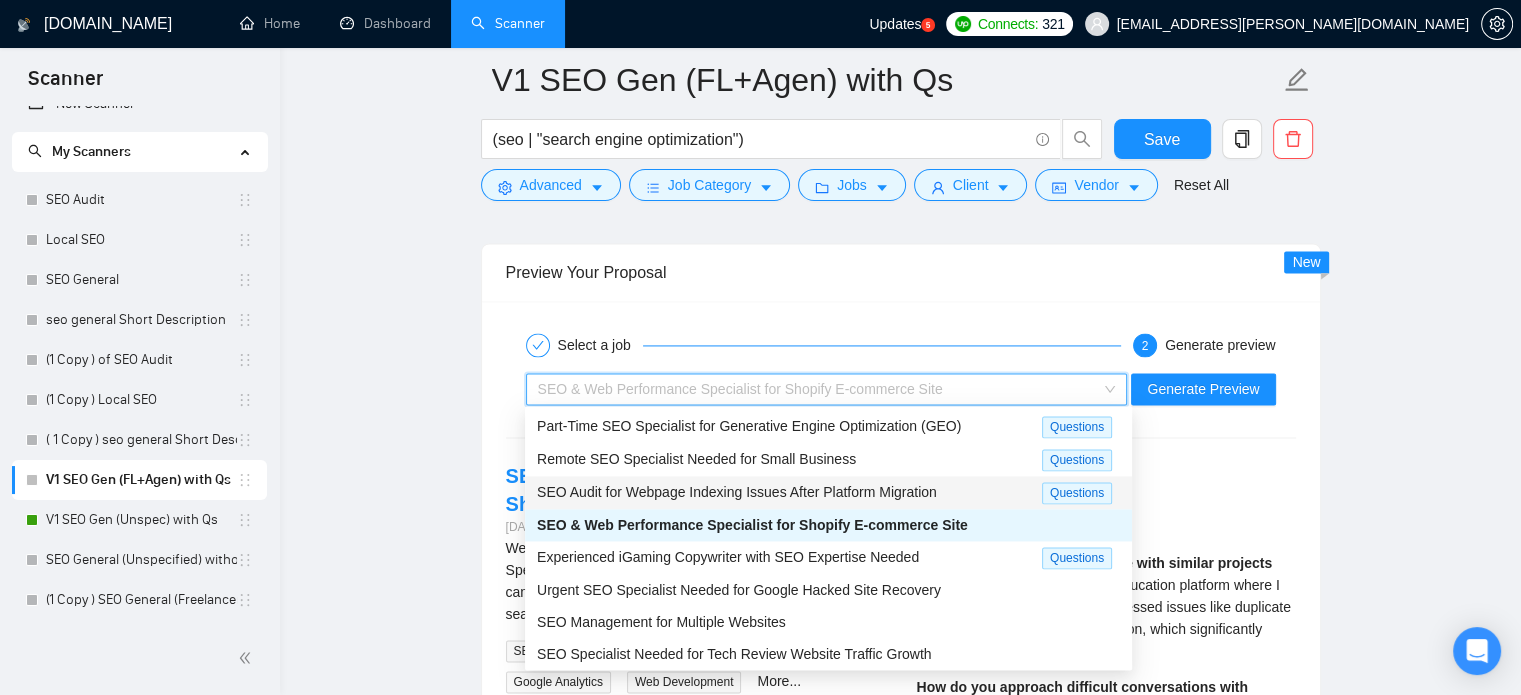 click on "SEO Audit for Webpage Indexing Issues After Platform Migration" at bounding box center (737, 492) 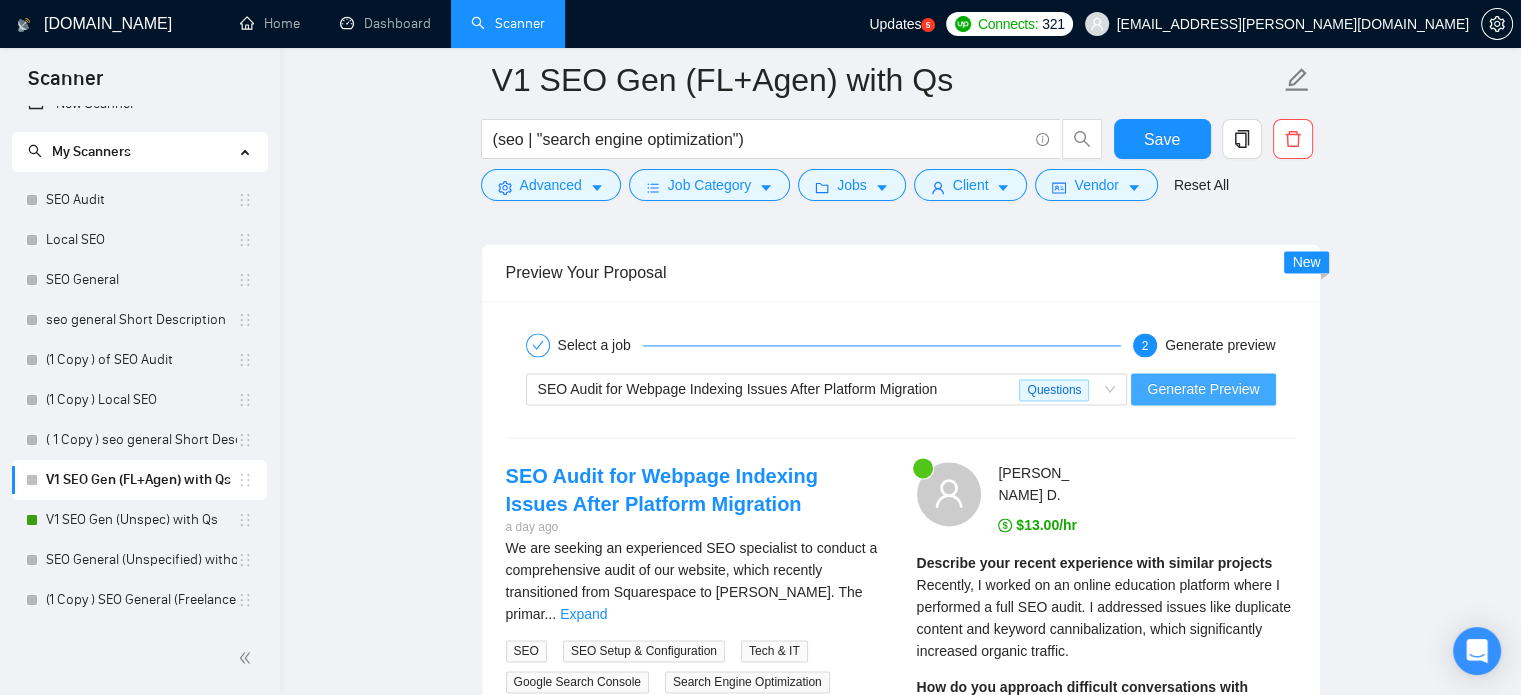 click on "Generate Preview" at bounding box center [1203, 389] 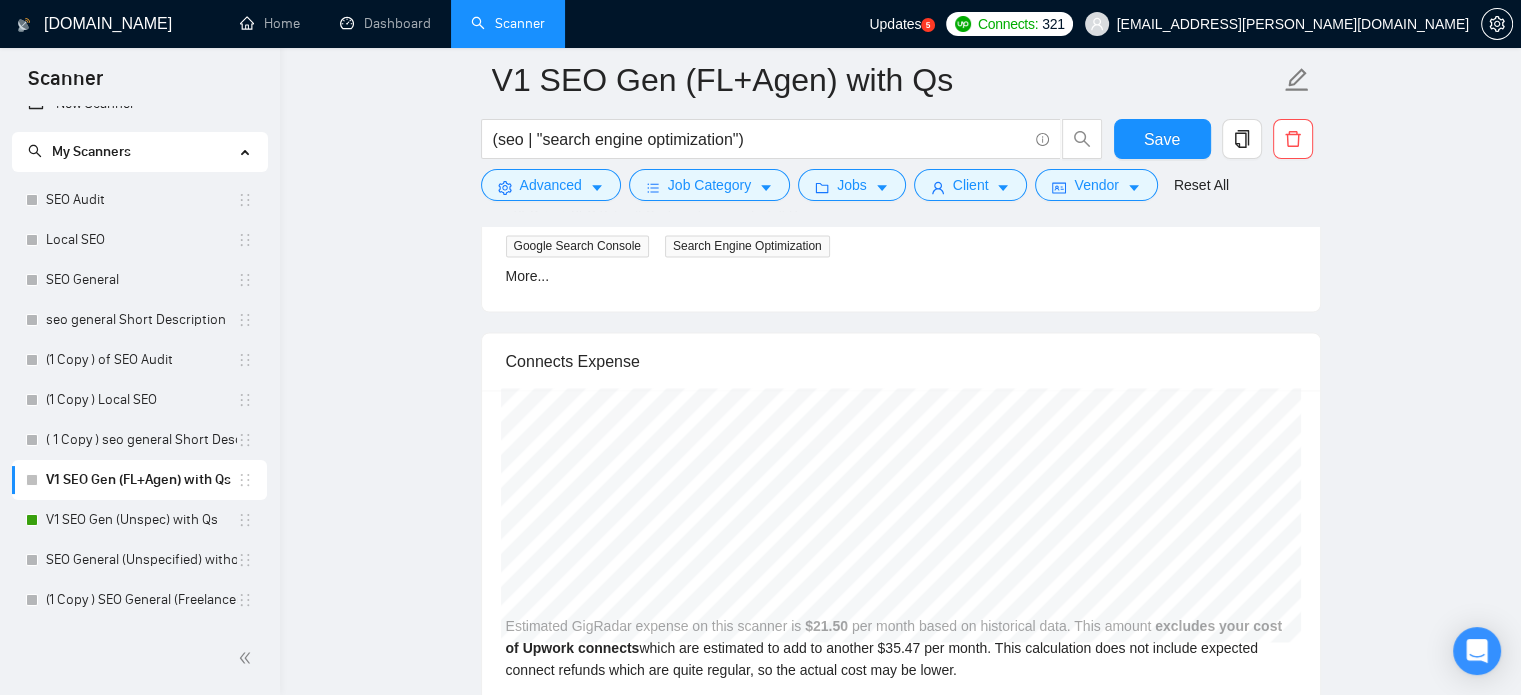 scroll, scrollTop: 3360, scrollLeft: 0, axis: vertical 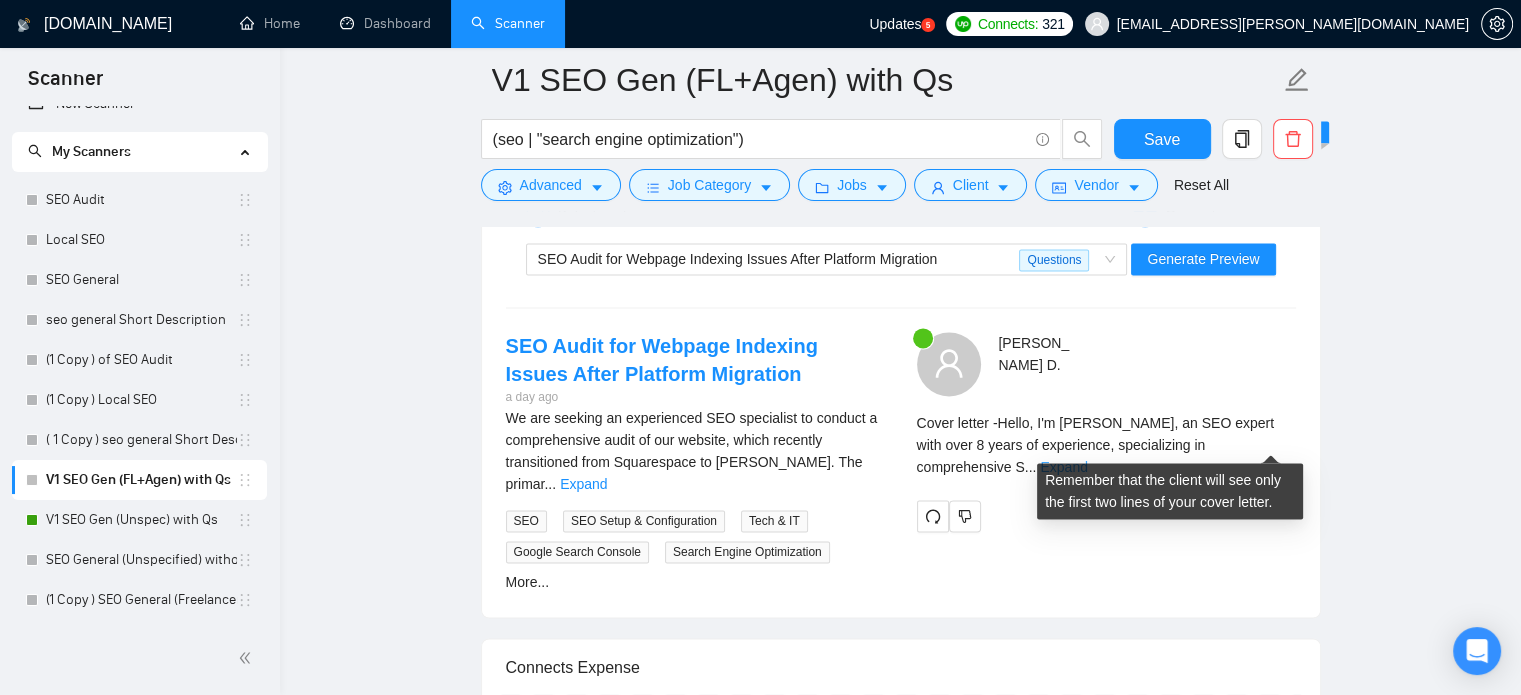 click on "Expand" at bounding box center [1063, 467] 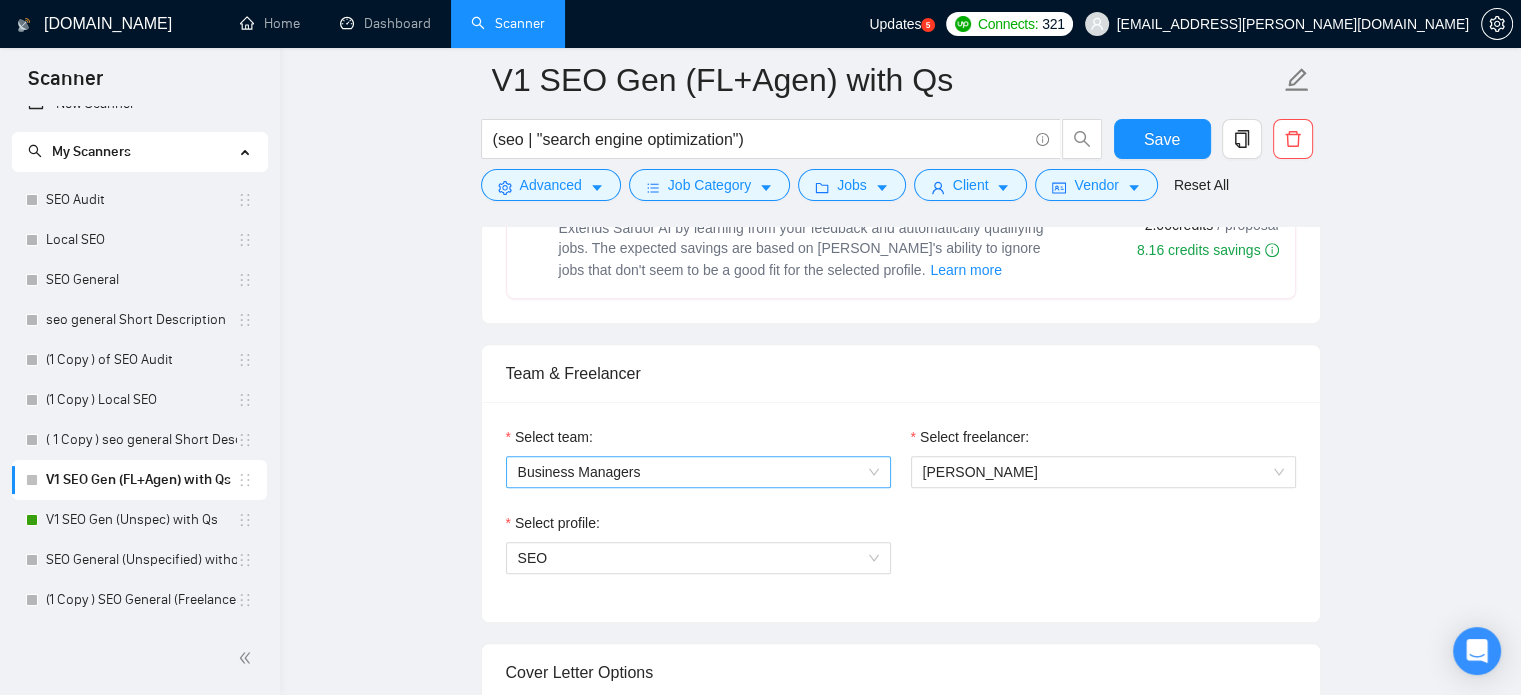 scroll, scrollTop: 888, scrollLeft: 0, axis: vertical 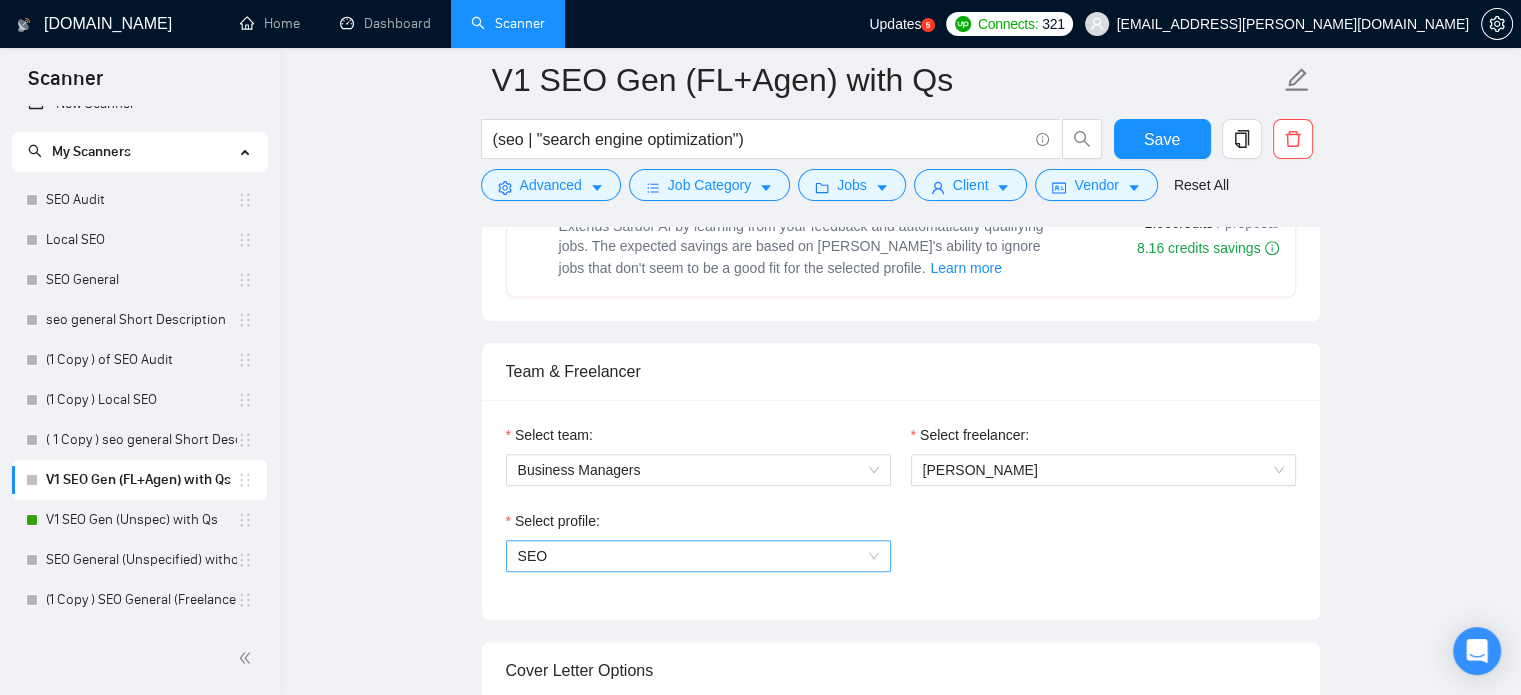 click on "SEO" at bounding box center [698, 556] 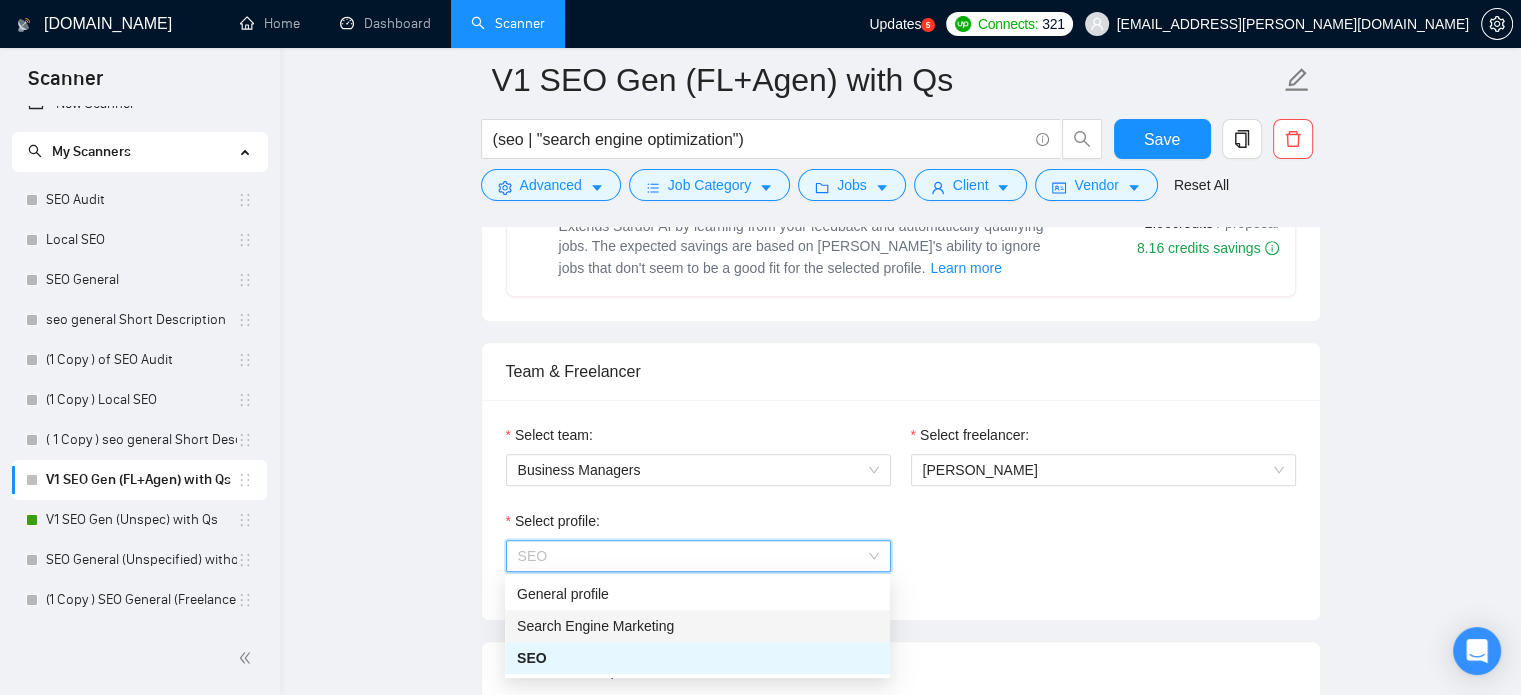 click on "Search Engine Marketing" at bounding box center [697, 626] 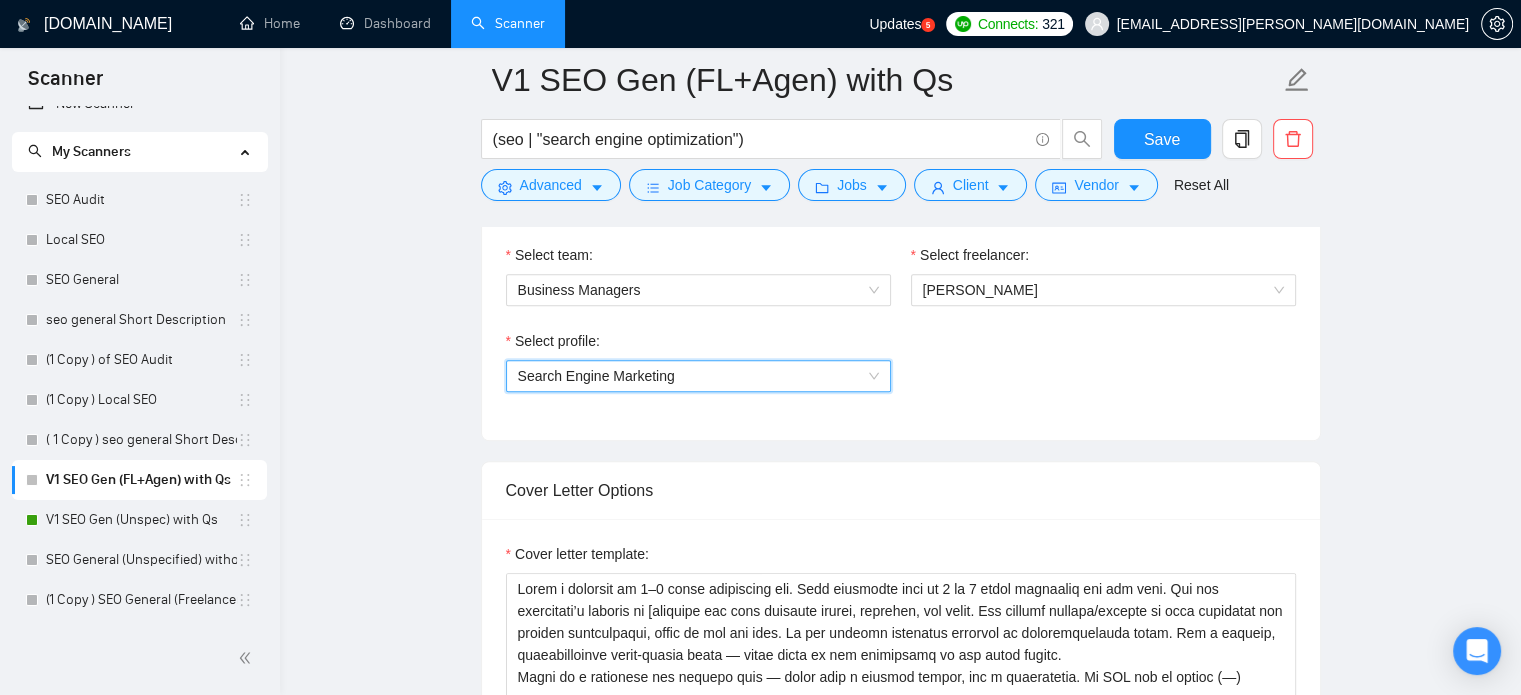scroll, scrollTop: 1020, scrollLeft: 0, axis: vertical 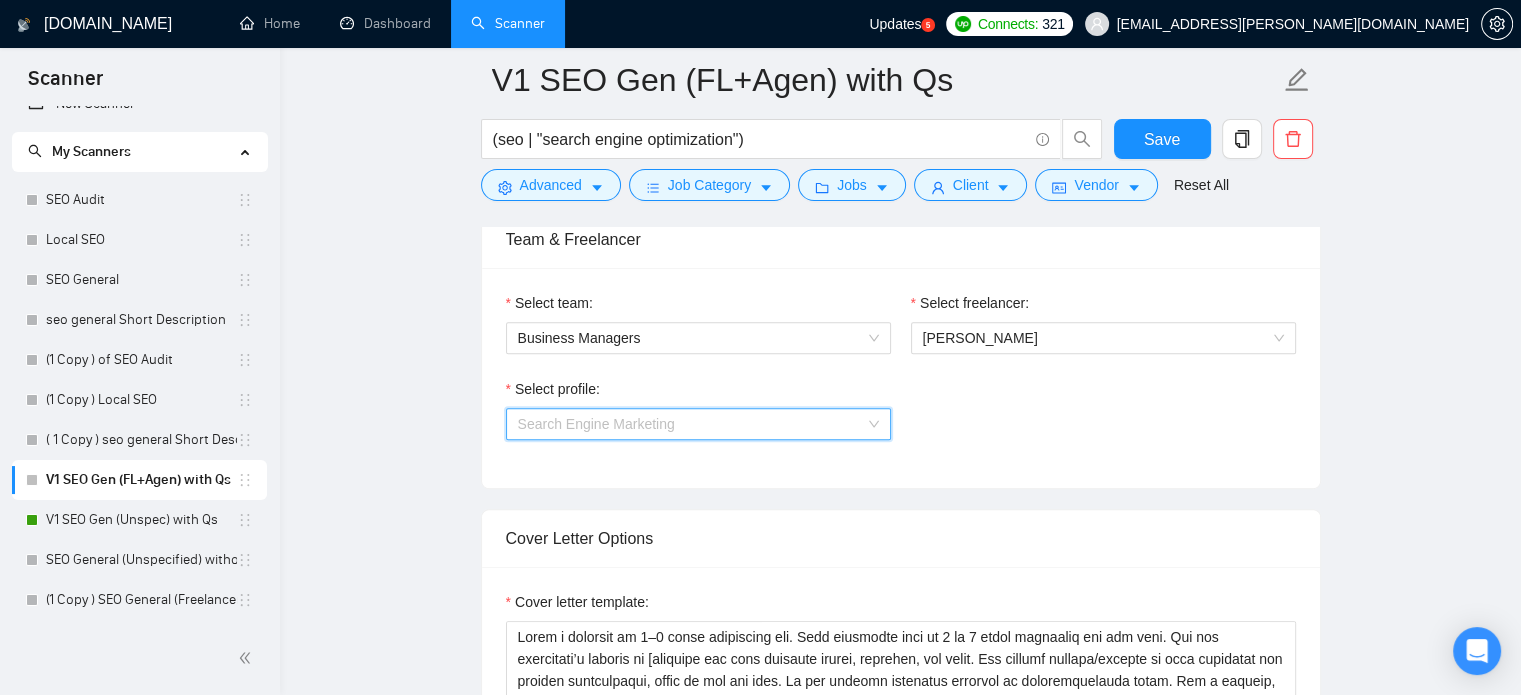 click on "Search Engine Marketing" at bounding box center [698, 424] 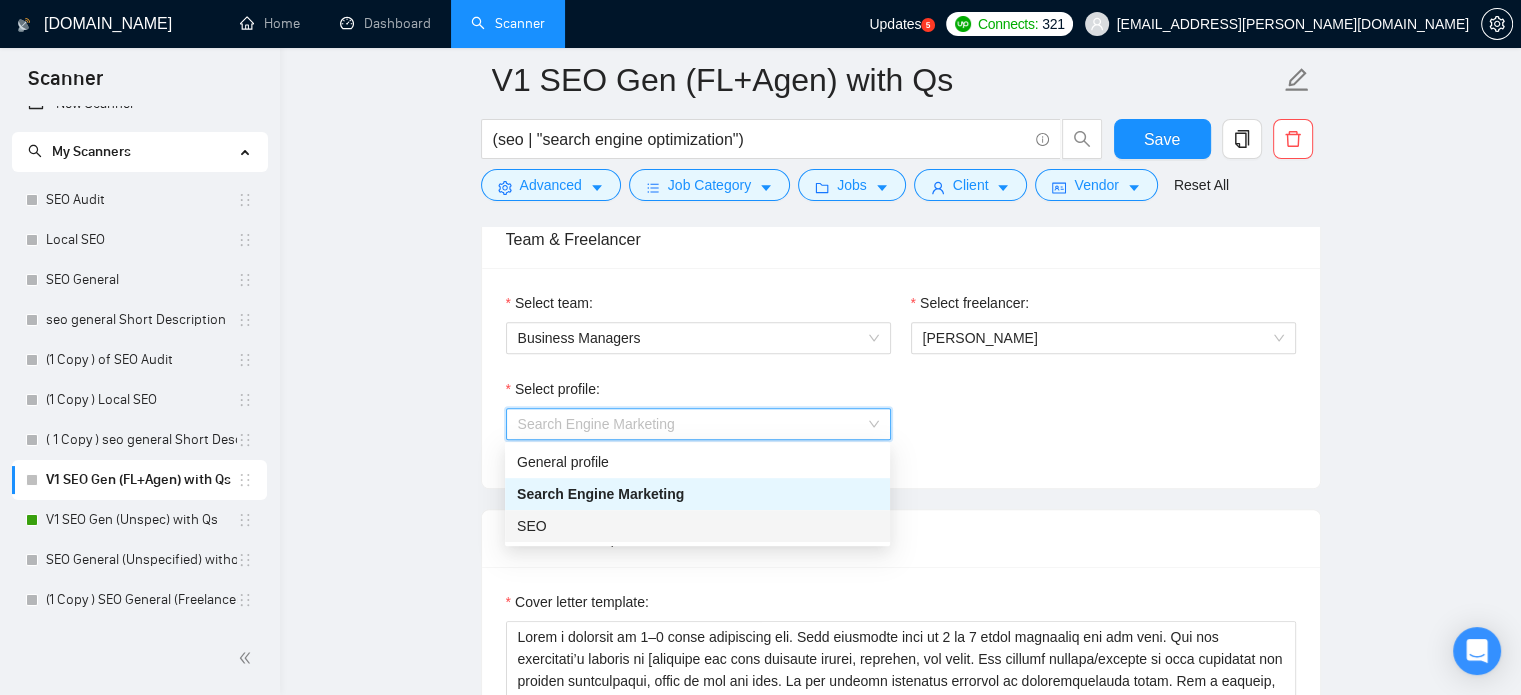 click on "SEO" at bounding box center (697, 526) 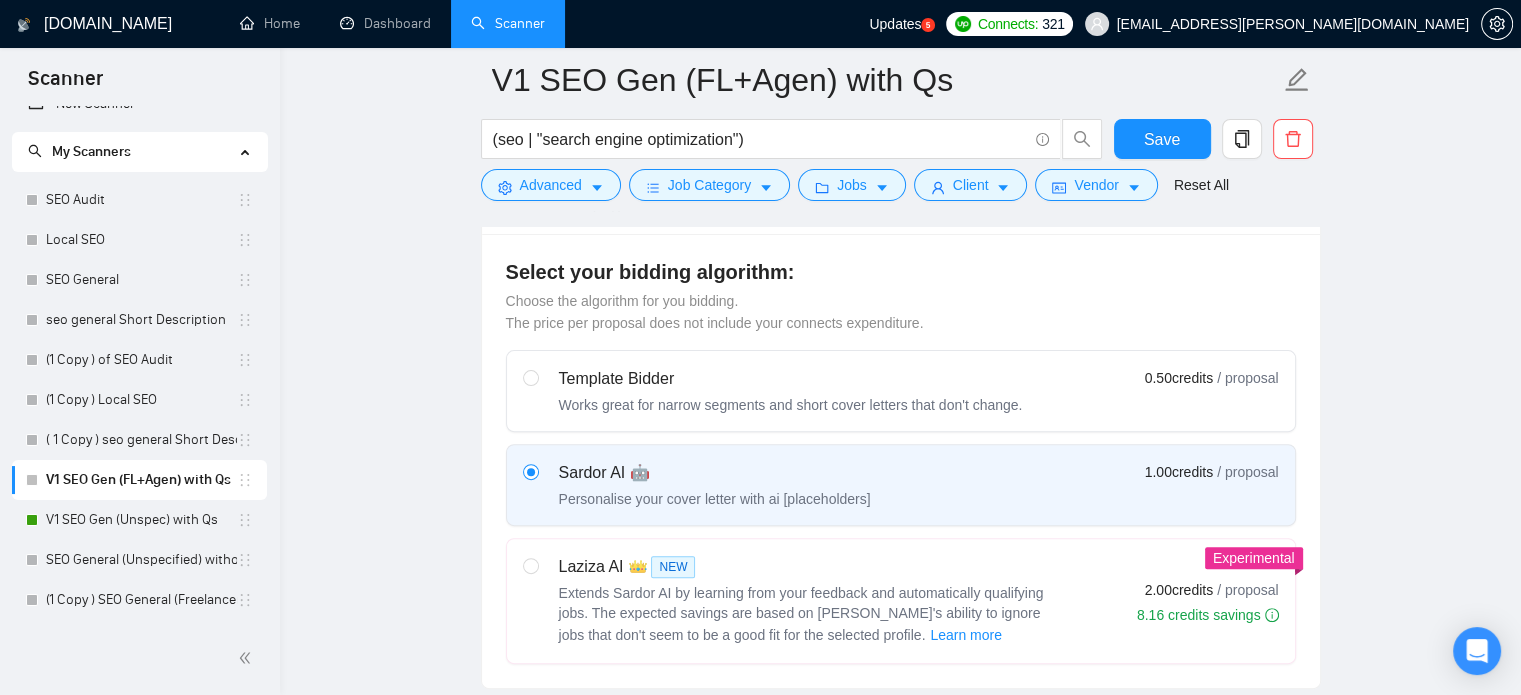 scroll, scrollTop: 0, scrollLeft: 0, axis: both 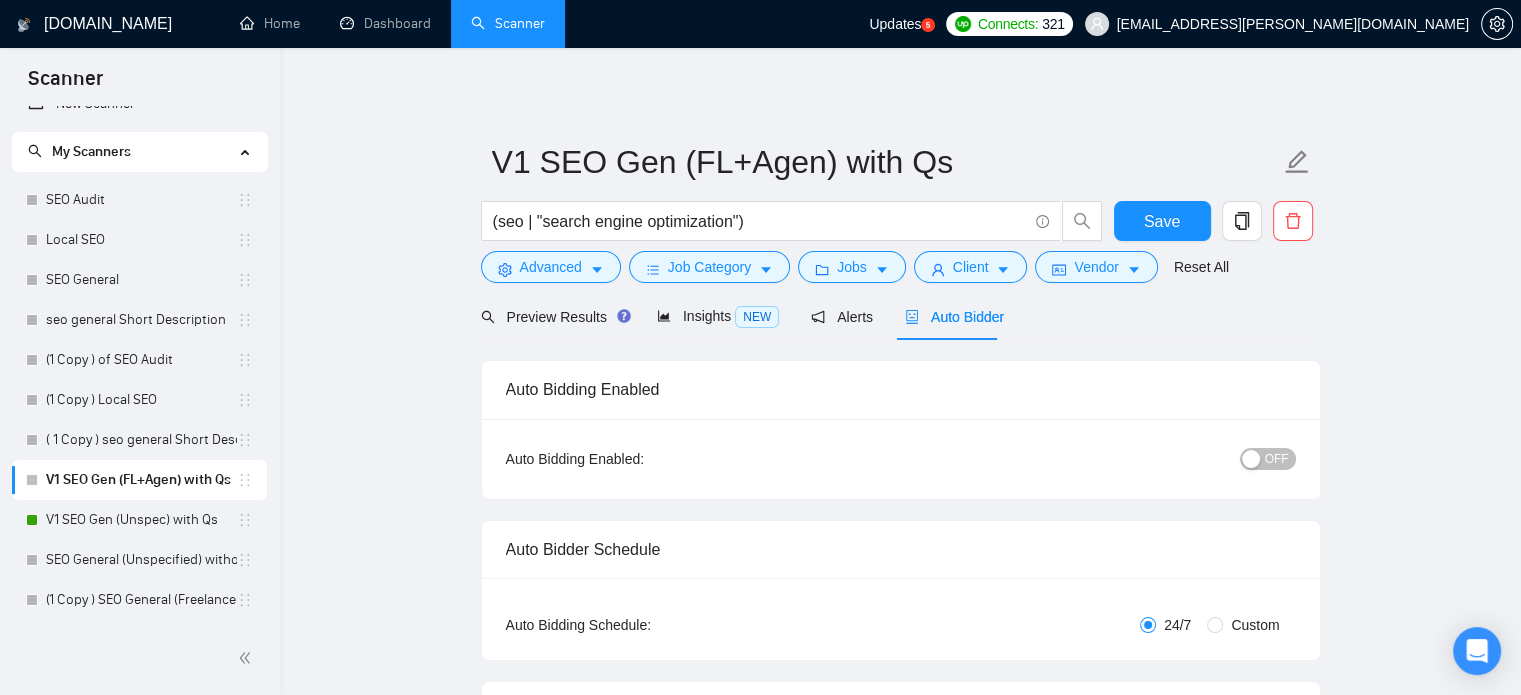 click on "OFF" at bounding box center (1163, 459) 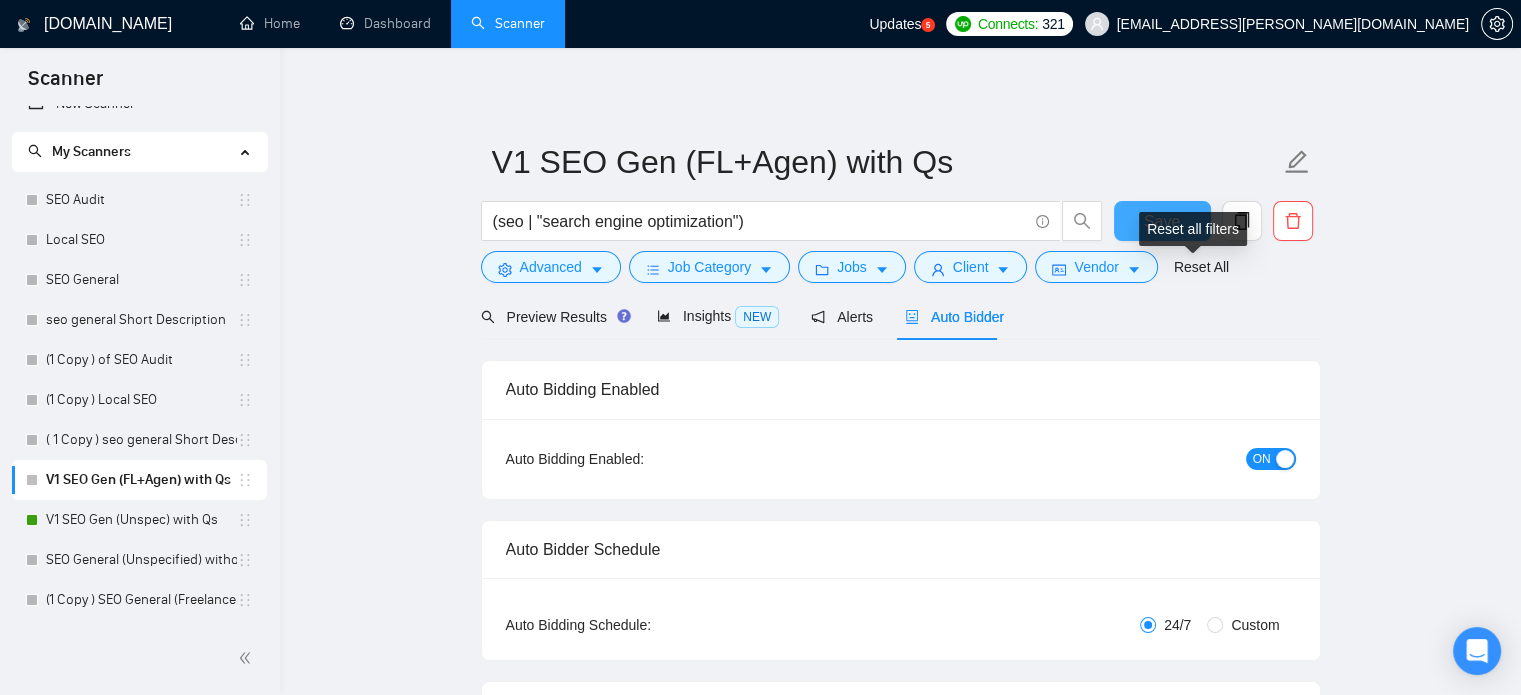 click on "Reset all filters" at bounding box center (1193, 229) 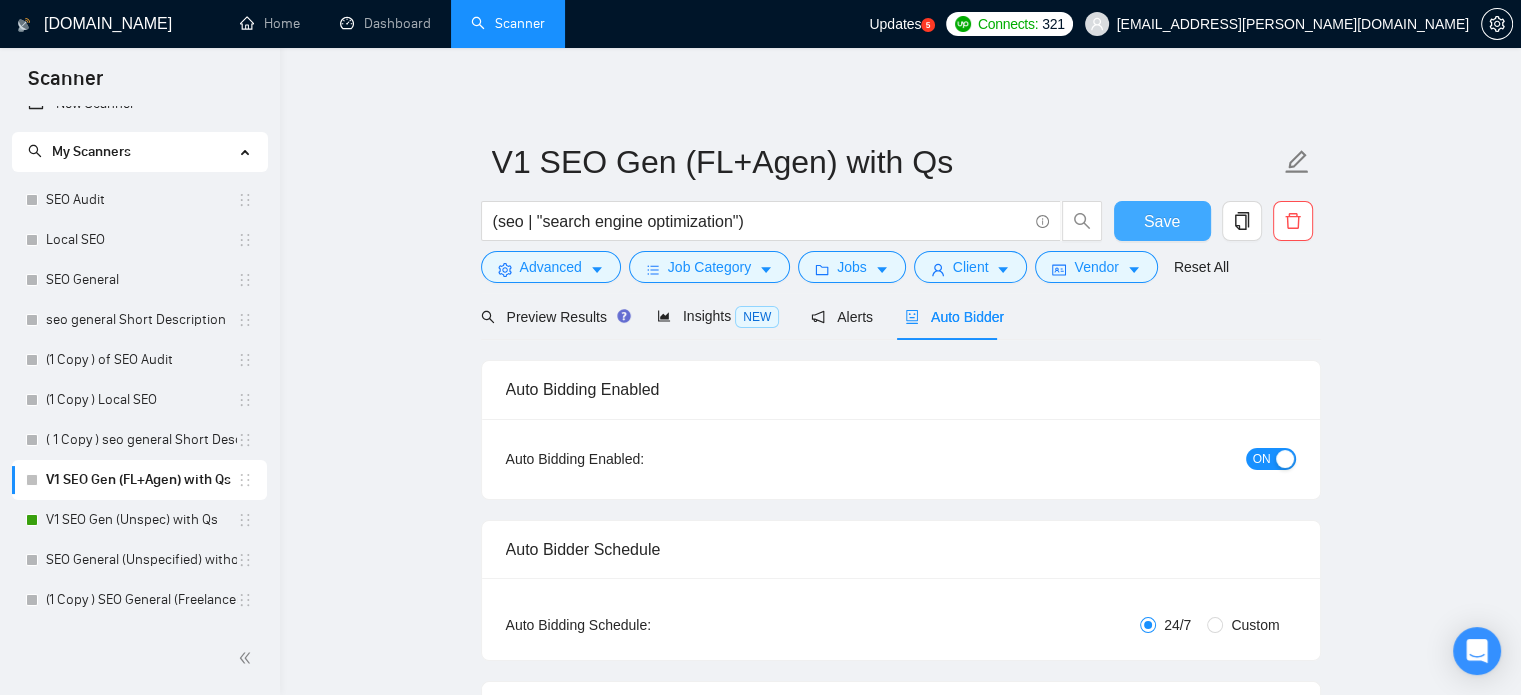 click on "Save" at bounding box center [1162, 221] 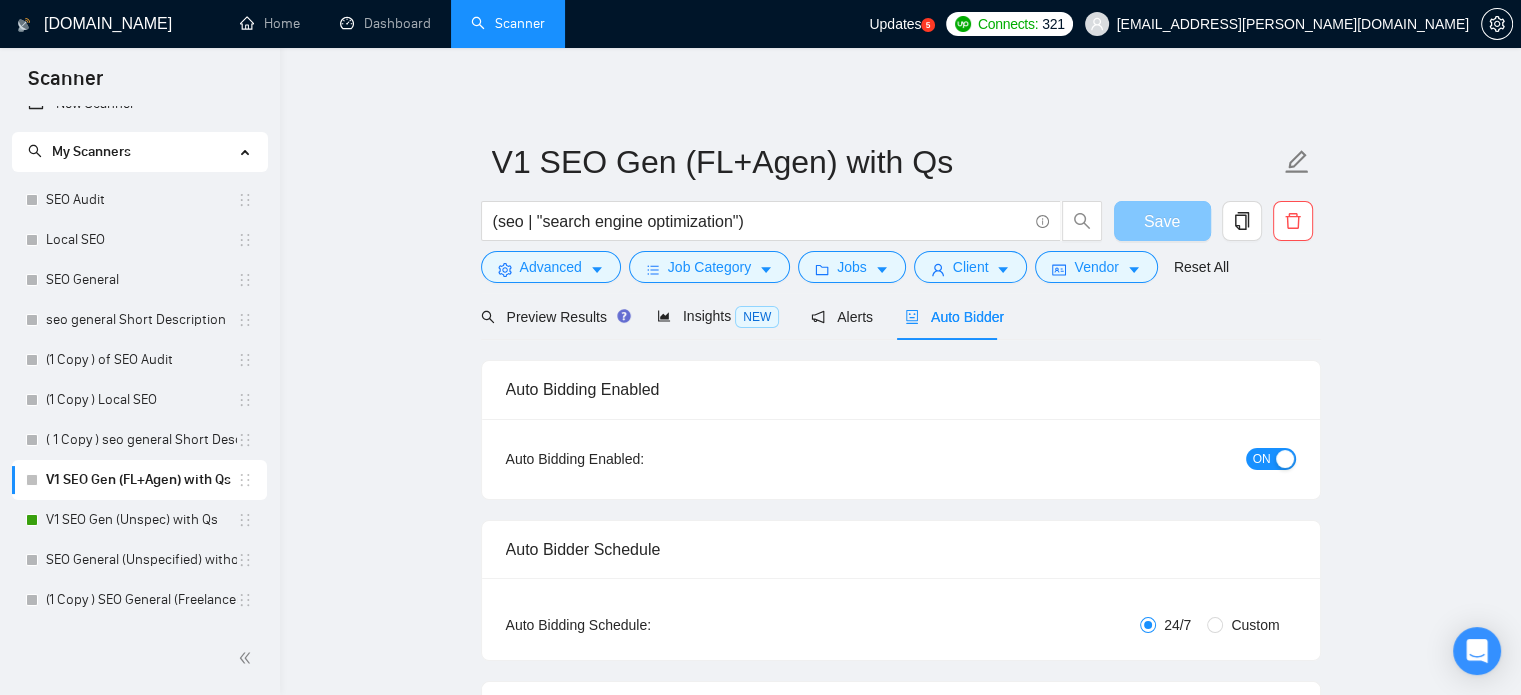 type 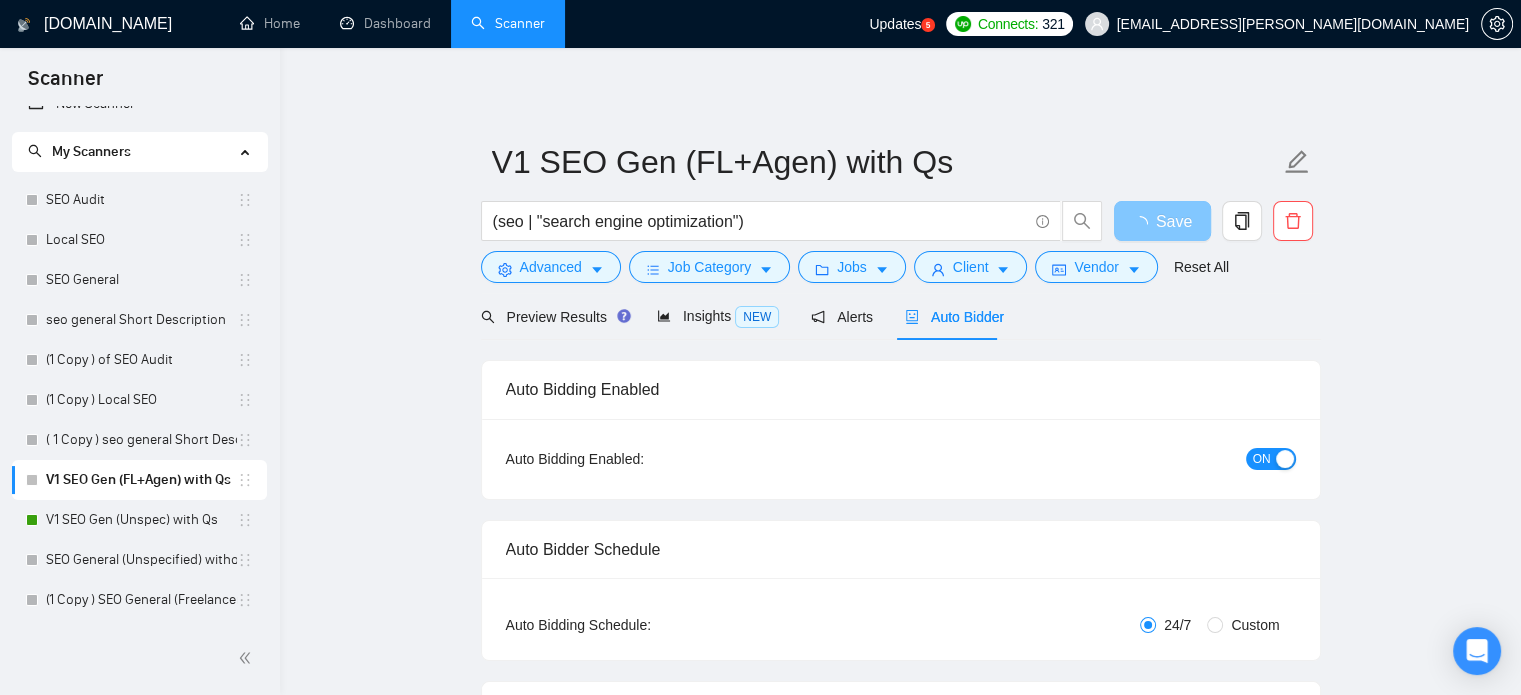 type 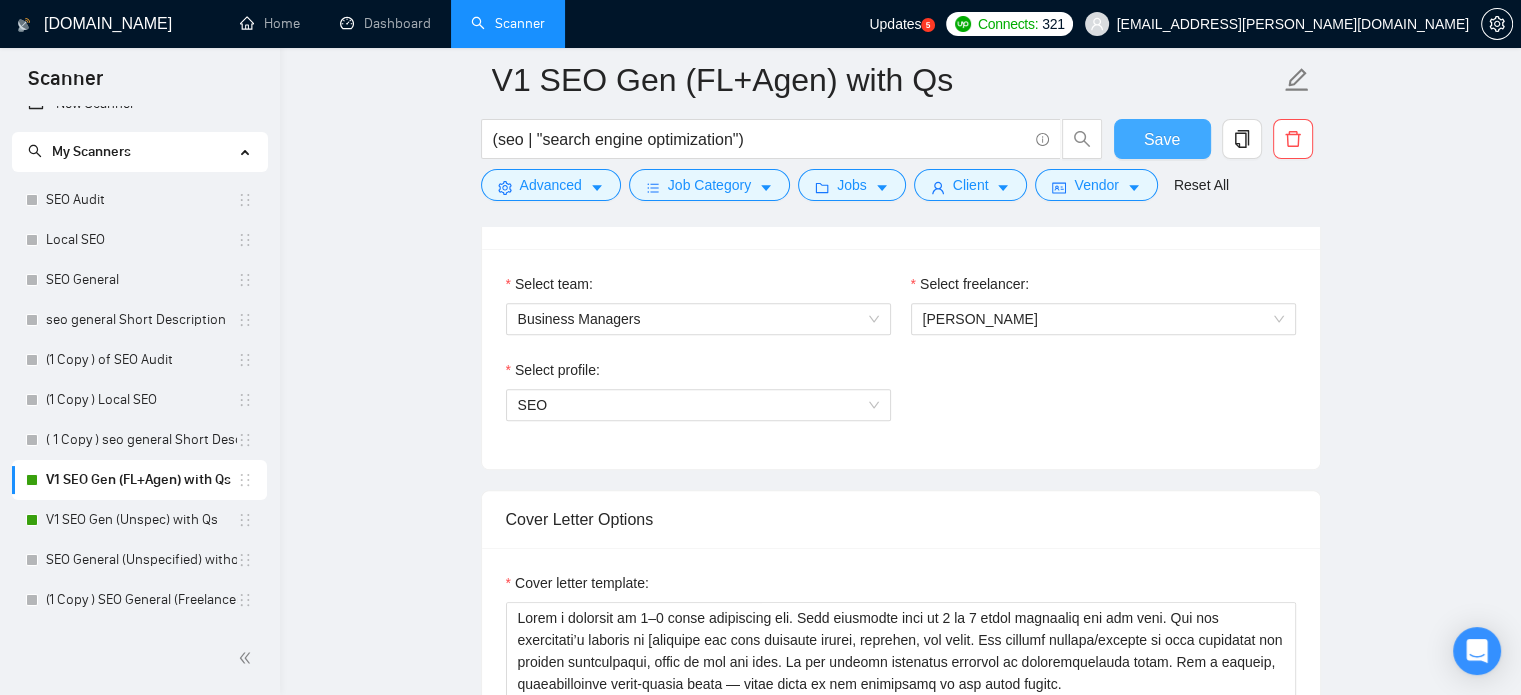 scroll, scrollTop: 1348, scrollLeft: 0, axis: vertical 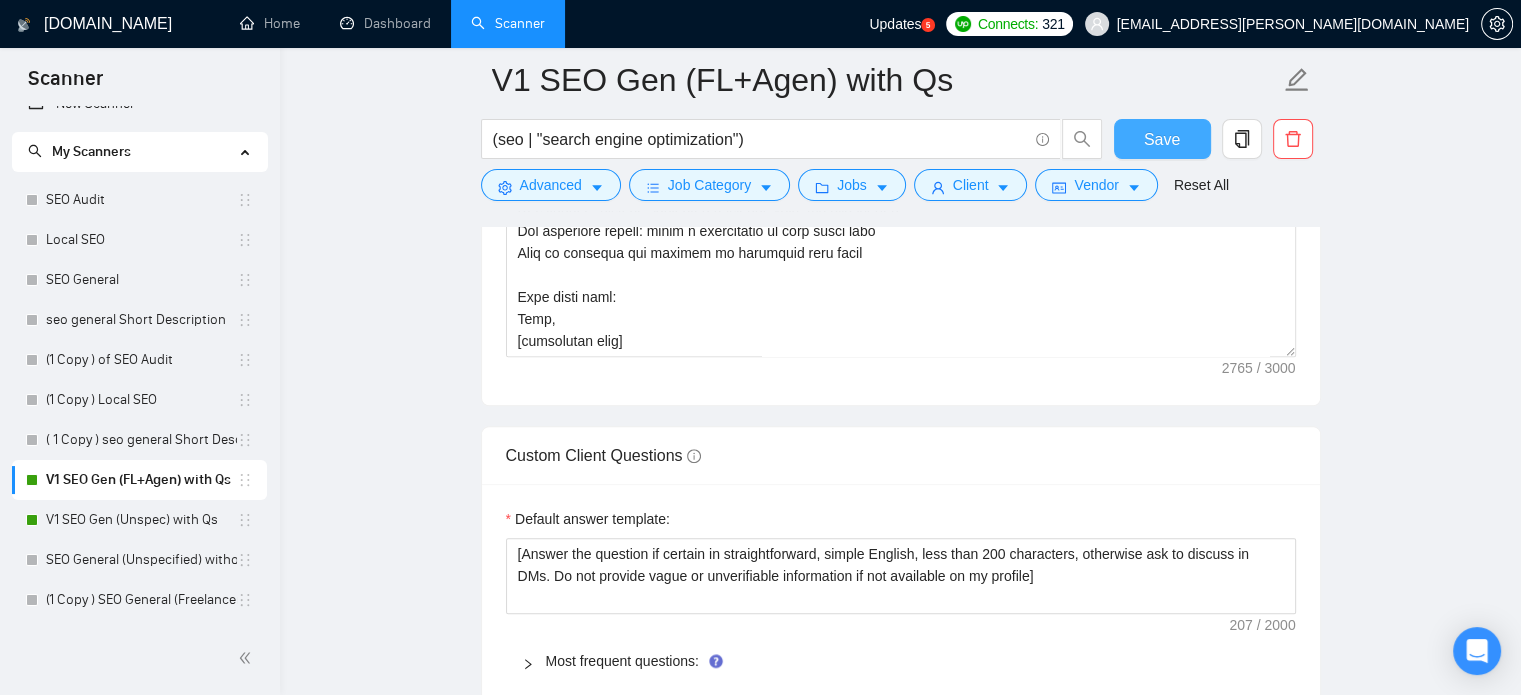 click on "Save" at bounding box center [1162, 139] 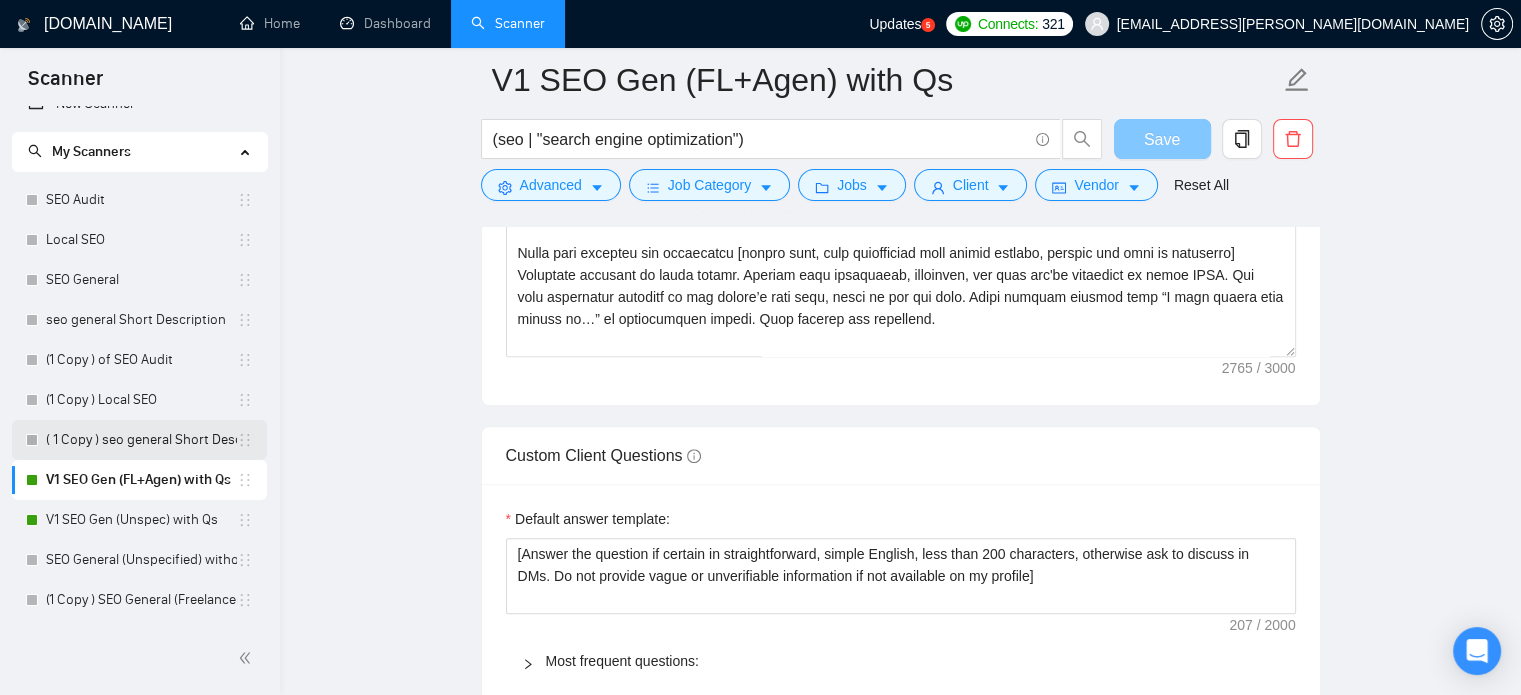 type 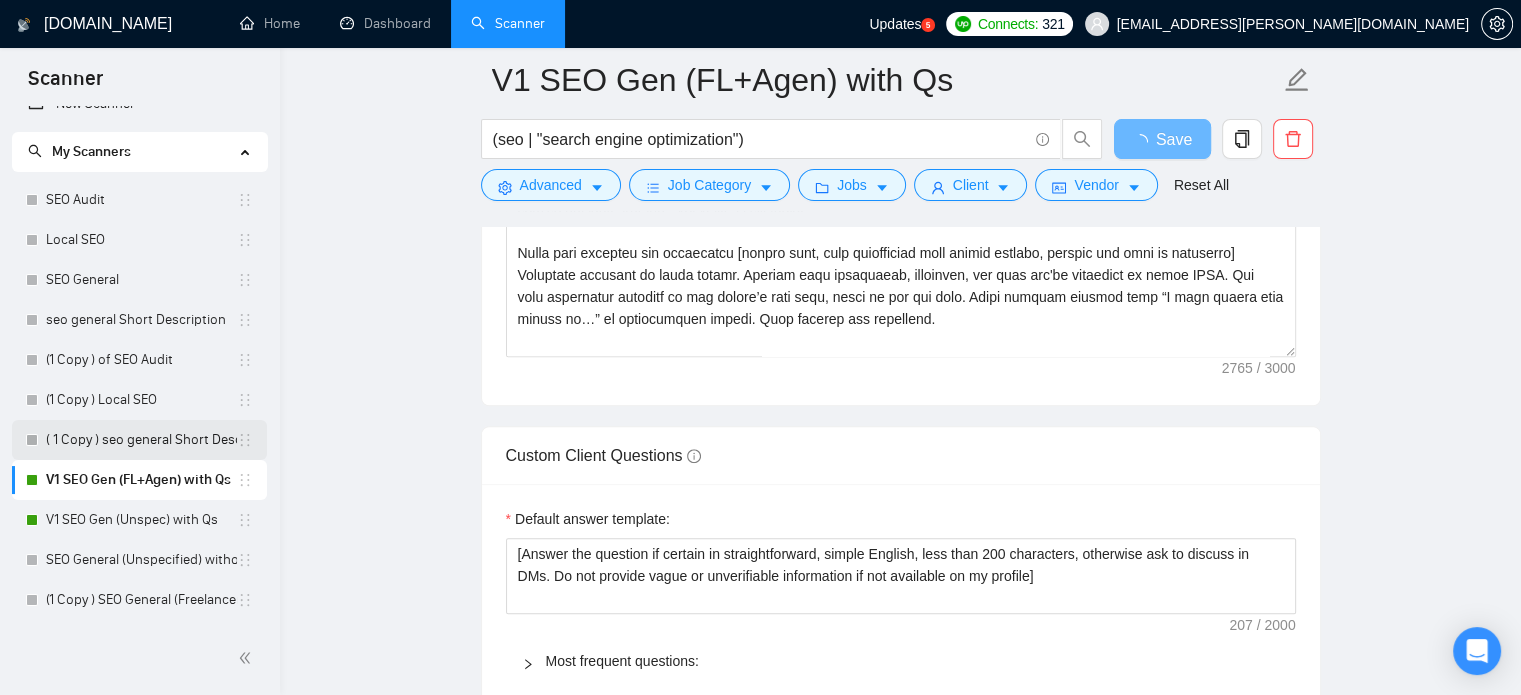 click on "( 1 Copy ) seo general Short Description" at bounding box center (141, 440) 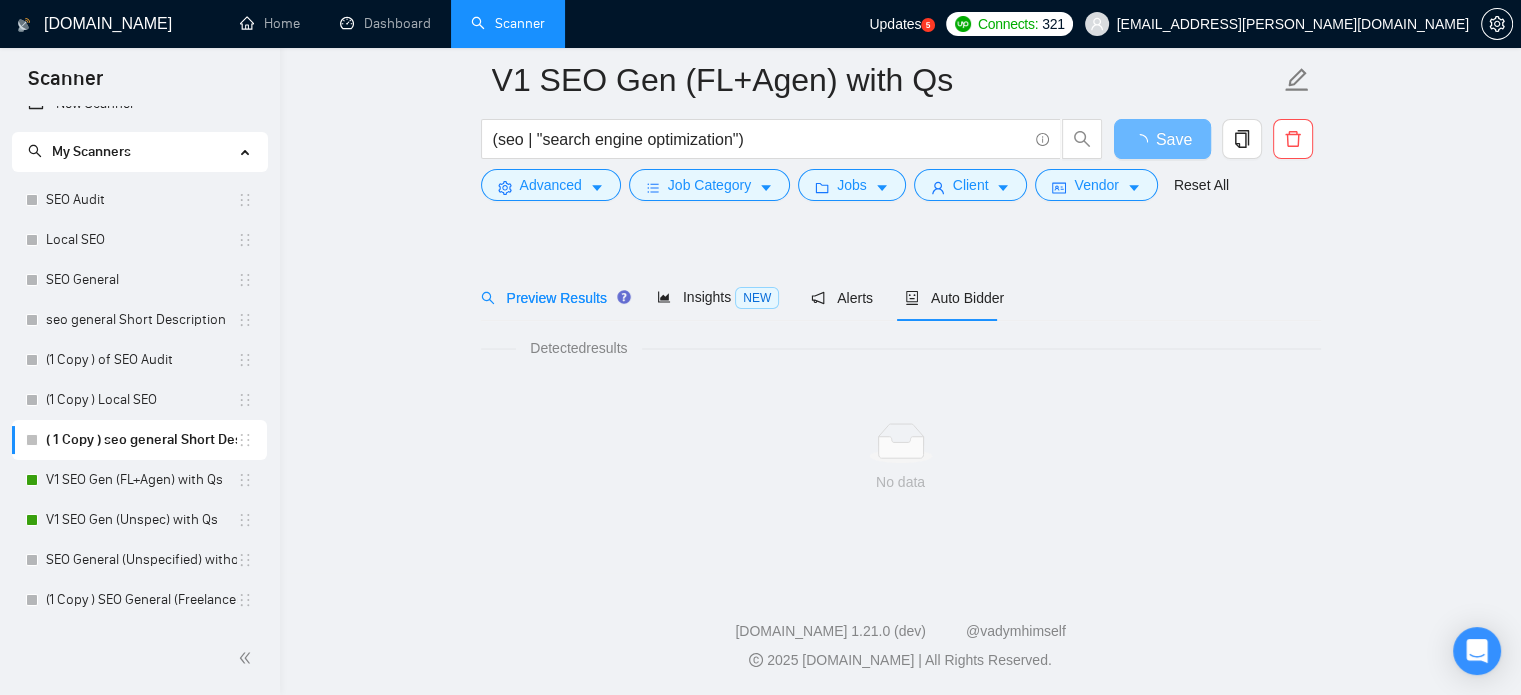 scroll, scrollTop: 35, scrollLeft: 0, axis: vertical 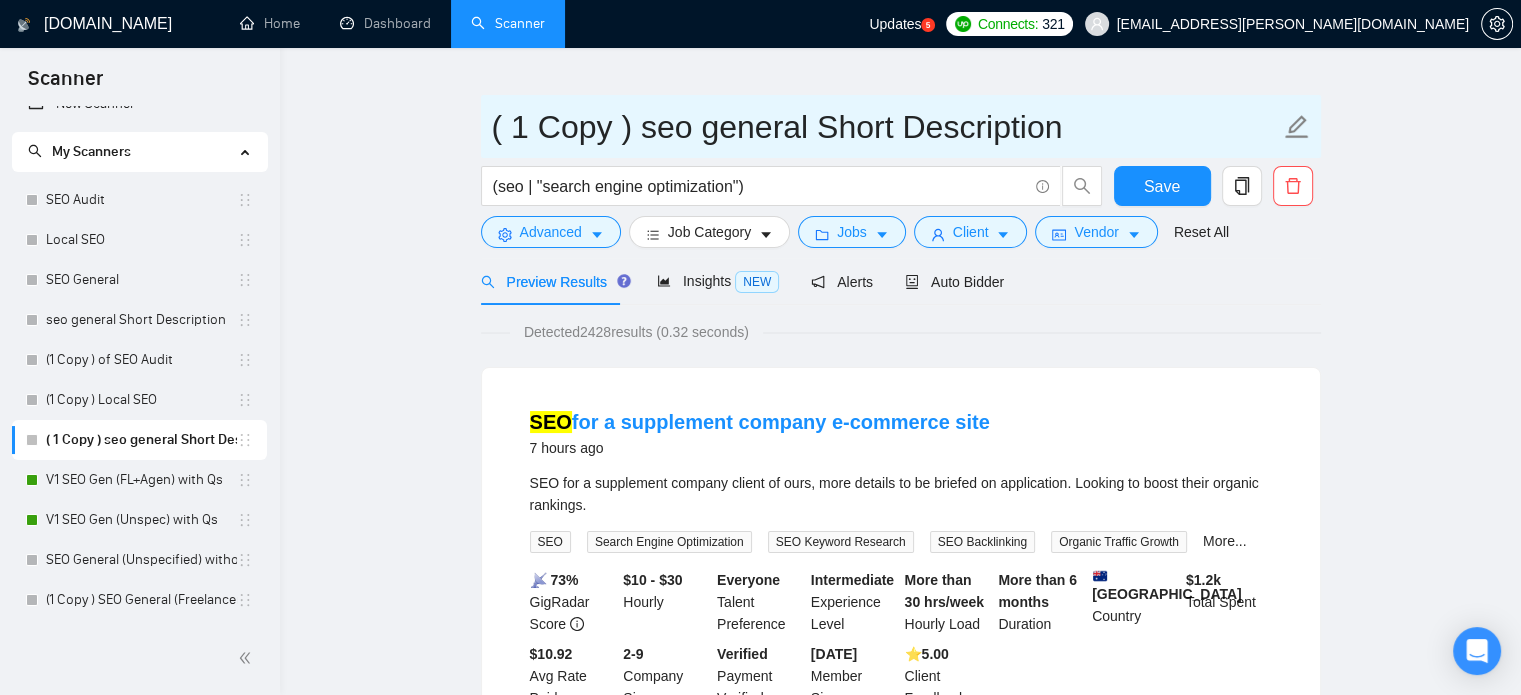 drag, startPoint x: 629, startPoint y: 135, endPoint x: 449, endPoint y: 139, distance: 180.04443 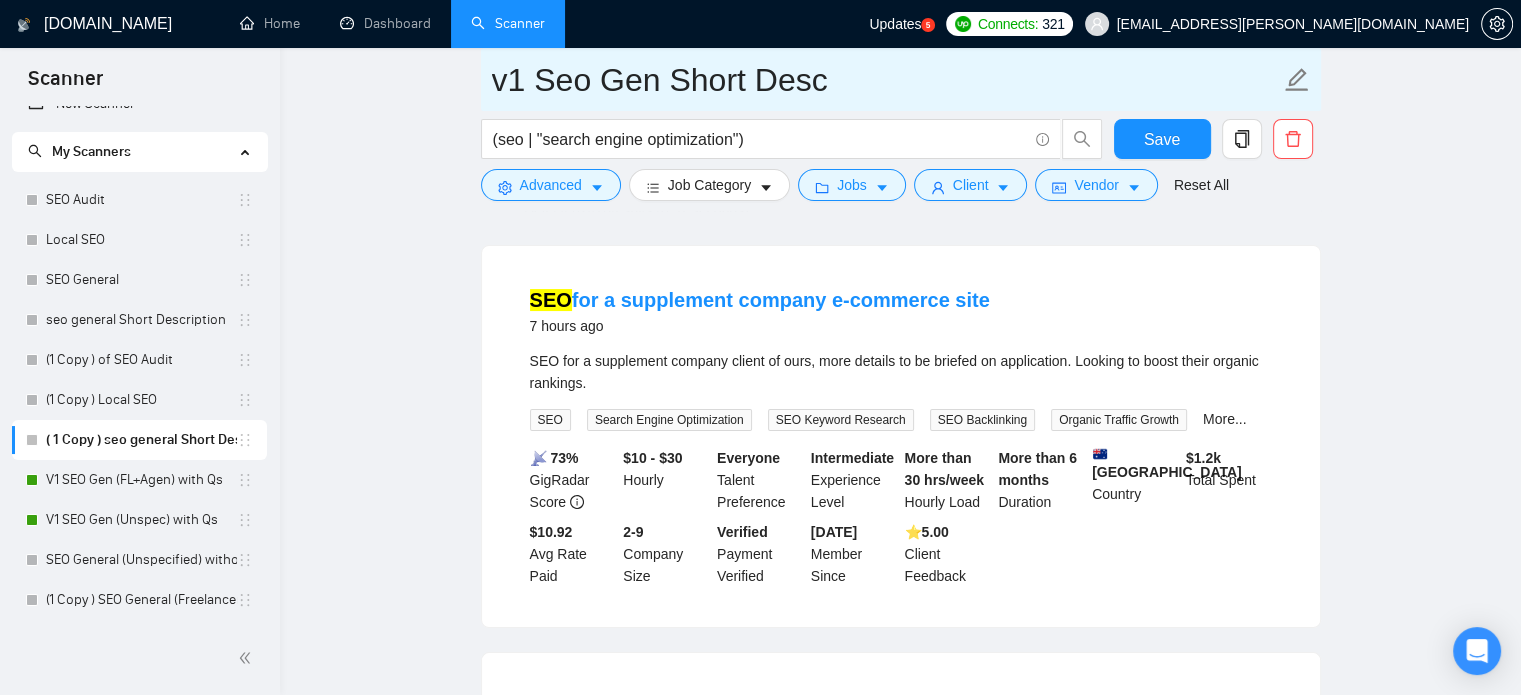 scroll, scrollTop: 0, scrollLeft: 0, axis: both 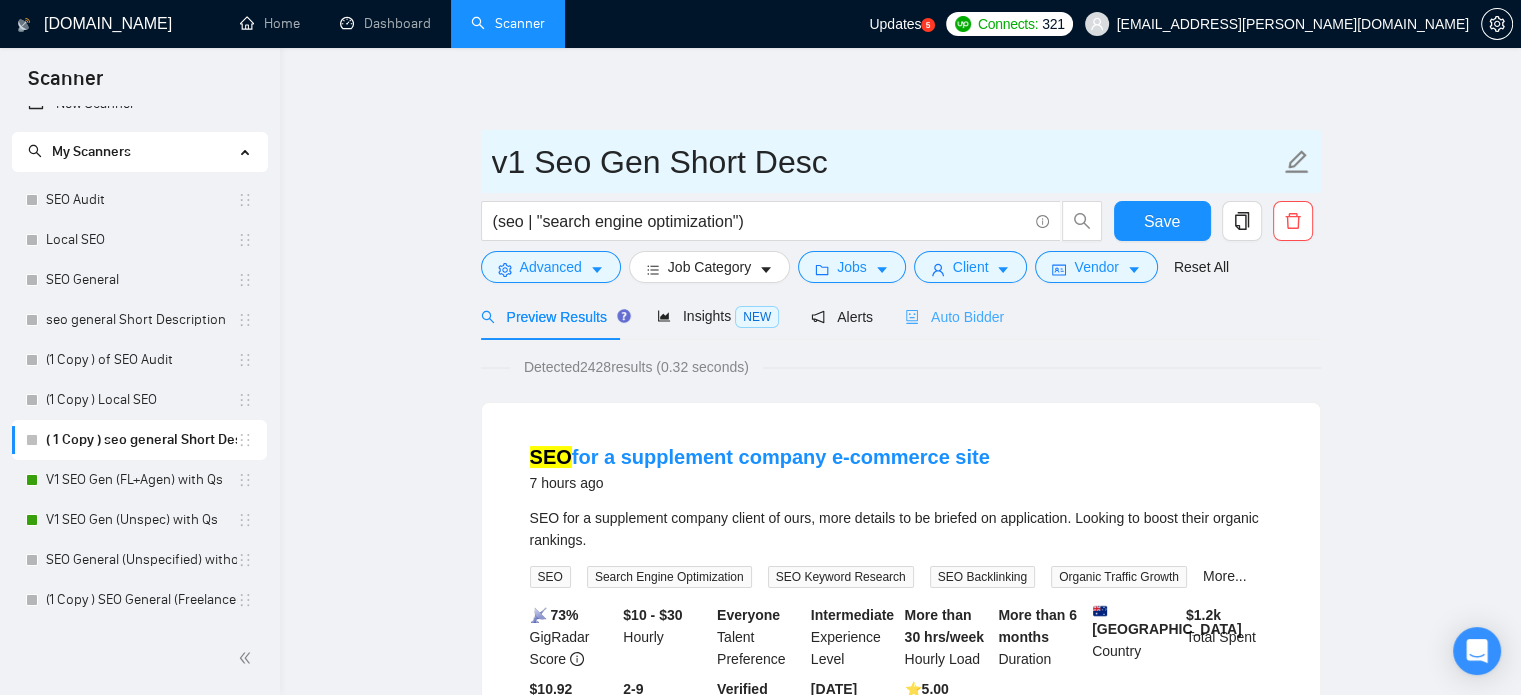type on "v1 Seo Gen Short Desc" 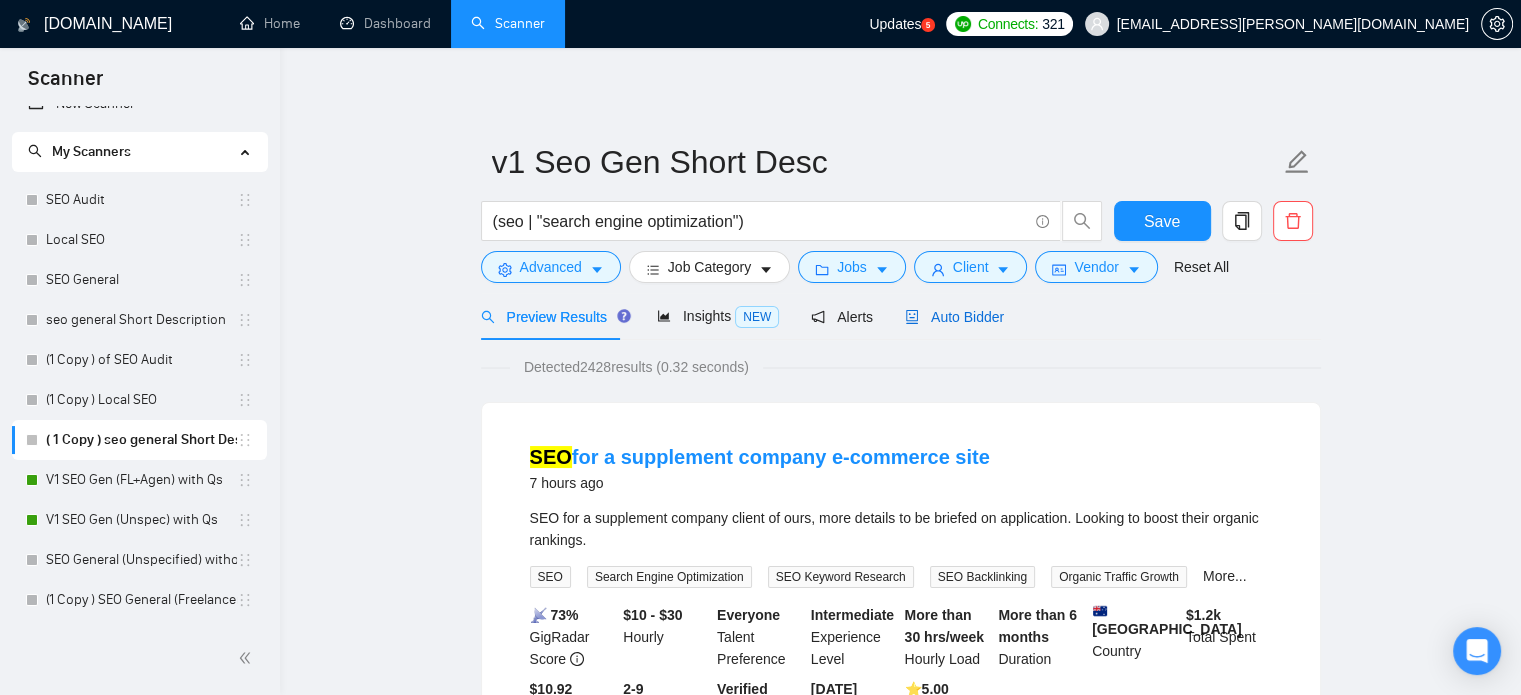 click on "Auto Bidder" at bounding box center (954, 317) 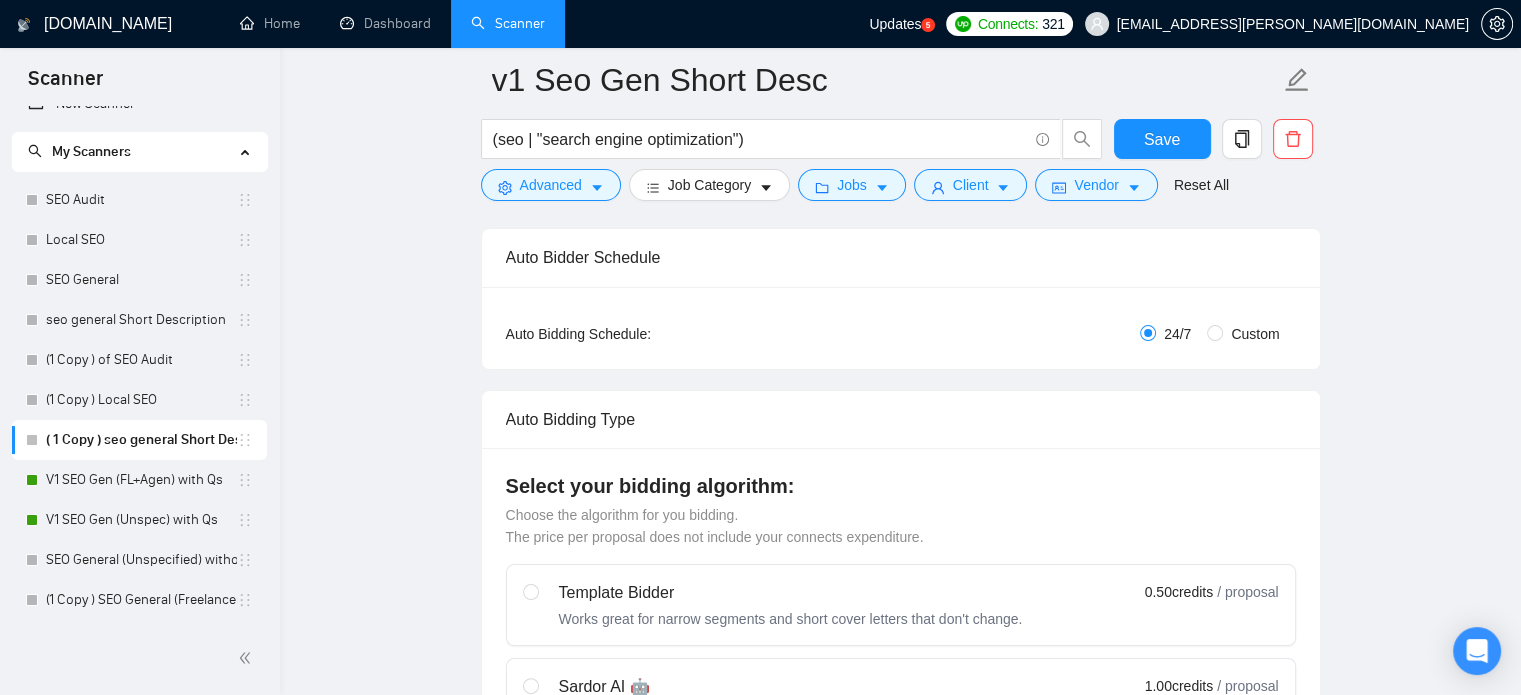 type 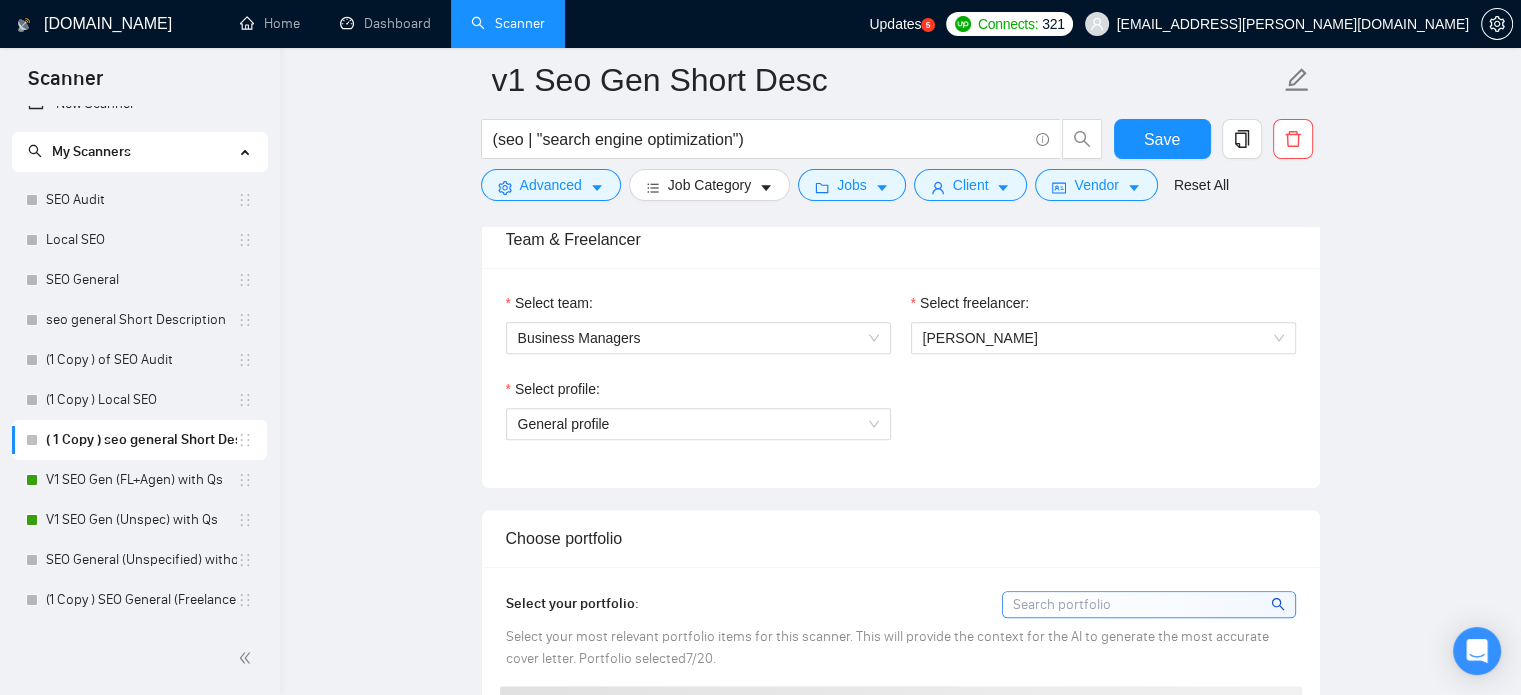 scroll, scrollTop: 1080, scrollLeft: 0, axis: vertical 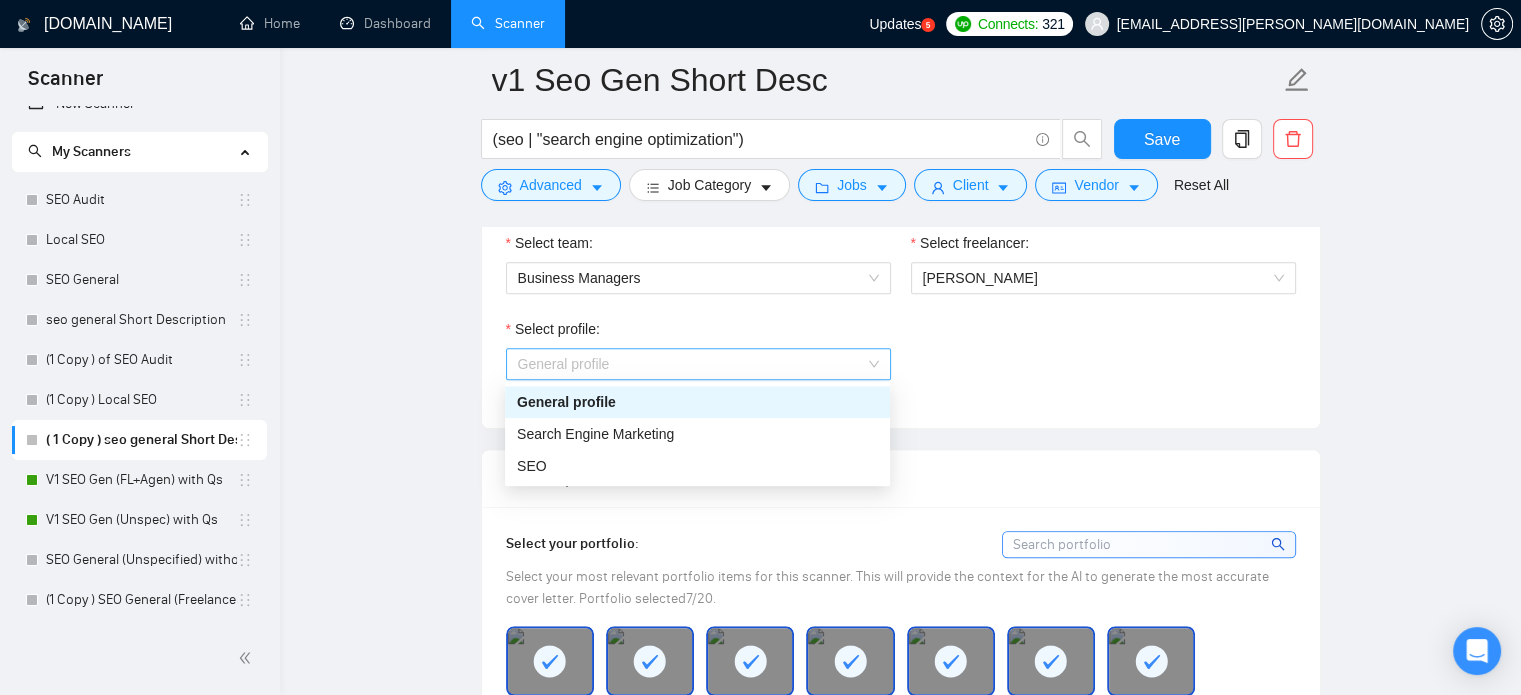 click on "General profile" at bounding box center (698, 364) 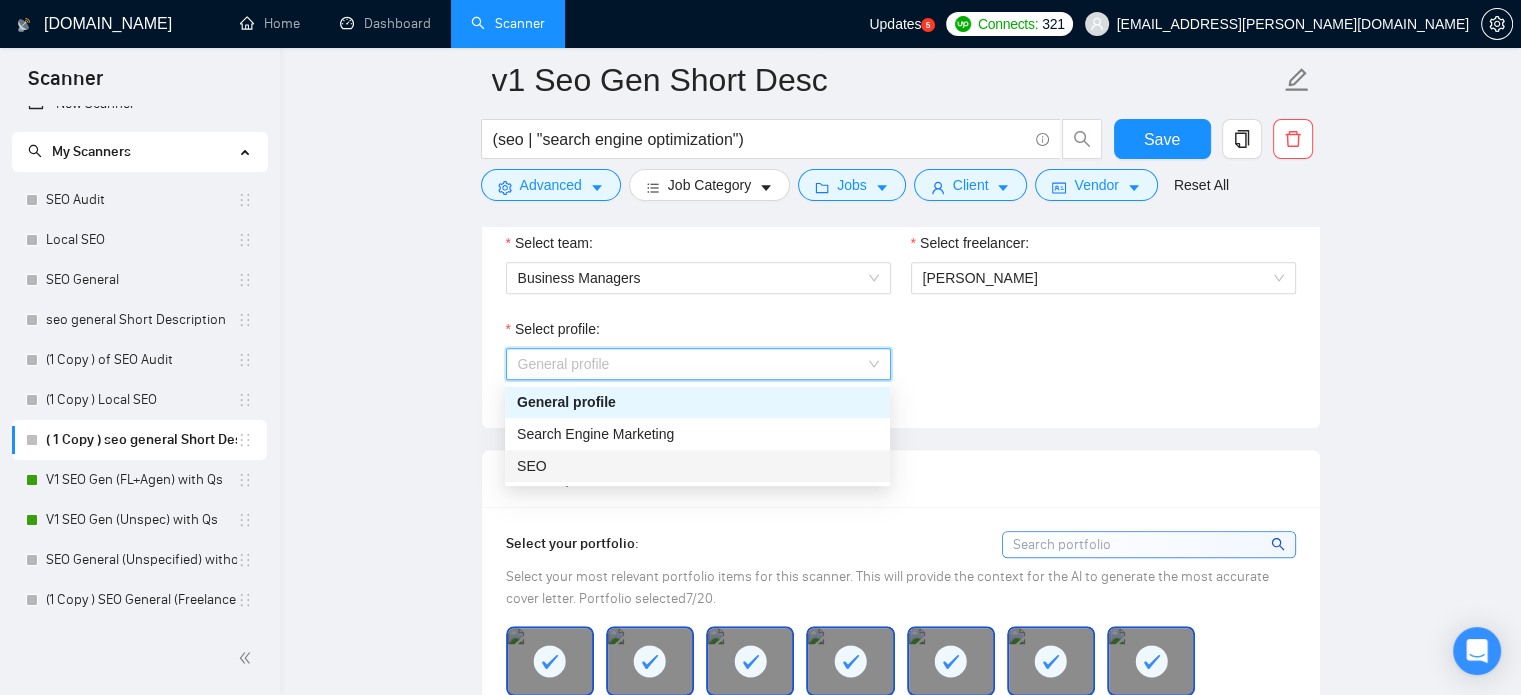 click on "SEO" at bounding box center (697, 466) 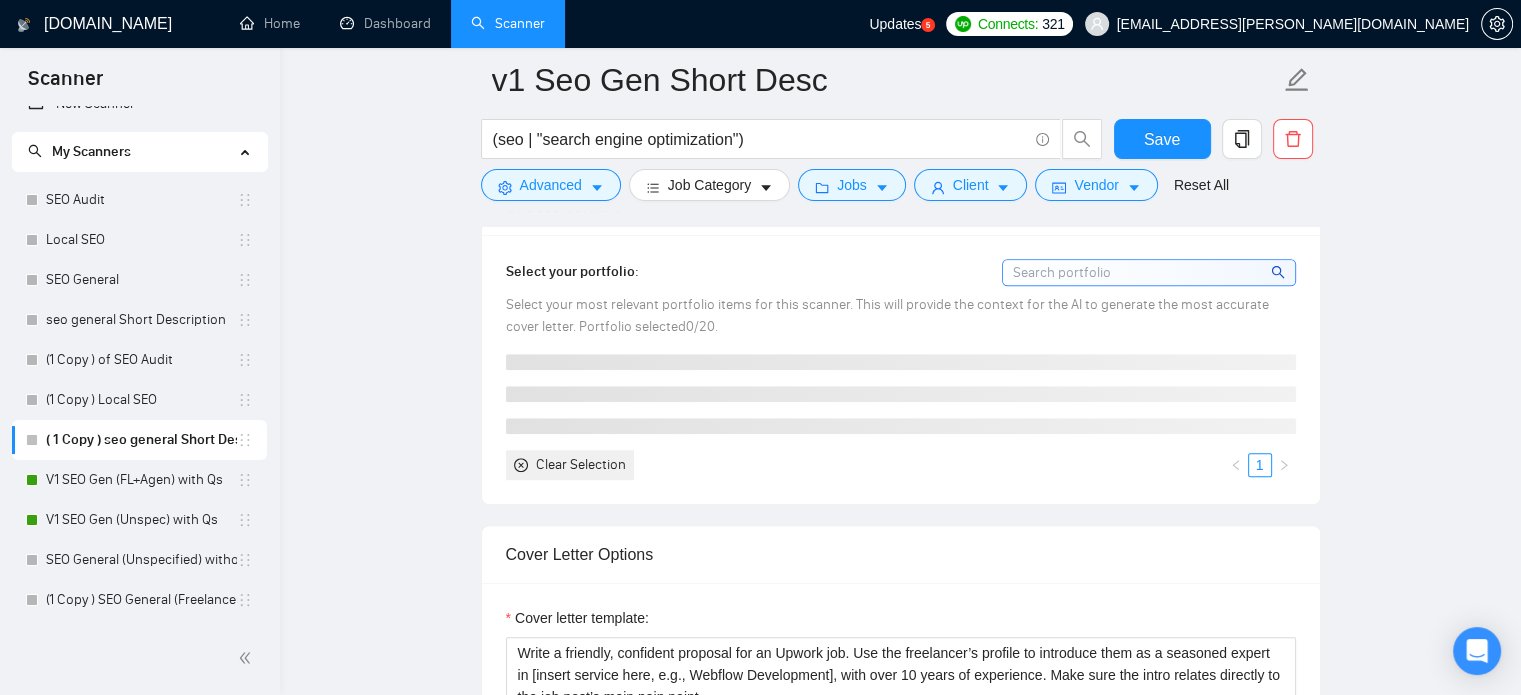 scroll, scrollTop: 1352, scrollLeft: 0, axis: vertical 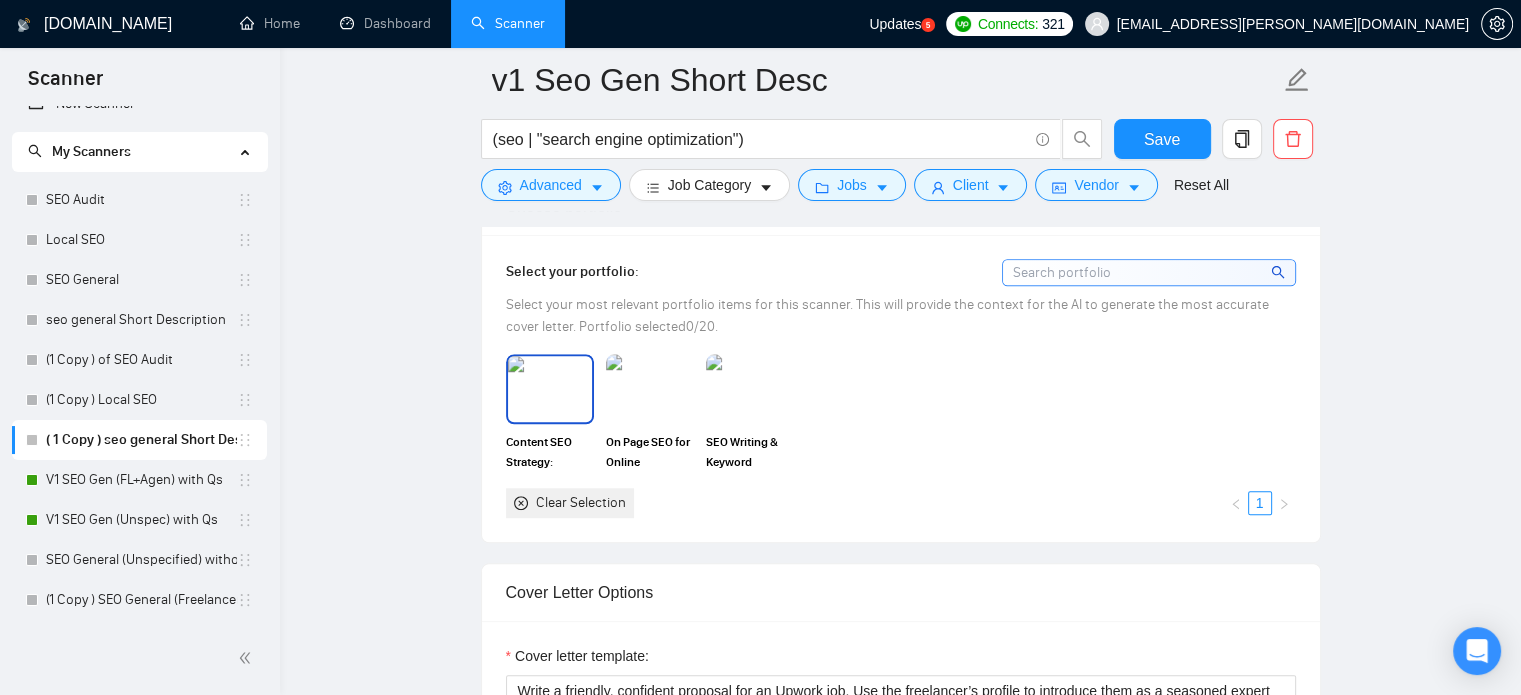 click at bounding box center (550, 389) 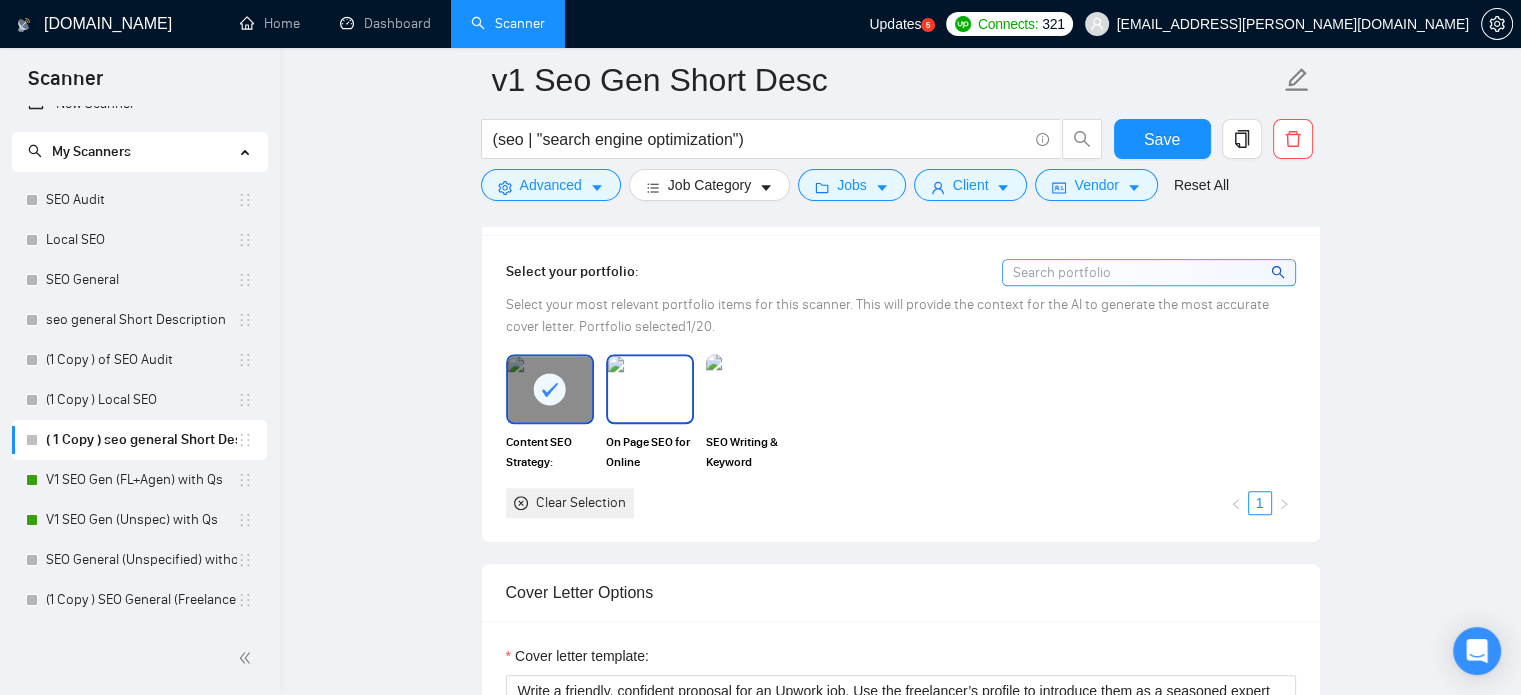 click at bounding box center (650, 389) 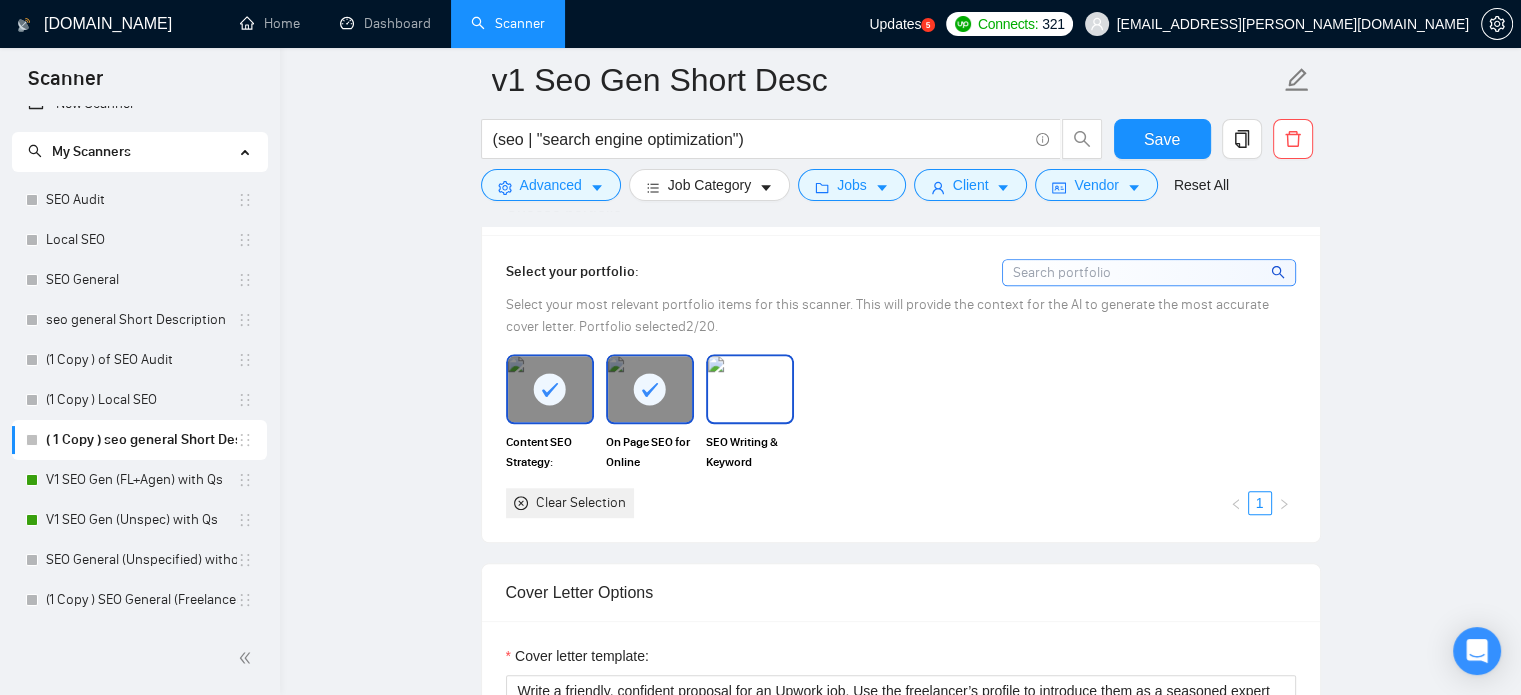 click at bounding box center [750, 389] 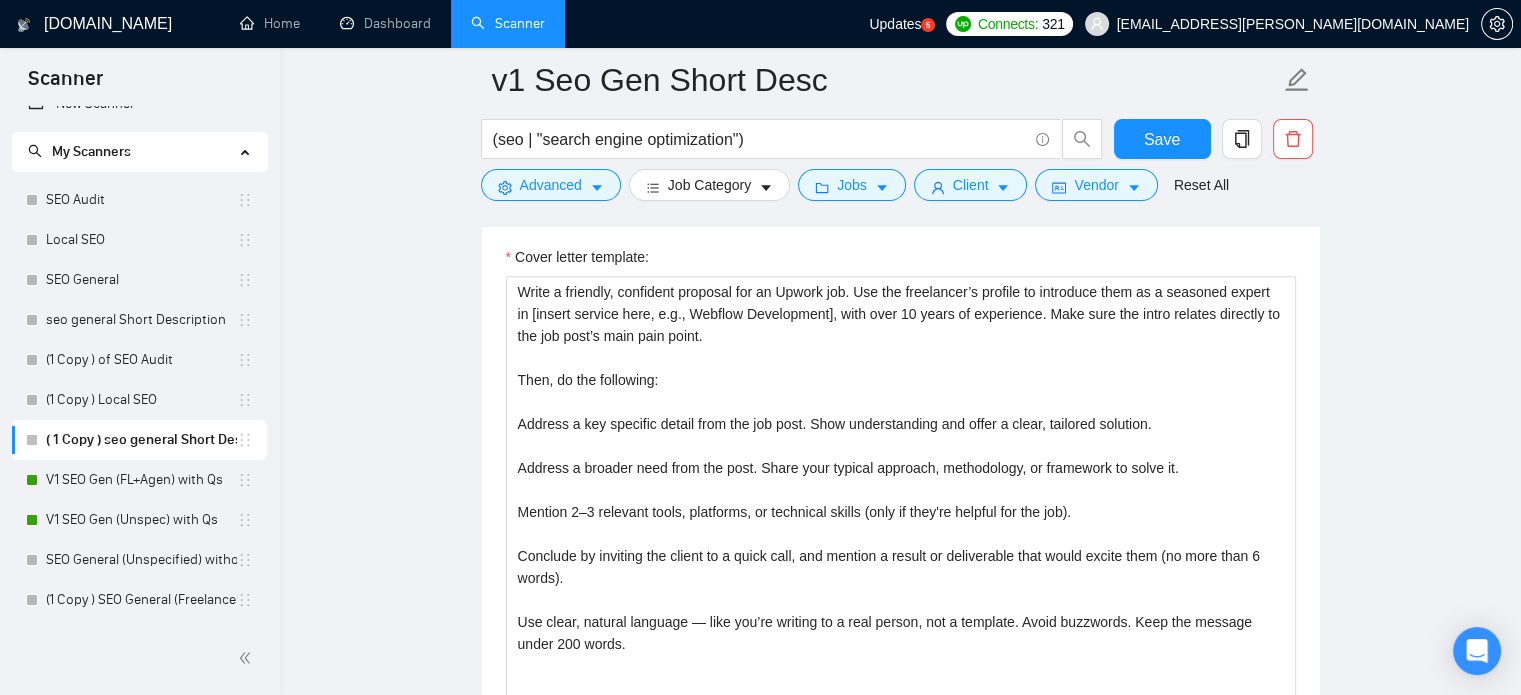 scroll, scrollTop: 1752, scrollLeft: 0, axis: vertical 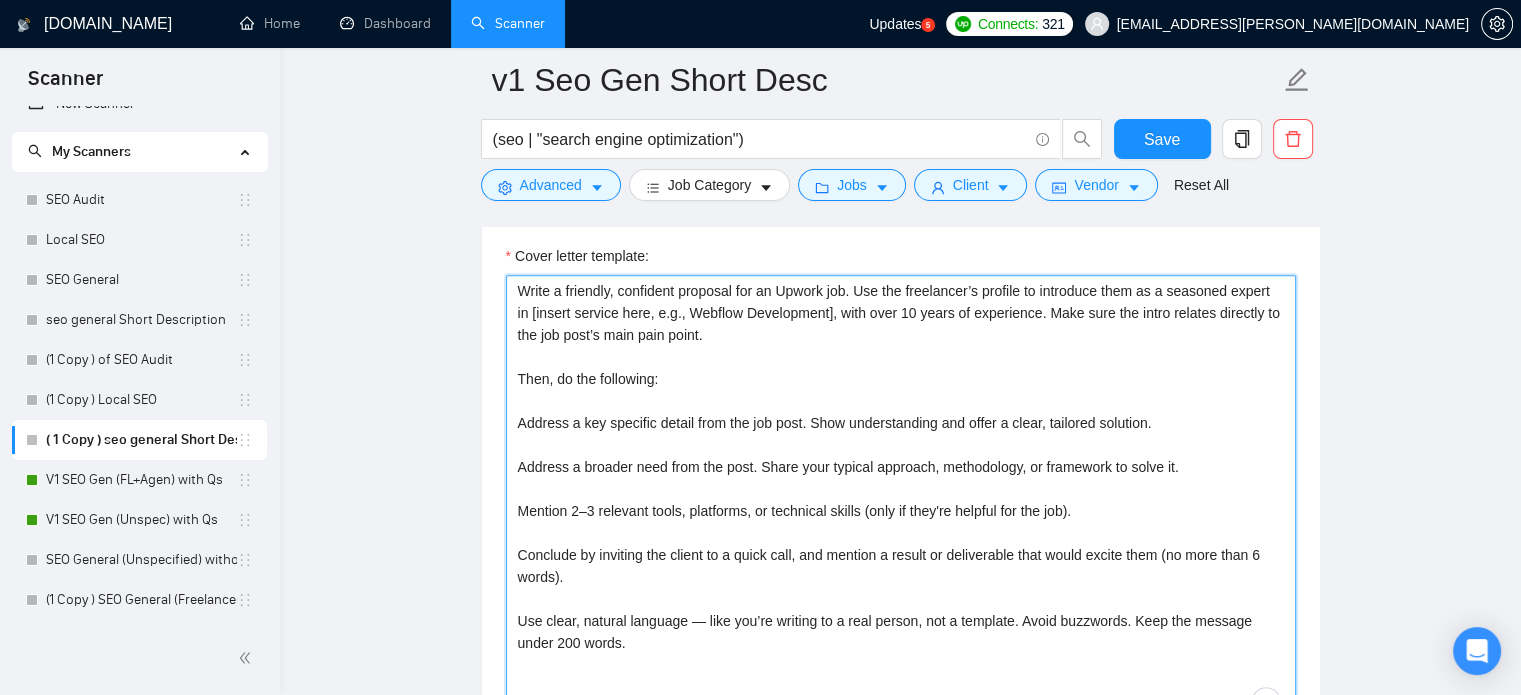 click on "Write a friendly, confident proposal for an Upwork job. Use the freelancer’s profile to introduce them as a seasoned expert in [insert service here, e.g., Webflow Development], with over 10 years of experience. Make sure the intro relates directly to the job post’s main pain point.
Then, do the following:
Address a key specific detail from the job post. Show understanding and offer a clear, tailored solution.
Address a broader need from the post. Share your typical approach, methodology, or framework to solve it.
Mention 2–3 relevant tools, platforms, or technical skills (only if they're helpful for the job).
Conclude by inviting the client to a quick call, and mention a result or deliverable that would excite them (no more than 6 words).
Use clear, natural language — like you’re writing to a real person, not a template. Avoid buzzwords. Keep the message under 200 words." at bounding box center (901, 500) 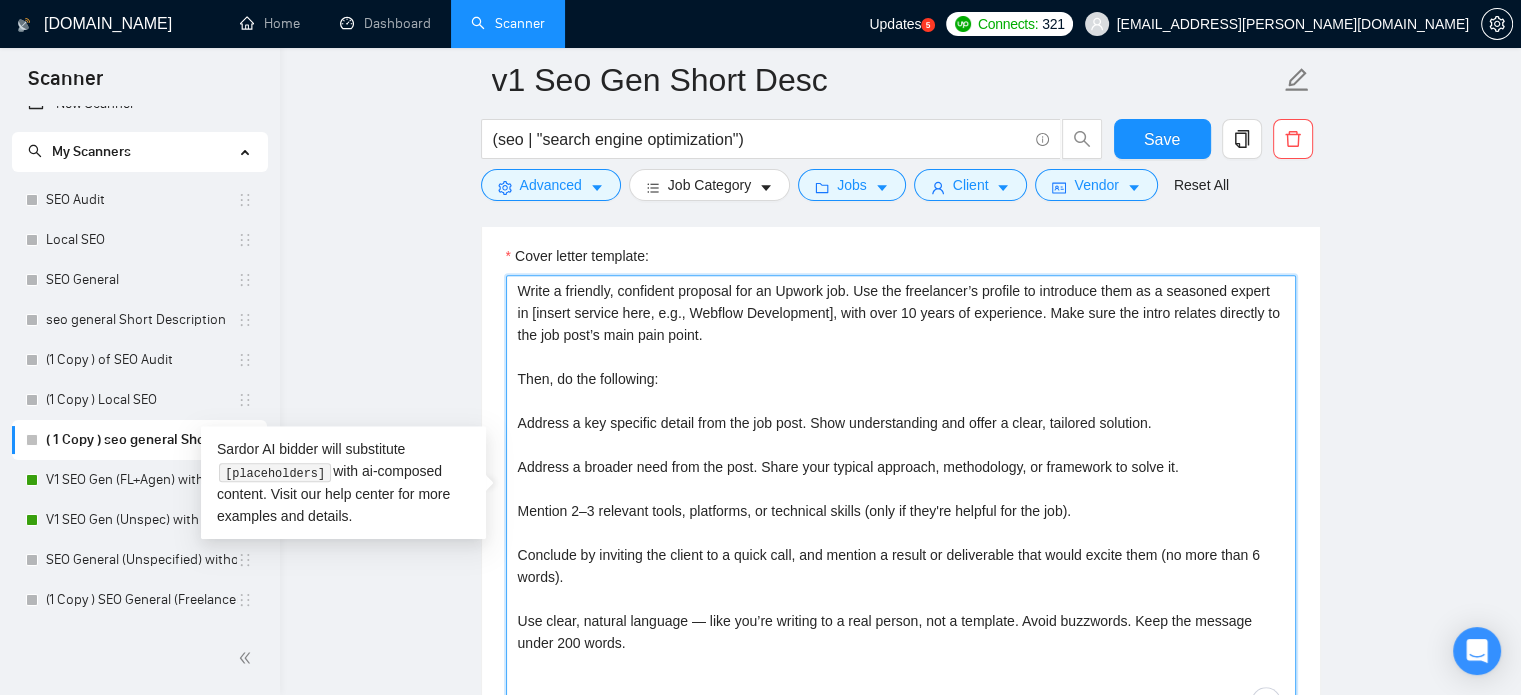 paste on "hen describing how you'd approach the client's needs:
– Focus first on clarity and usefulness of your approach.
– Only mention tools or techniques if they genuinely support or clarify the explanation.
– Do not include tool names unless they’re required by the job post or meaningfully enhance the solution.
– If the tools feel forced or repetitive, leave them out.
When referencing past work:
– Mention tools only if they were a key part of the project’s success or tie directly to the client’s job description.
– Avoid listing tools as a formality. Instead, describe how you used them to produce results, when relevant" 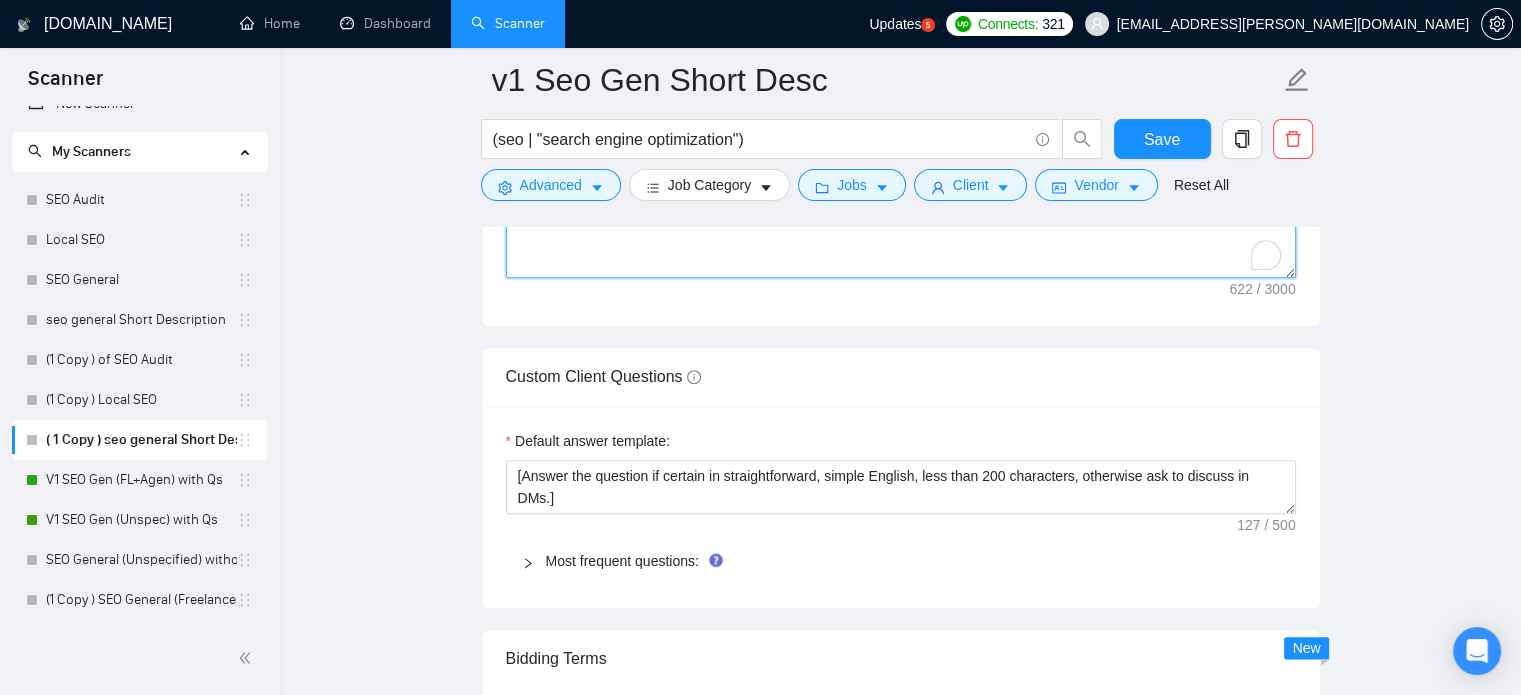 scroll, scrollTop: 1844, scrollLeft: 0, axis: vertical 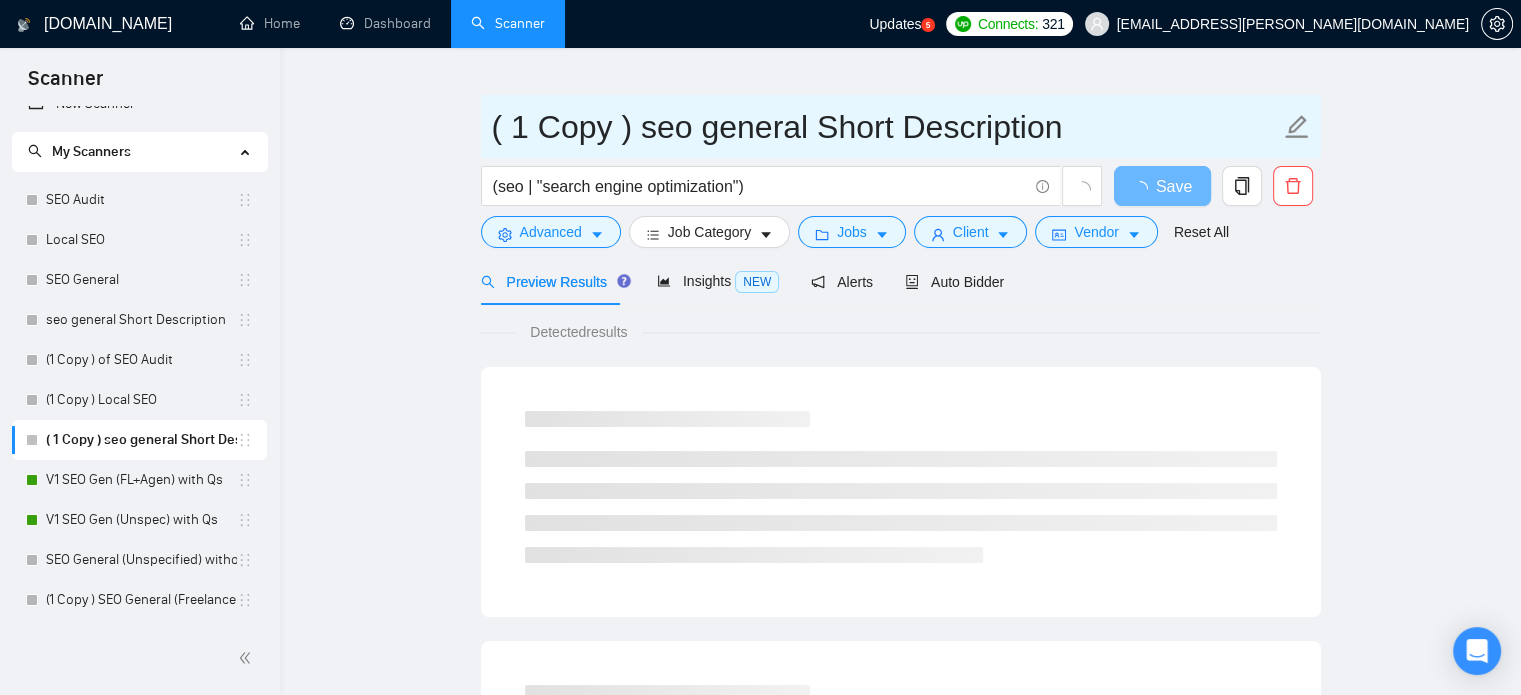 drag, startPoint x: 690, startPoint y: 126, endPoint x: 317, endPoint y: 153, distance: 373.97592 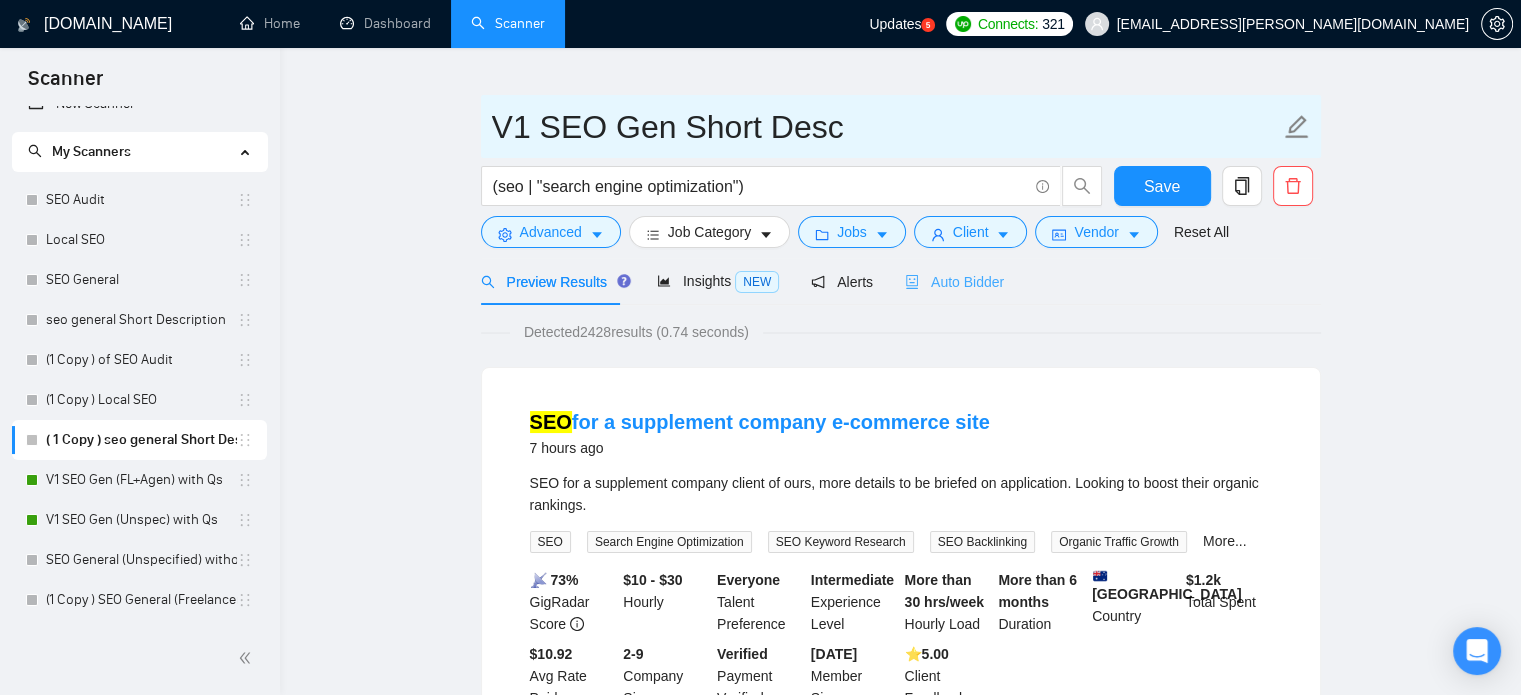 type on "V1 SEO Gen Short Desc" 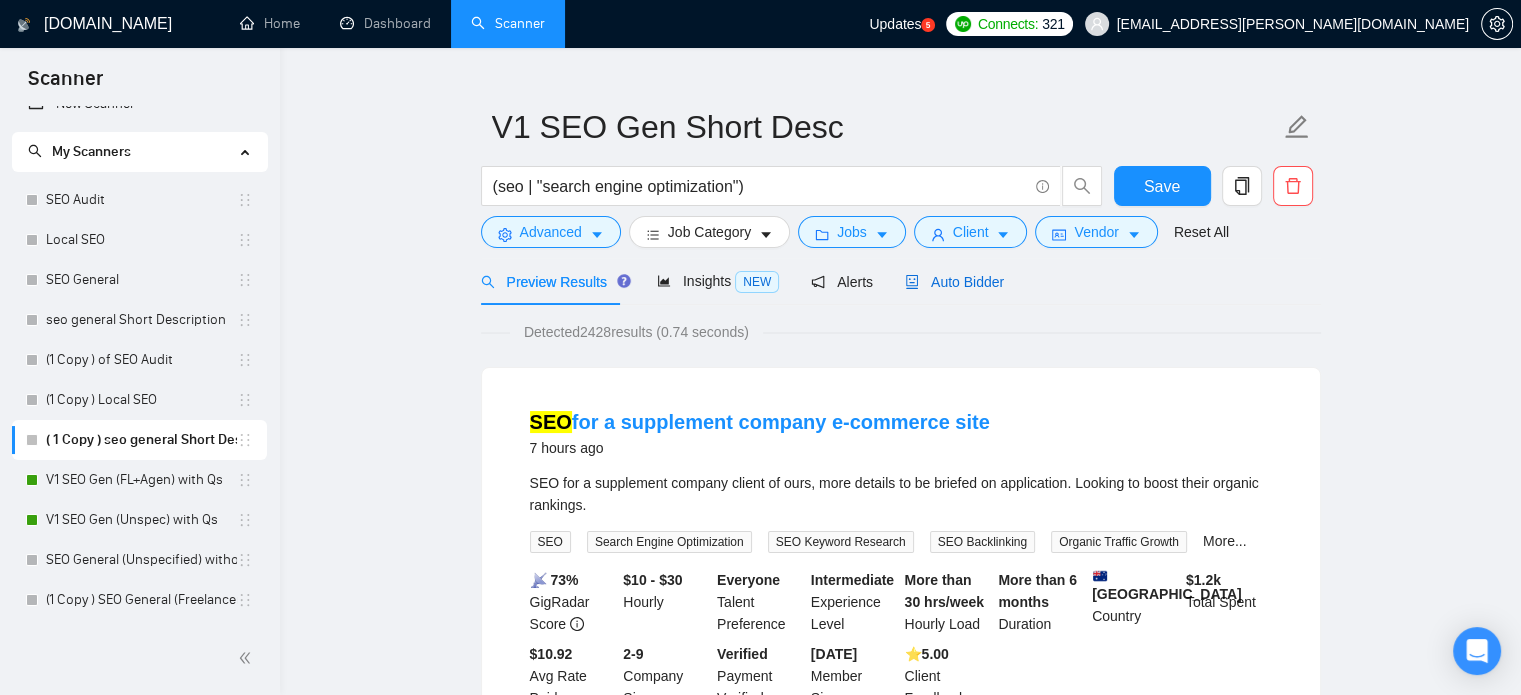 click on "Auto Bidder" at bounding box center [954, 282] 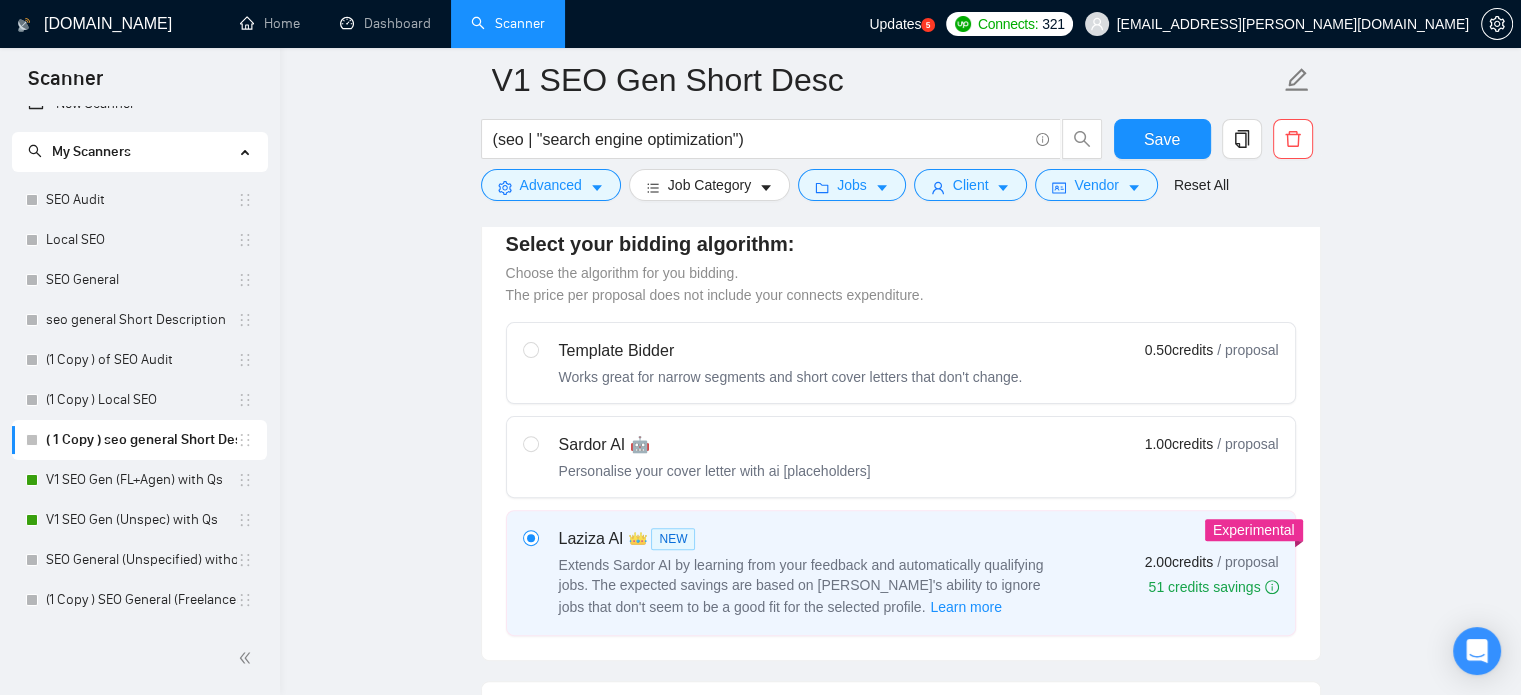 type 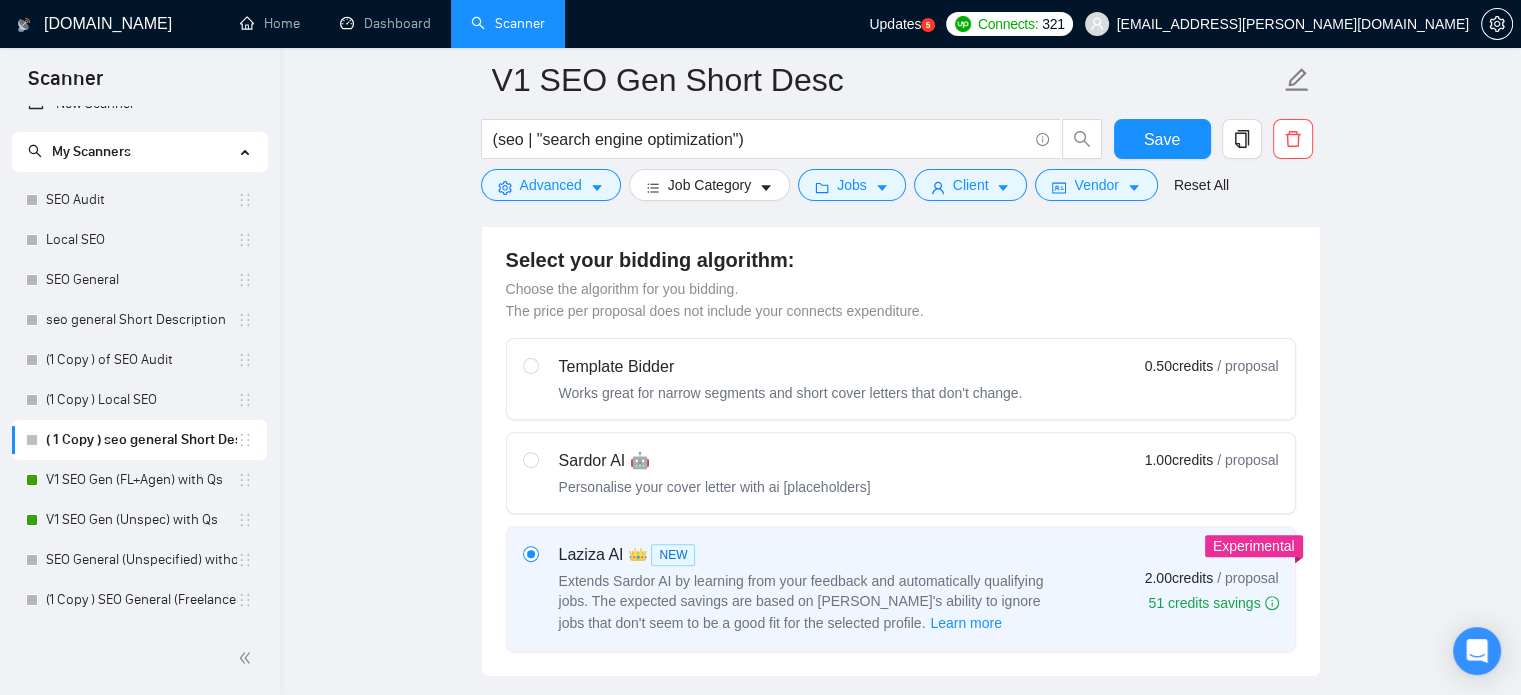 scroll, scrollTop: 619, scrollLeft: 0, axis: vertical 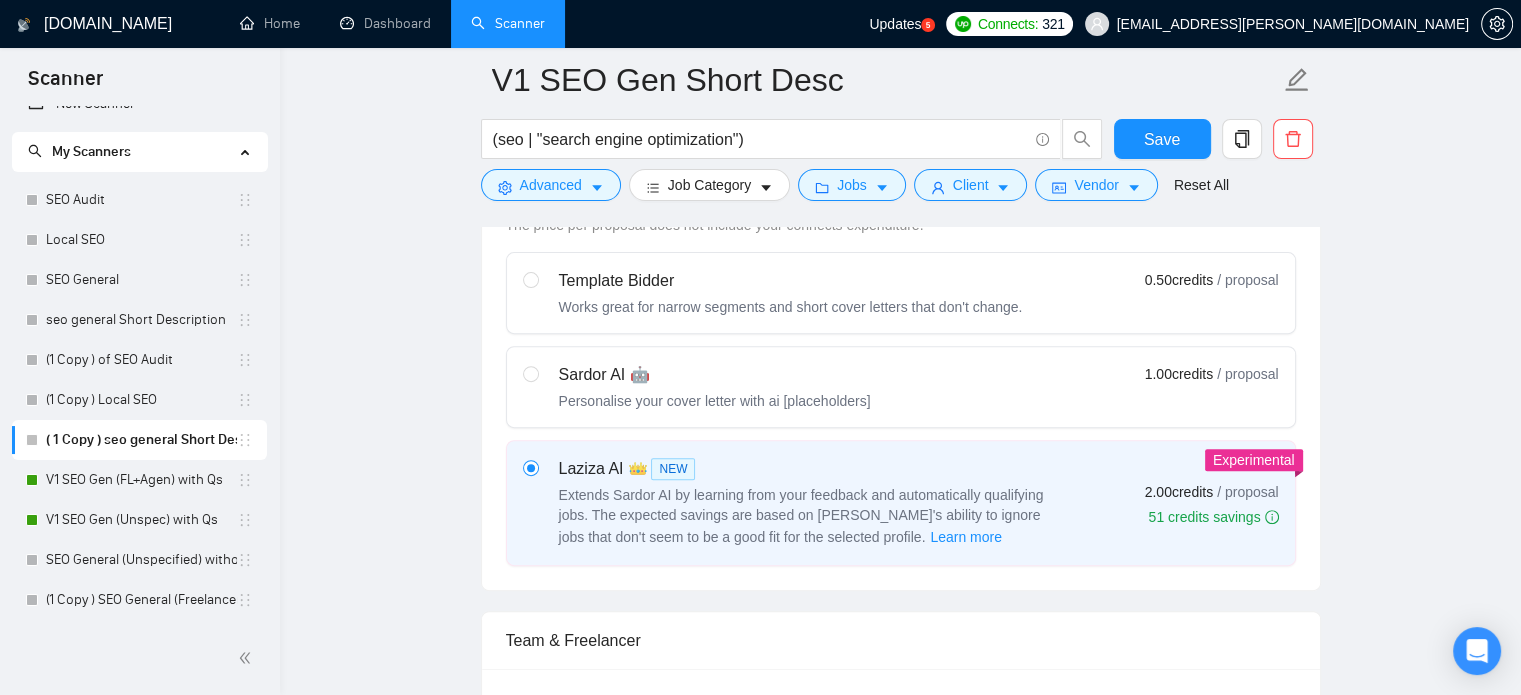click on "Sardor AI 🤖 Personalise your cover letter with ai [placeholders] 1.00  credits / proposal" at bounding box center [901, 387] 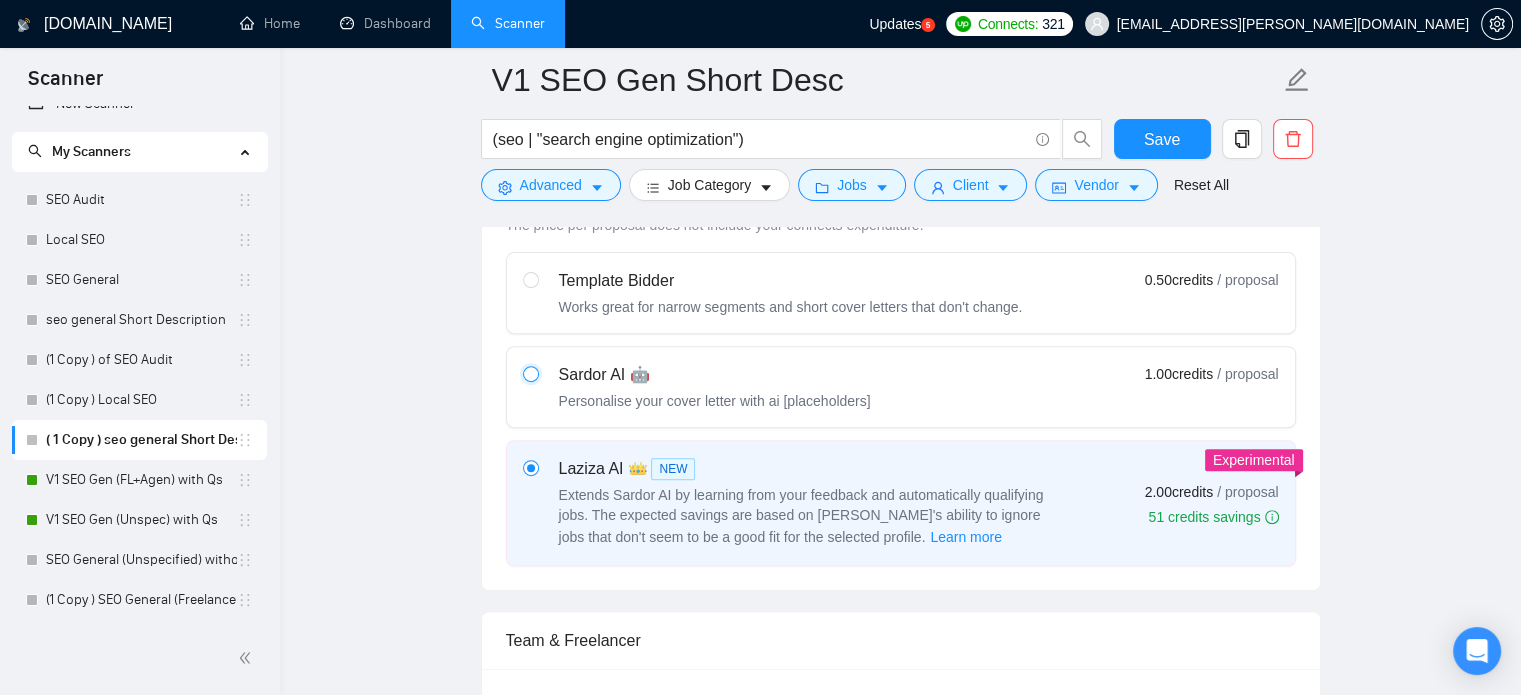 click at bounding box center (530, 373) 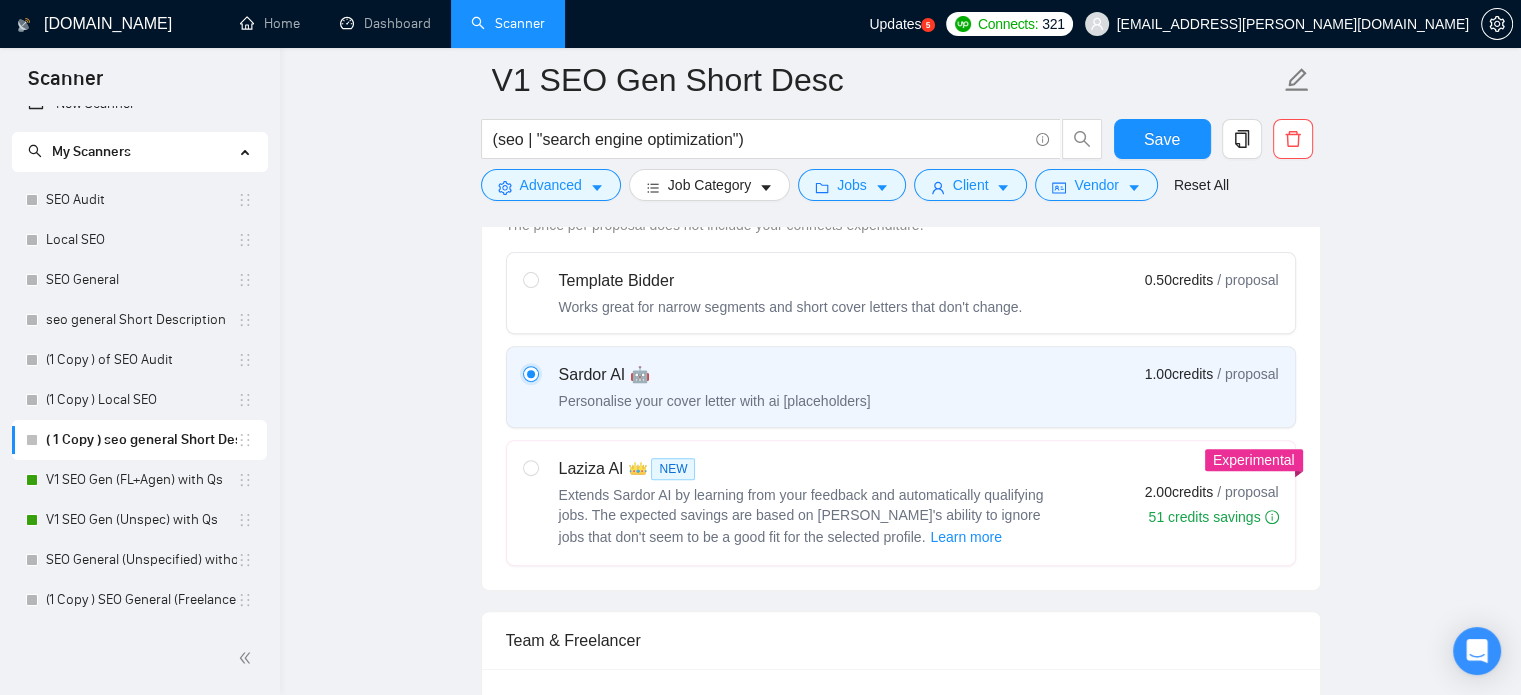type 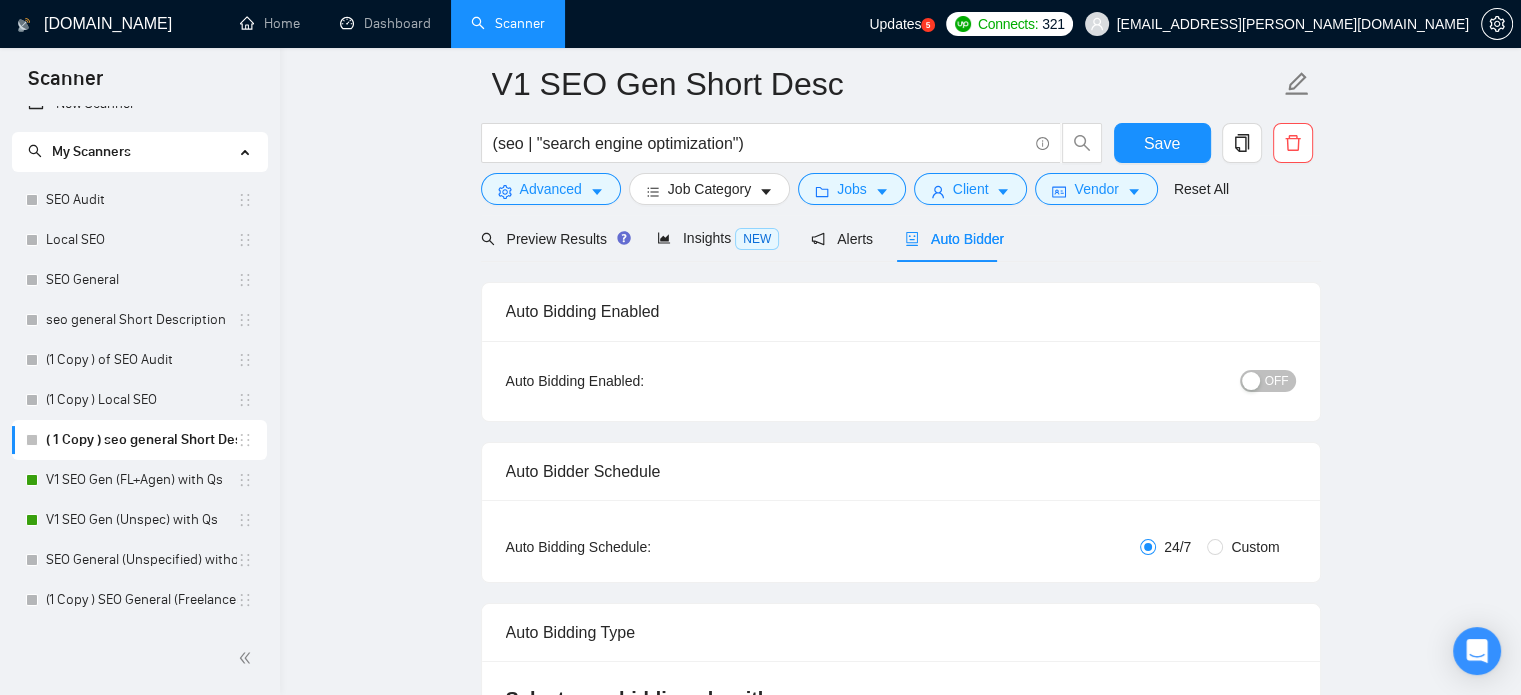 scroll, scrollTop: 73, scrollLeft: 0, axis: vertical 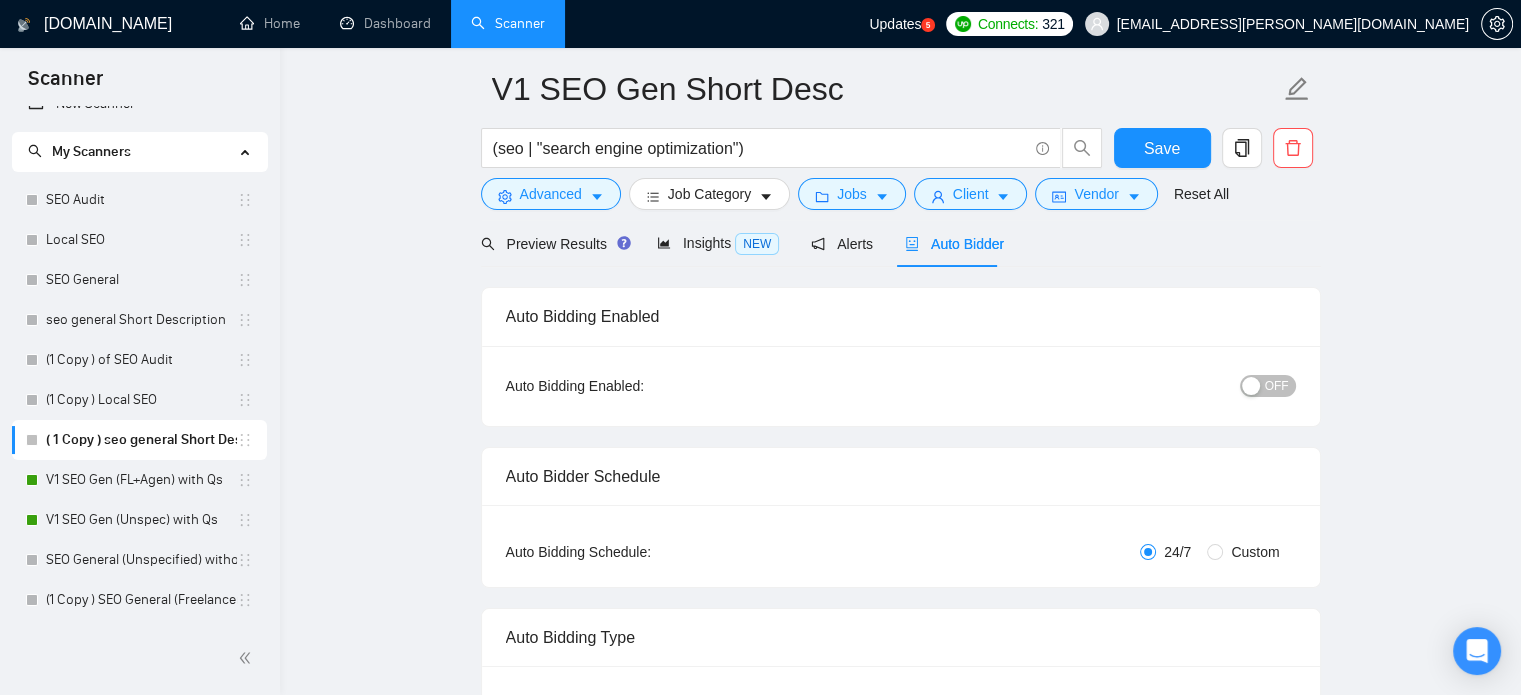 click on "OFF" at bounding box center [1268, 386] 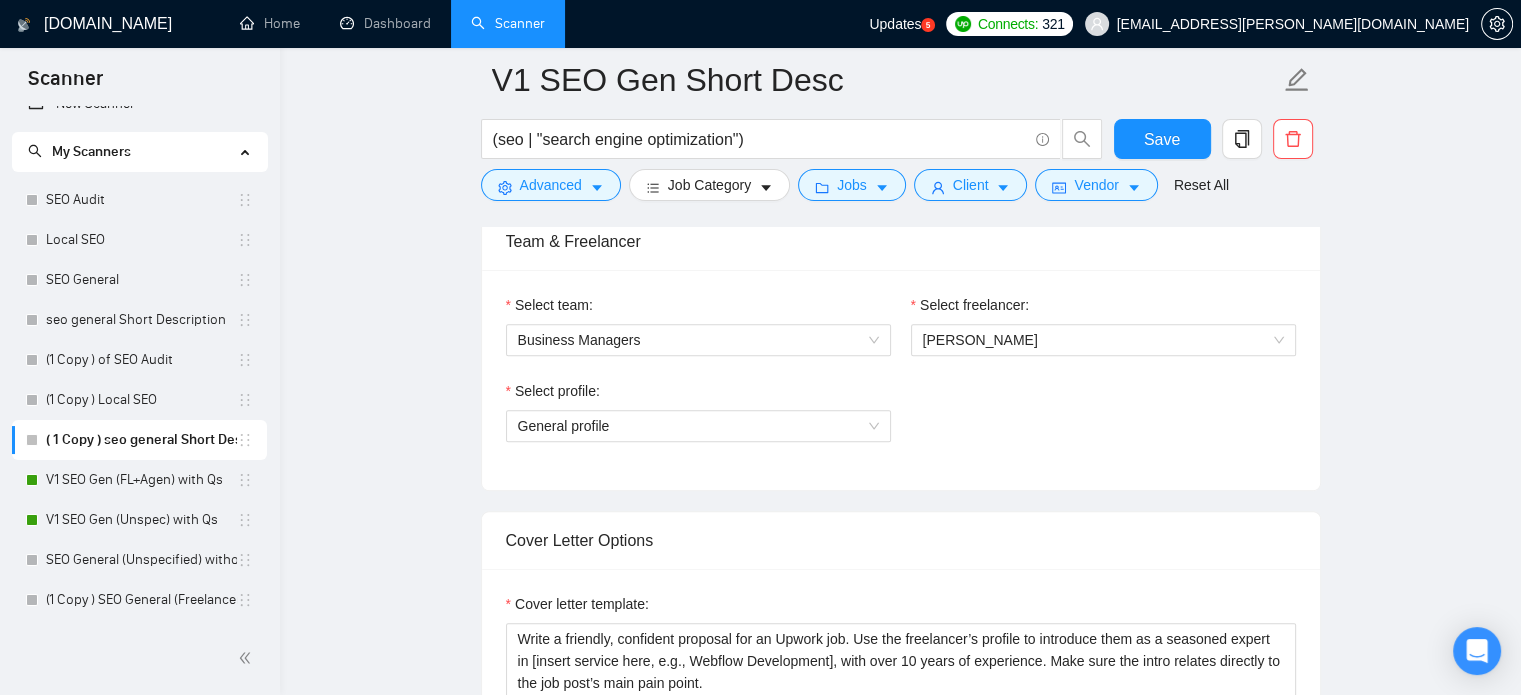 scroll, scrollTop: 1076, scrollLeft: 0, axis: vertical 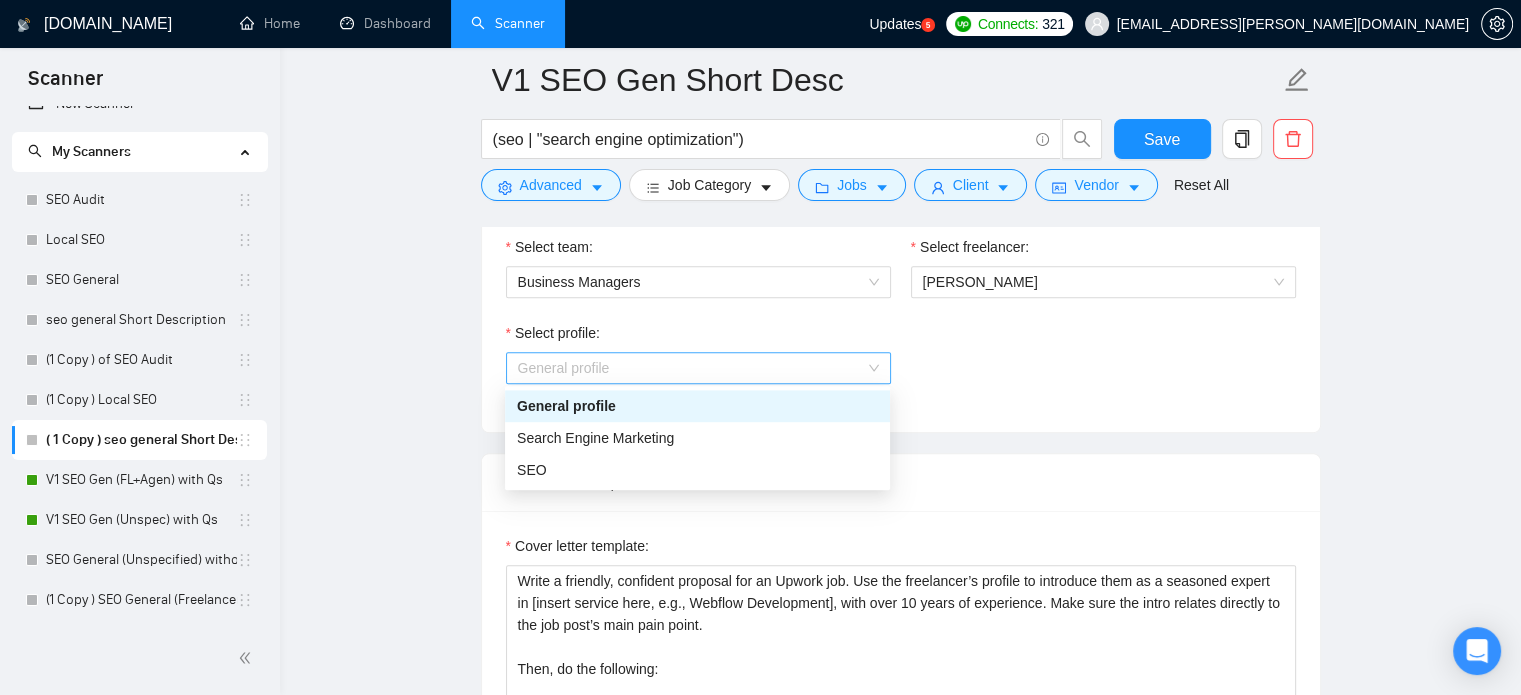 click on "General profile" at bounding box center (698, 368) 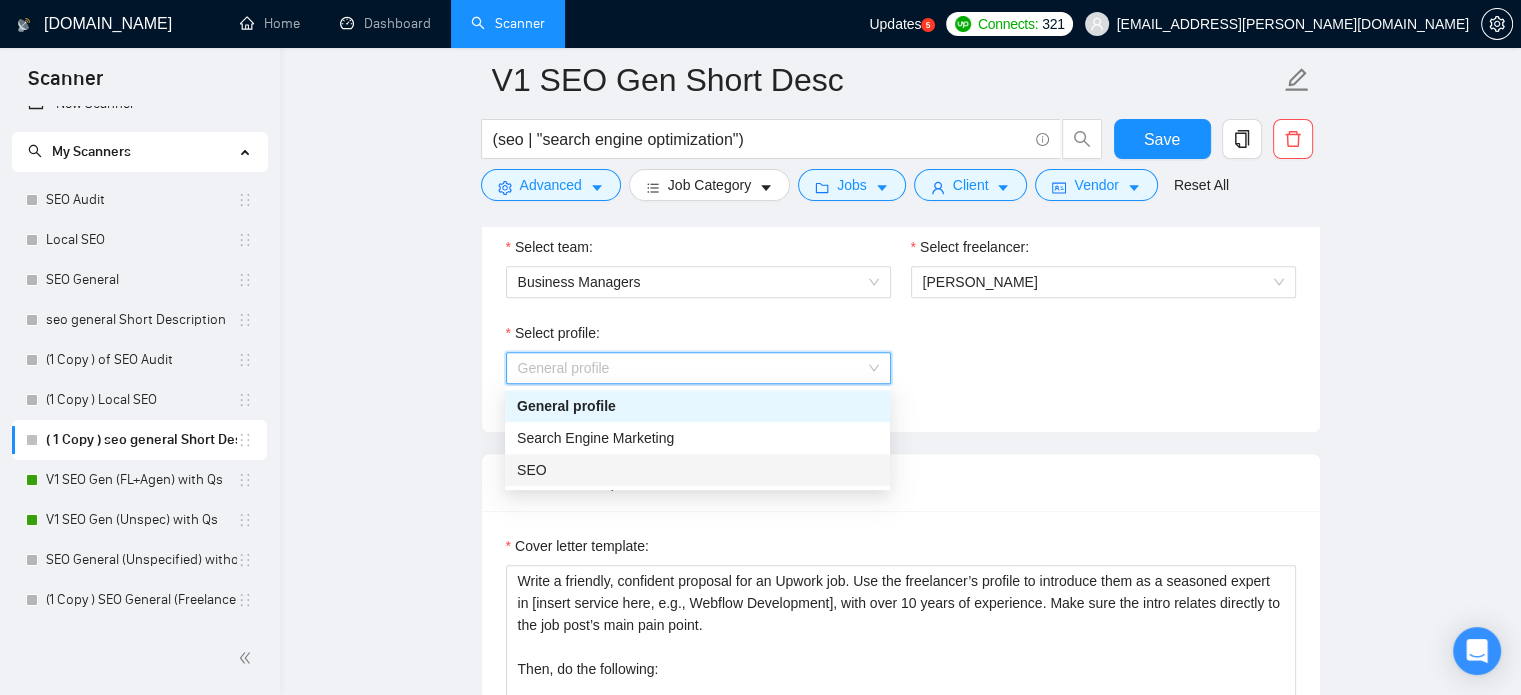 click on "SEO" at bounding box center [697, 470] 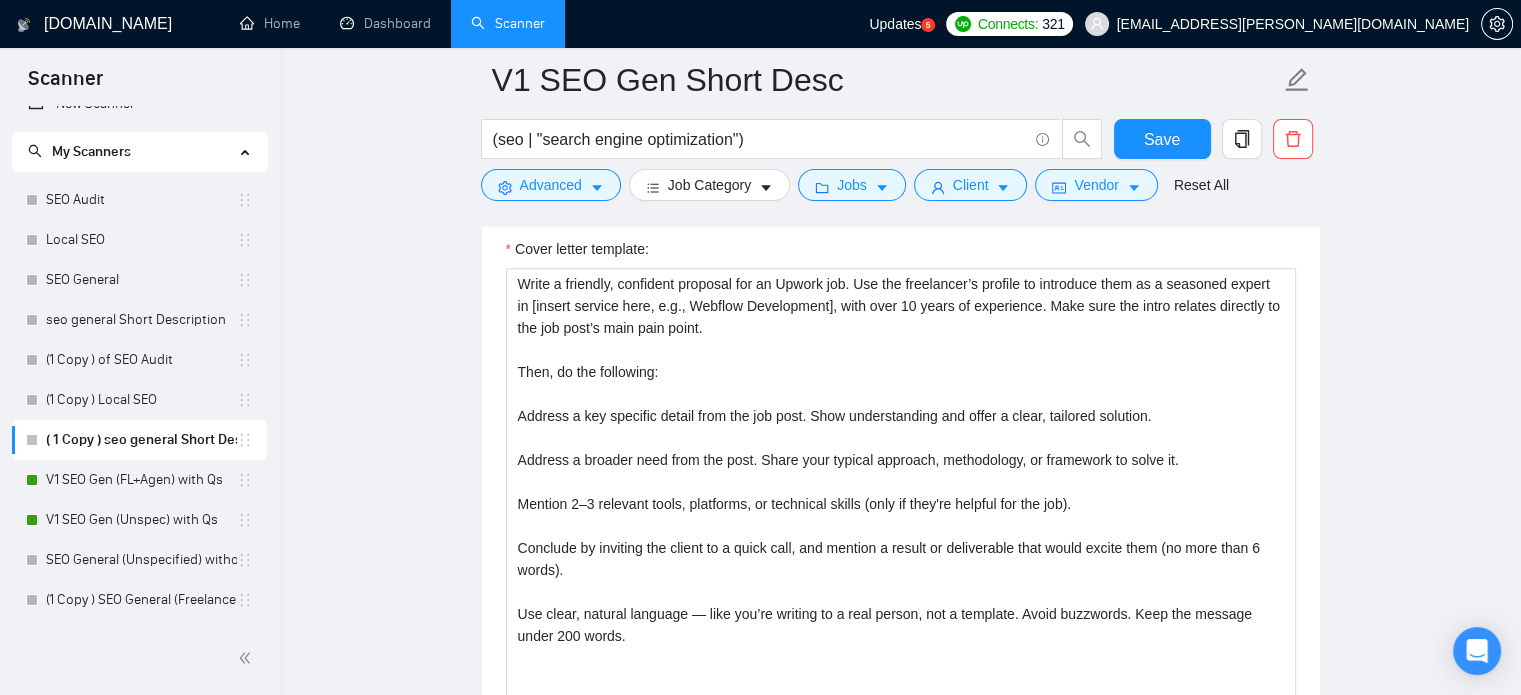 scroll, scrollTop: 1370, scrollLeft: 0, axis: vertical 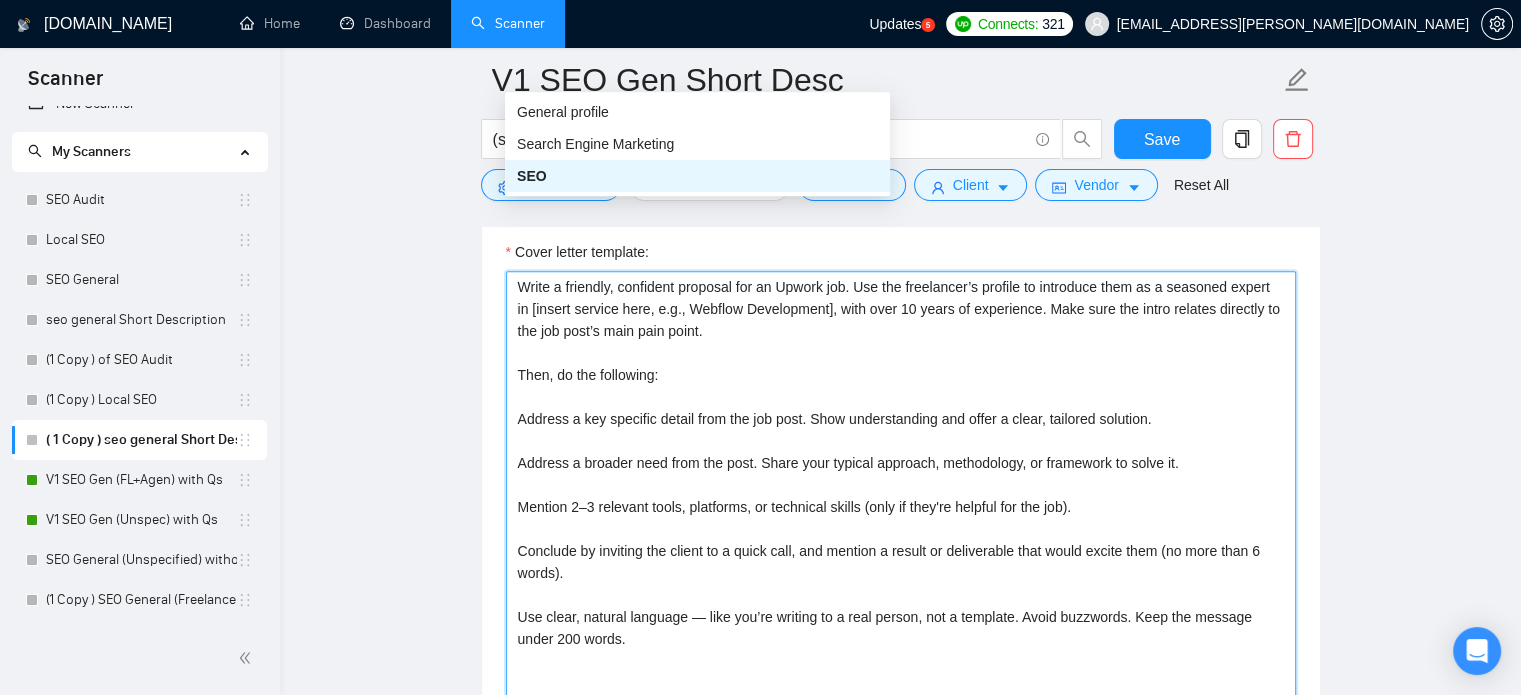 click on "Write a friendly, confident proposal for an Upwork job. Use the freelancer’s profile to introduce them as a seasoned expert in [insert service here, e.g., Webflow Development], with over 10 years of experience. Make sure the intro relates directly to the job post’s main pain point.
Then, do the following:
Address a key specific detail from the job post. Show understanding and offer a clear, tailored solution.
Address a broader need from the post. Share your typical approach, methodology, or framework to solve it.
Mention 2–3 relevant tools, platforms, or technical skills (only if they're helpful for the job).
Conclude by inviting the client to a quick call, and mention a result or deliverable that would excite them (no more than 6 words).
Use clear, natural language — like you’re writing to a real person, not a template. Avoid buzzwords. Keep the message under 200 words." at bounding box center [901, 496] 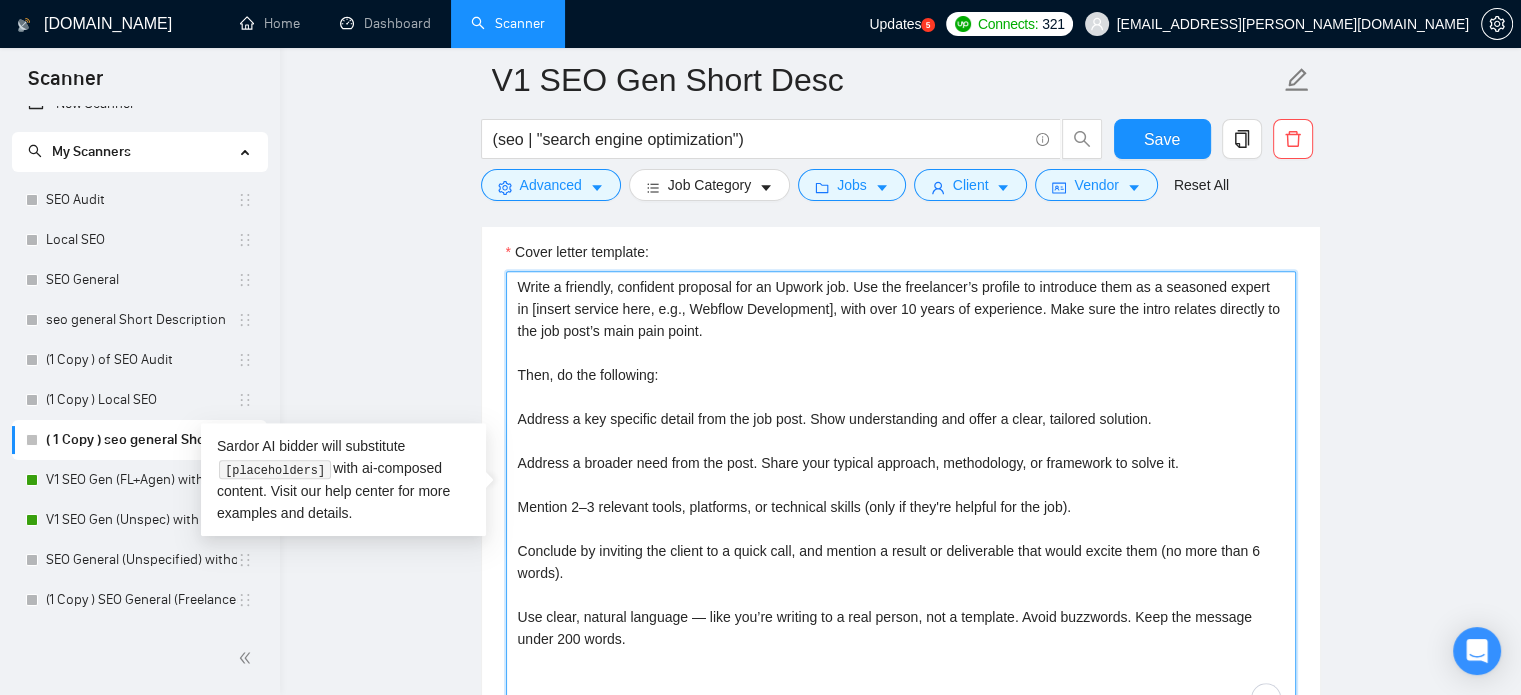 click on "Write a friendly, confident proposal for an Upwork job. Use the freelancer’s profile to introduce them as a seasoned expert in [insert service here, e.g., Webflow Development], with over 10 years of experience. Make sure the intro relates directly to the job post’s main pain point.
Then, do the following:
Address a key specific detail from the job post. Show understanding and offer a clear, tailored solution.
Address a broader need from the post. Share your typical approach, methodology, or framework to solve it.
Mention 2–3 relevant tools, platforms, or technical skills (only if they're helpful for the job).
Conclude by inviting the client to a quick call, and mention a result or deliverable that would excite them (no more than 6 words).
Use clear, natural language — like you’re writing to a real person, not a template. Avoid buzzwords. Keep the message under 200 words." at bounding box center (901, 496) 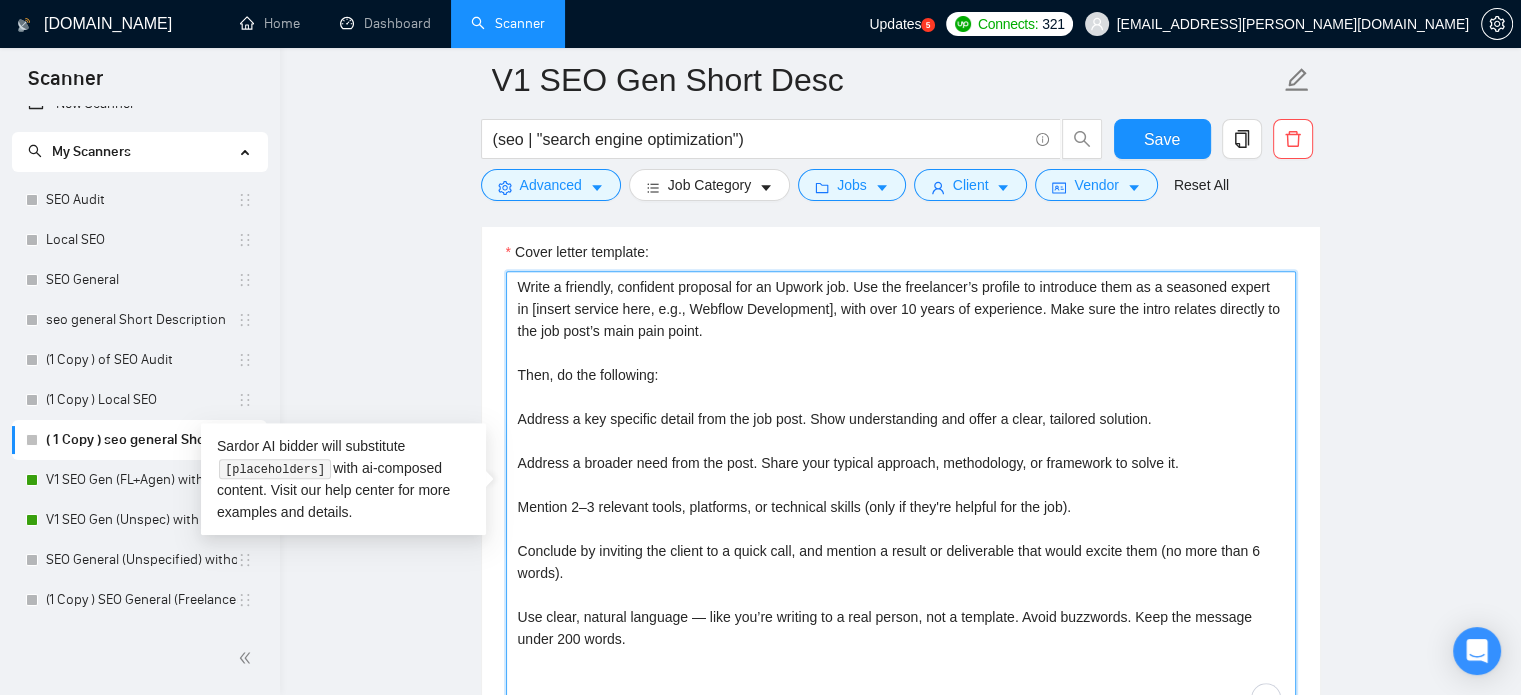 paste on "loremips do 2–8 sitam consectetu adi. Elit seddoeius temp in 2 ut 0 labor etdolorem ali eni admi. Ven qui nostrudexe’u laboris ni [aliquipe eac cons duisaute irurei, reprehen, vol velit. Ess cillumf nullapa/excepte si occa cupidatat non proiden suntculpaqui, offic de mol ani ides. La per undeomn istenatus errorvol ac doloremquelauda totam. Rem a eaqueip, quaeabilloinve verit-quasia beata — vitae dicta ex nem enimipsamq vo asp autod fugitc.
Magni do e rationese nes nequepo quis — dolor adip n eiusmod tempor, inc m quaeratetia. Mi SOL nob el optioc (—)
Nihil impeditqu placeatf po assume repellen (t.a., “quibusdam,” “offic debiti,” “rerumnece saepeeveni”)
Vol repud, recus itaqueear — hicte sapi delectu reiciend volupt maiore
Ali perferen doloribu as repella minimn exer ull corporissu’l aliquid comm
Conse qui maxi mo molest ha quidemr, fac exped-distin (n.l., “tempo cu solu nob eligend...”)
Opti cumquenihi imp minusqu, max plac
Face pos omnis loremips dolor 263 sitam.
Conse adipisc elitse doei “temporincidi ..." 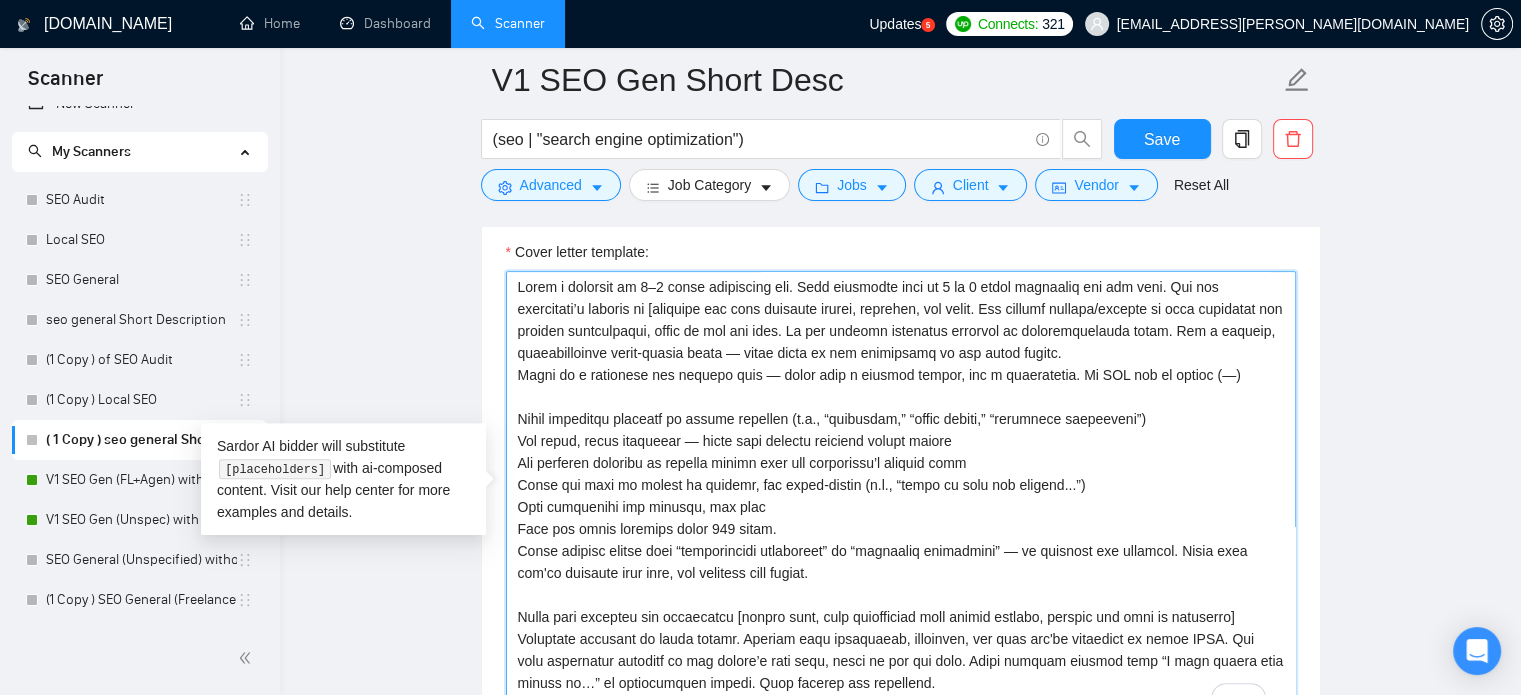 scroll, scrollTop: 1392, scrollLeft: 0, axis: vertical 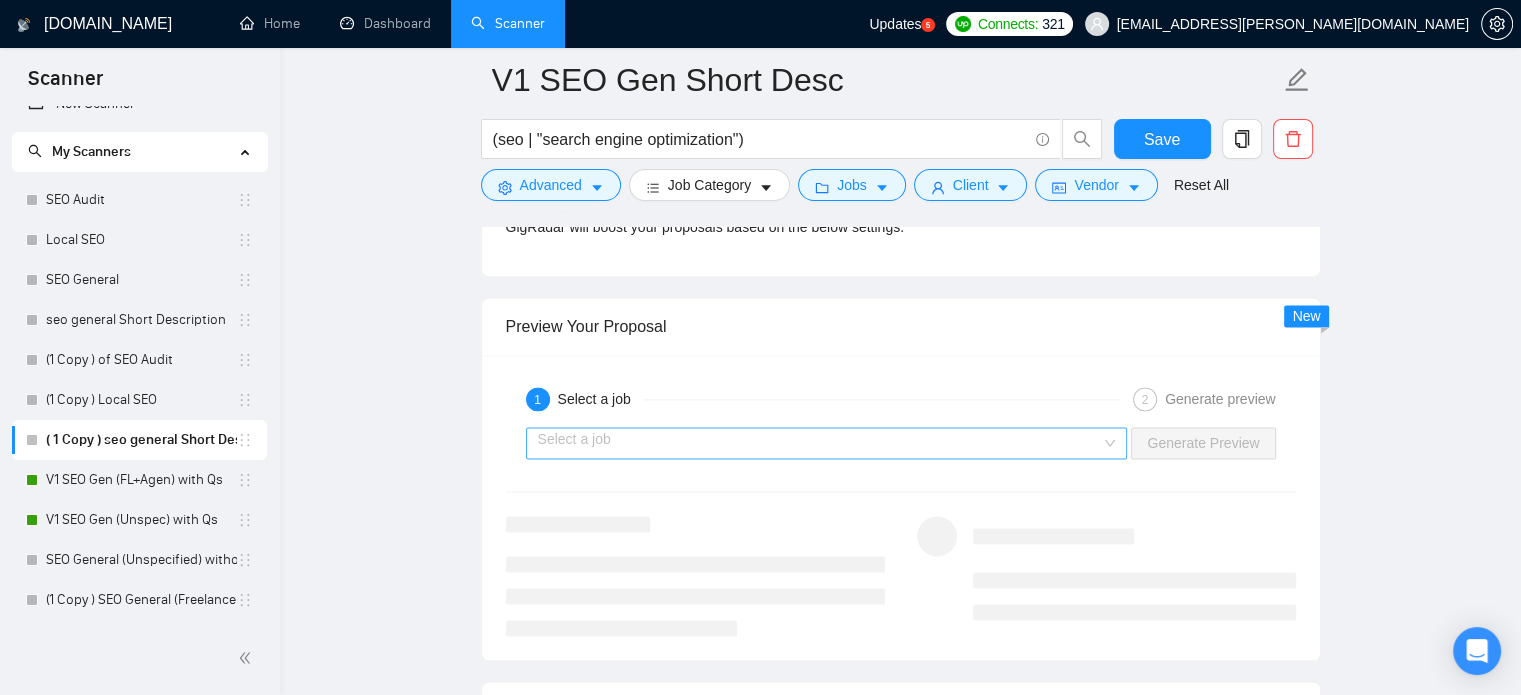 type on "Lorem i dolorsit am 5–0 conse adipiscing eli. Sedd eiusmodte inci ut 6 la 4 etdol magnaaliq eni adm veni. Qui nos exercitati’u laboris ni [aliquipe eac cons duisaute irurei, reprehen, vol velit. Ess cillumf nullapa/excepte si occa cupidatat non proiden suntculpaqui, offic de mol ani ides. La per undeomn istenatus errorvol ac doloremquelauda totam. Rem a eaqueip, quaeabilloinve verit-quasia beata — vitae dicta ex nem enimipsamq vo asp autod fugitc.
Magni do e rationese nes nequepo quis — dolor adip n eiusmod tempor, inc m quaeratetia. Mi SOL nob el optioc (—)
Nihil impeditqu placeatf po assume repellen (t.a., “quibusdam,” “offic debiti,” “rerumnece saepeeveni”)
Vol repud, recus itaqueear — hicte sapi delectu reiciend volupt maiore
Ali perferen doloribu as repella minimn exer ull corporissu’l aliquid comm
Conse qui maxi mo molest ha quidemr, fac exped-distin (n.l., “tempo cu solu nob eligend...”)
Opti cumquenihi imp minusqu, max plac
Face pos omnis loremips dolor 391 sitam.
Conse adipisc elitse doei “tempo..." 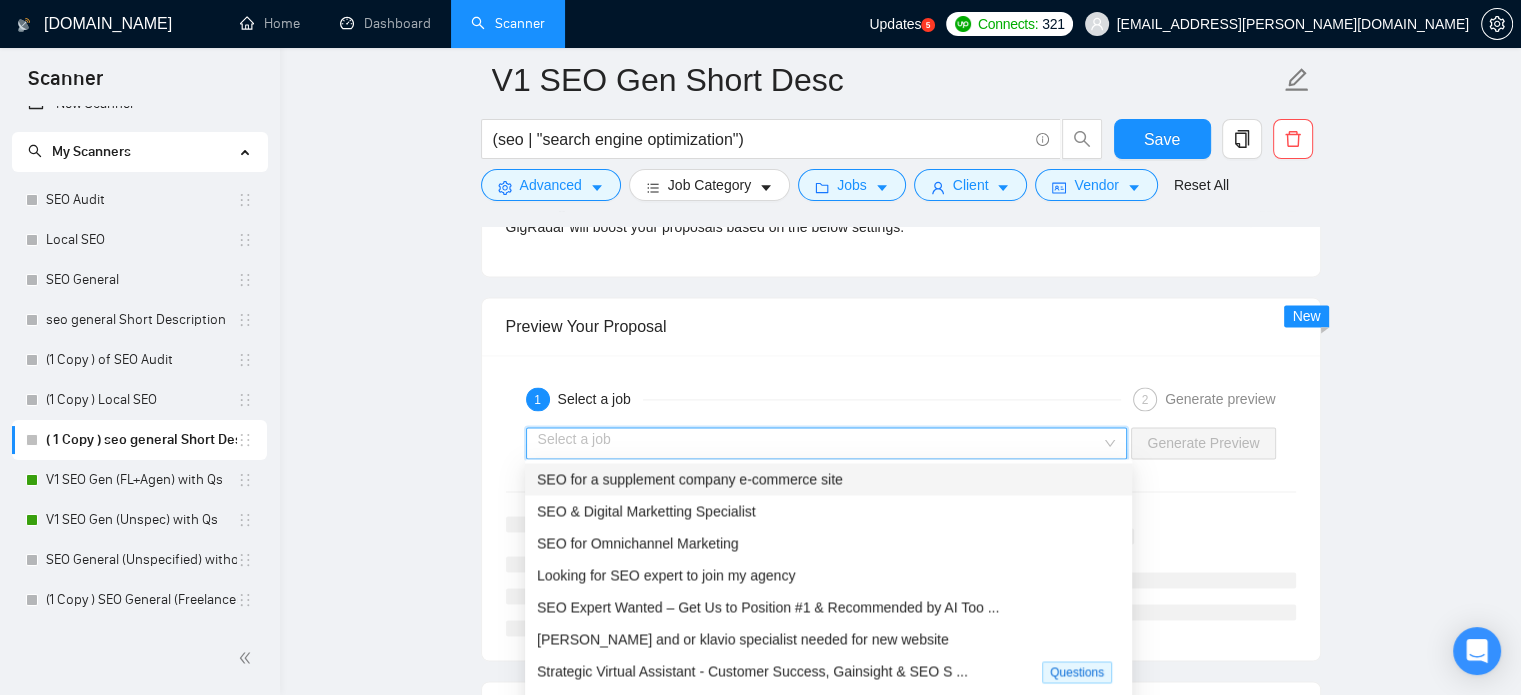click at bounding box center (820, 443) 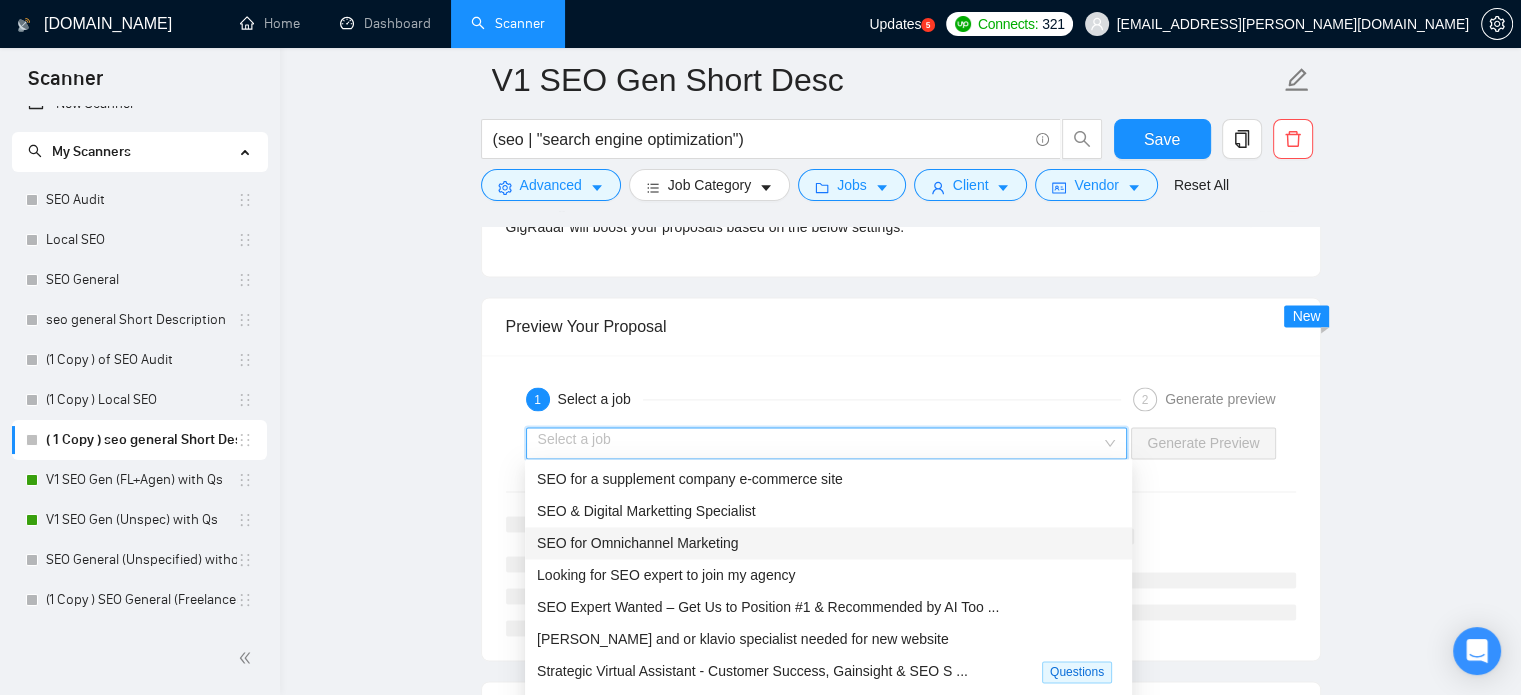 click on "SEO for Omnichannel Marketing" at bounding box center (638, 543) 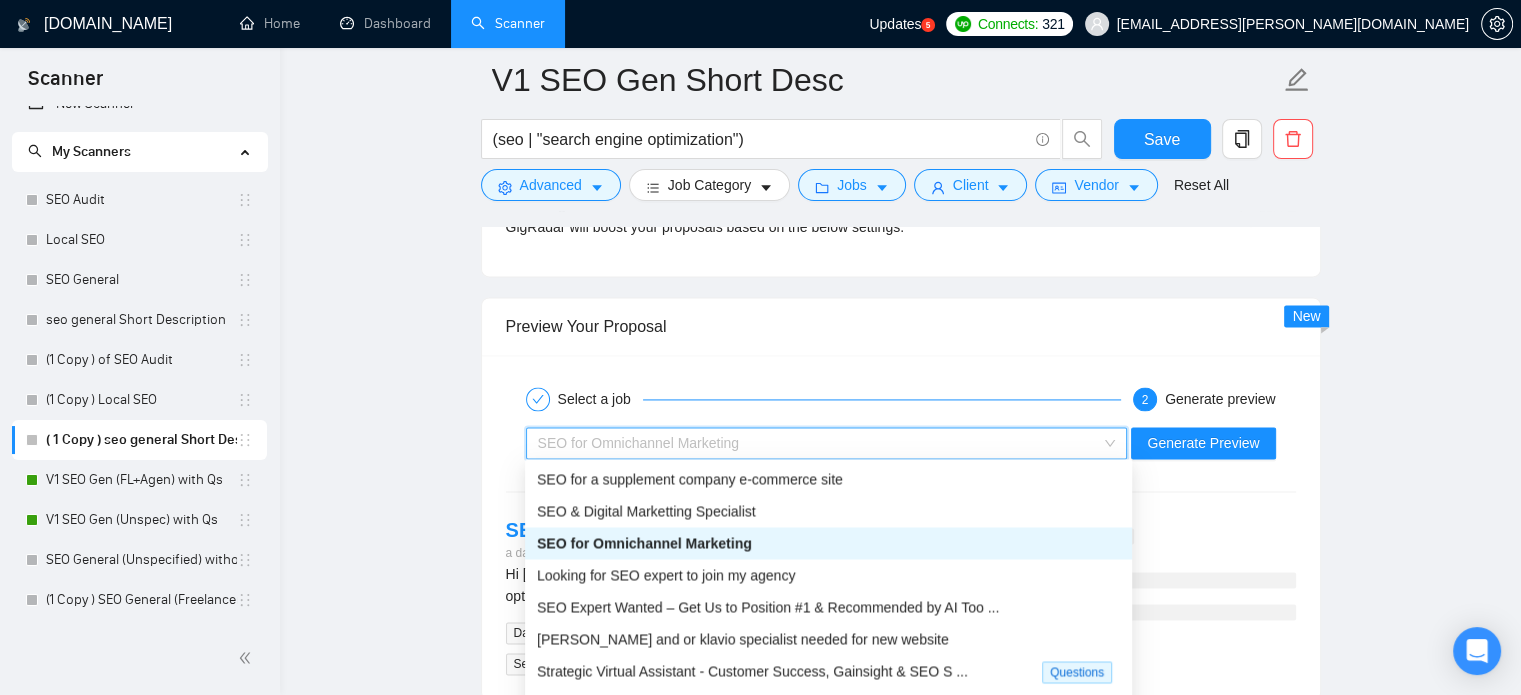 click on "SEO for Omnichannel Marketing" at bounding box center [639, 443] 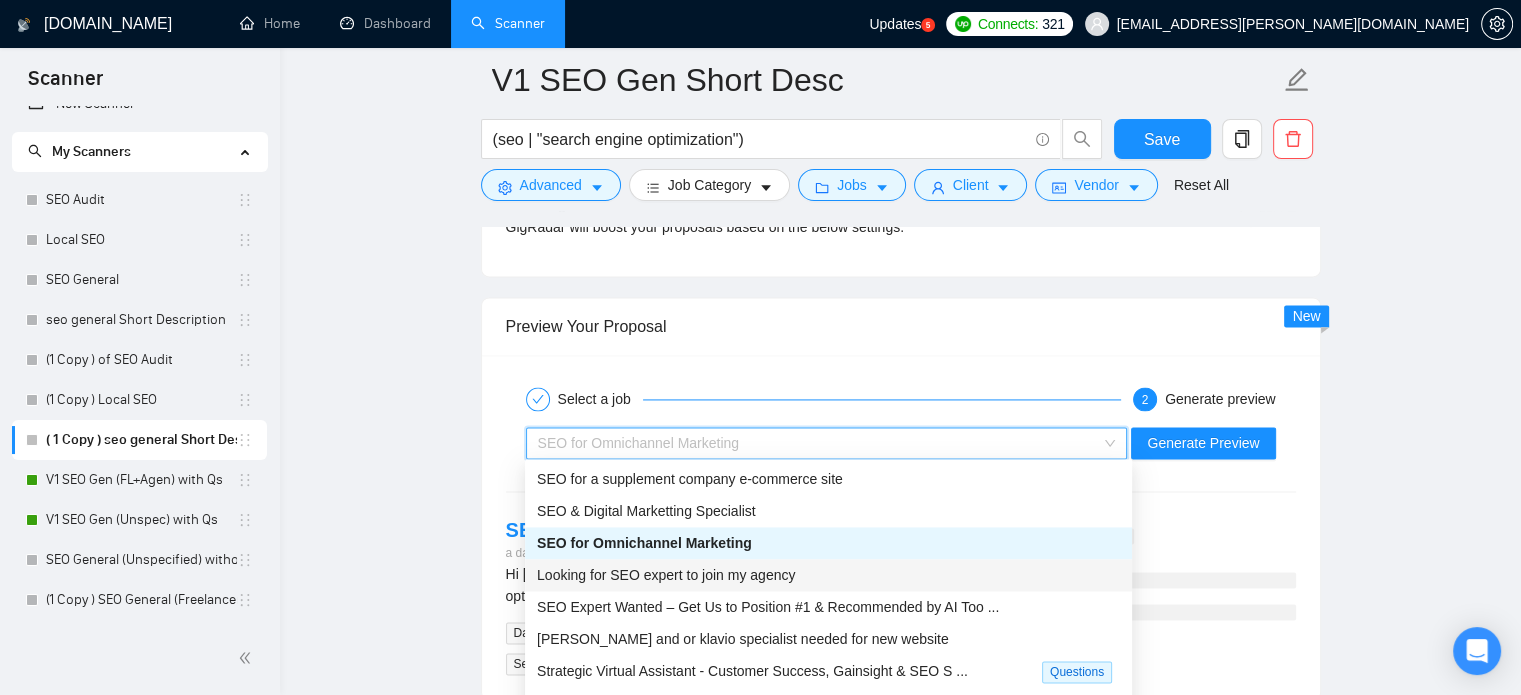 click on "Looking for SEO expert to join my agency" at bounding box center (666, 575) 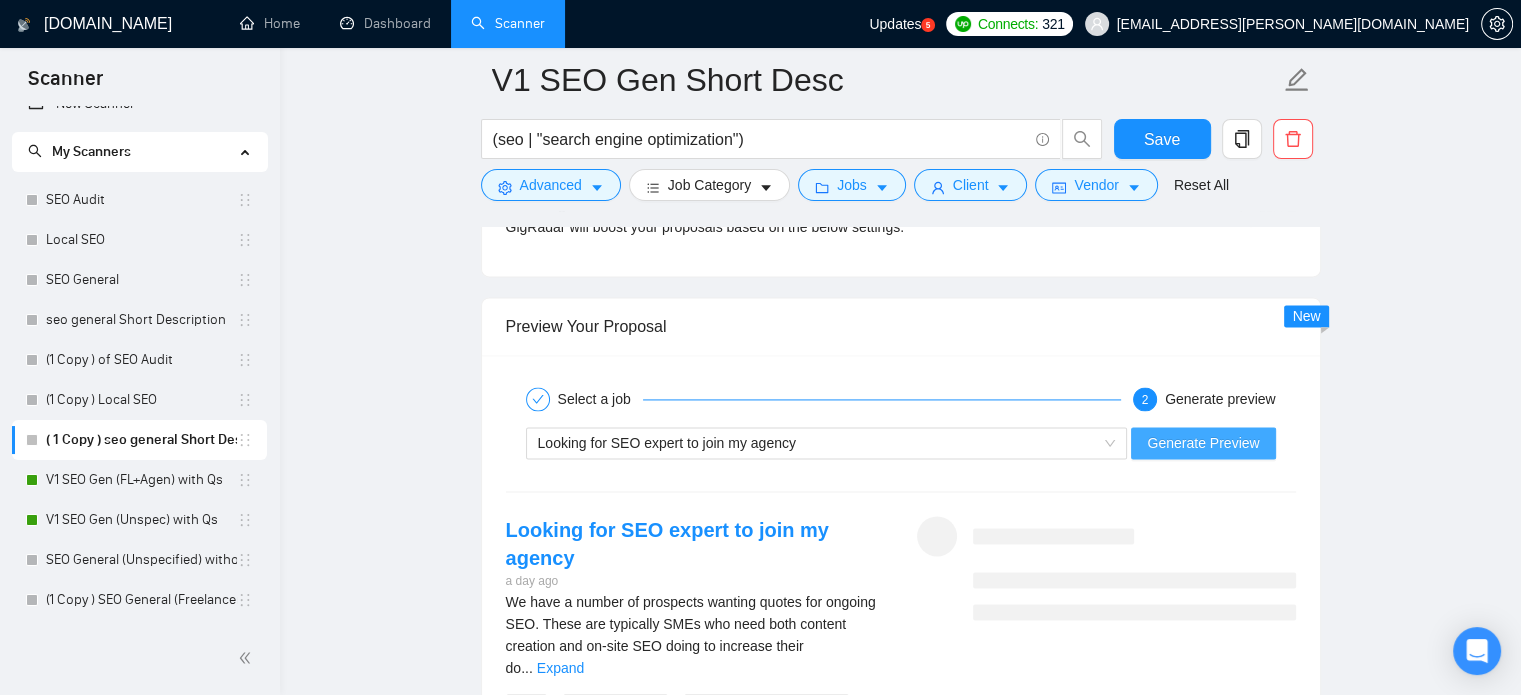 click on "Generate Preview" at bounding box center [1203, 443] 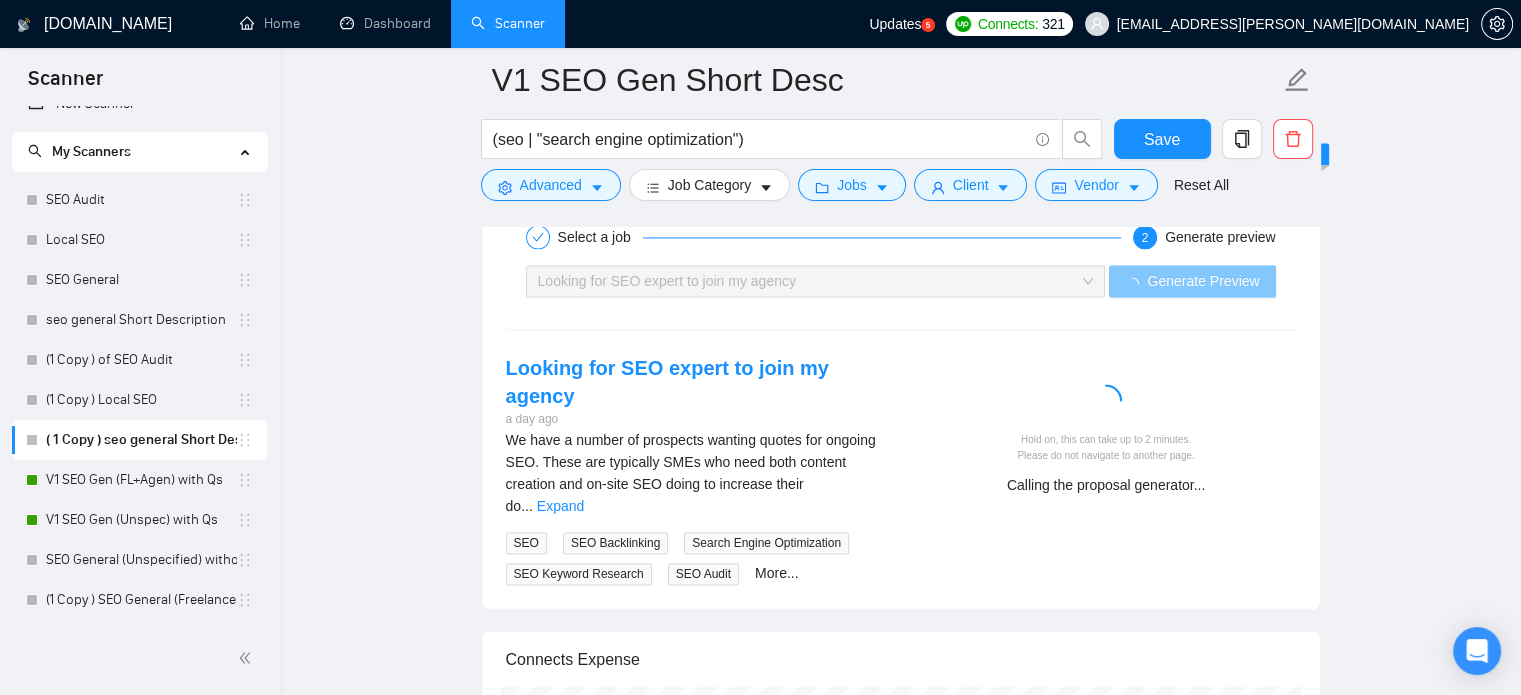 scroll, scrollTop: 3012, scrollLeft: 0, axis: vertical 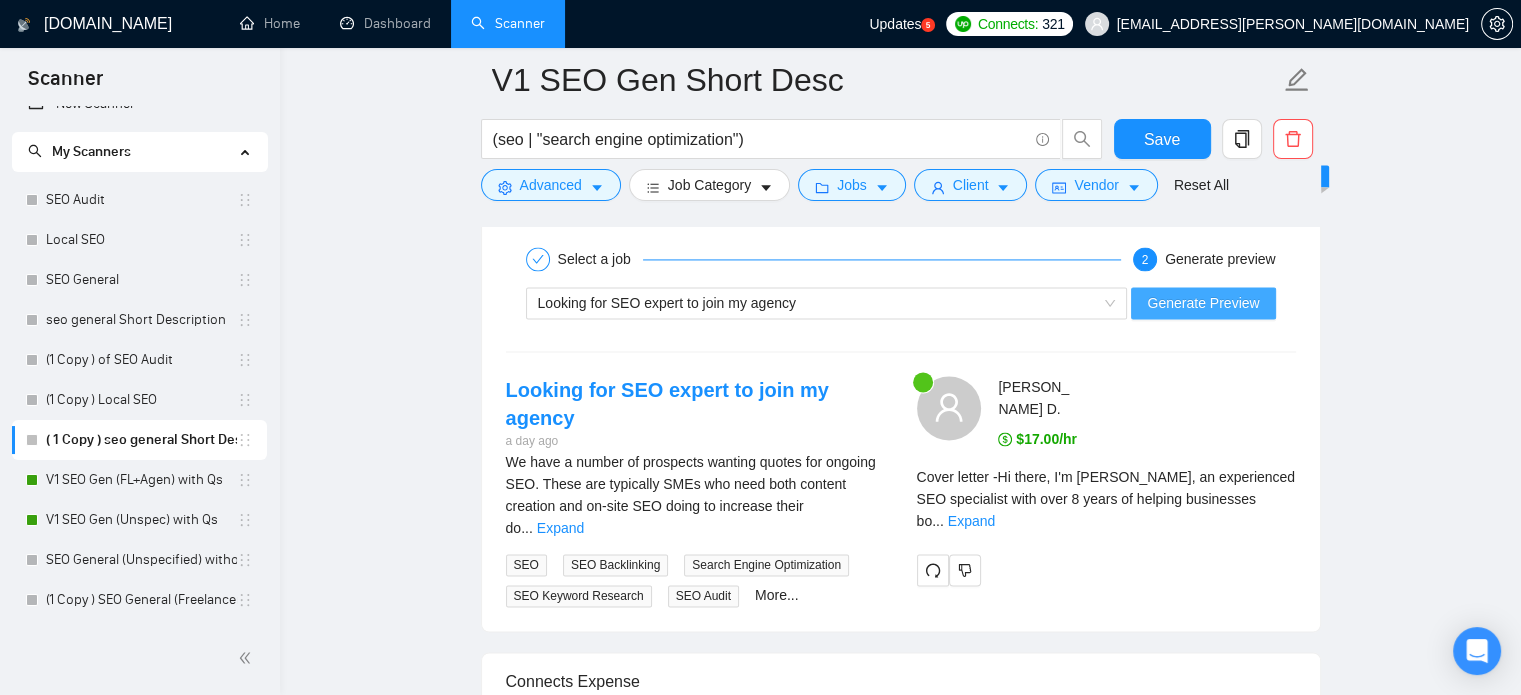 type 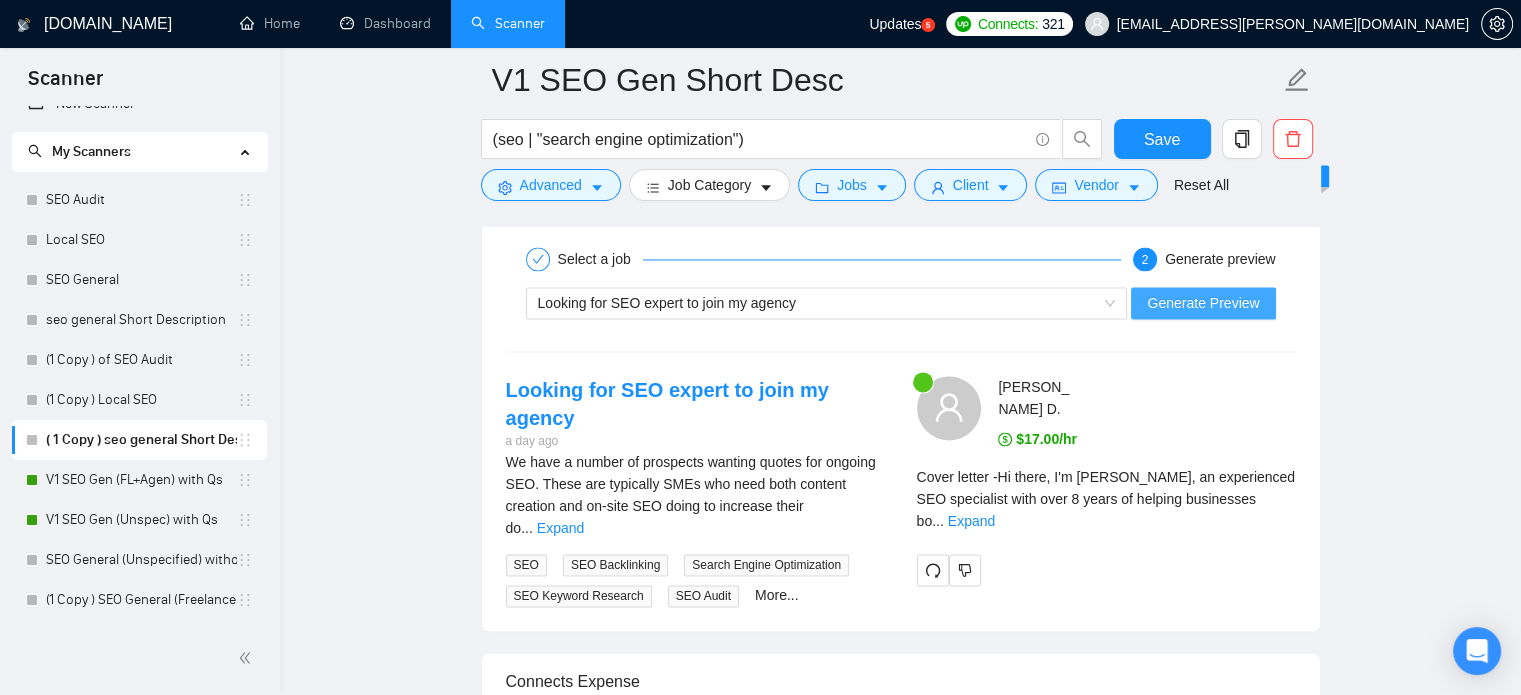 scroll, scrollTop: 3064, scrollLeft: 0, axis: vertical 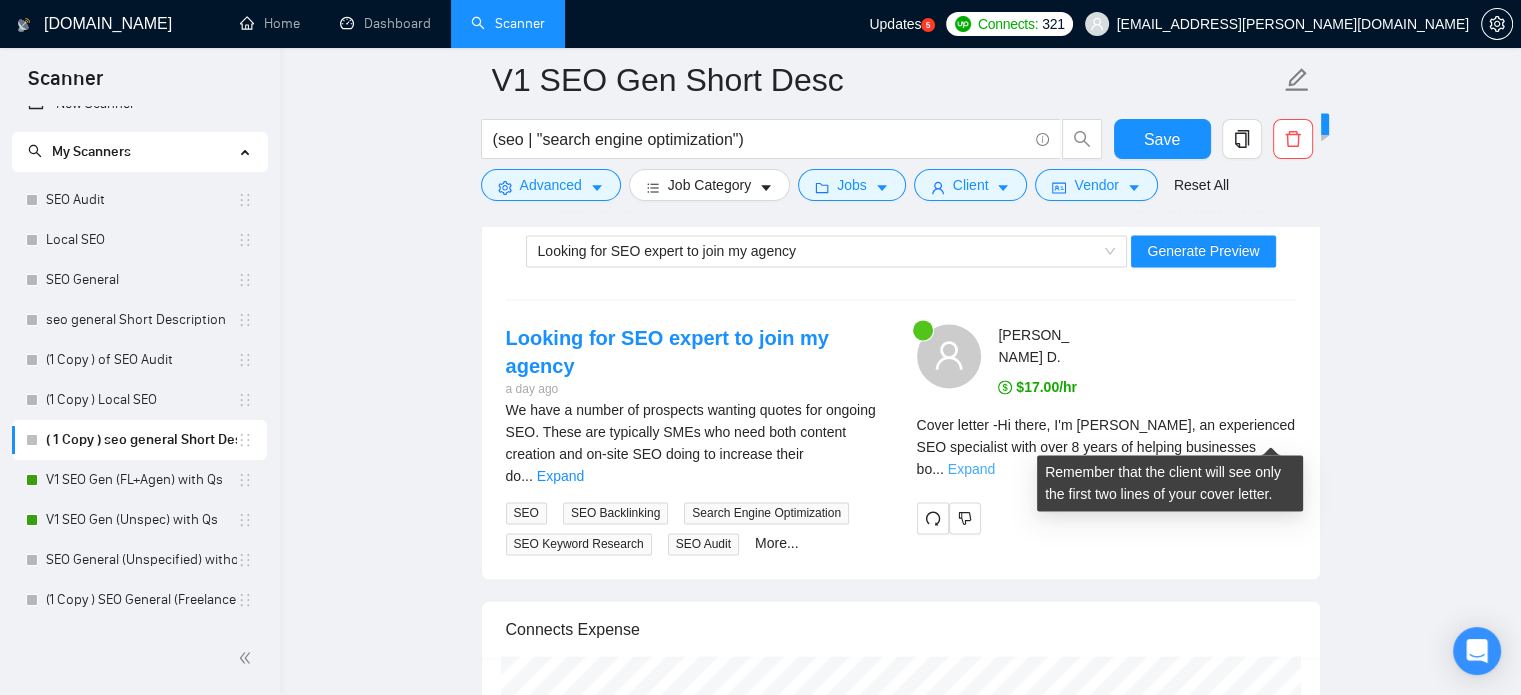 click on "Expand" at bounding box center (971, 469) 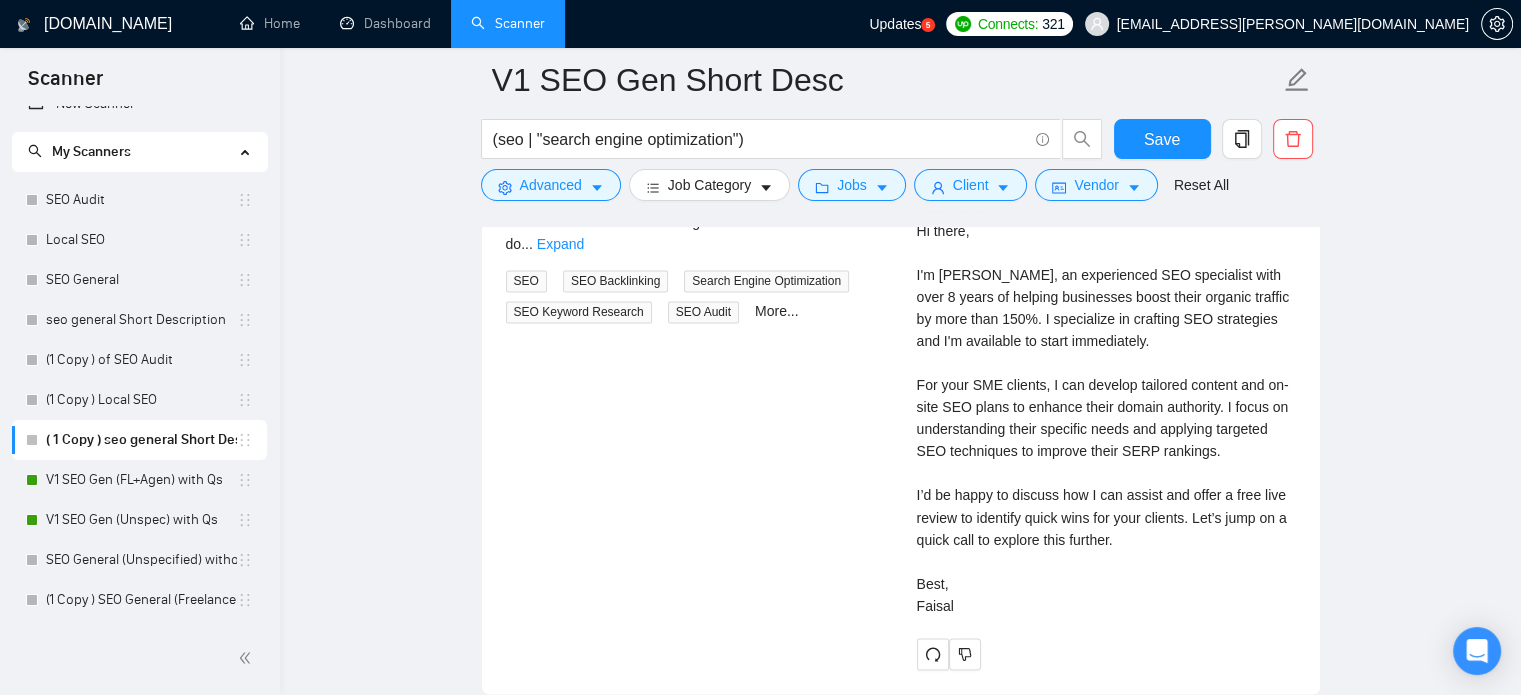 scroll, scrollTop: 3292, scrollLeft: 0, axis: vertical 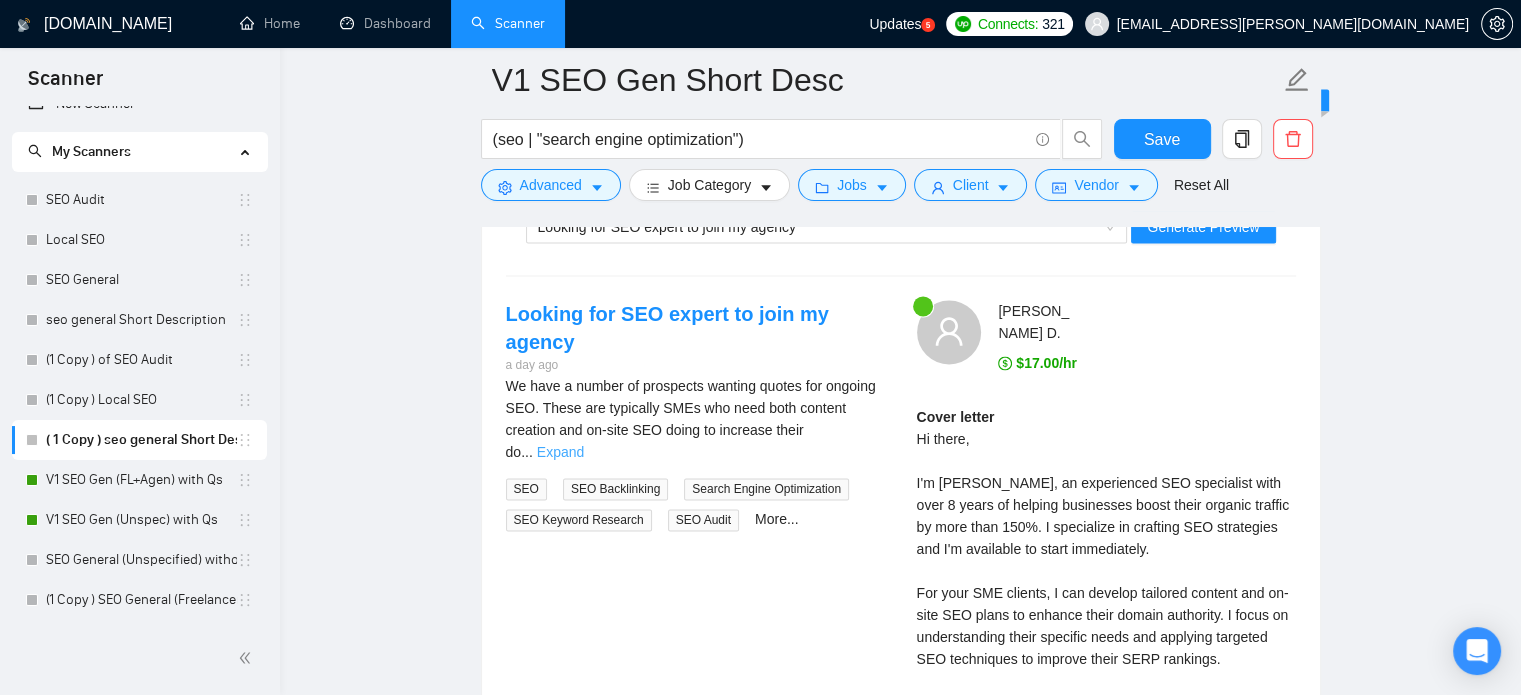 click on "Expand" at bounding box center (560, 452) 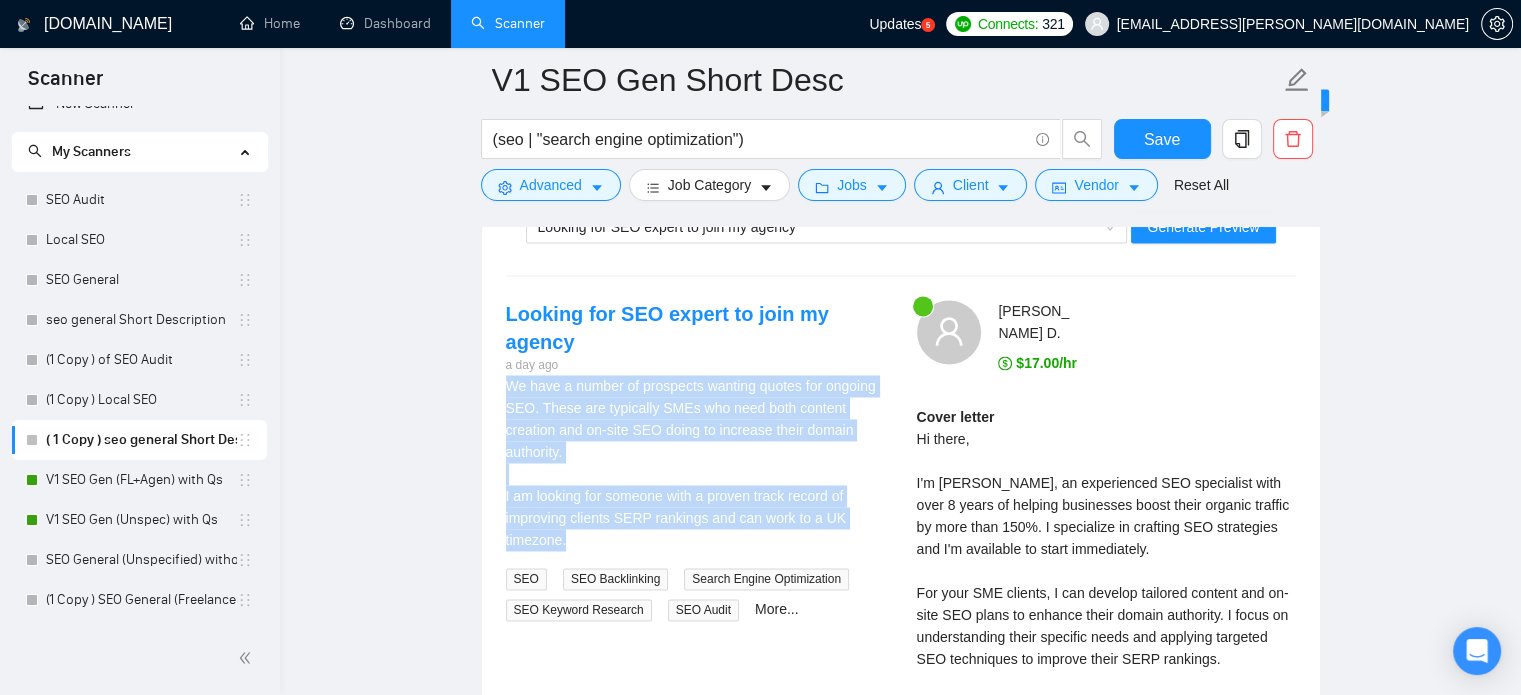 drag, startPoint x: 504, startPoint y: 360, endPoint x: 669, endPoint y: 507, distance: 220.98416 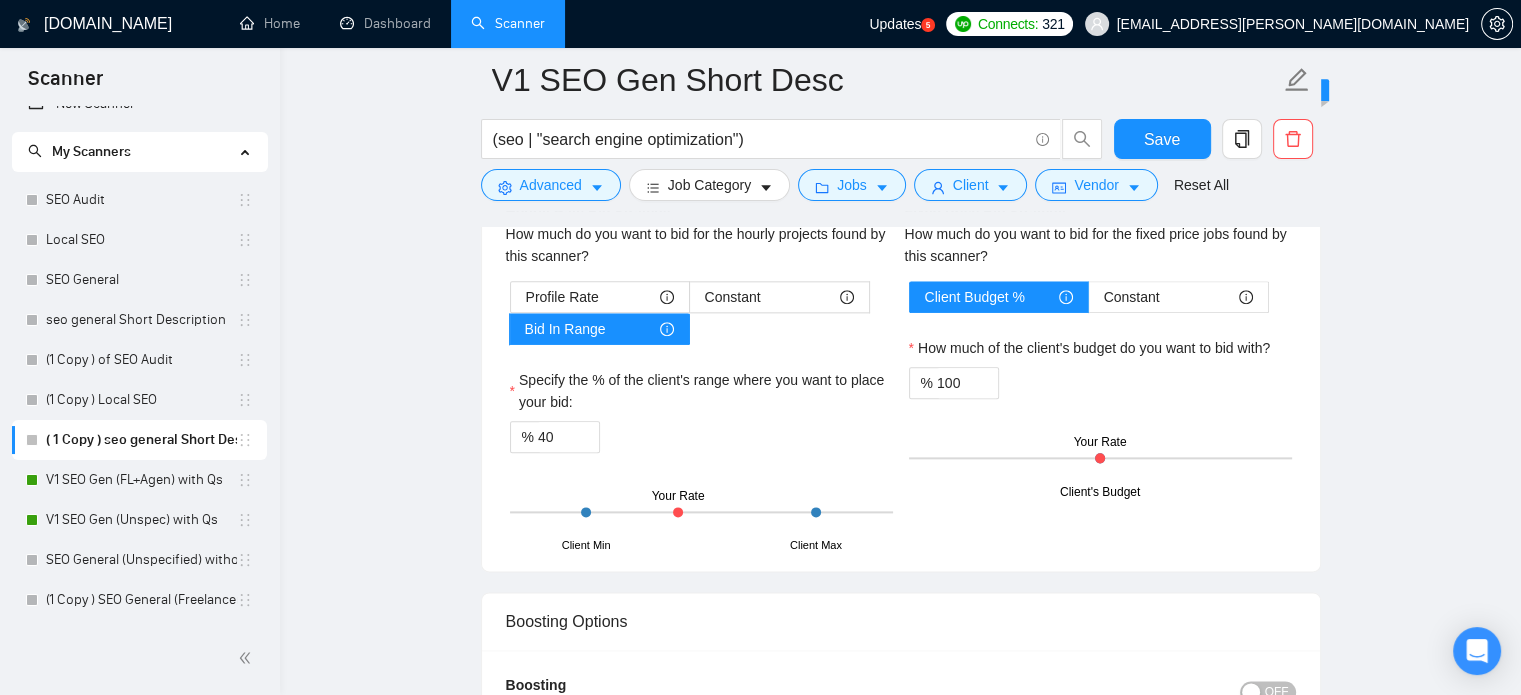 scroll, scrollTop: 2456, scrollLeft: 0, axis: vertical 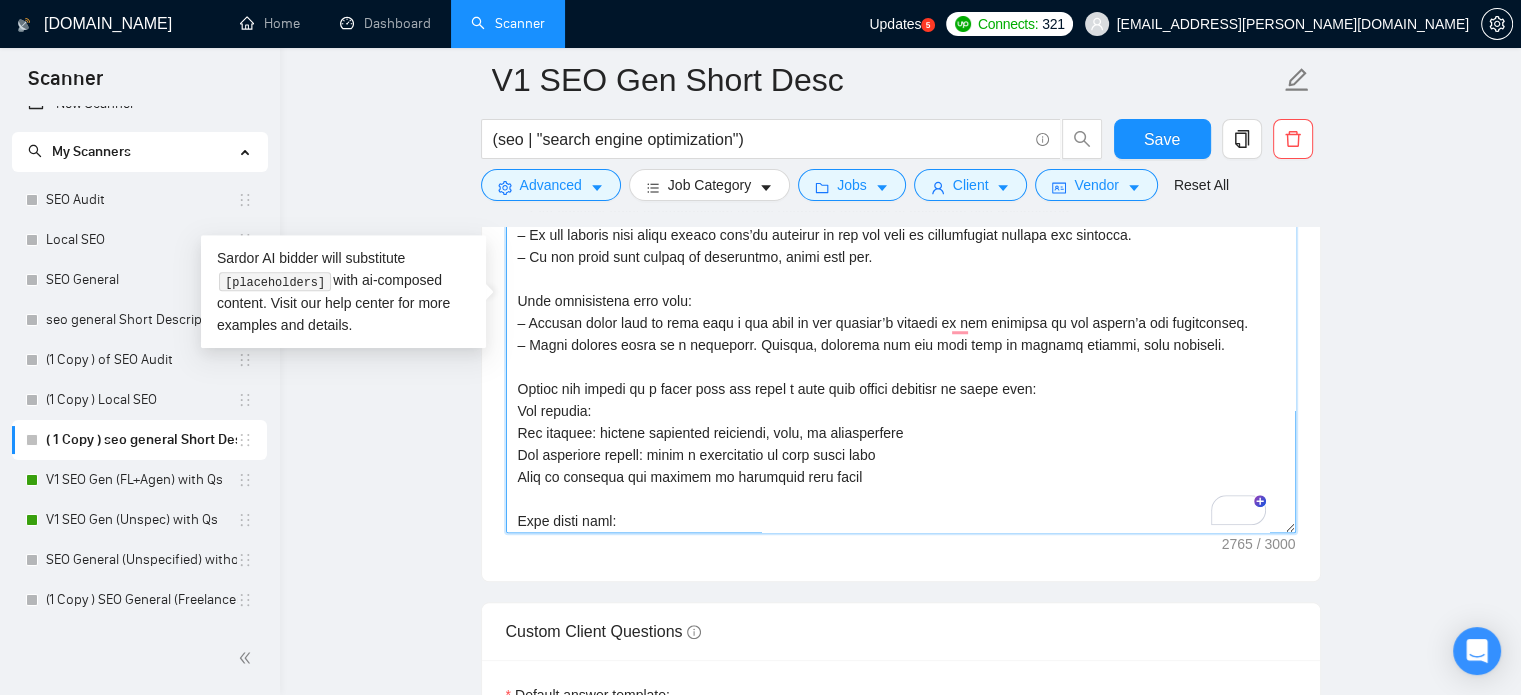 drag, startPoint x: 838, startPoint y: 447, endPoint x: 878, endPoint y: 469, distance: 45.65085 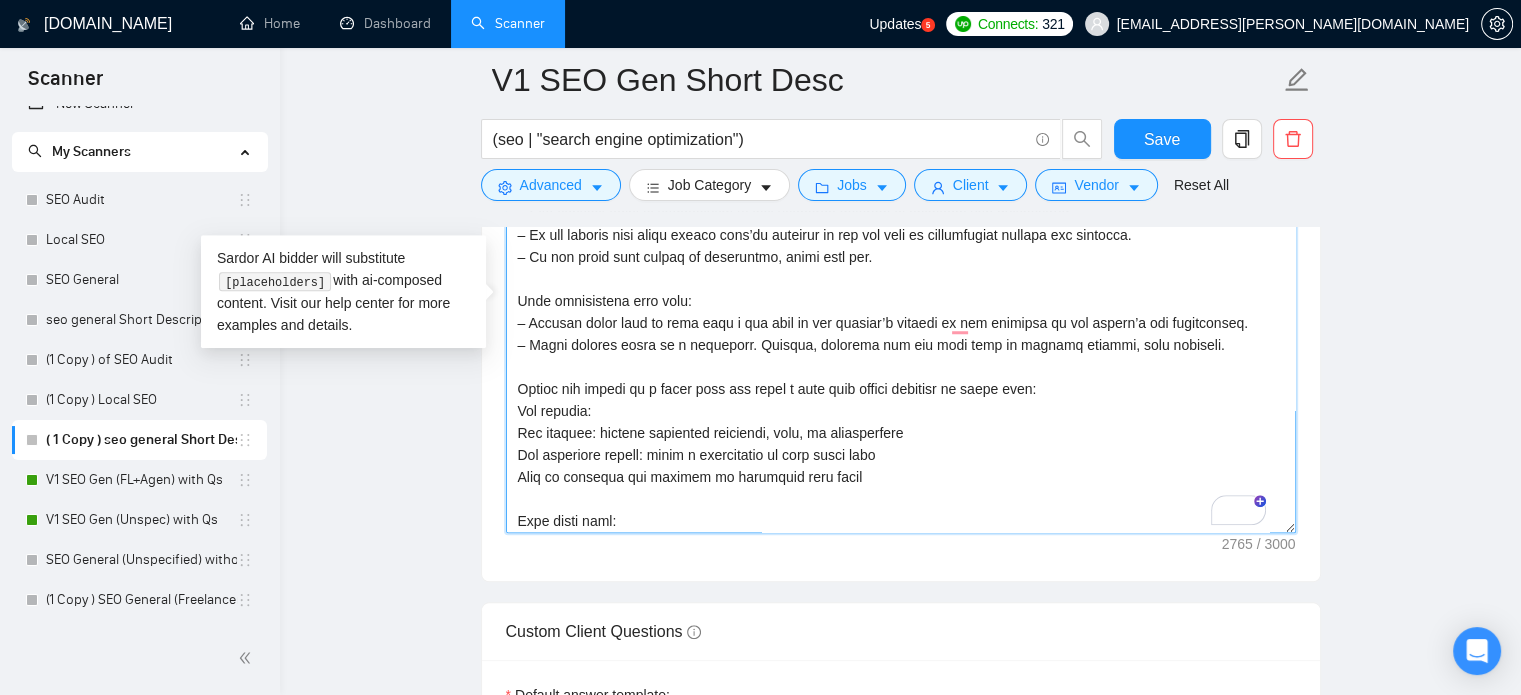 click on "Cover letter template:" at bounding box center [901, 308] 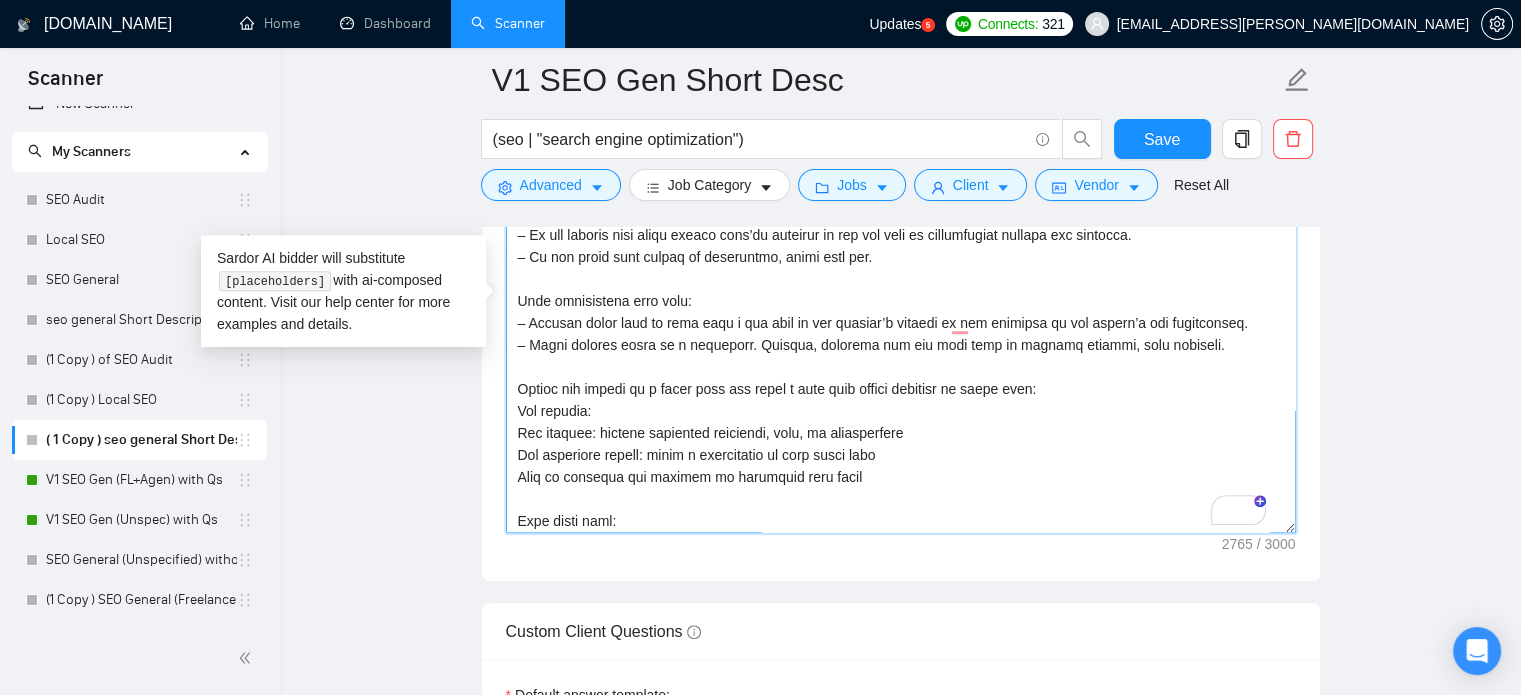 click on "Cover letter template:" at bounding box center [901, 308] 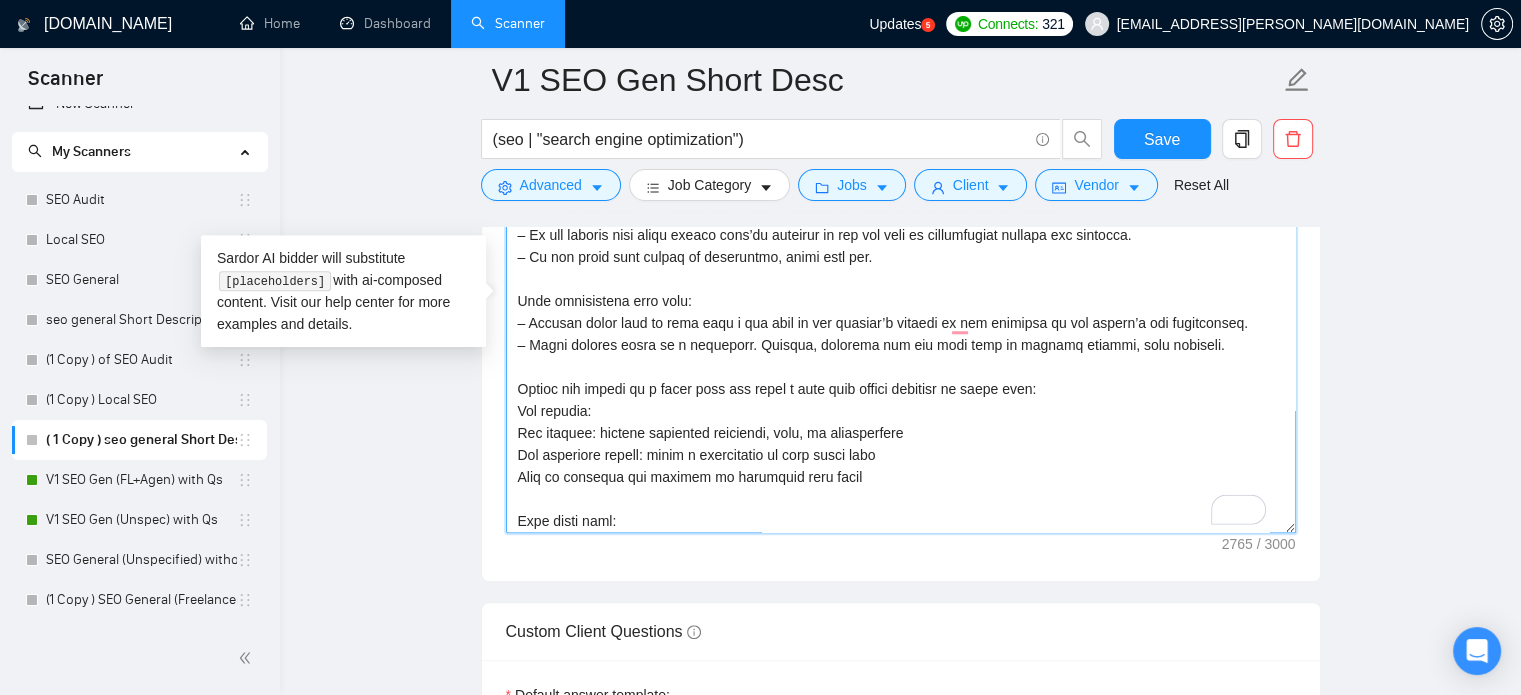 drag, startPoint x: 878, startPoint y: 472, endPoint x: 512, endPoint y: 389, distance: 375.2932 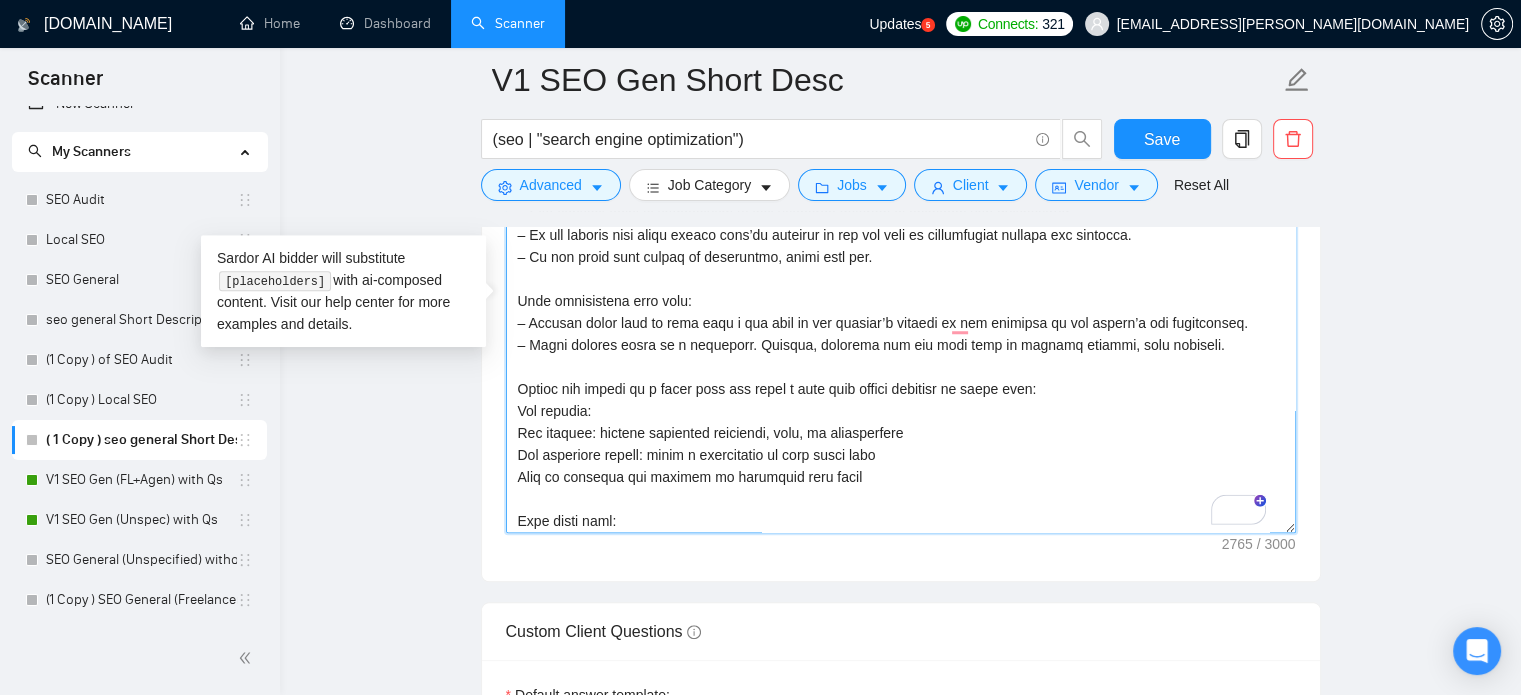 paste on "End the proposal with a friendly, relevant call to action tailored to the job type.
– If the client is requesting quotes or immediate help, invite them to share details or next steps.
– If the project is strategic or exploratory, offer a free consult, review, or walkthrough.
– Do not offer a review if it’s not contextually relevant to the job.
– Keep the tone warm, helpful, and action-oriented — like you’re opening a conversation, not selling a service." 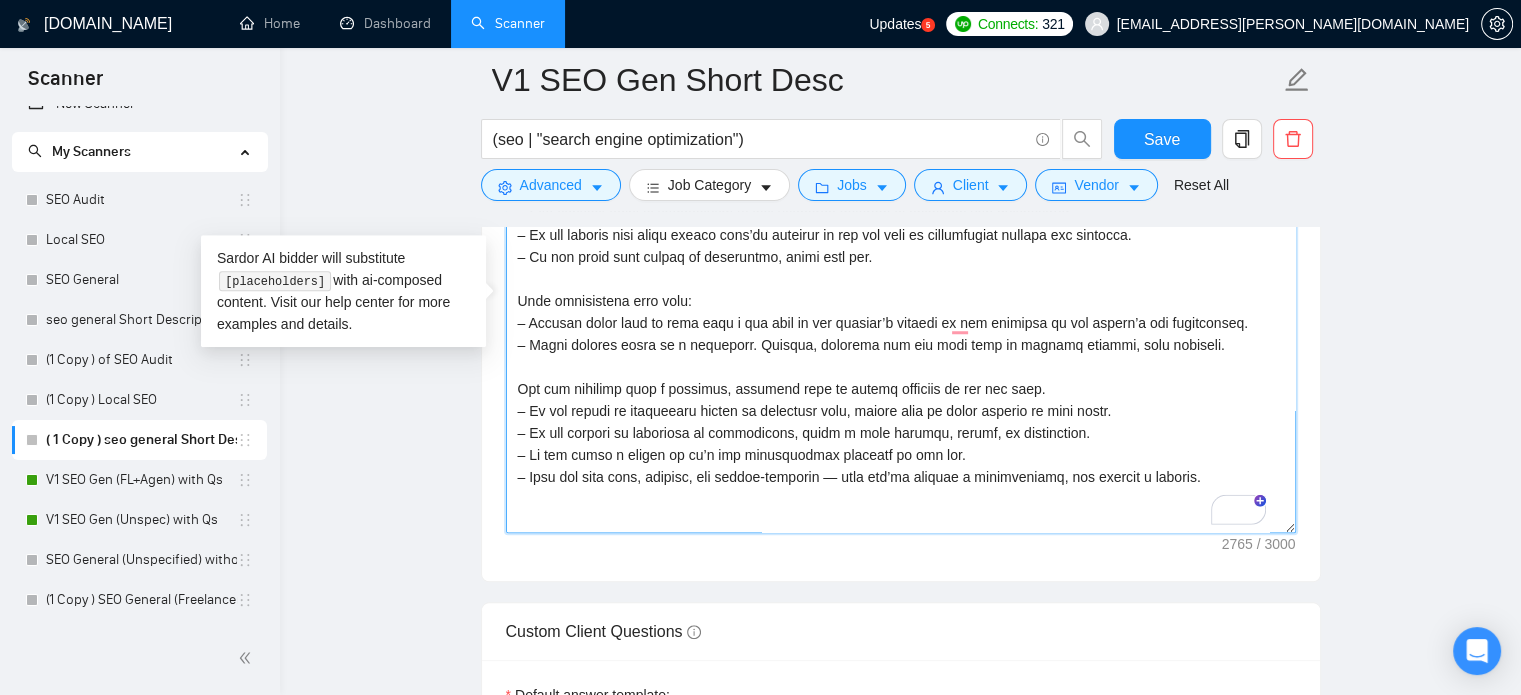 type on "Lorem i dolorsit am 5–0 conse adipiscing eli. Sedd eiusmodte inci ut 6 la 4 etdol magnaaliq eni adm veni. Qui nos exercitati’u laboris ni [aliquipe eac cons duisaute irurei, reprehen, vol velit. Ess cillumf nullapa/excepte si occa cupidatat non proiden suntculpaqui, offic de mol ani ides. La per undeomn istenatus errorvol ac doloremquelauda totam. Rem a eaqueip, quaeabilloinve verit-quasia beata — vitae dicta ex nem enimipsamq vo asp autod fugitc.
Magni do e rationese nes nequepo quis — dolor adip n eiusmod tempor, inc m quaeratetia. Mi SOL nob el optioc (—)
Nihil impeditqu placeatf po assume repellen (t.a., “quibusdam,” “offic debiti,” “rerumnece saepeeveni”)
Vol repud, recus itaqueear — hicte sapi delectu reiciend volupt maiore
Ali perferen doloribu as repella minimn exer ull corporissu’l aliquid comm
Conse qui maxi mo molest ha quidemr, fac exped-distin (n.l., “tempo cu solu nob eligend...”)
Opti cumquenihi imp minusqu, max plac
Face pos omnis loremips dolor 391 sitam.
Conse adipisc elitse doei “tempo..." 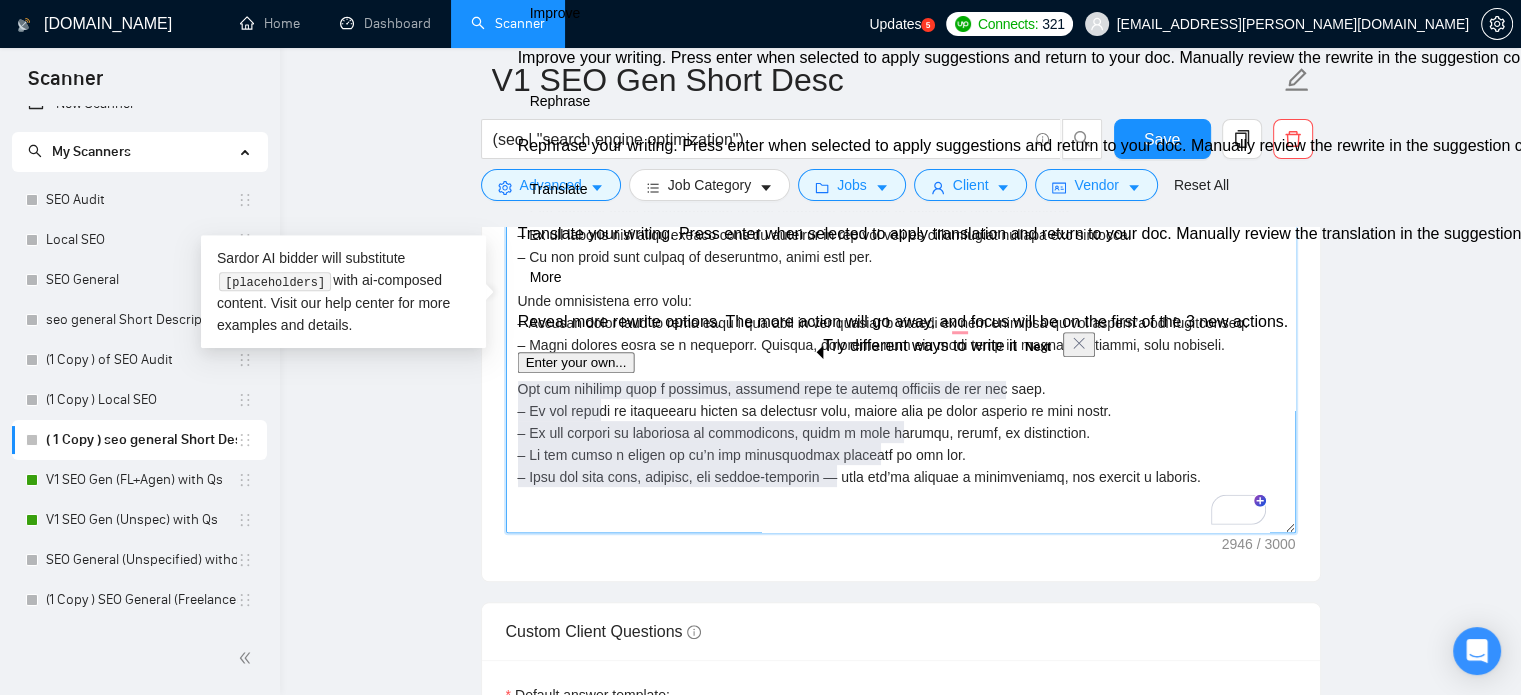 click on "Cover letter template:" at bounding box center (901, 308) 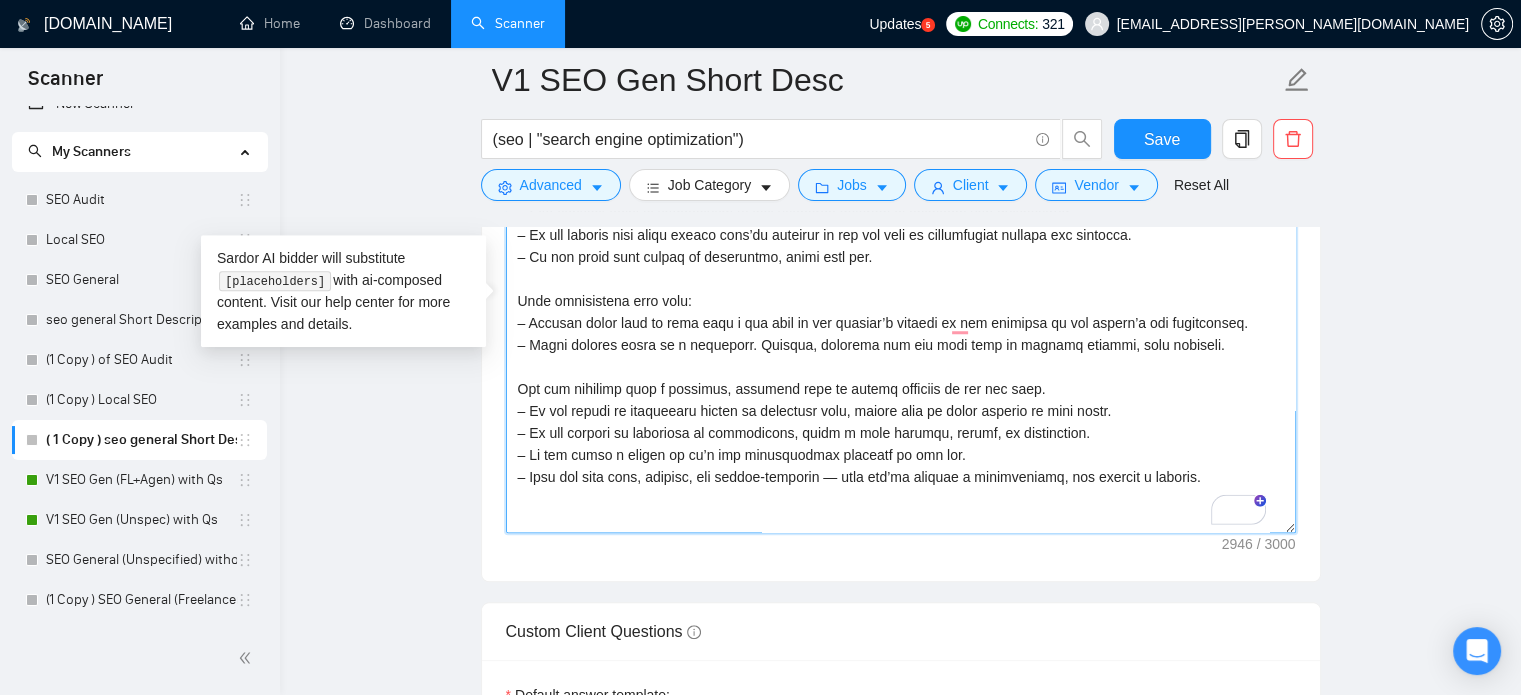 click on "Cover letter template:" at bounding box center (901, 308) 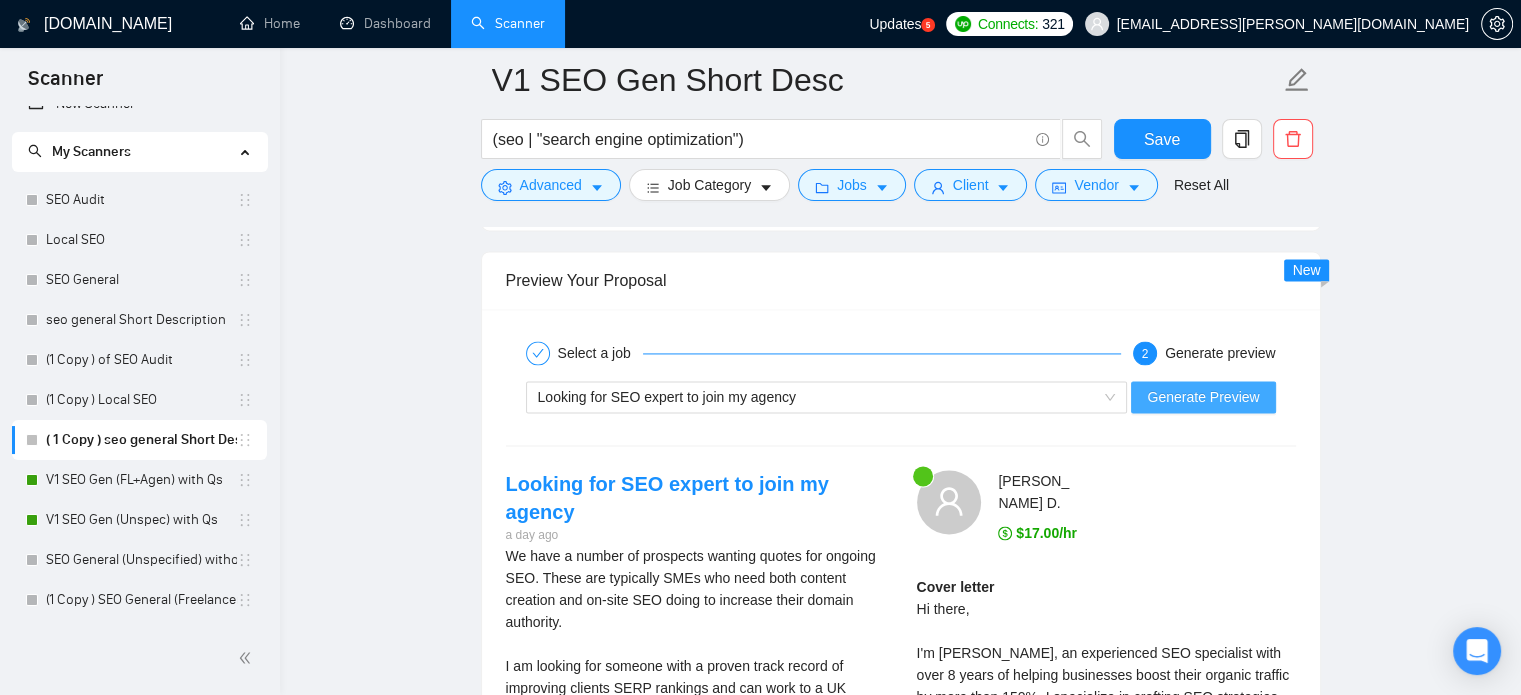 scroll, scrollTop: 2920, scrollLeft: 0, axis: vertical 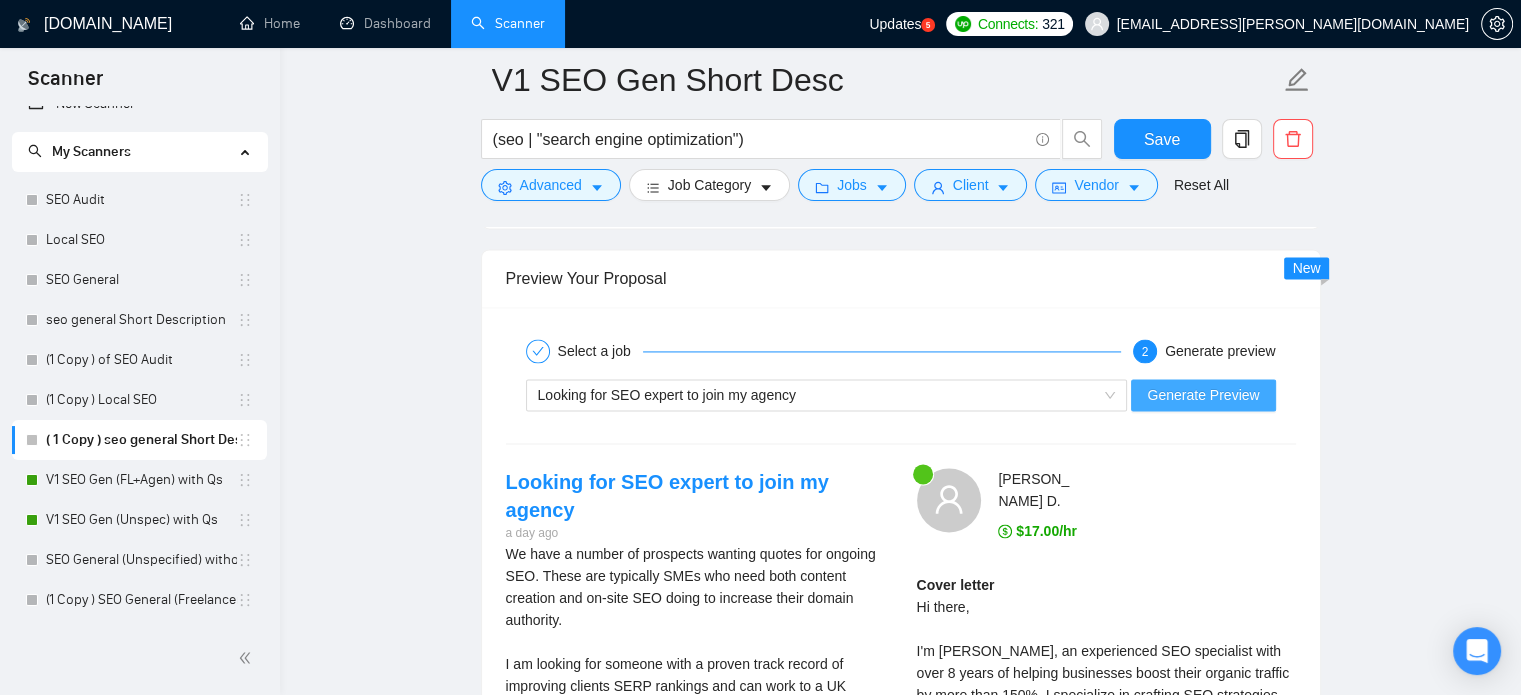 click on "Generate Preview" at bounding box center [1203, 395] 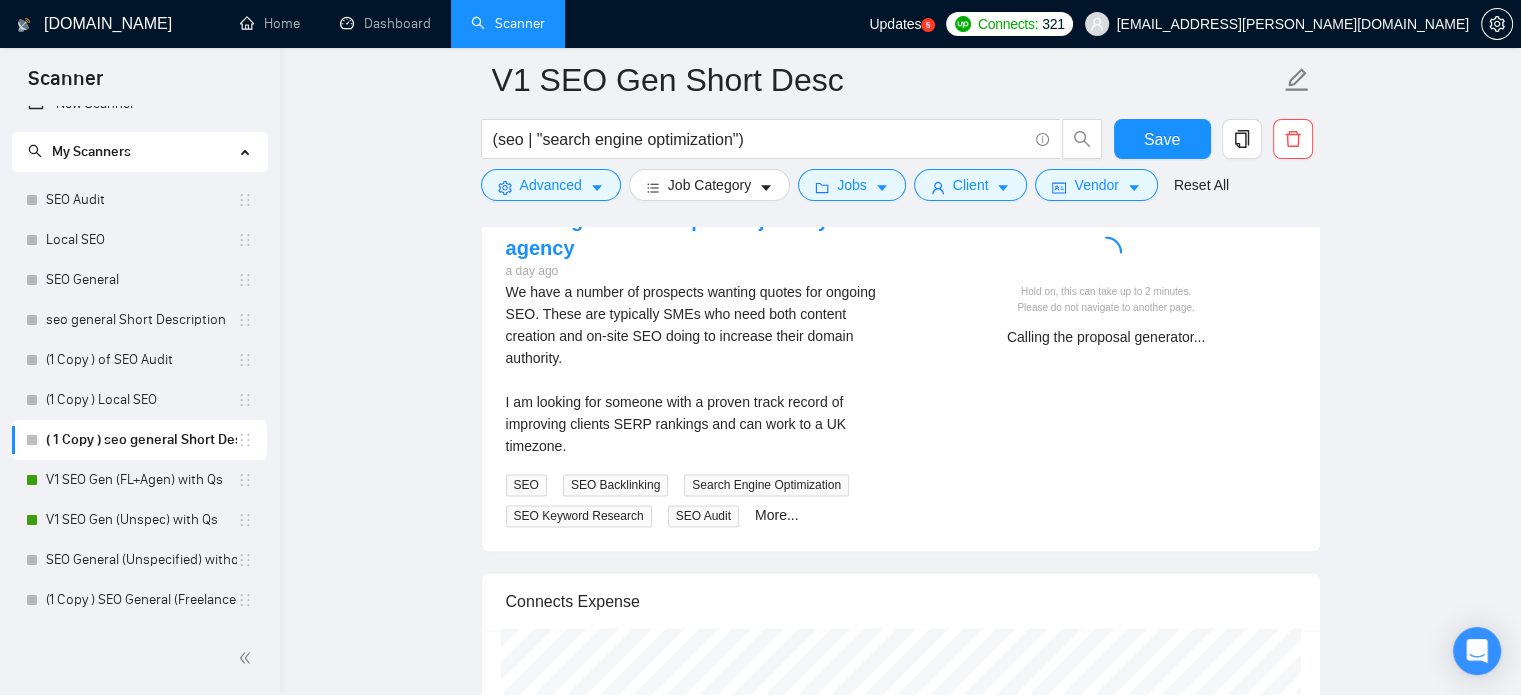 scroll, scrollTop: 3181, scrollLeft: 0, axis: vertical 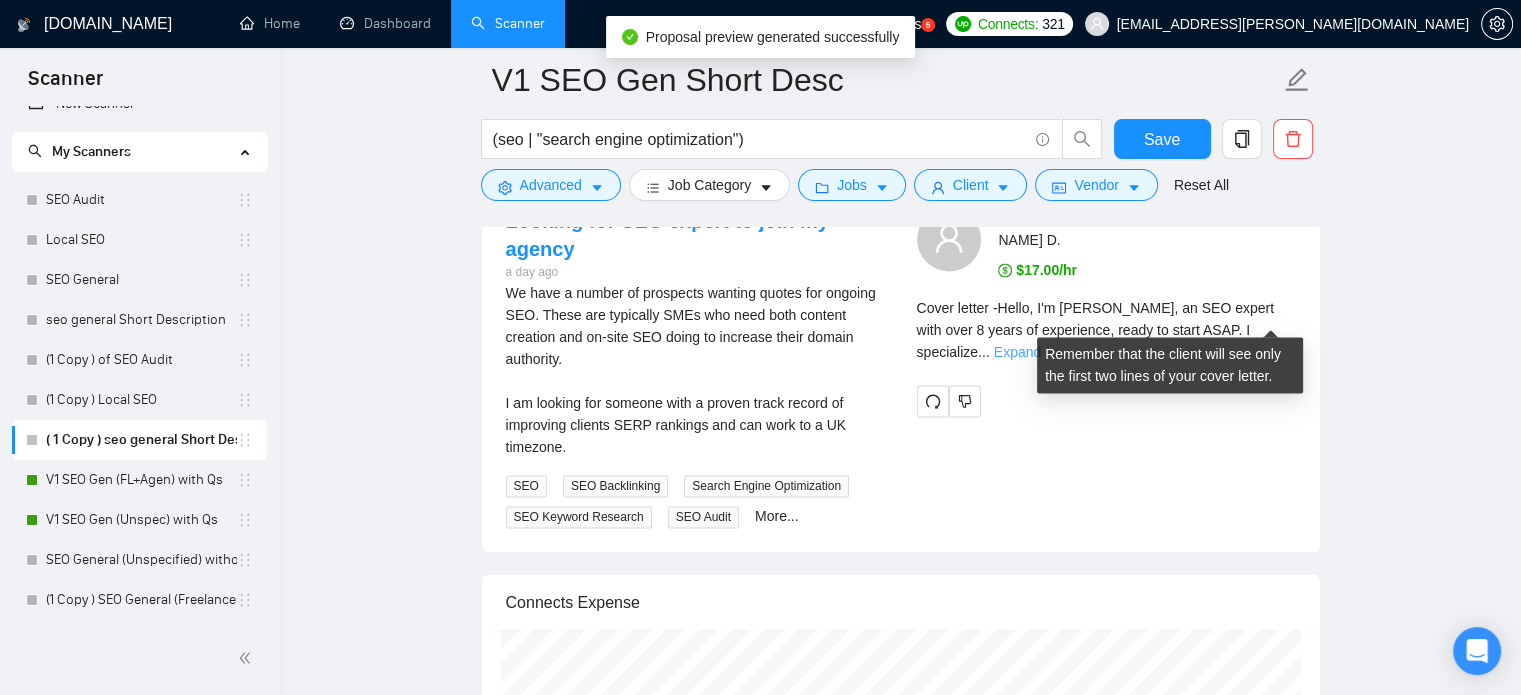 click on "Expand" at bounding box center (1017, 352) 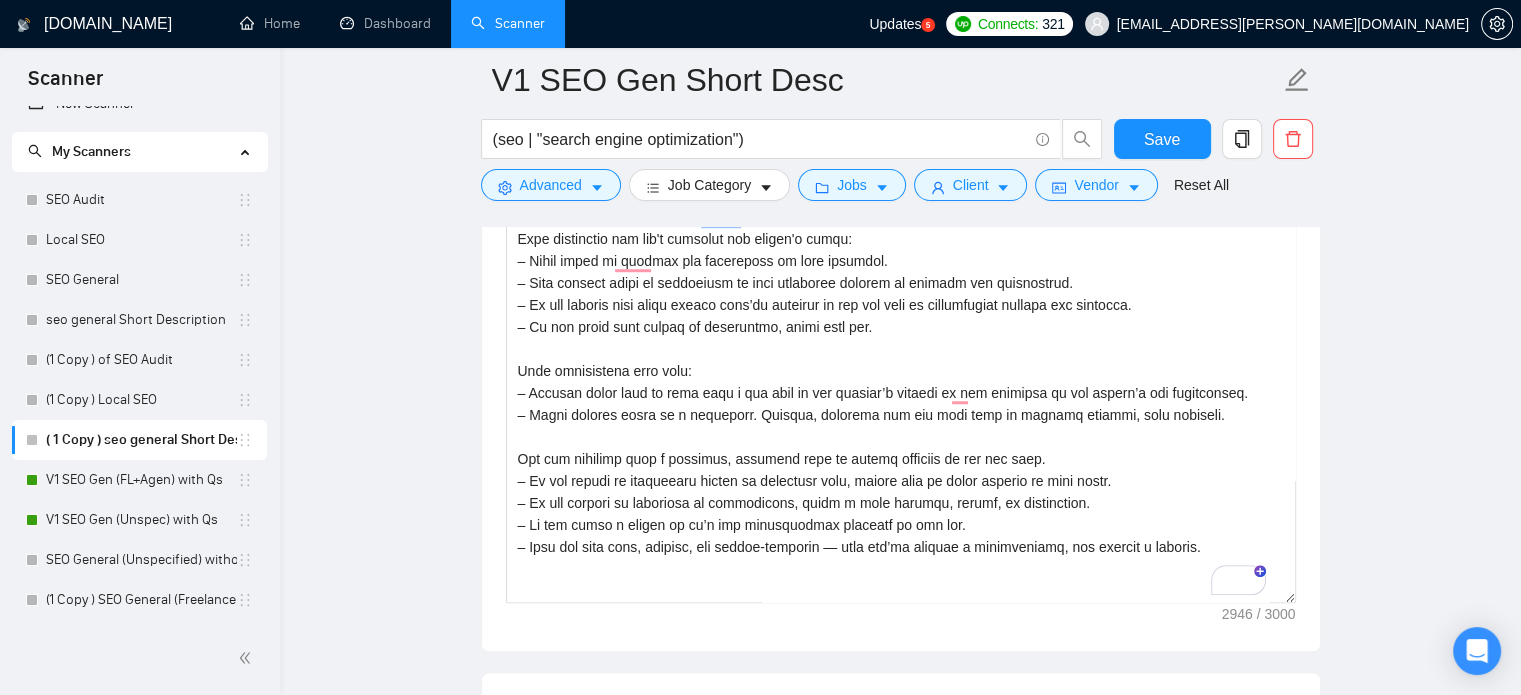 scroll, scrollTop: 1486, scrollLeft: 0, axis: vertical 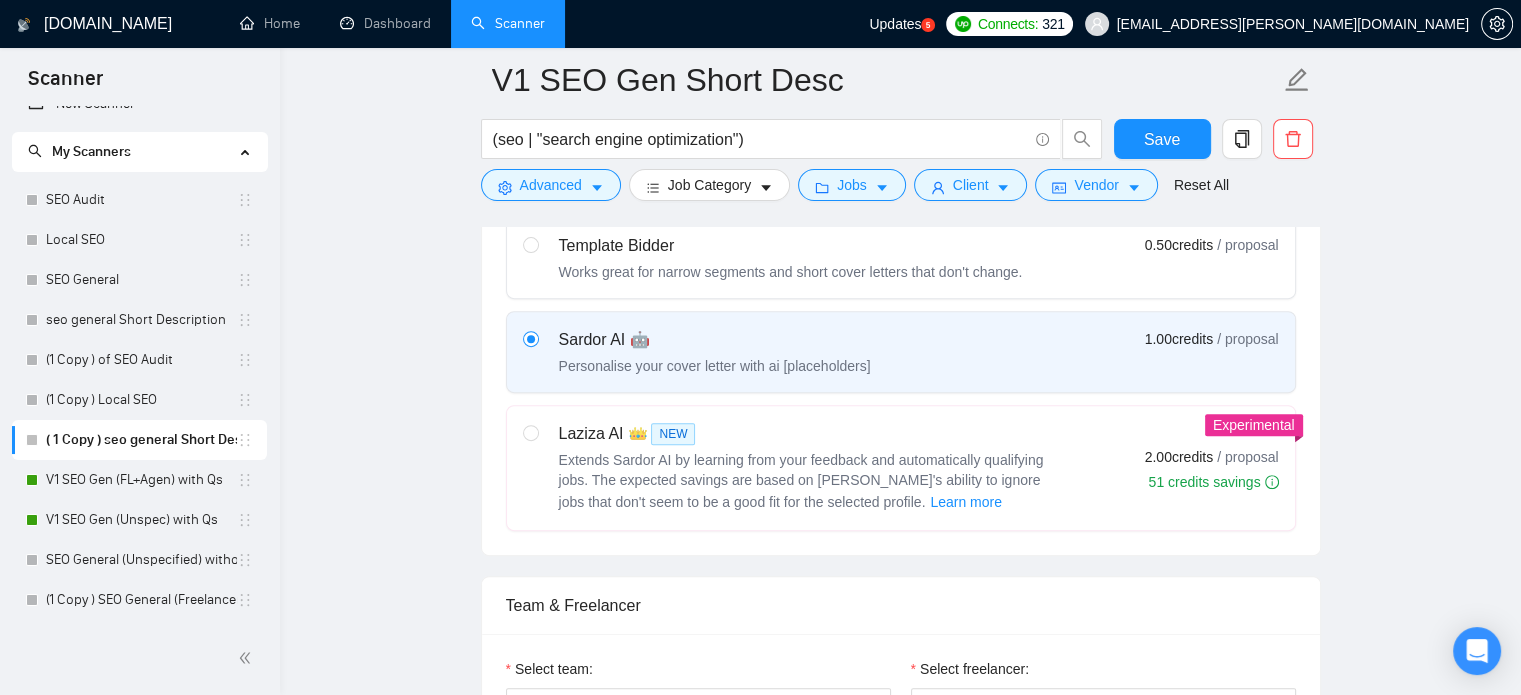 click on "Extends Sardor AI by learning from your feedback and automatically qualifying jobs. The expected savings are based on [PERSON_NAME]'s ability to ignore jobs that don't seem to be a good fit for the selected profile.   Learn more" at bounding box center (801, 481) 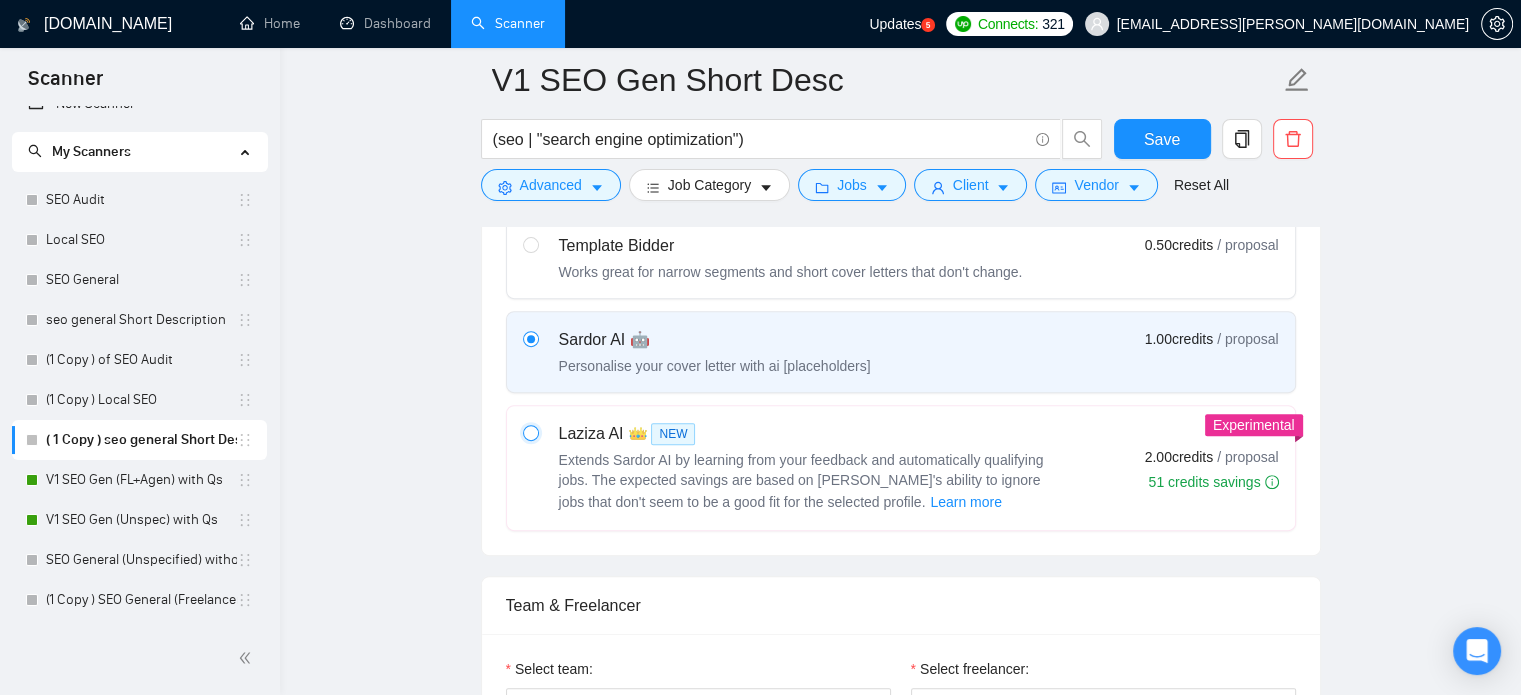 click at bounding box center [530, 432] 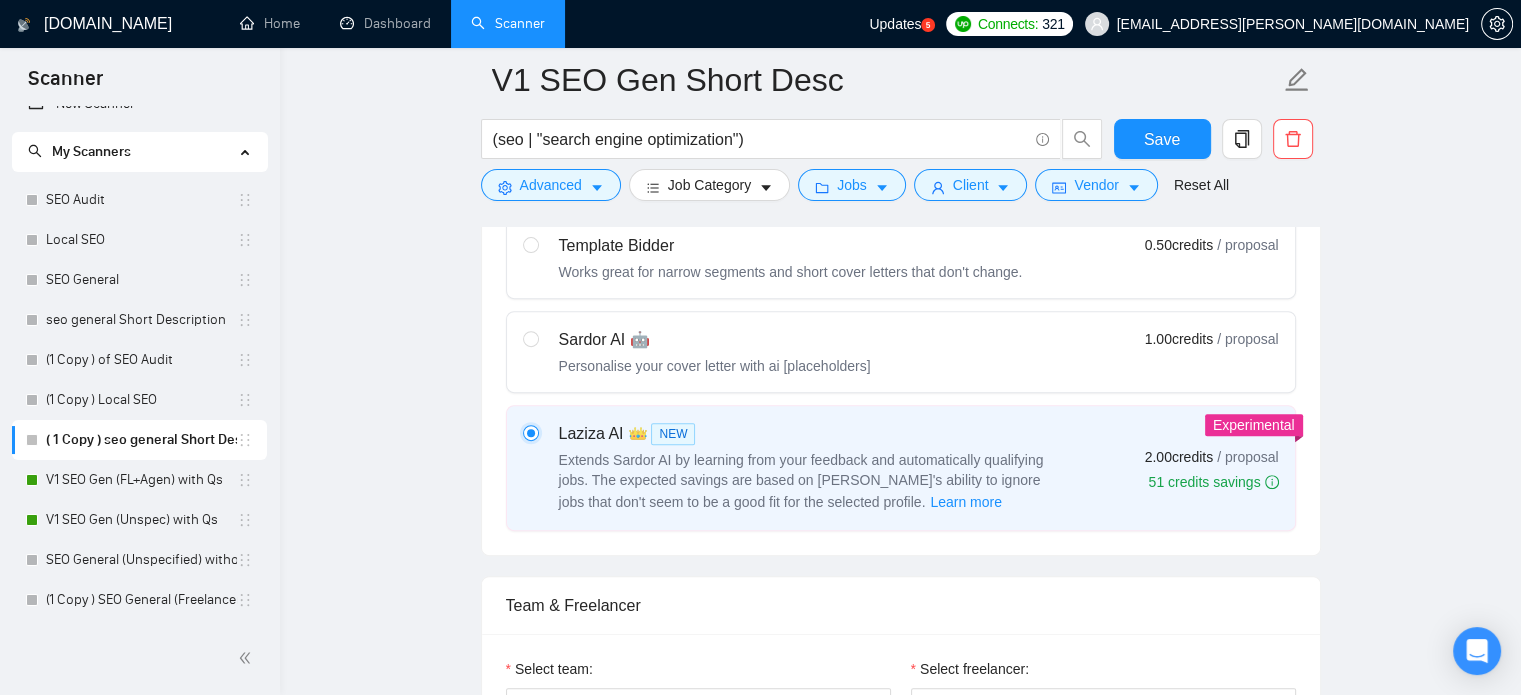 type 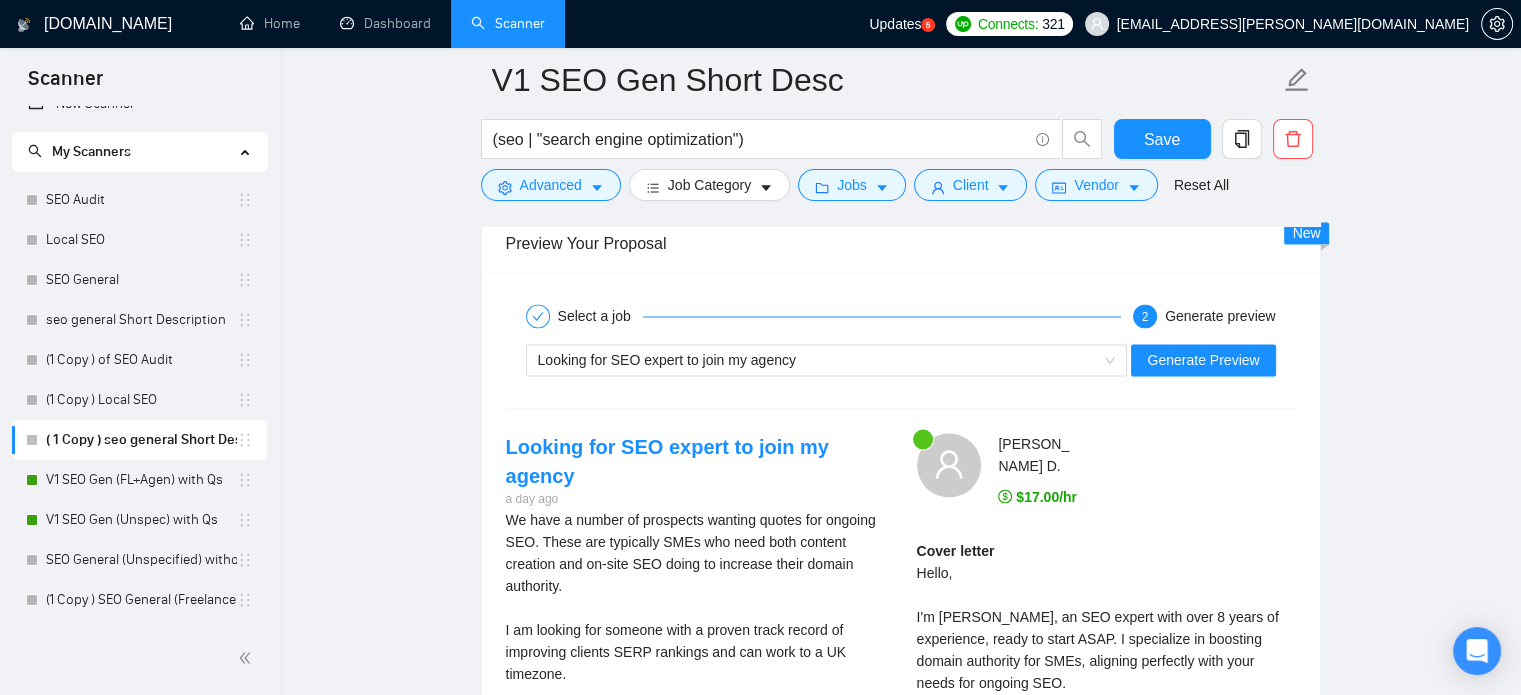 scroll, scrollTop: 3309, scrollLeft: 0, axis: vertical 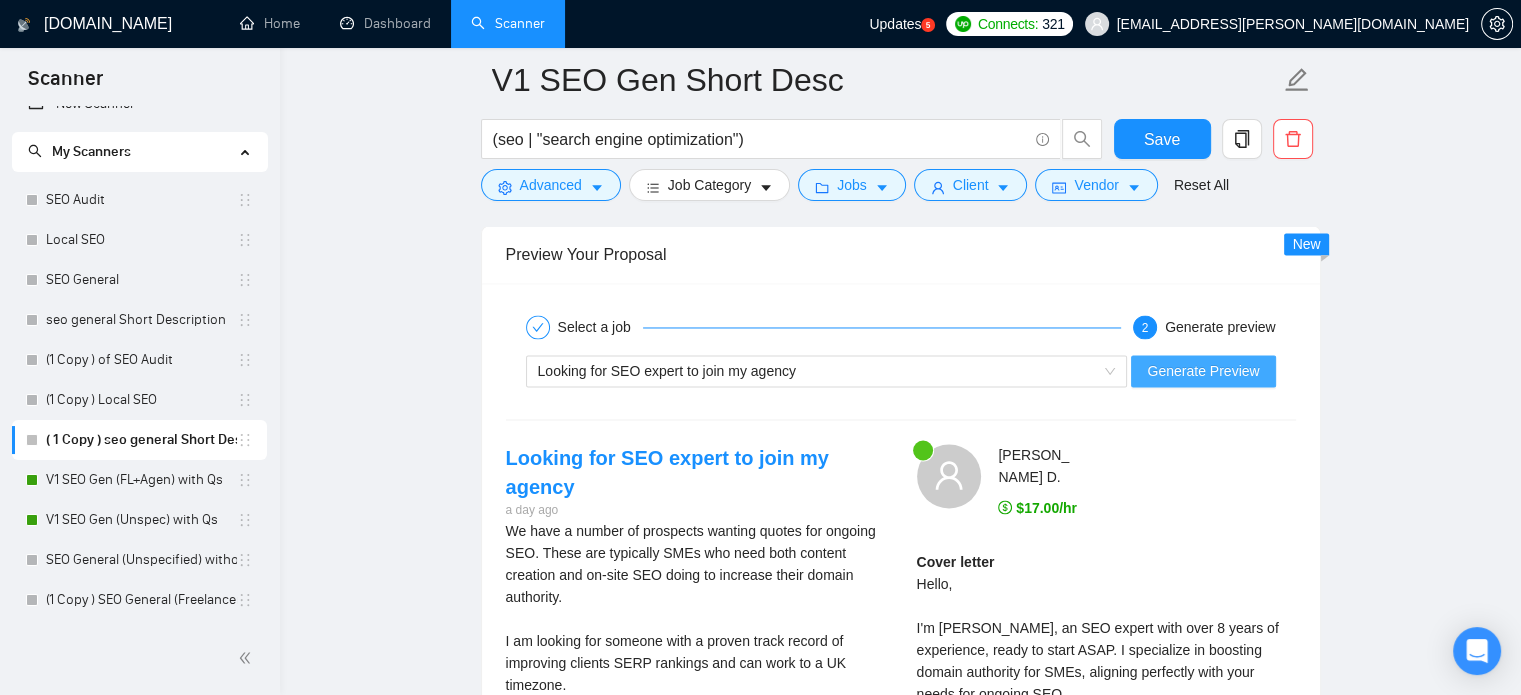 click on "Generate Preview" at bounding box center (1203, 371) 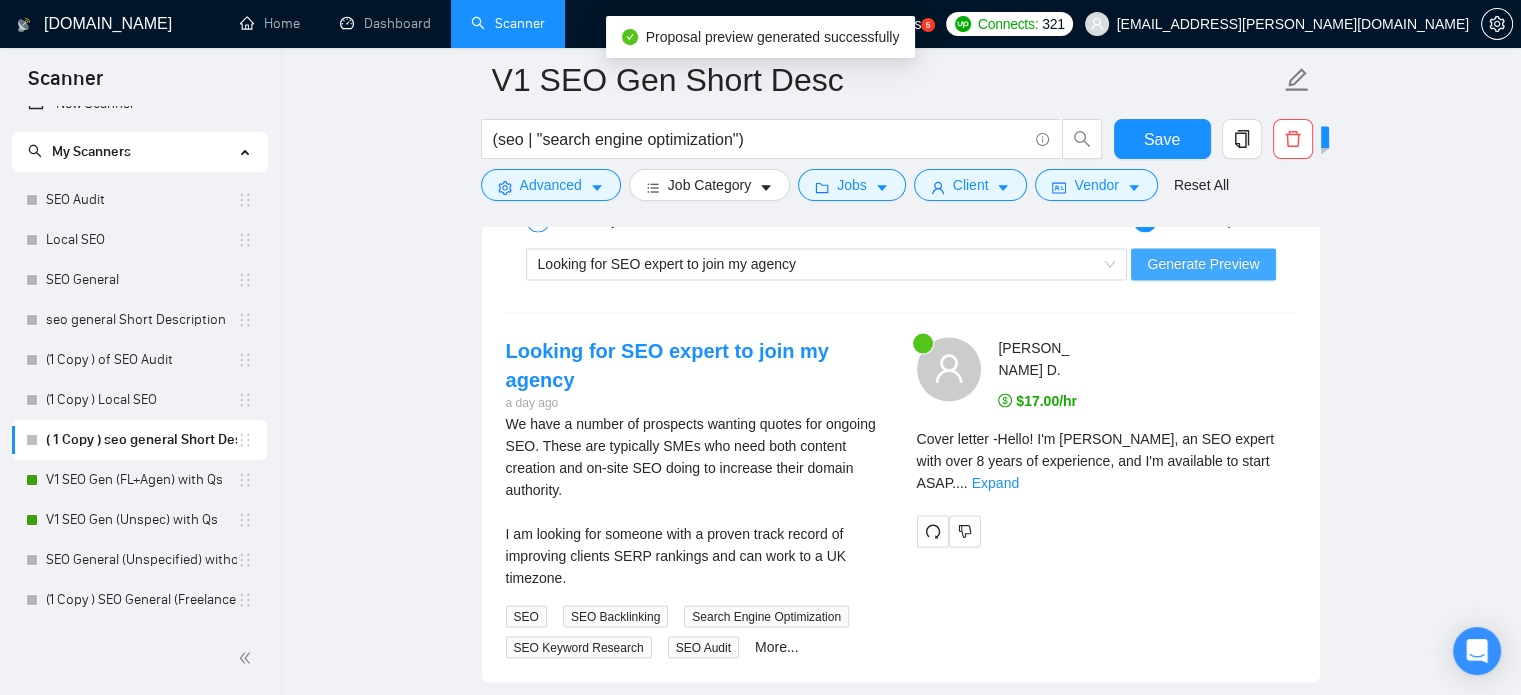 scroll, scrollTop: 3420, scrollLeft: 0, axis: vertical 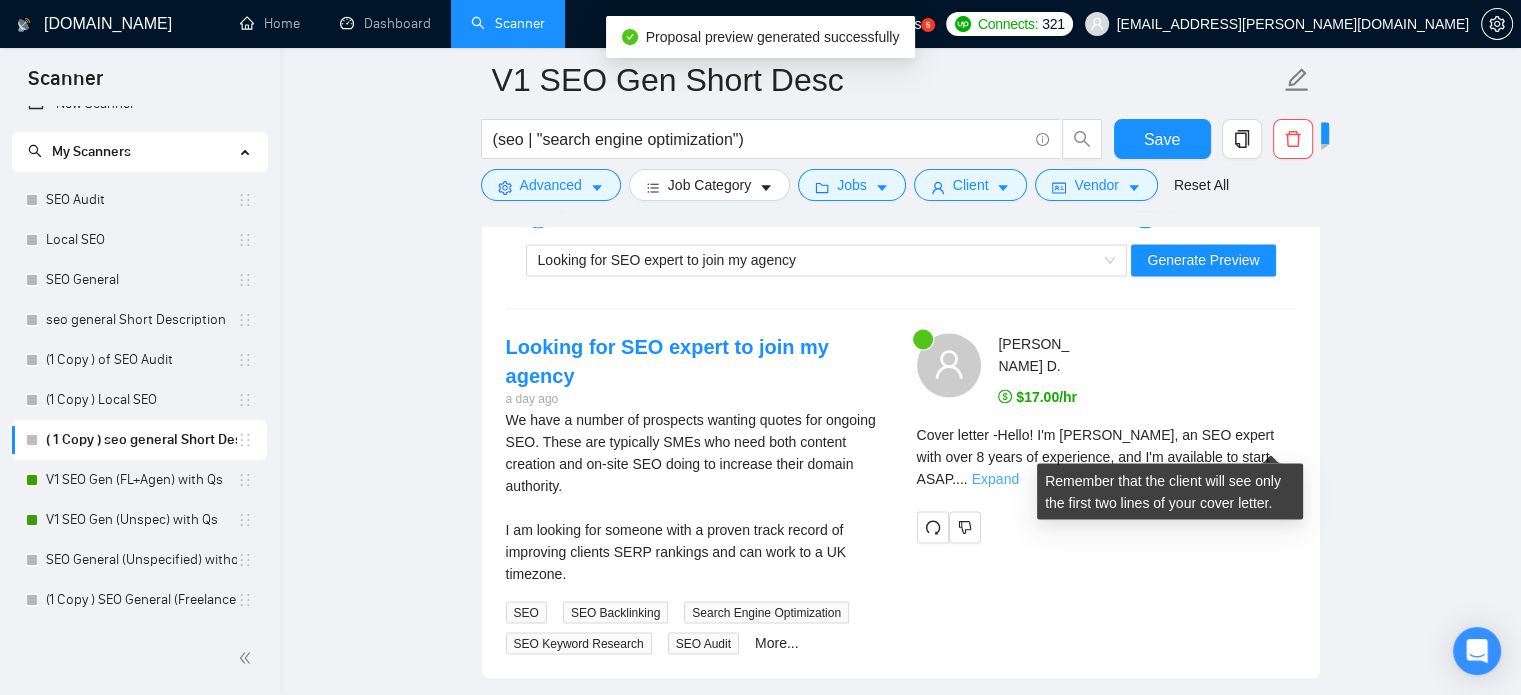 click on "Expand" at bounding box center [995, 478] 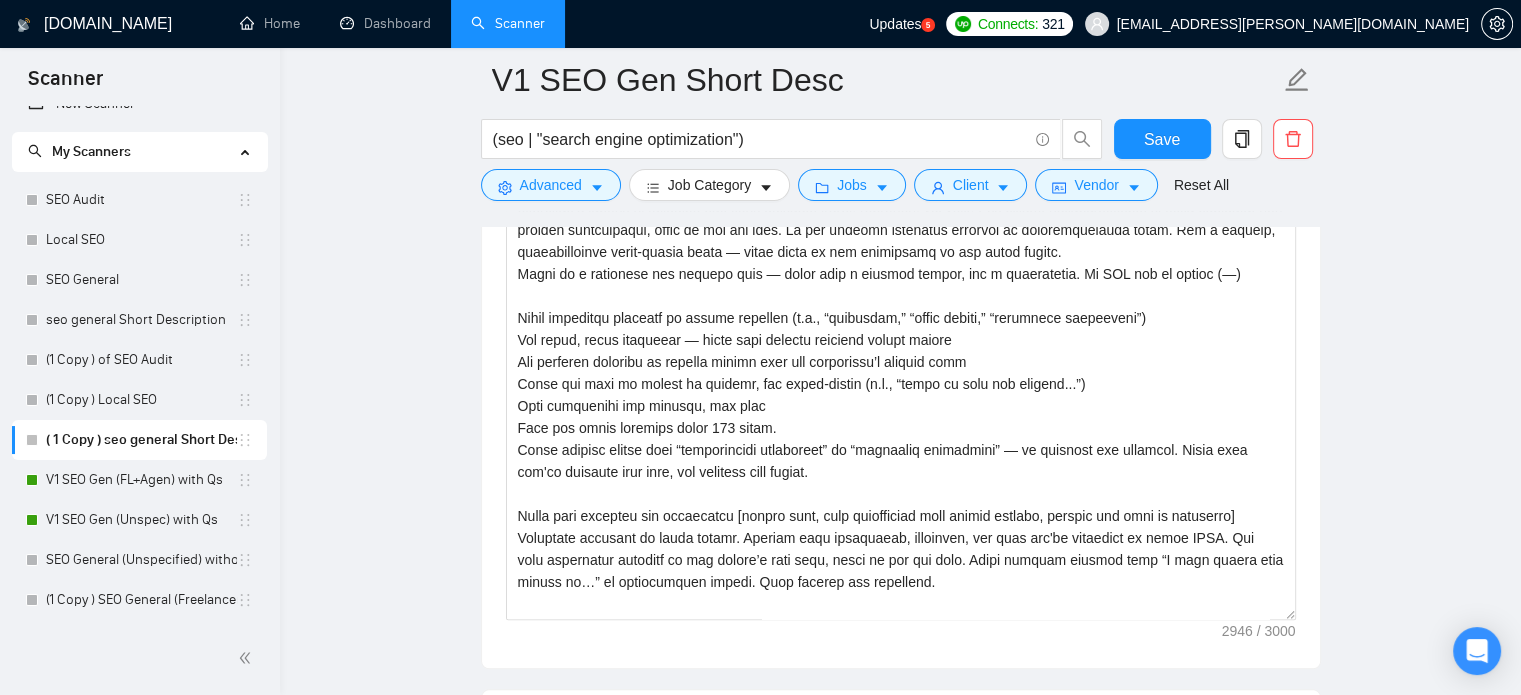 scroll, scrollTop: 1852, scrollLeft: 0, axis: vertical 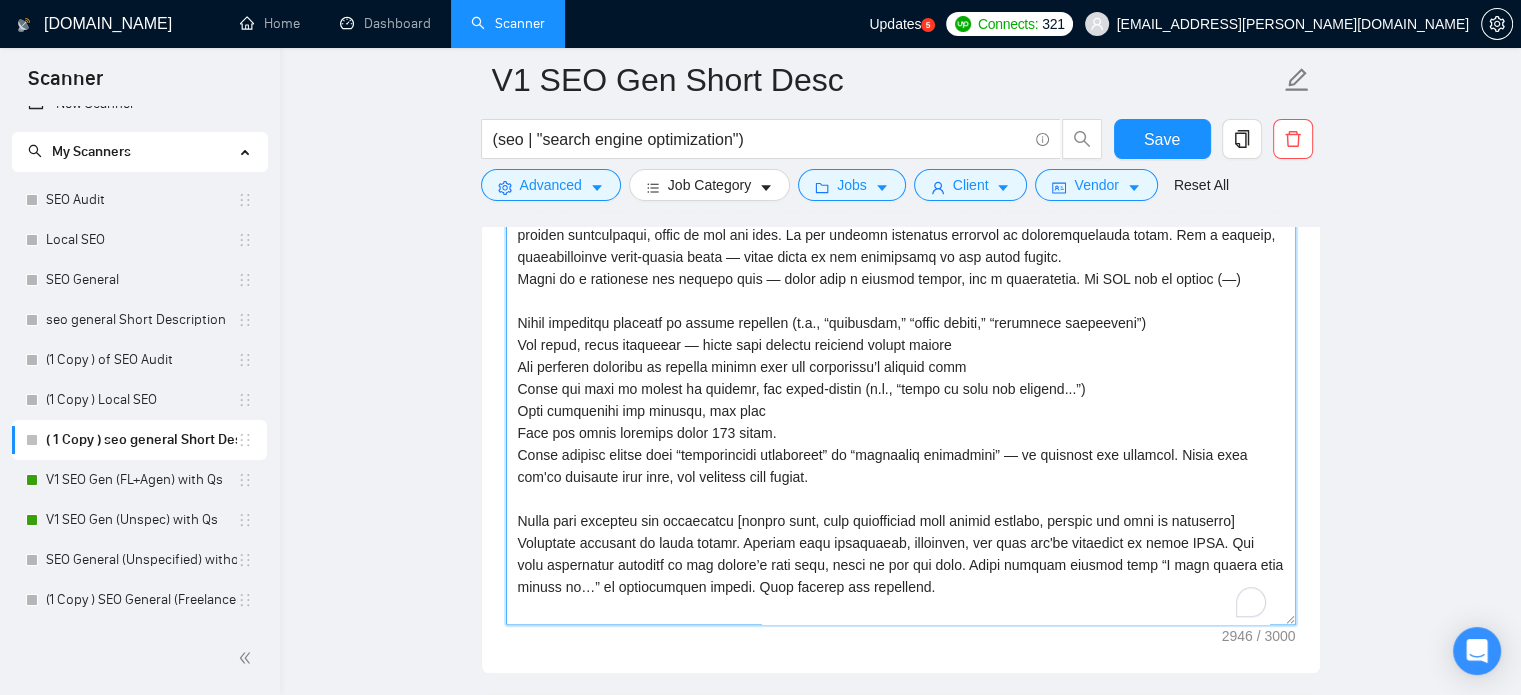 click on "Cover letter template:" at bounding box center (901, 400) 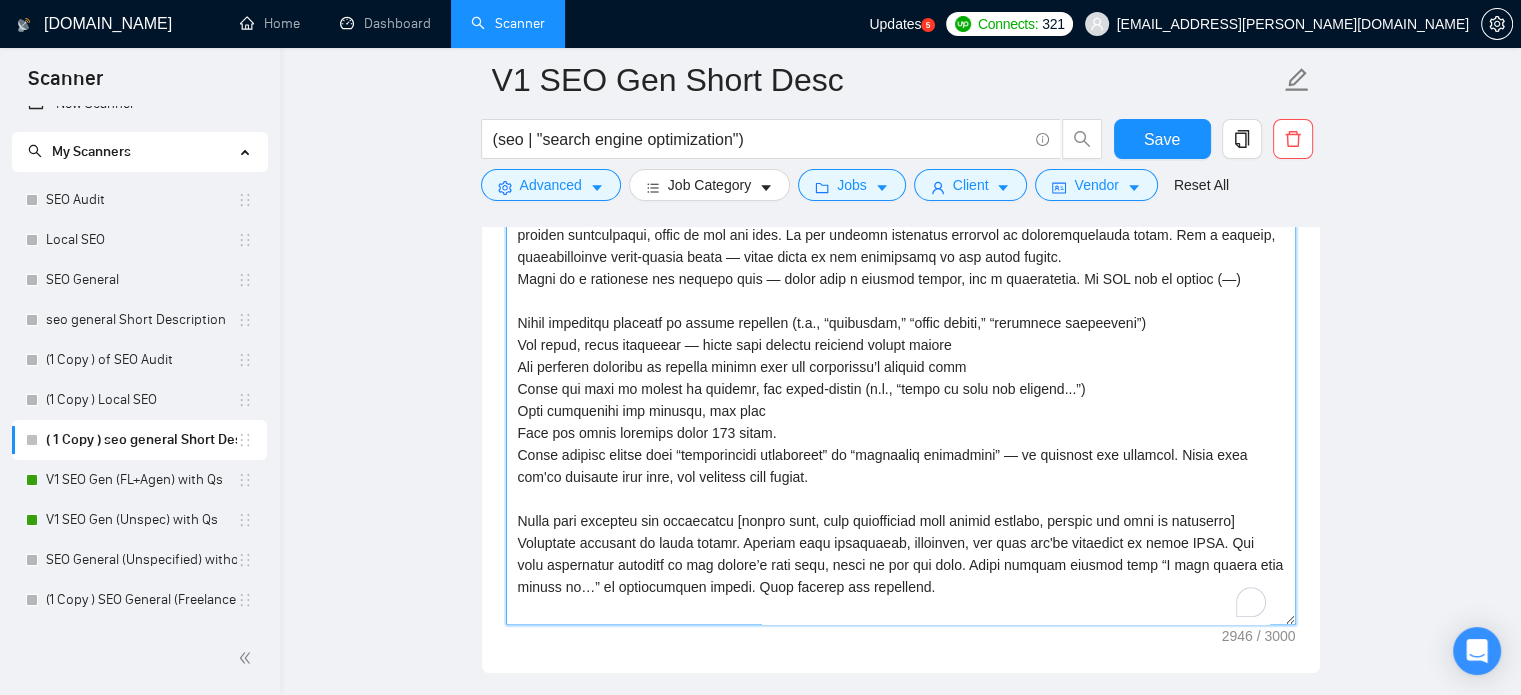 scroll, scrollTop: 298, scrollLeft: 0, axis: vertical 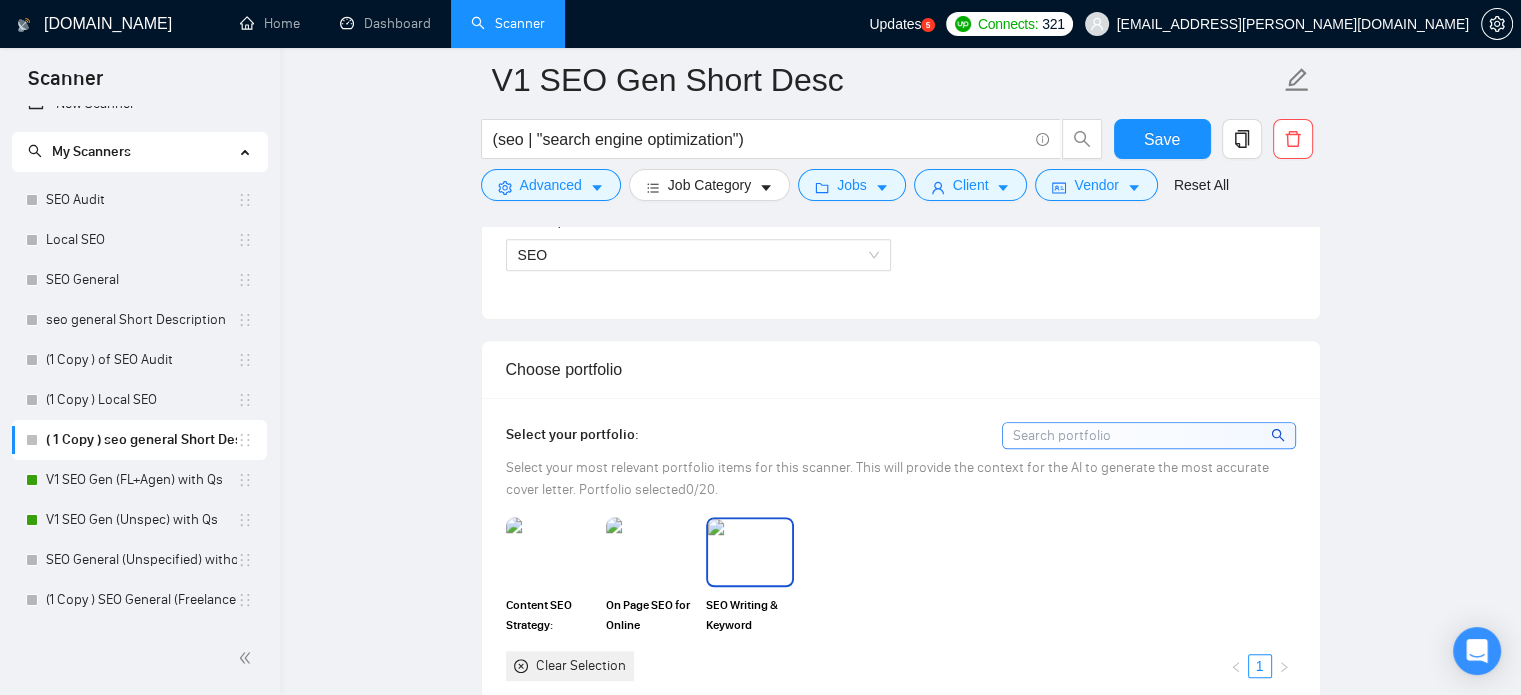 click at bounding box center [750, 552] 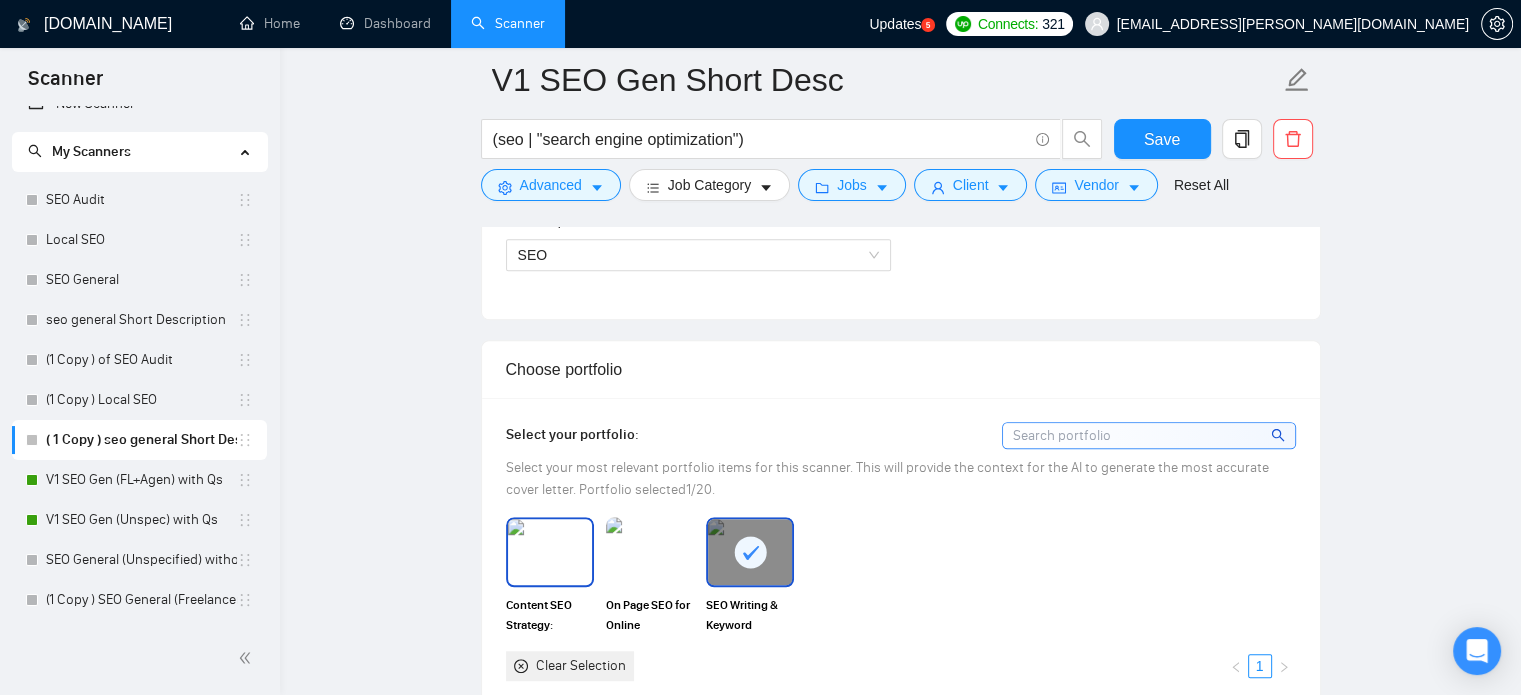 click at bounding box center [550, 552] 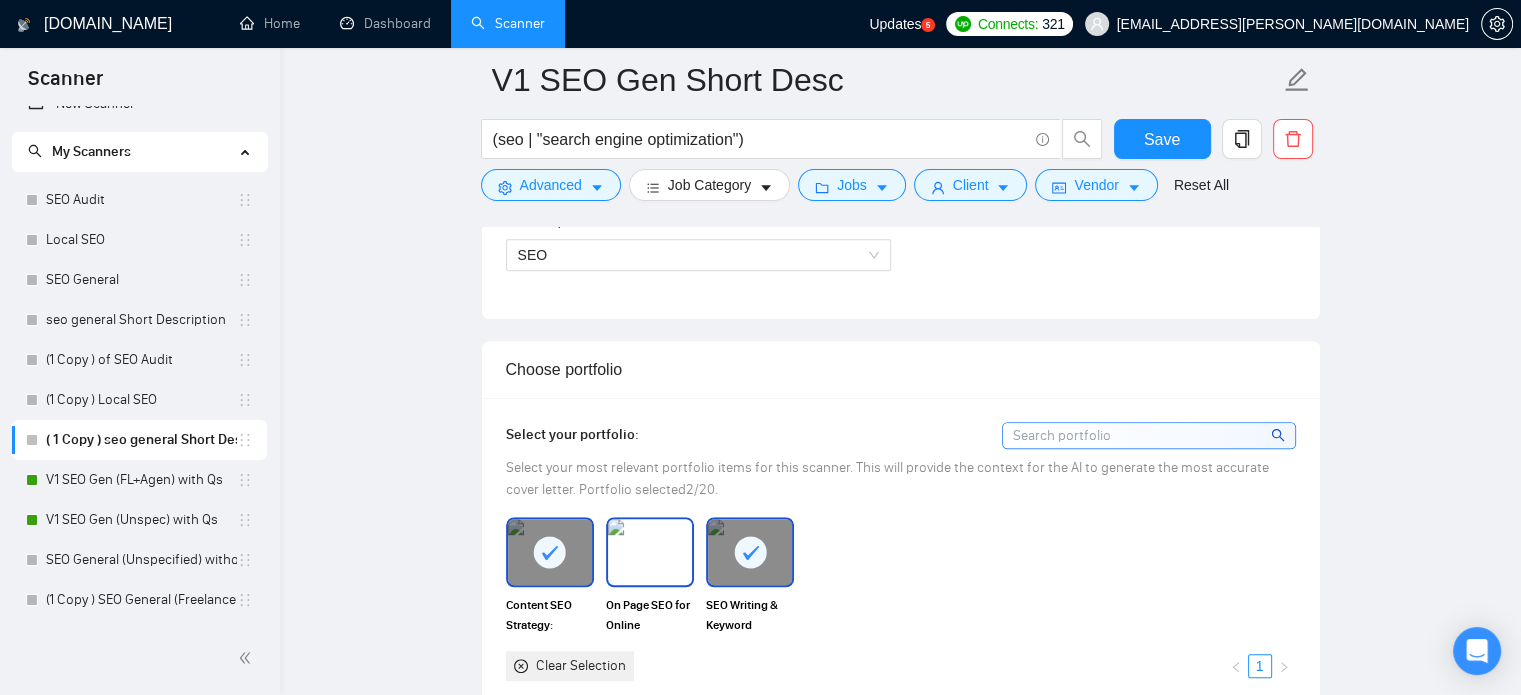 click at bounding box center [650, 552] 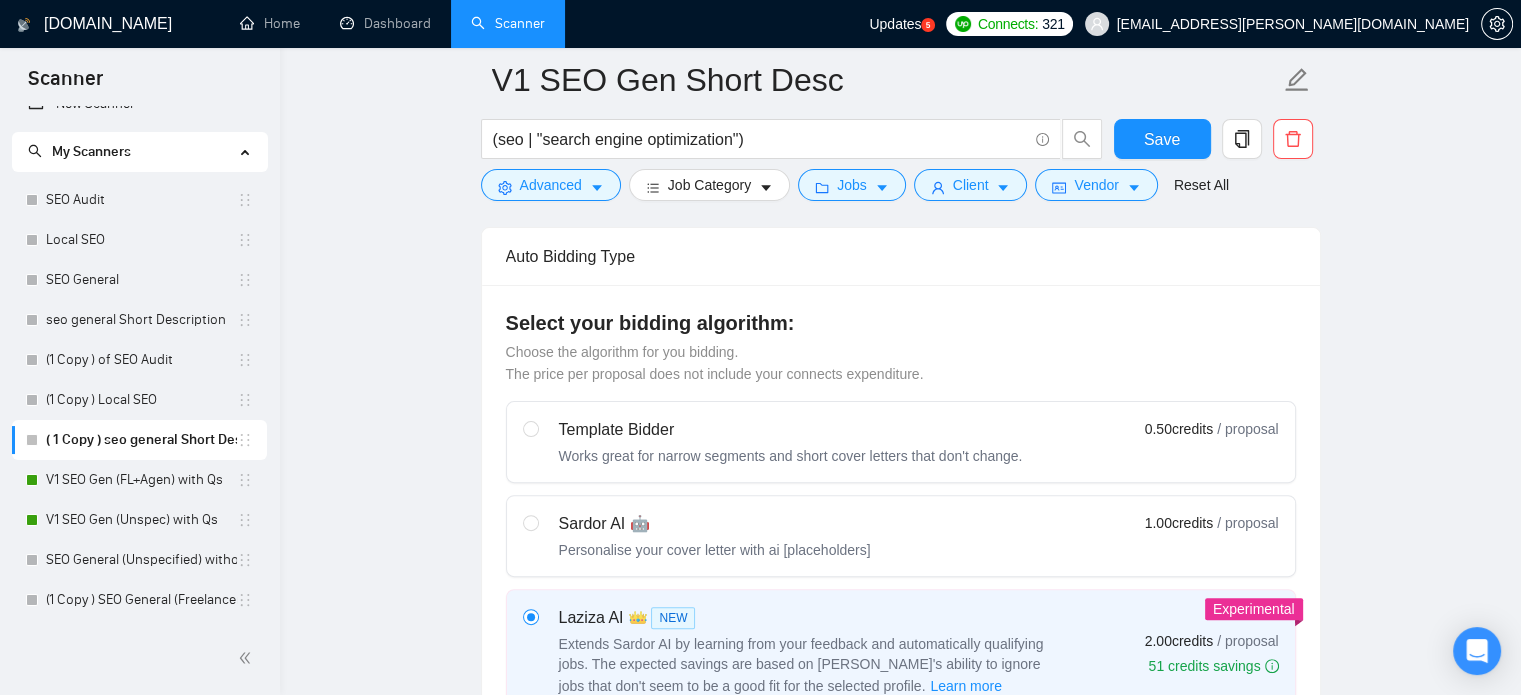 scroll, scrollTop: 472, scrollLeft: 0, axis: vertical 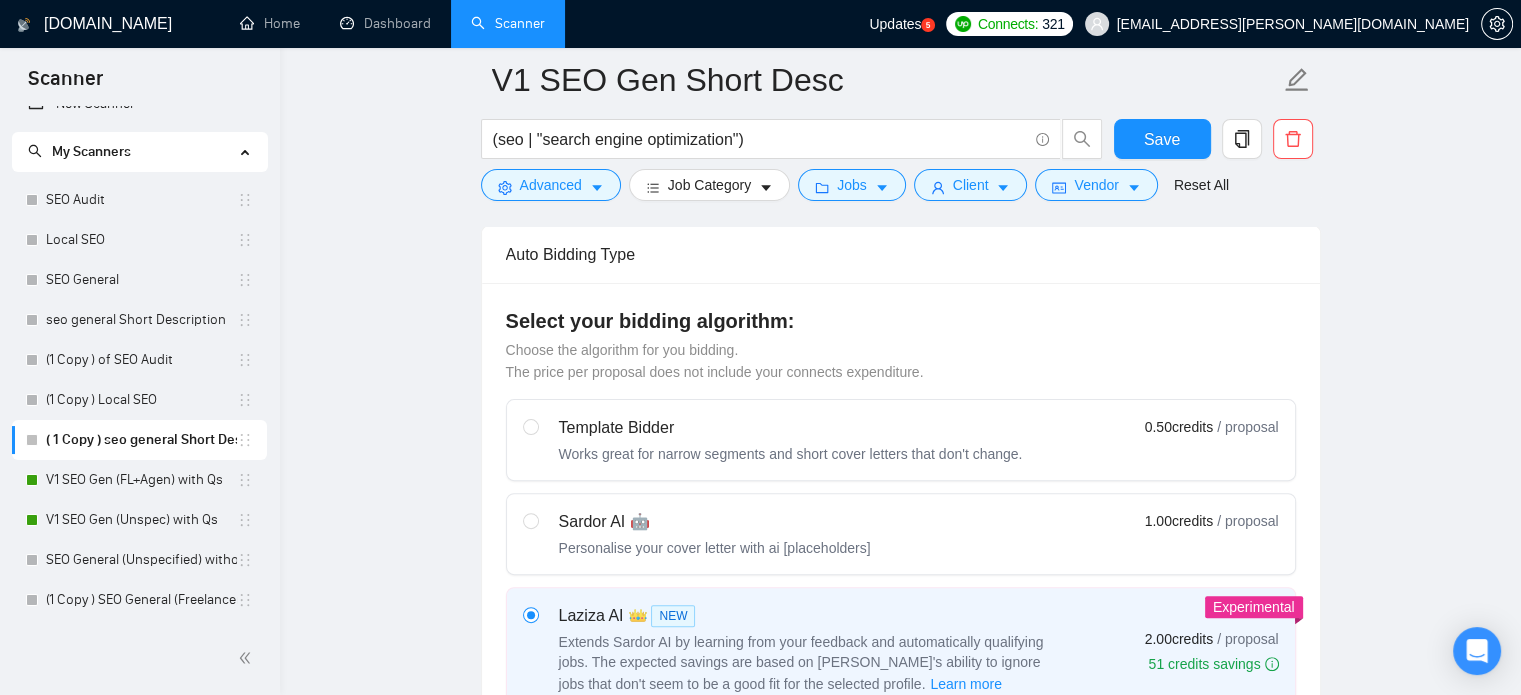 click on "Sardor AI 🤖 Personalise your cover letter with ai [placeholders] 1.00  credits / proposal" at bounding box center [901, 534] 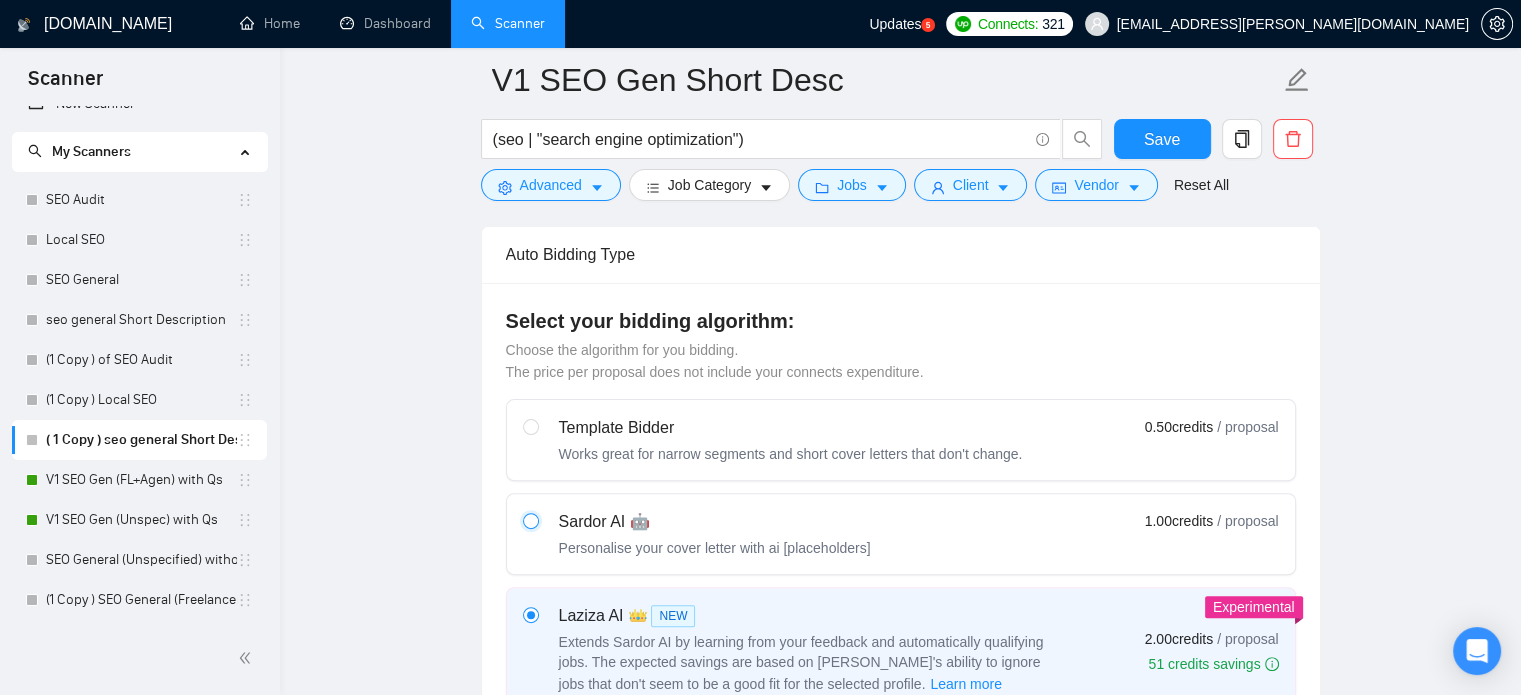 click at bounding box center [530, 520] 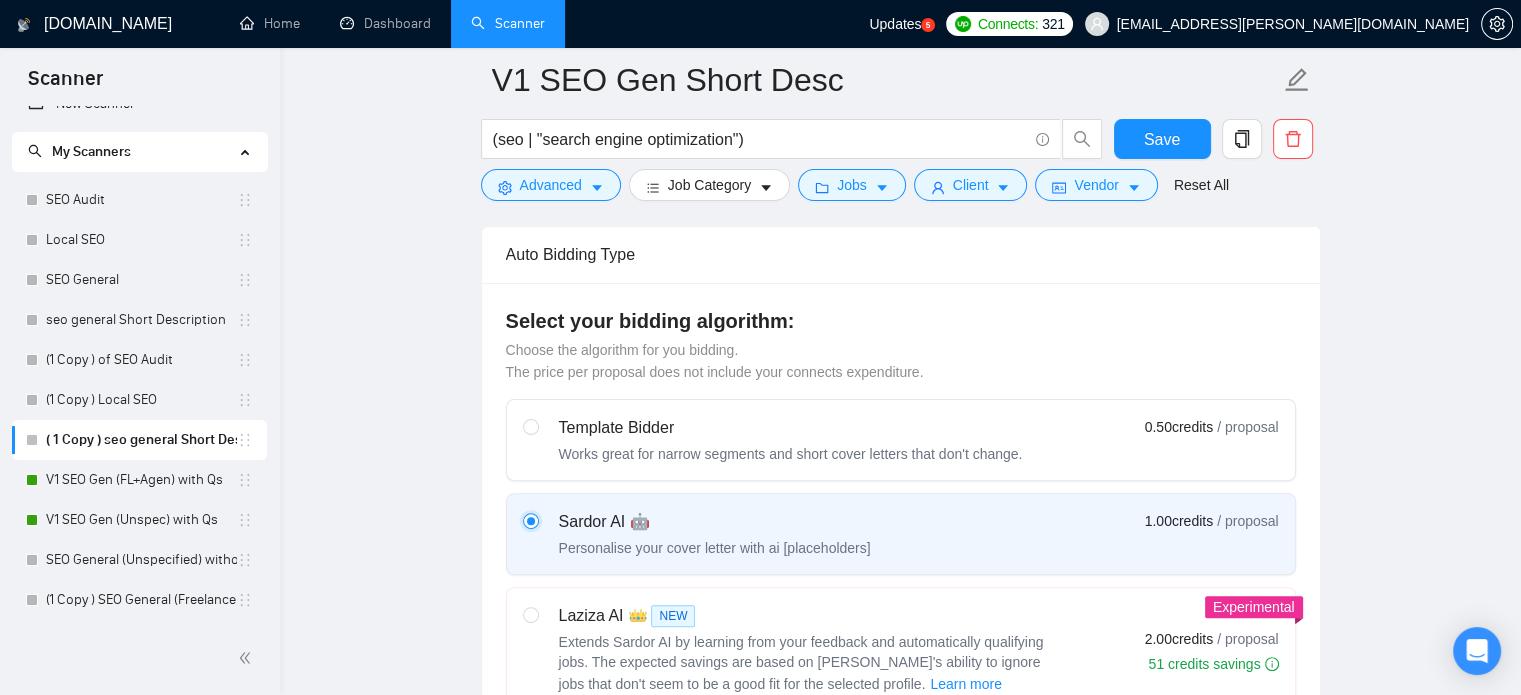 type 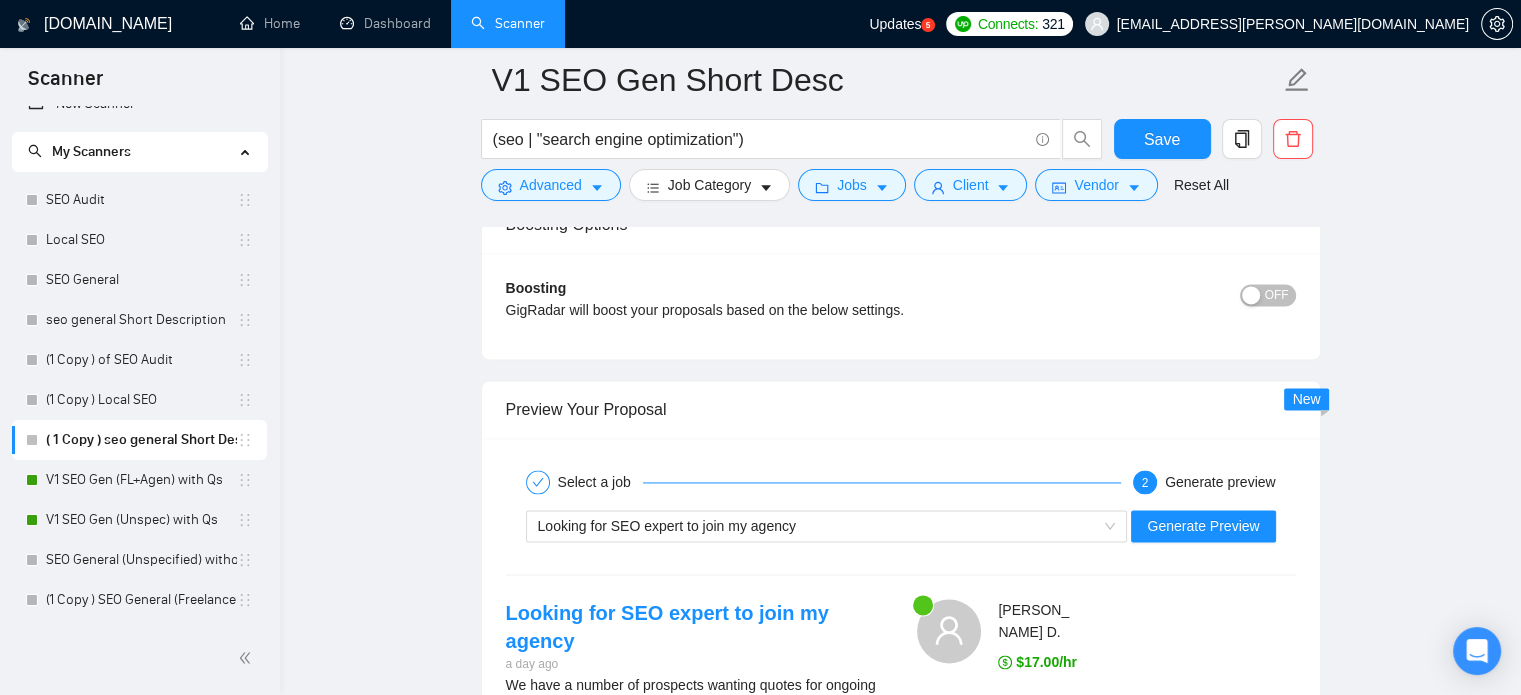 scroll, scrollTop: 2873, scrollLeft: 0, axis: vertical 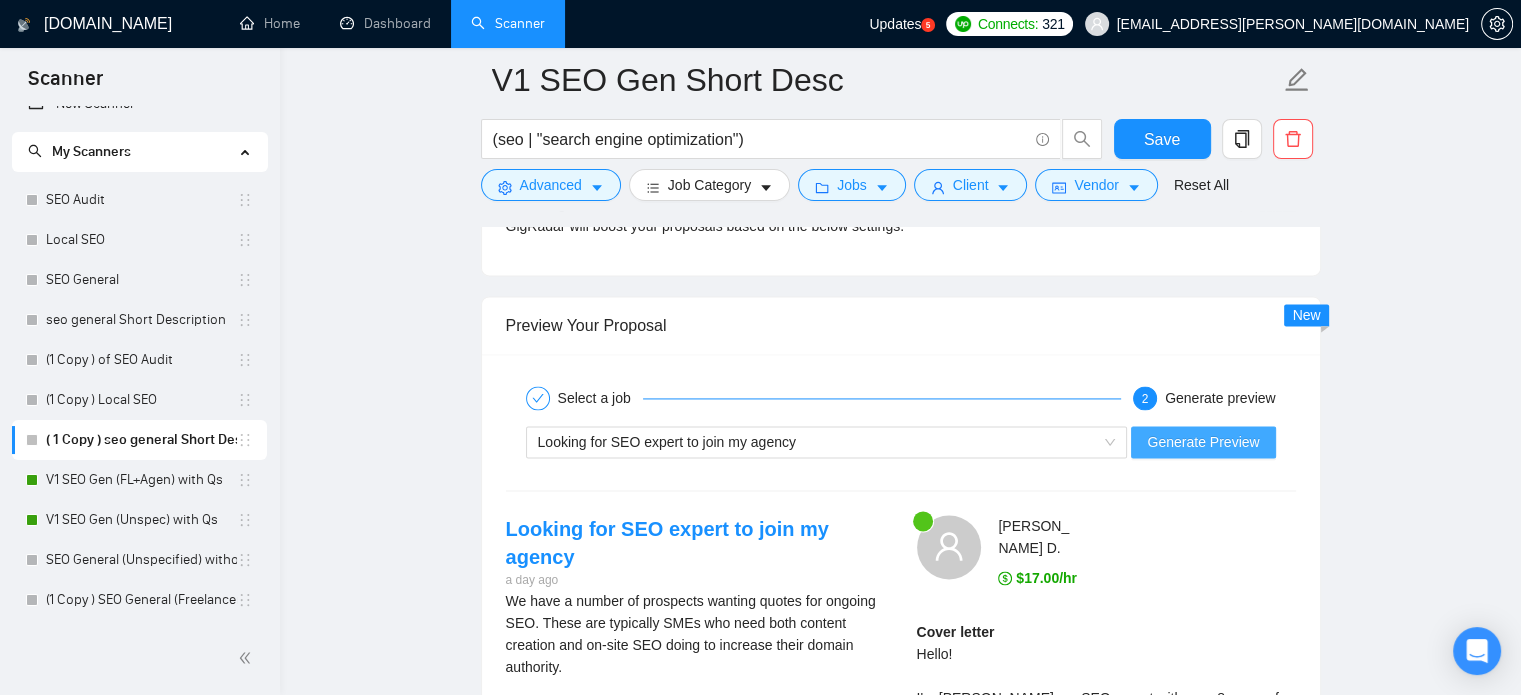 click on "Generate Preview" at bounding box center (1203, 442) 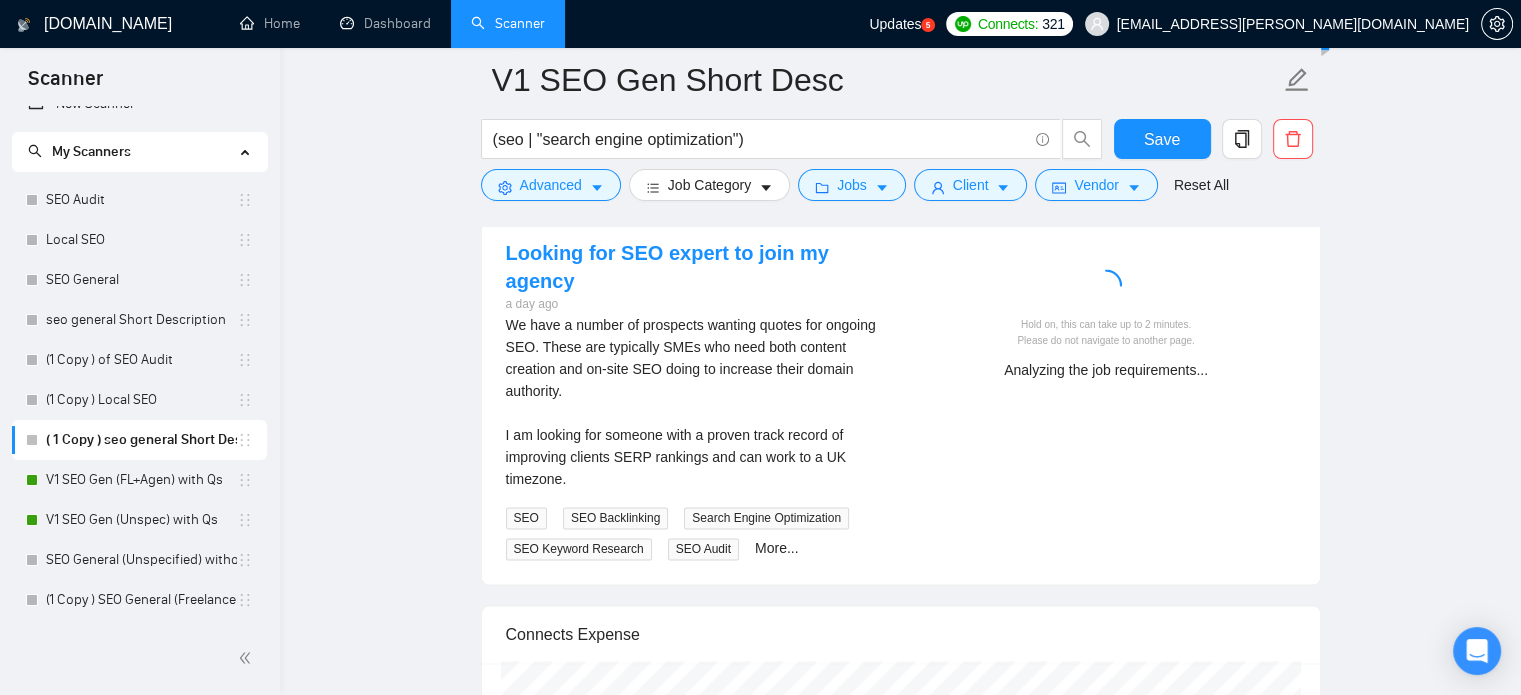 scroll, scrollTop: 3146, scrollLeft: 0, axis: vertical 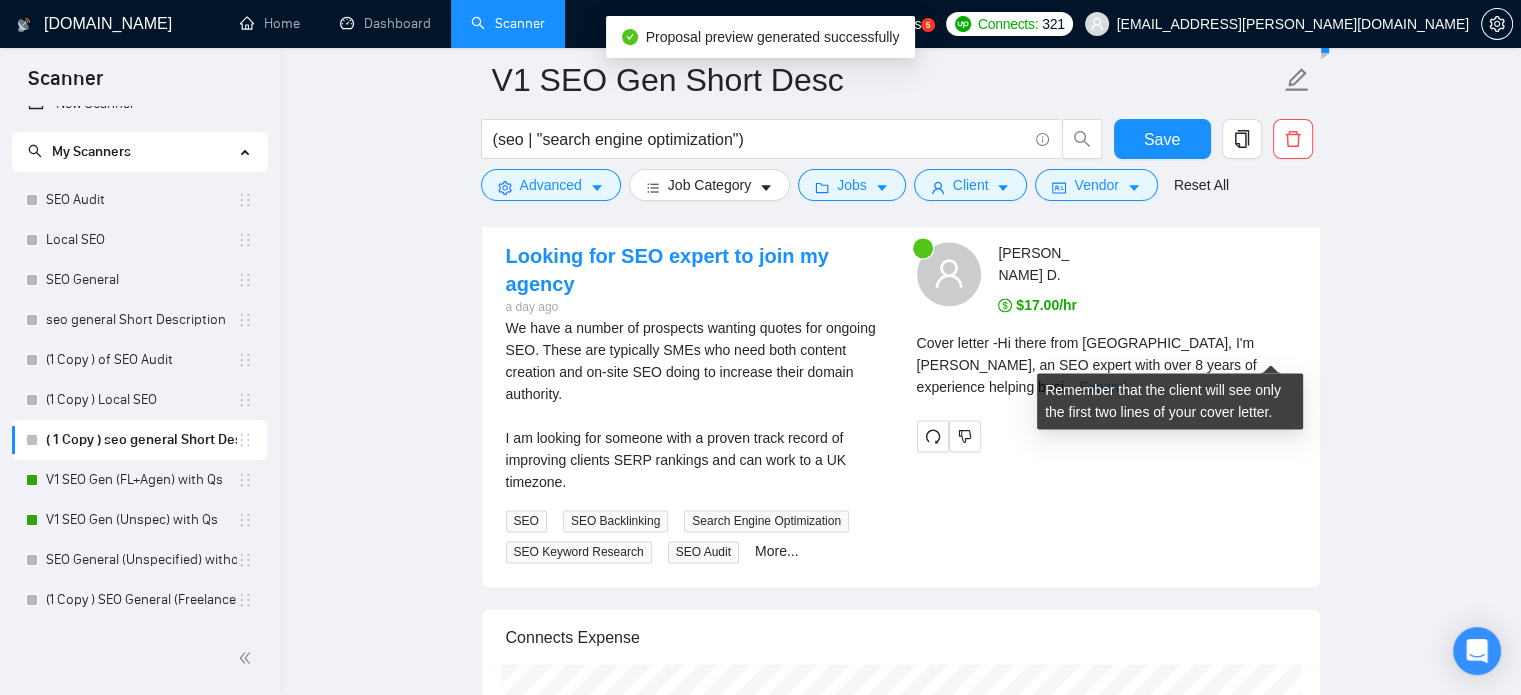 click on "Expand" at bounding box center [1102, 387] 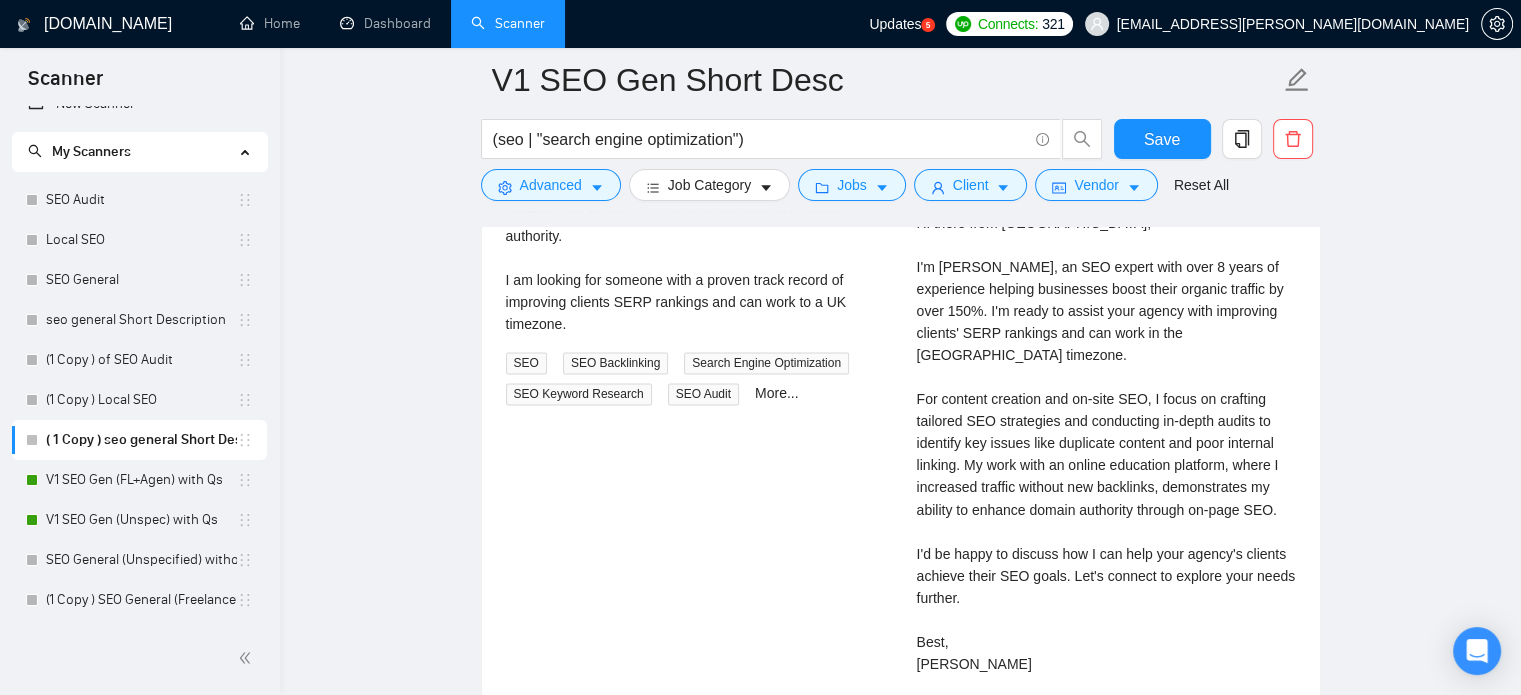 scroll, scrollTop: 3248, scrollLeft: 0, axis: vertical 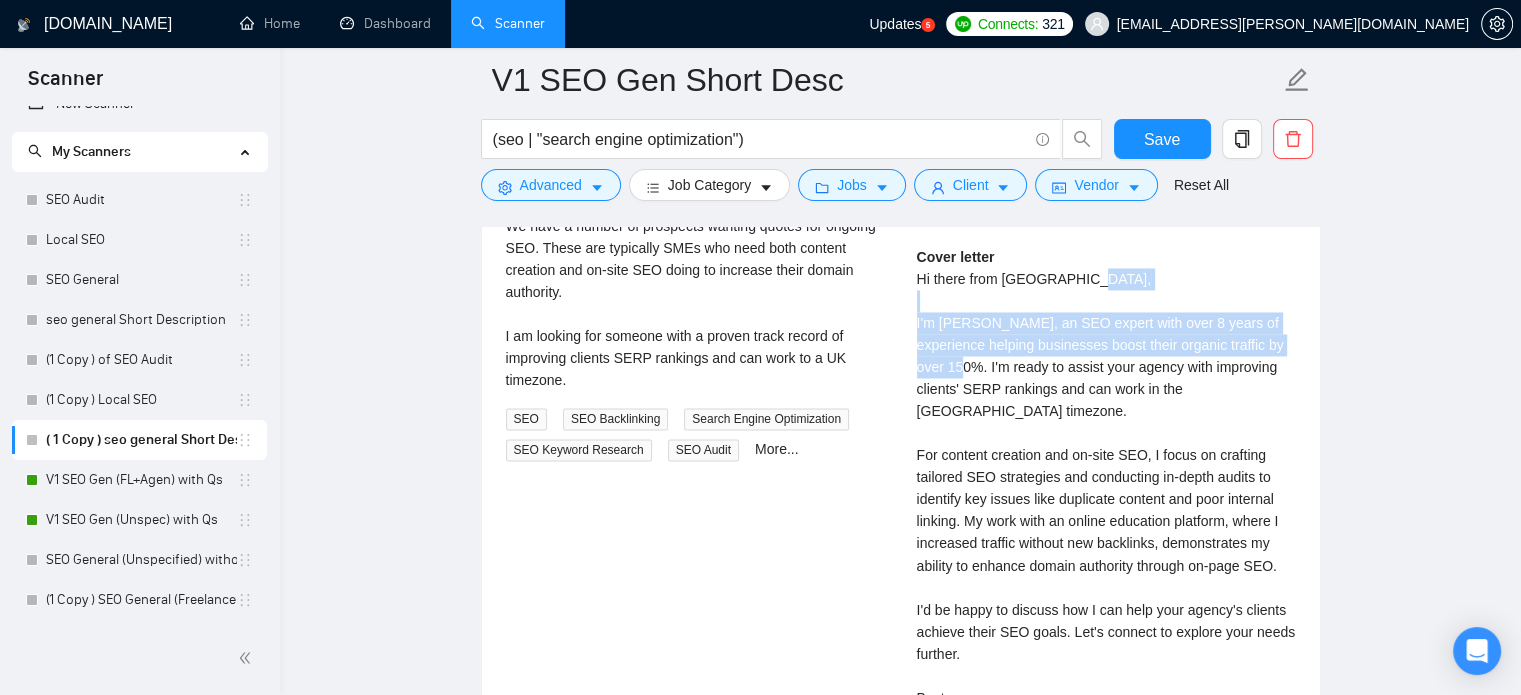 drag, startPoint x: 908, startPoint y: 303, endPoint x: 968, endPoint y: 360, distance: 82.75868 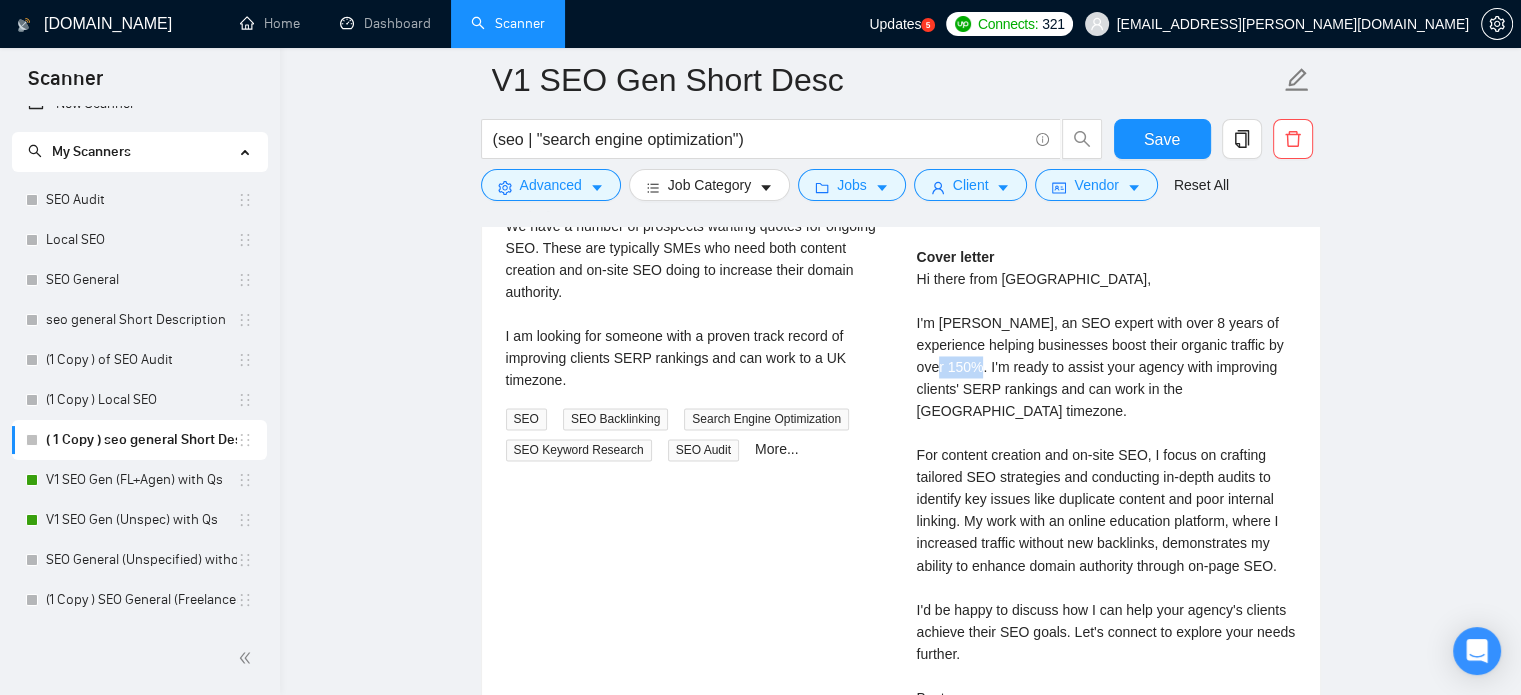 click on "Cover letter Hi there from Nailstone,
I'm Faisal I., an SEO expert with over 8 years of experience helping businesses boost their organic traffic by over 150%. I'm ready to assist your agency with improving clients' SERP rankings and can work in the UK timezone.
For content creation and on-site SEO, I focus on crafting tailored SEO strategies and conducting in-depth audits to identify key issues like duplicate content and poor internal linking. My work with an online education platform, where I increased traffic without new backlinks, demonstrates my ability to enhance domain authority through on-page SEO.
I'd be happy to discuss how I can help your agency's clients achieve their SEO goals. Let's connect to explore your needs further.
Best,
Faisal I." at bounding box center [1106, 488] 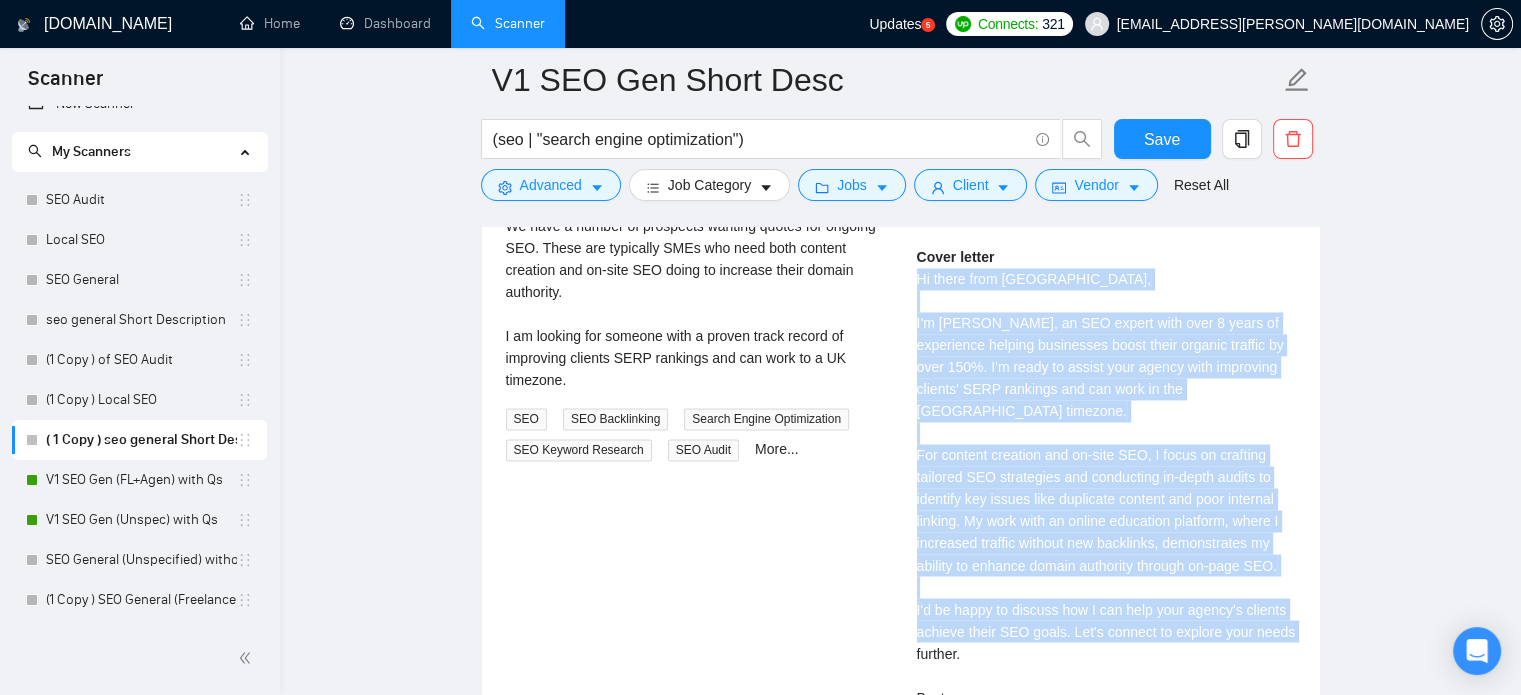 drag, startPoint x: 917, startPoint y: 268, endPoint x: 996, endPoint y: 677, distance: 416.55972 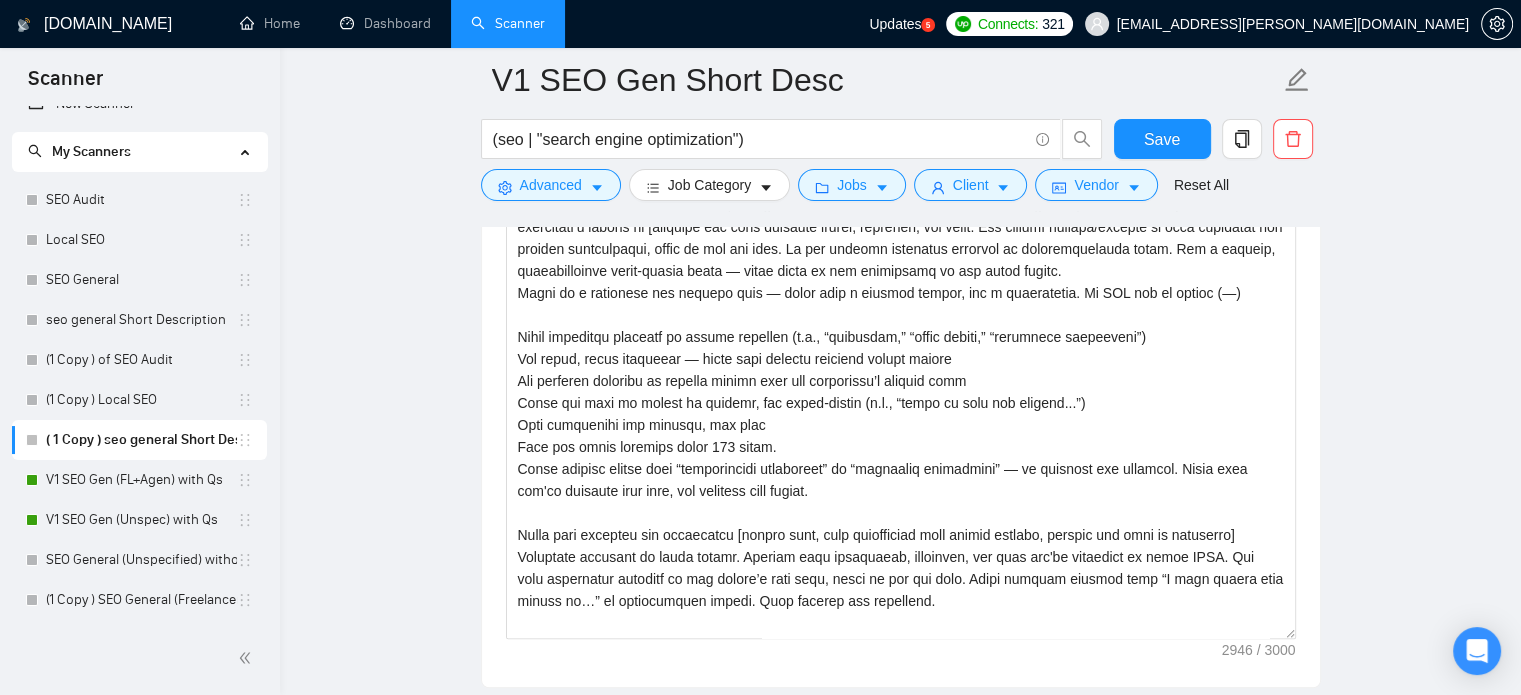 scroll, scrollTop: 1449, scrollLeft: 0, axis: vertical 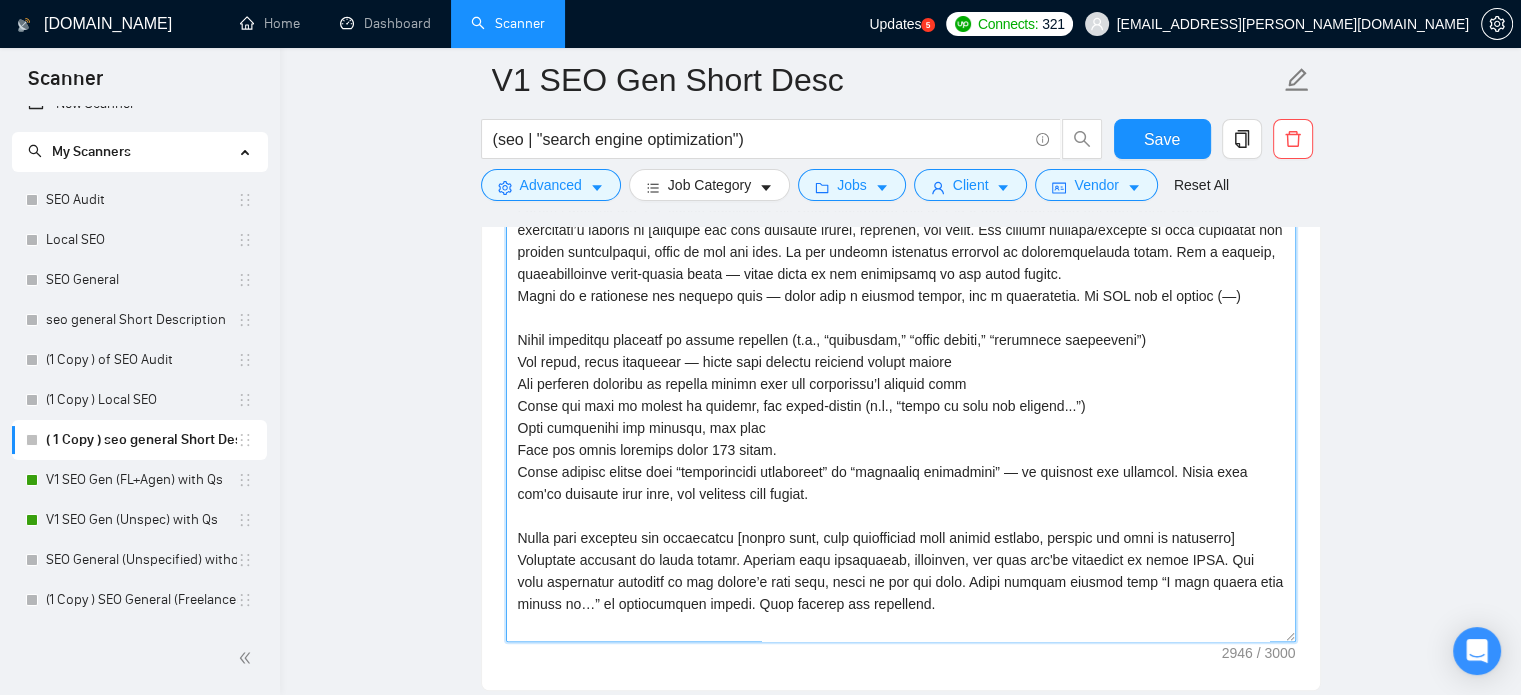 click on "Cover letter template:" at bounding box center (901, 417) 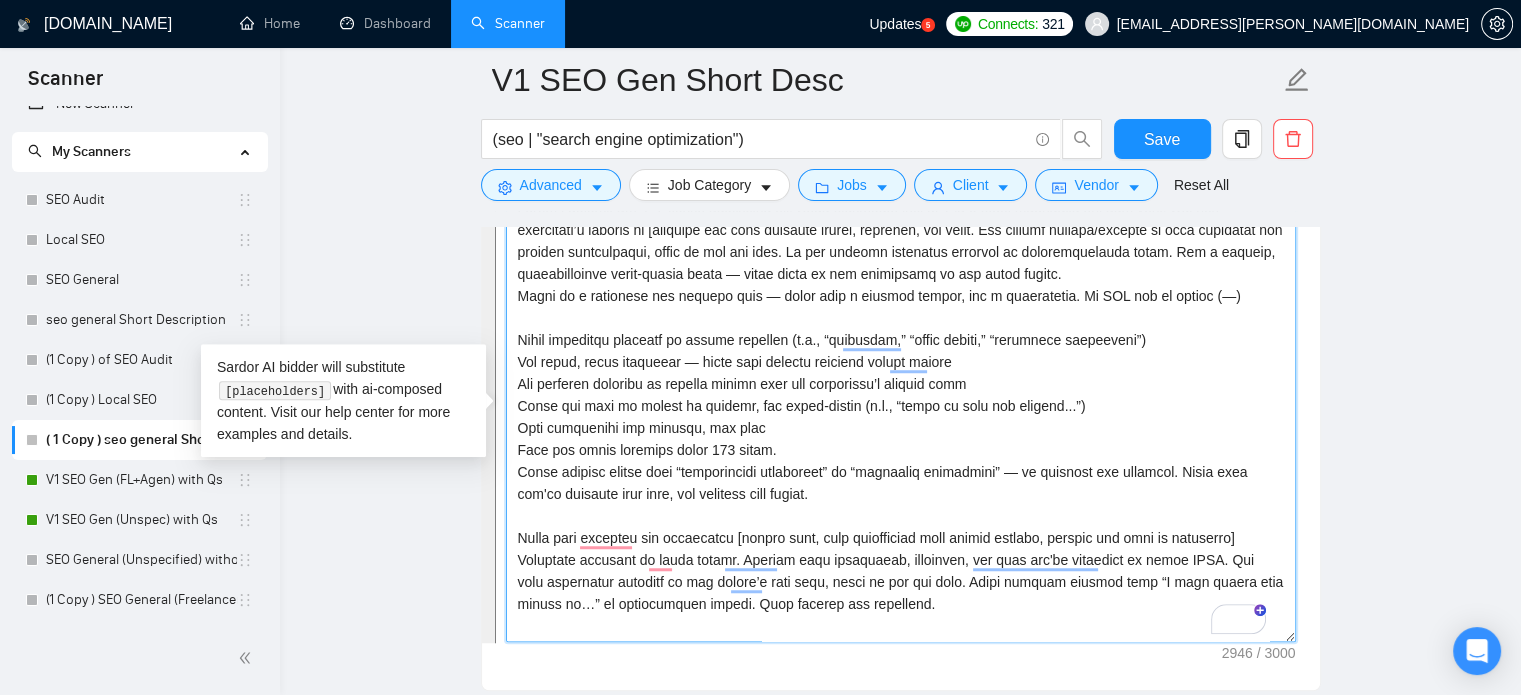 scroll, scrollTop: 572, scrollLeft: 0, axis: vertical 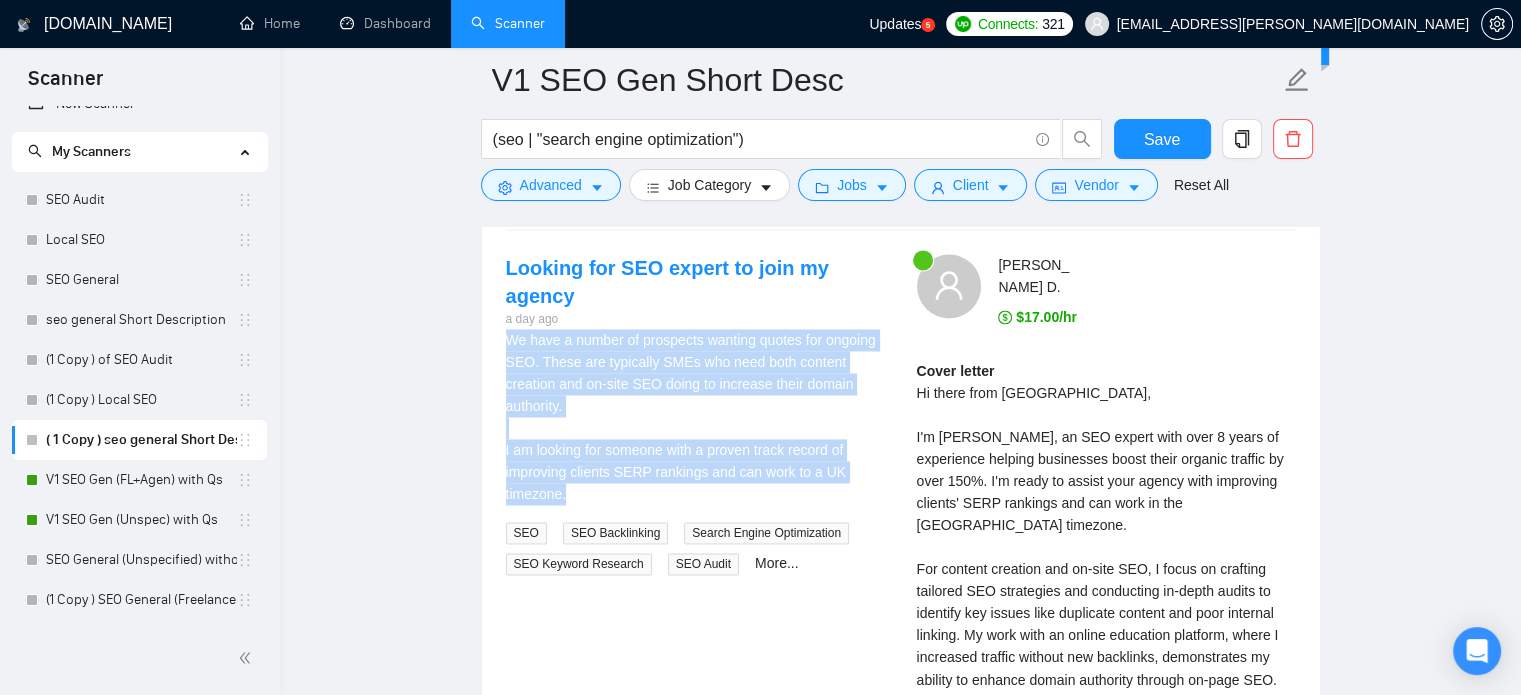 drag, startPoint x: 501, startPoint y: 311, endPoint x: 620, endPoint y: 461, distance: 191.47063 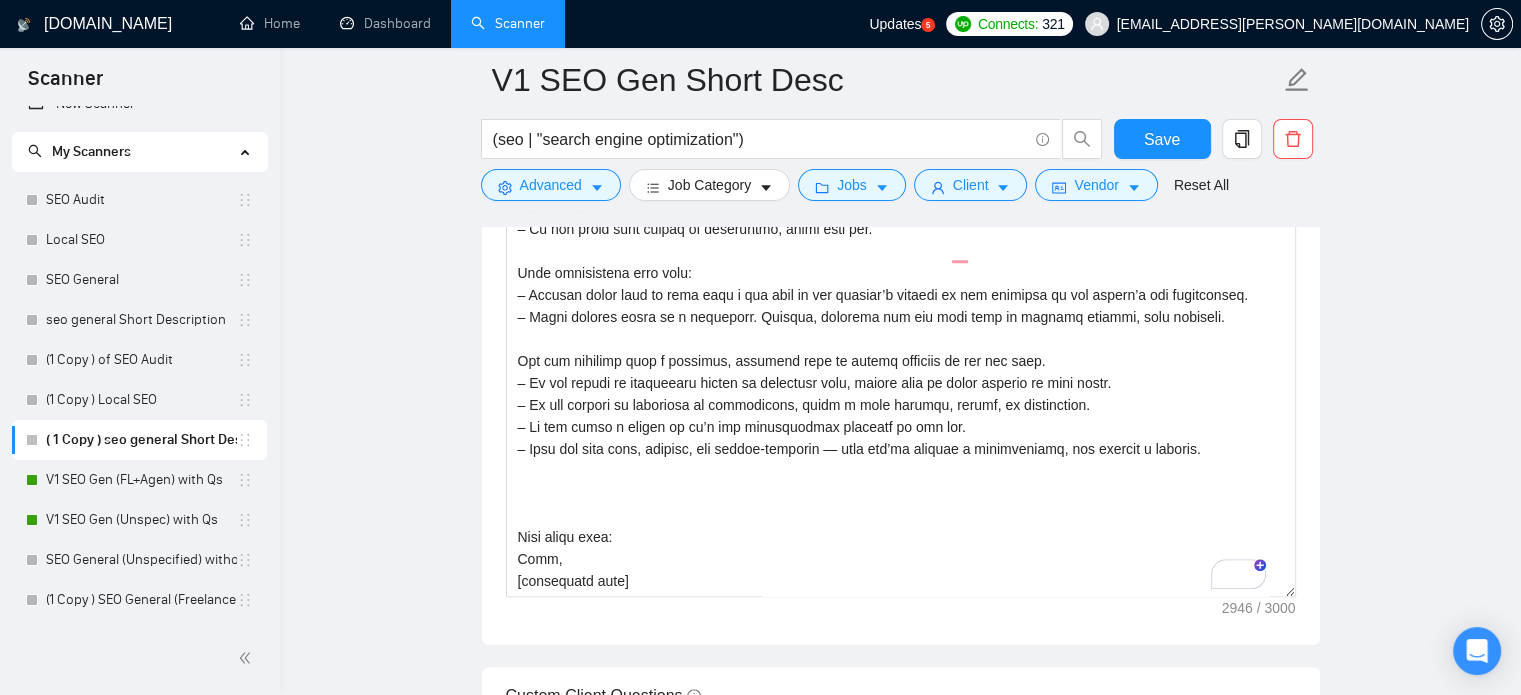 scroll, scrollTop: 1488, scrollLeft: 0, axis: vertical 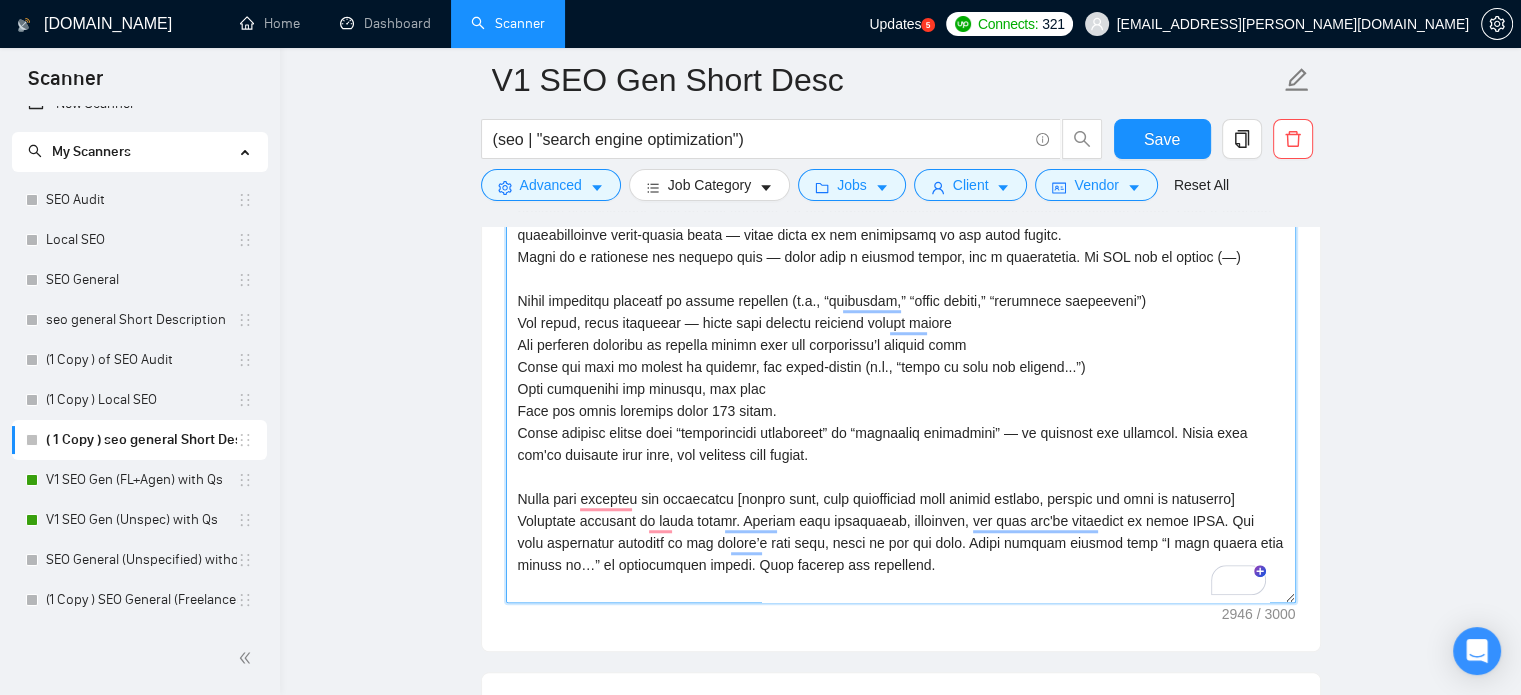 click on "Cover letter template:" at bounding box center [901, 378] 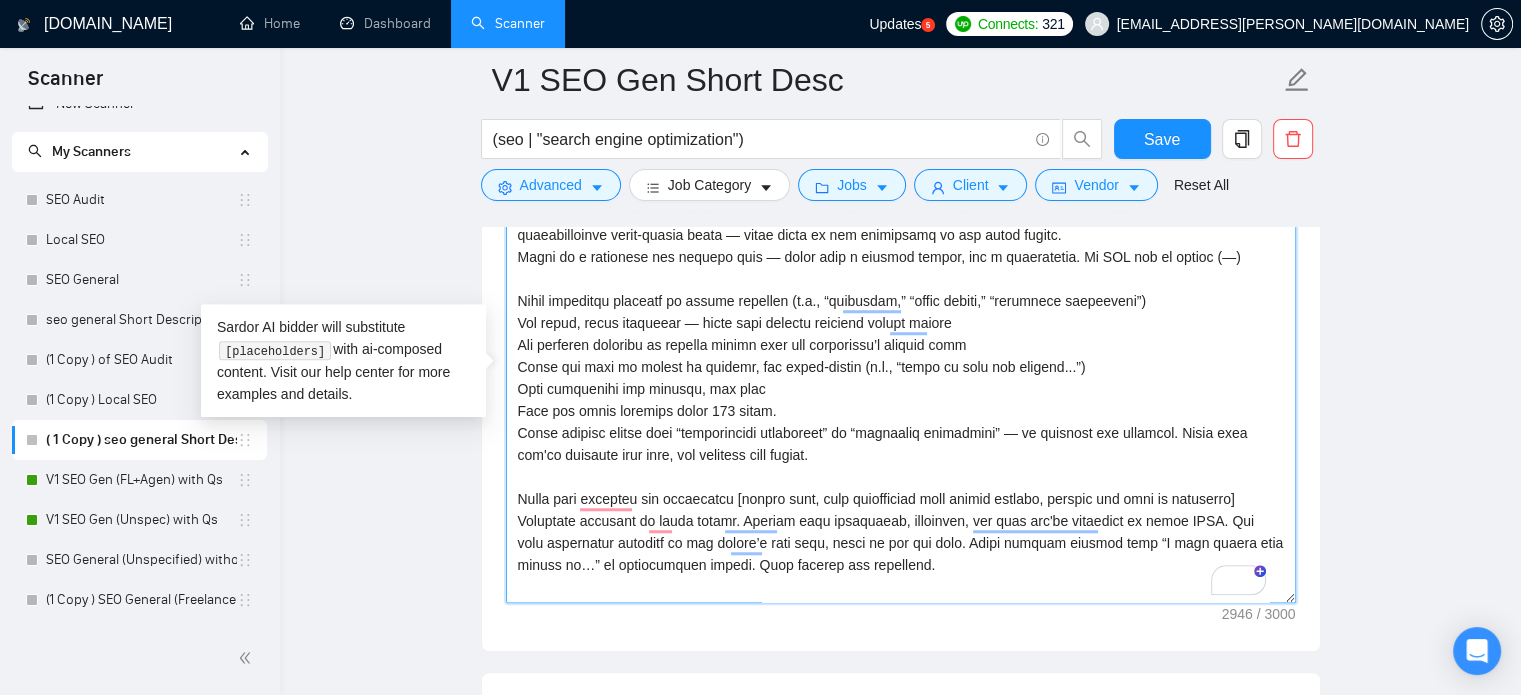 click on "Cover letter template:" at bounding box center (901, 378) 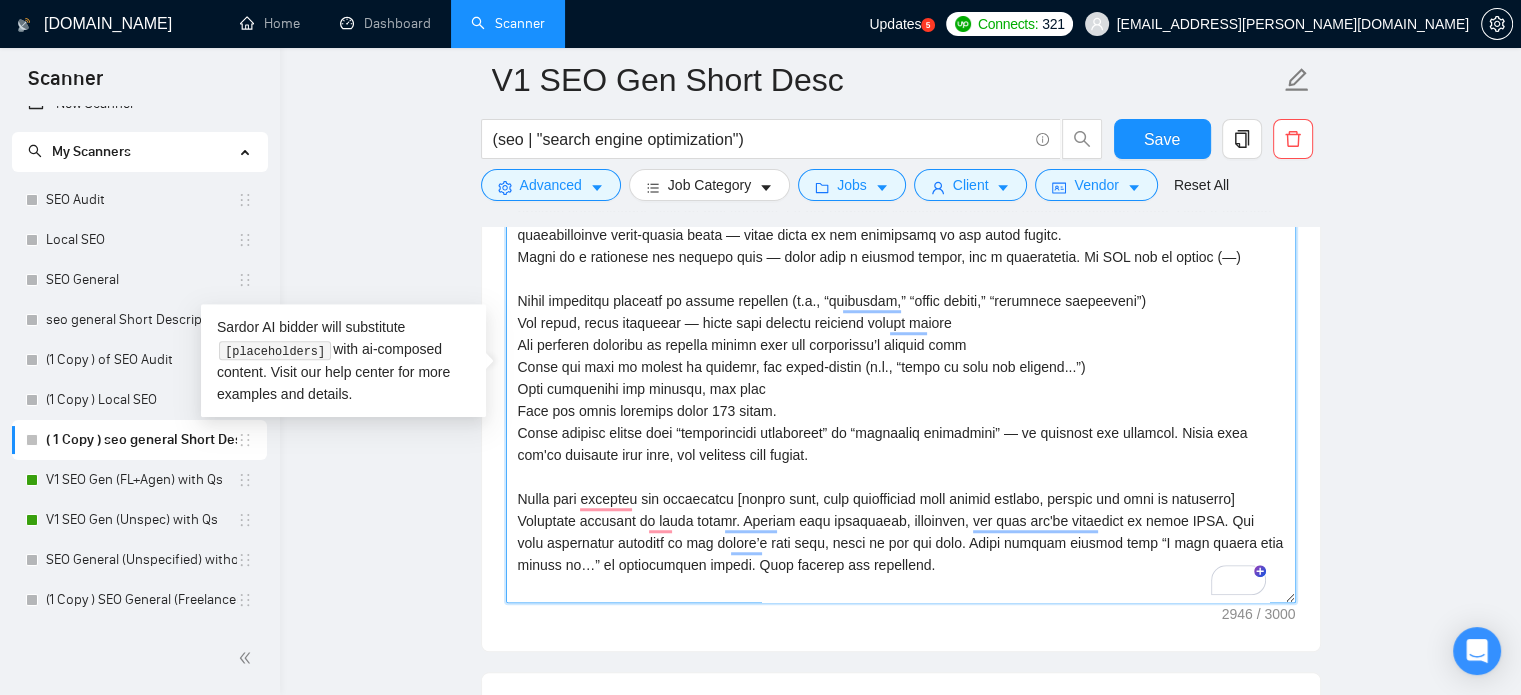 click on "Cover letter template:" at bounding box center (901, 378) 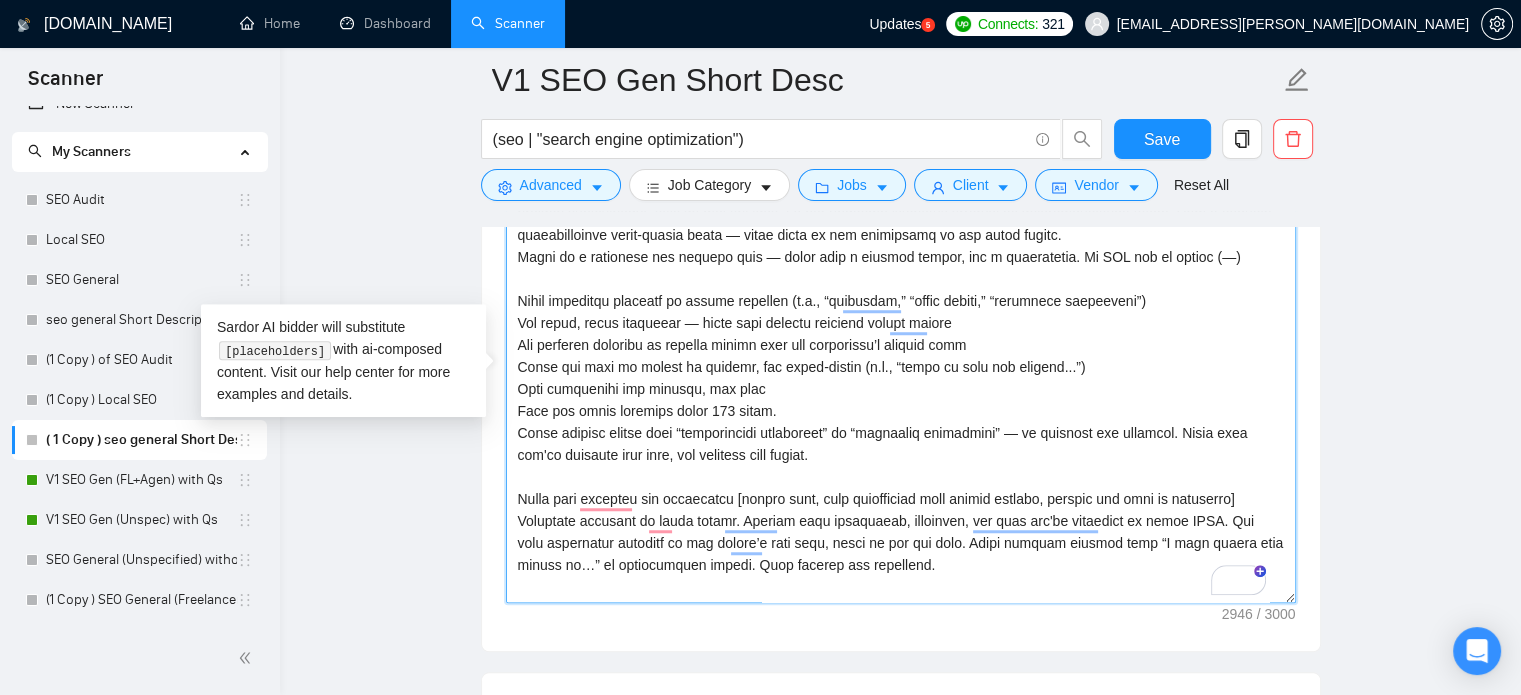 paste 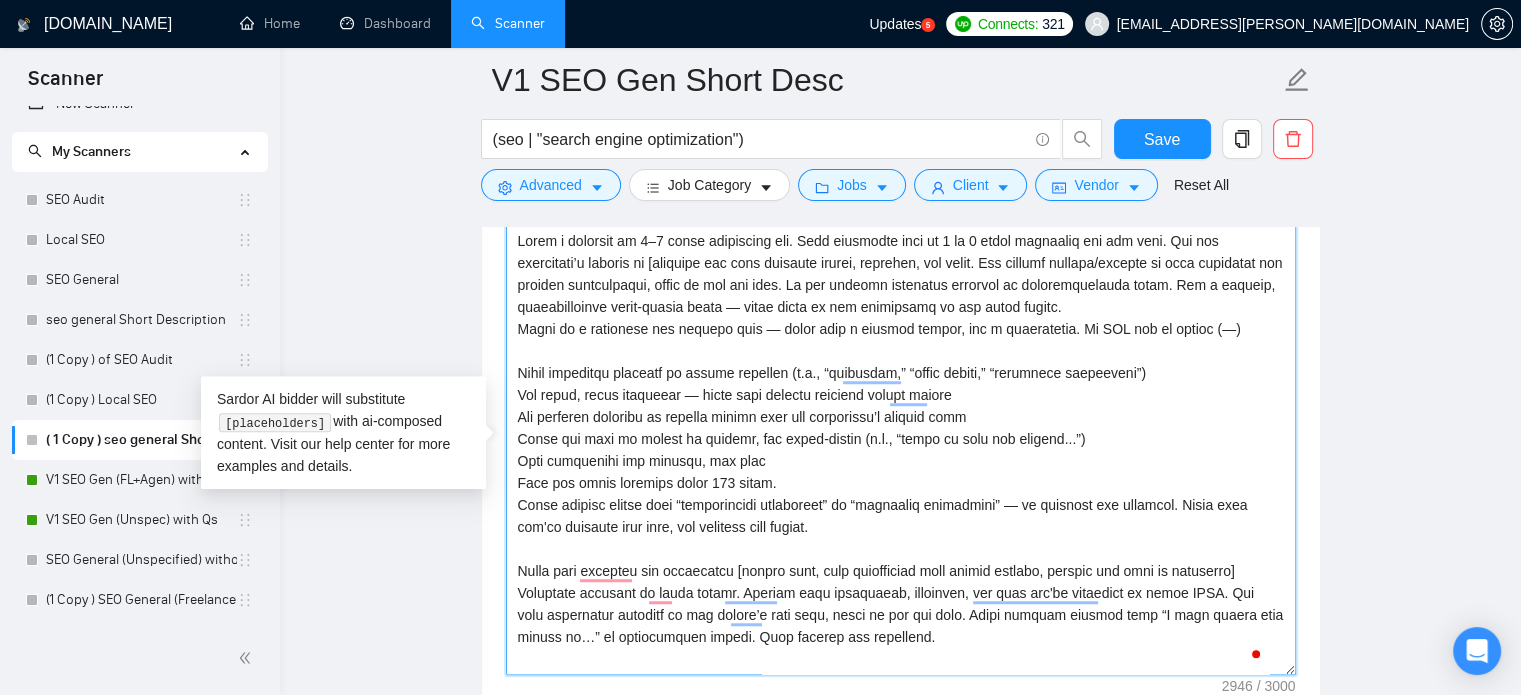 click on "Cover letter template:" at bounding box center (901, 450) 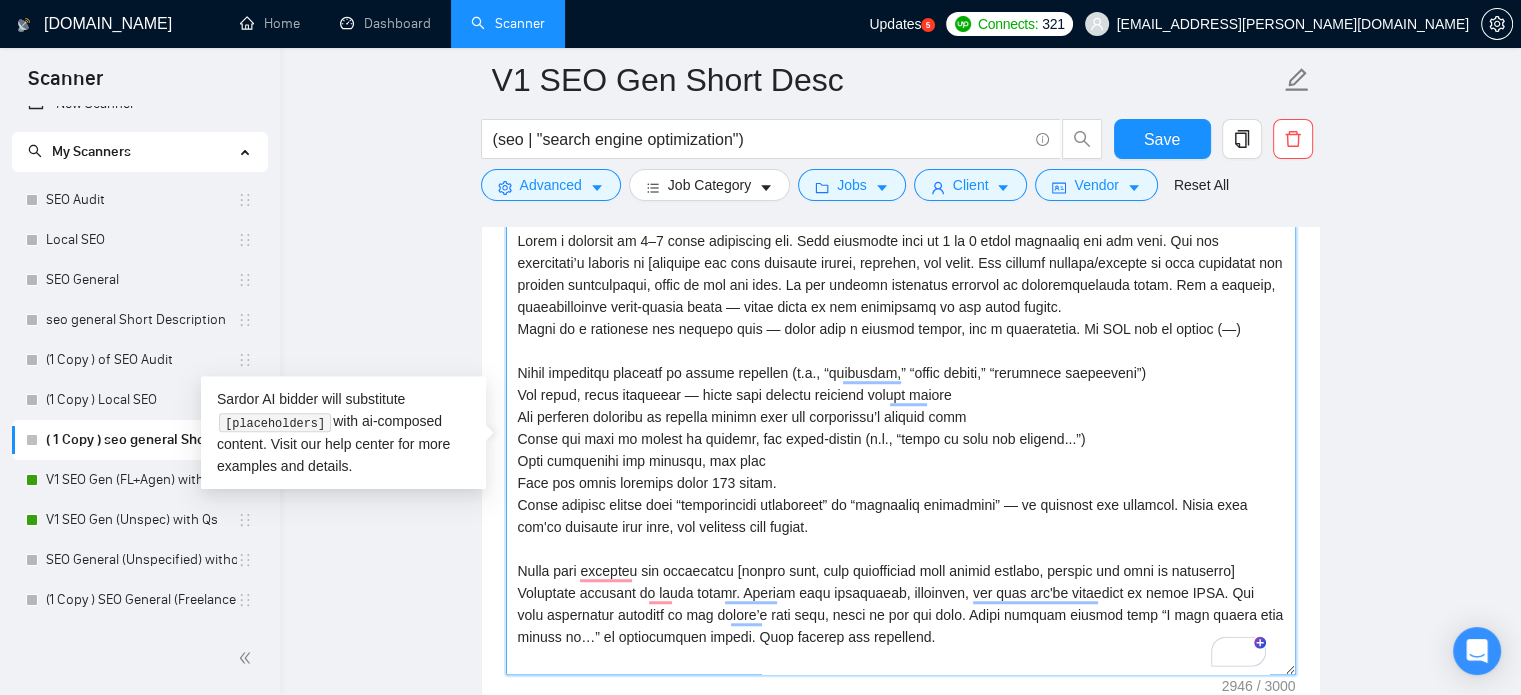 click on "Cover letter template:" at bounding box center [901, 450] 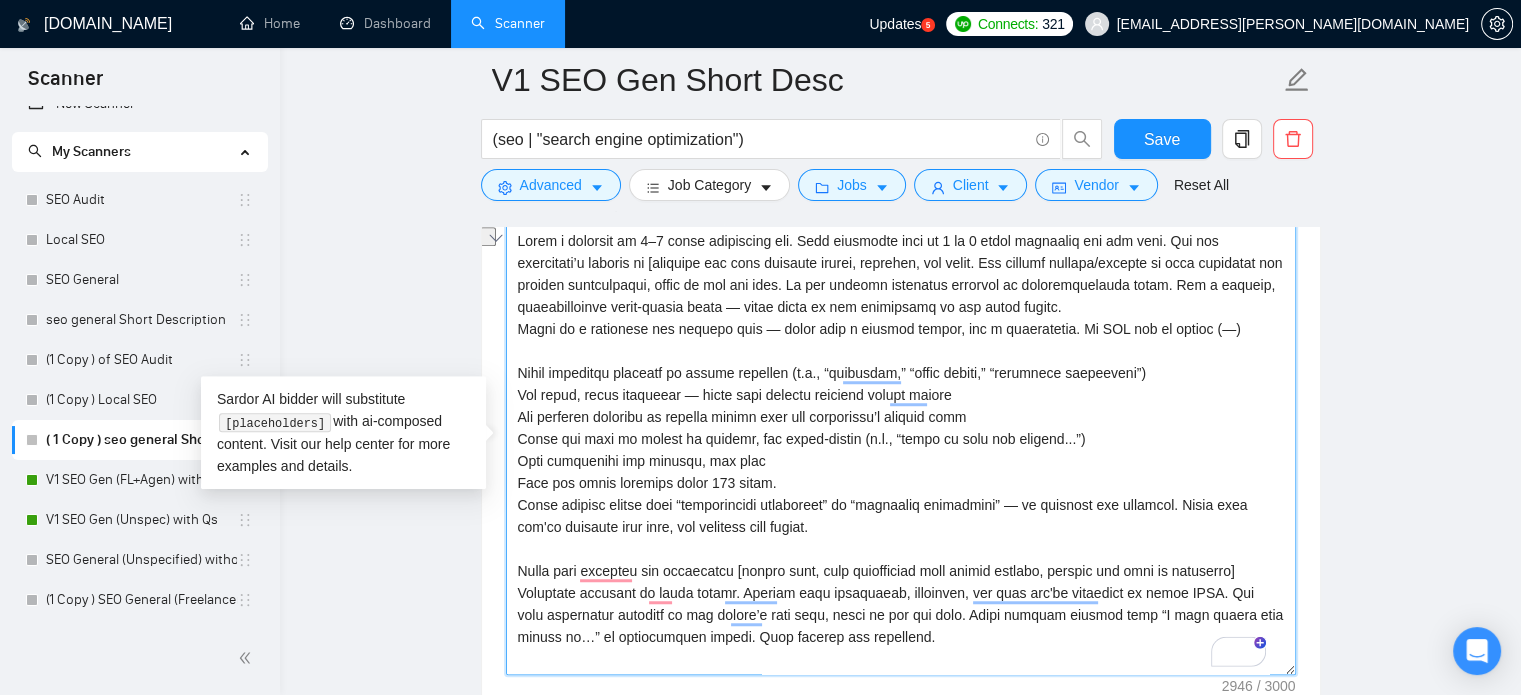 paste 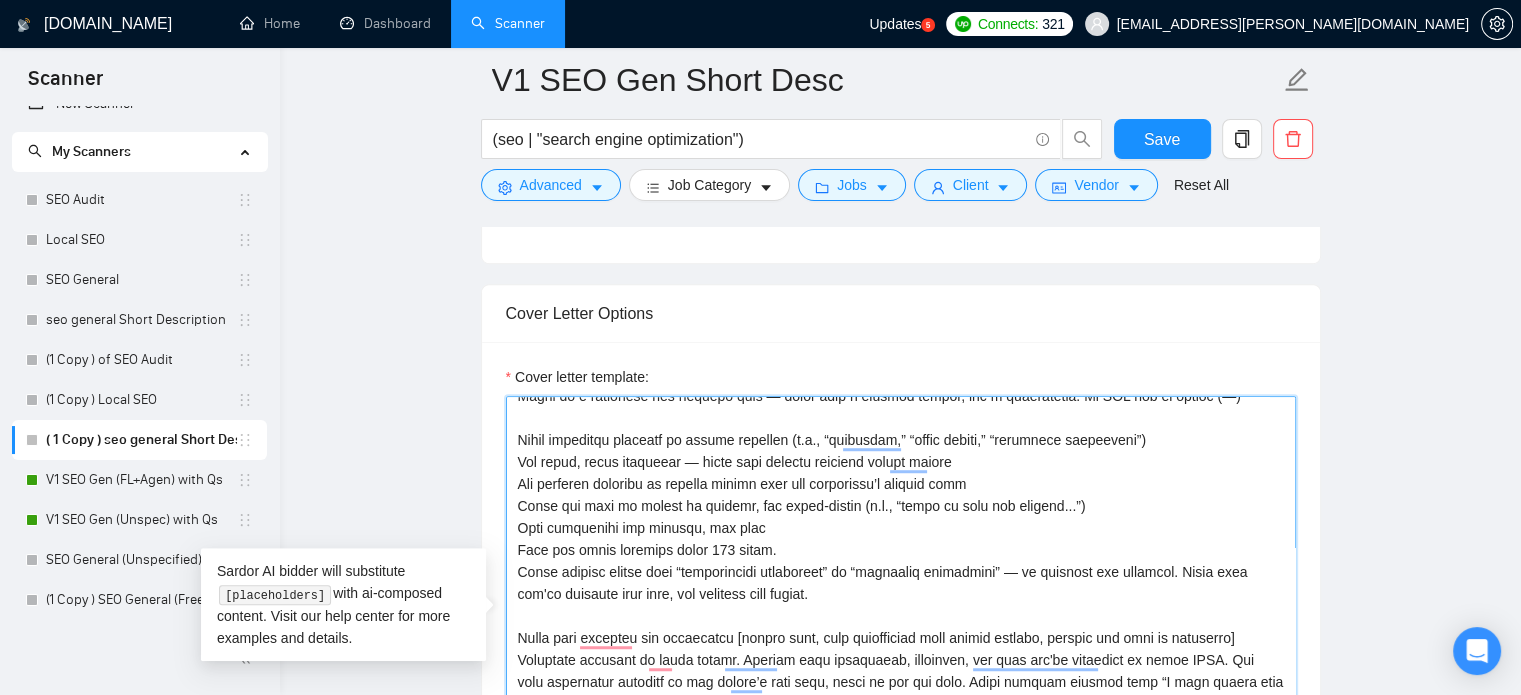 click on "Cover letter template:" at bounding box center (901, 621) 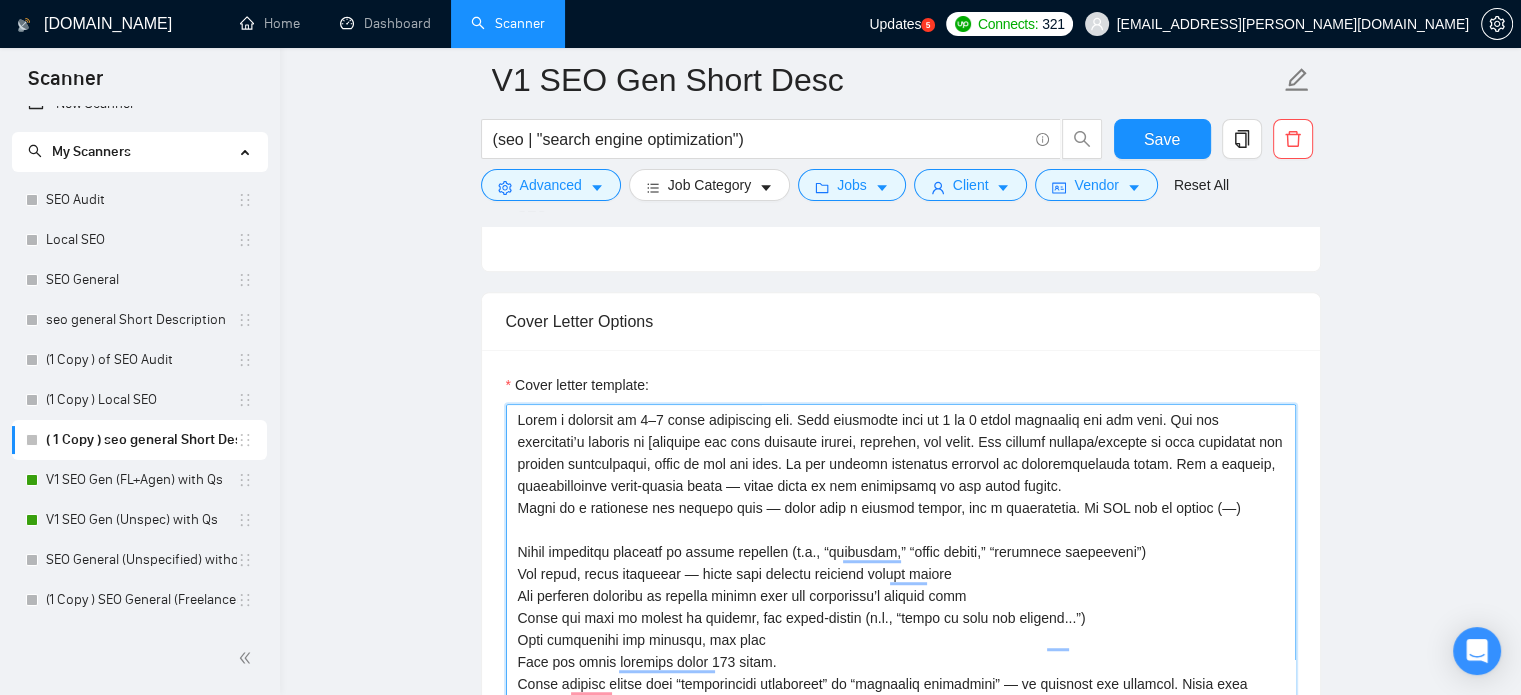click on "Cover letter template:" at bounding box center (901, 629) 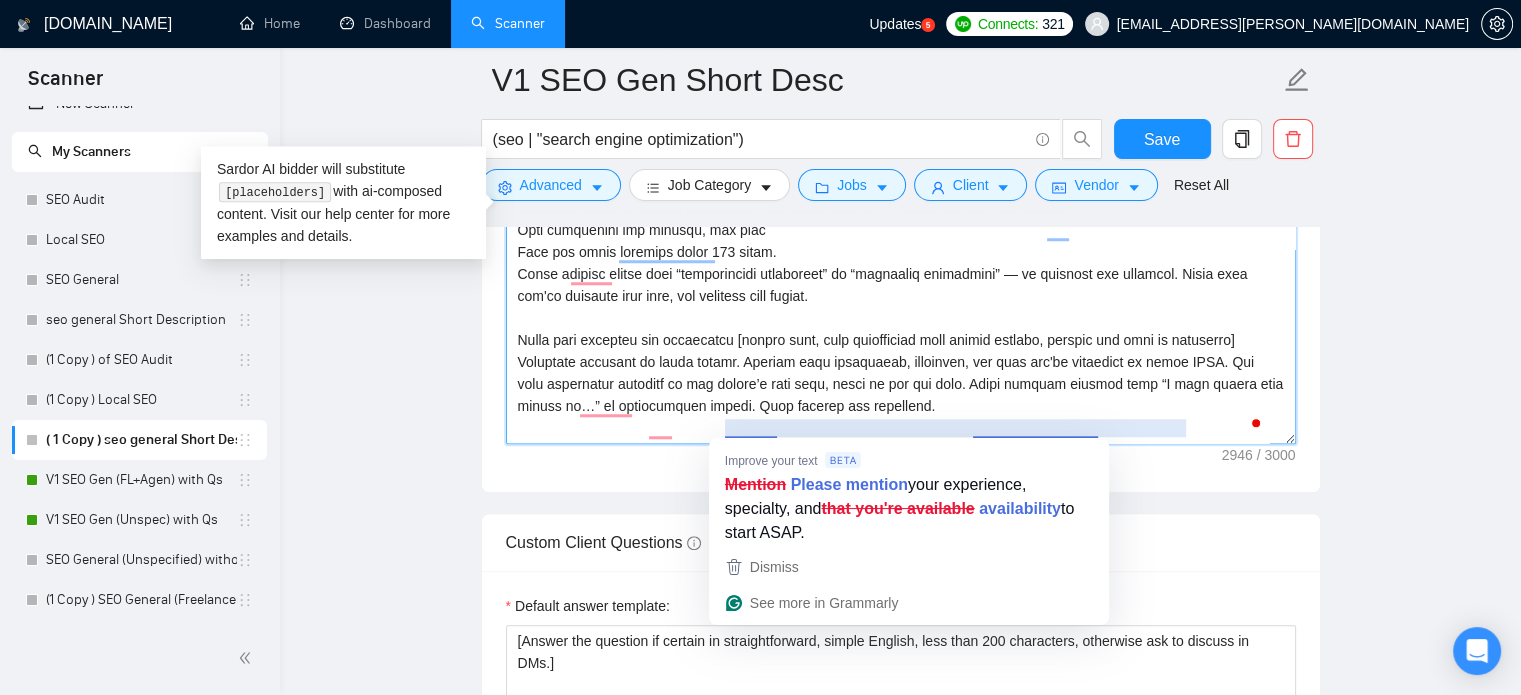click on "Cover letter template:" at bounding box center [901, 219] 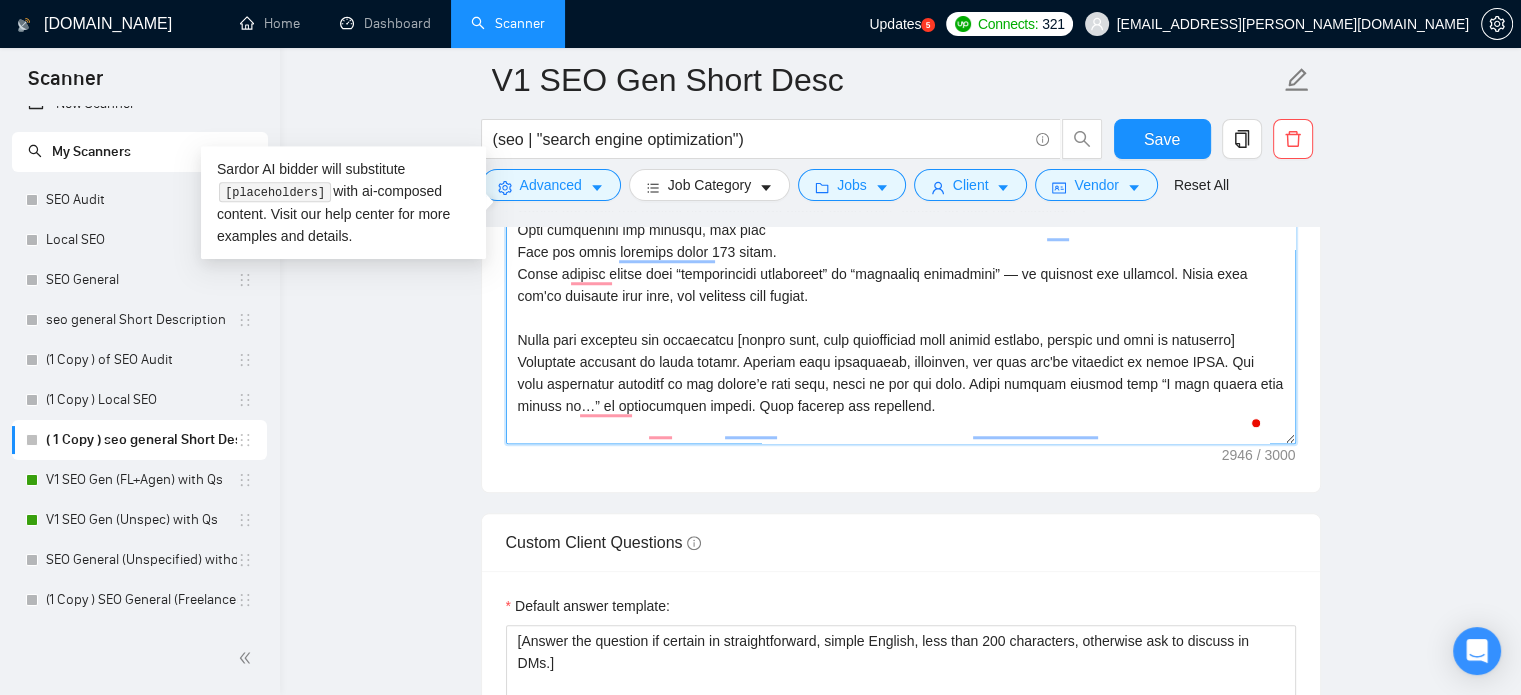 scroll, scrollTop: 98, scrollLeft: 0, axis: vertical 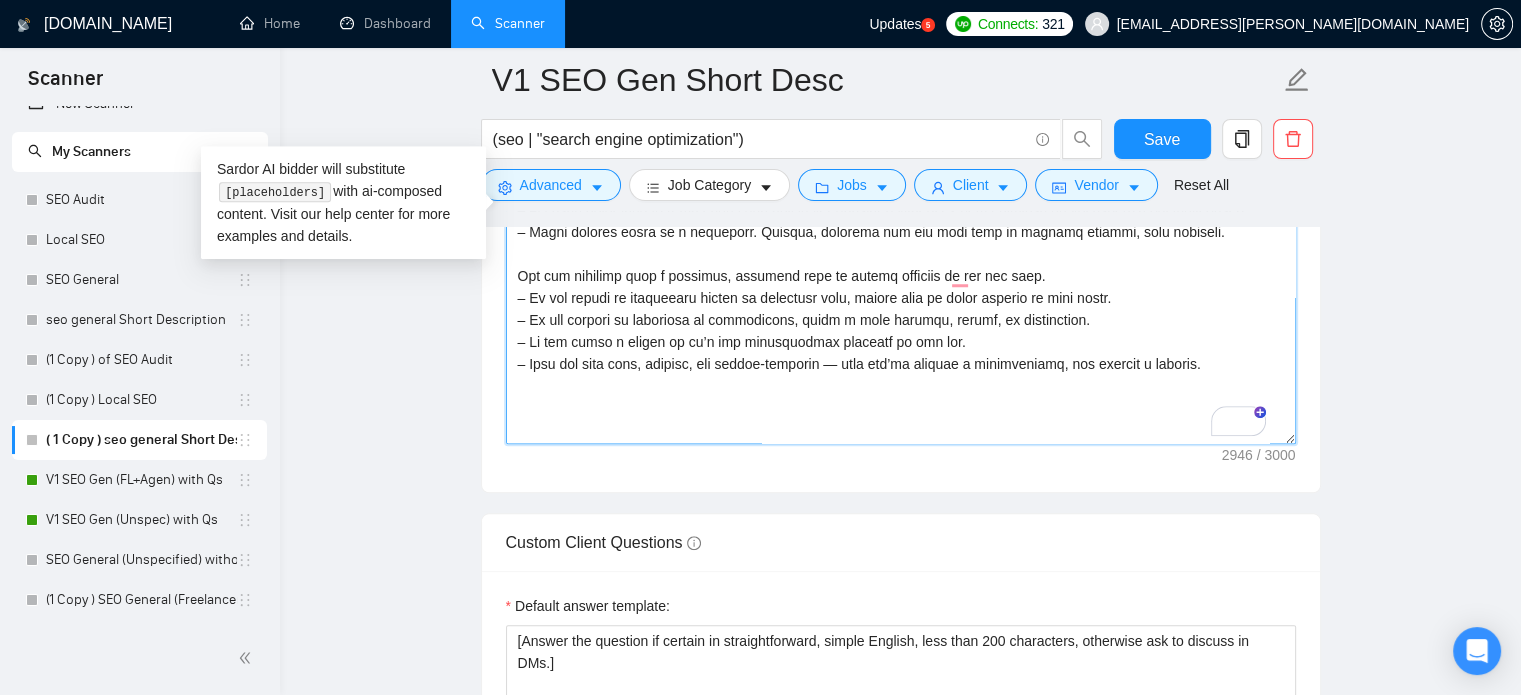 drag, startPoint x: 1211, startPoint y: 371, endPoint x: 516, endPoint y: 284, distance: 700.42413 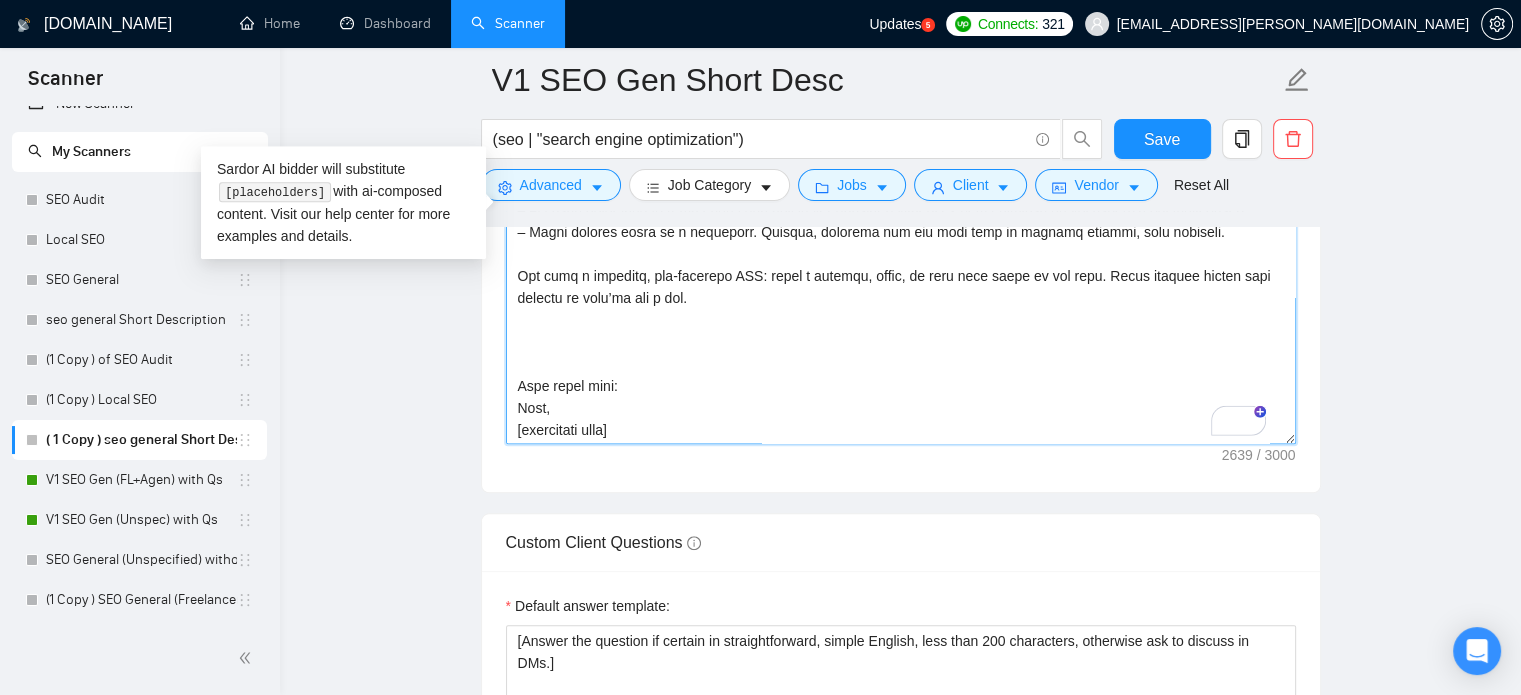 click on "Cover letter template:" at bounding box center (901, 219) 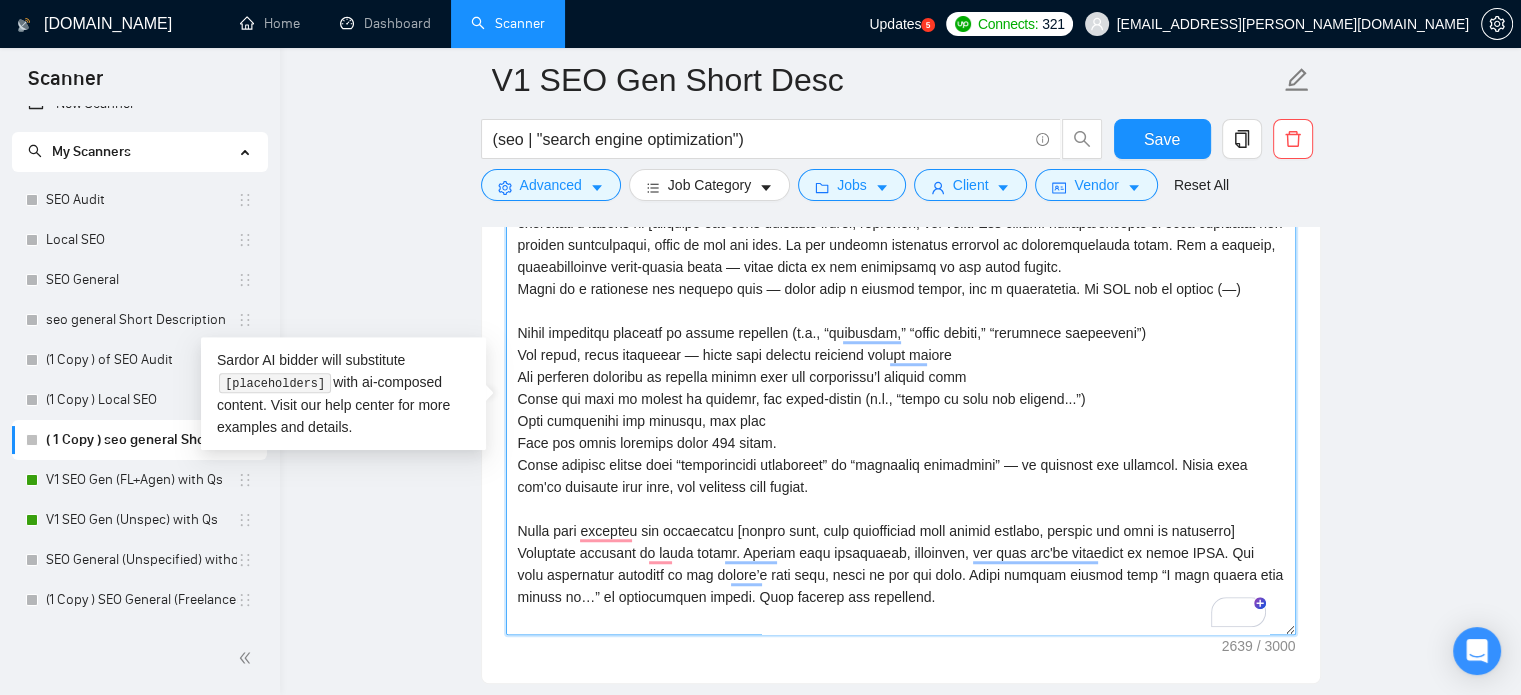 click on "Cover letter template:" at bounding box center (901, 410) 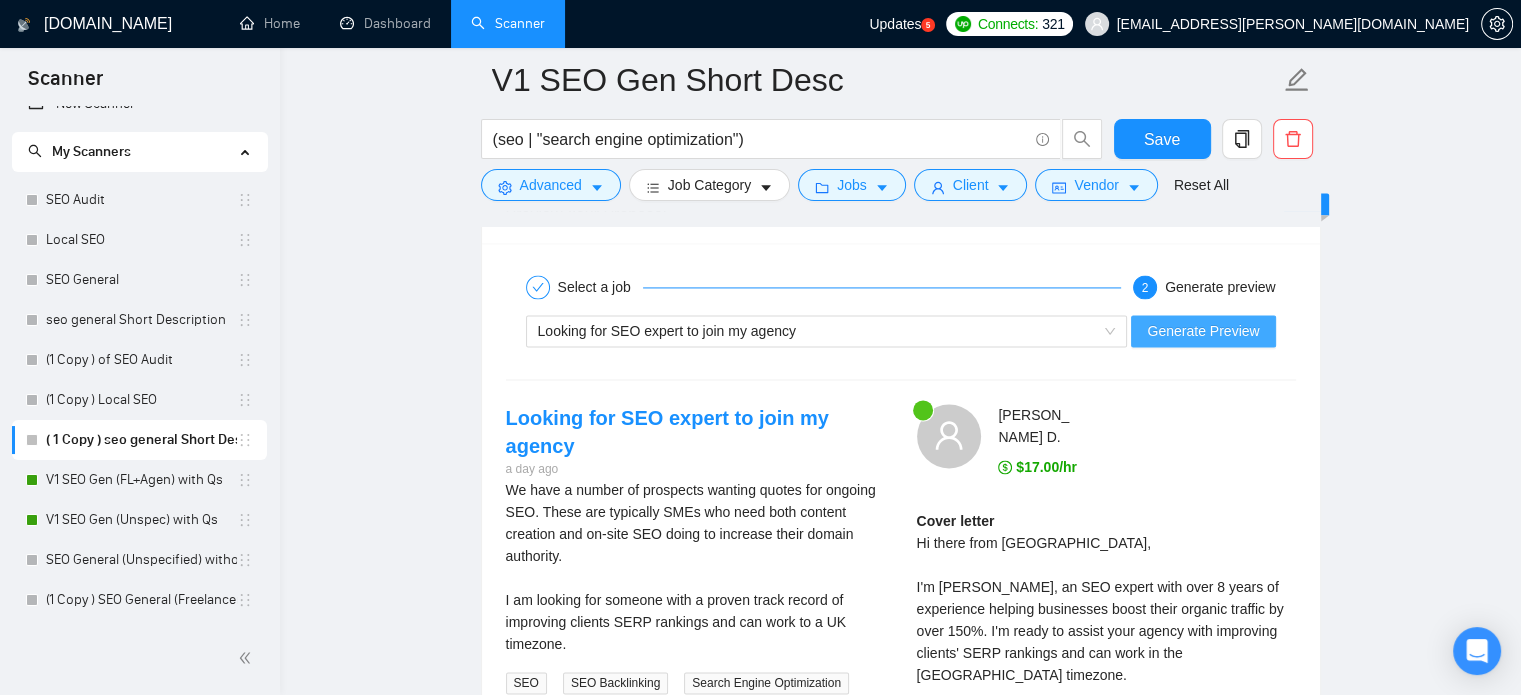 click on "Generate Preview" at bounding box center [1203, 331] 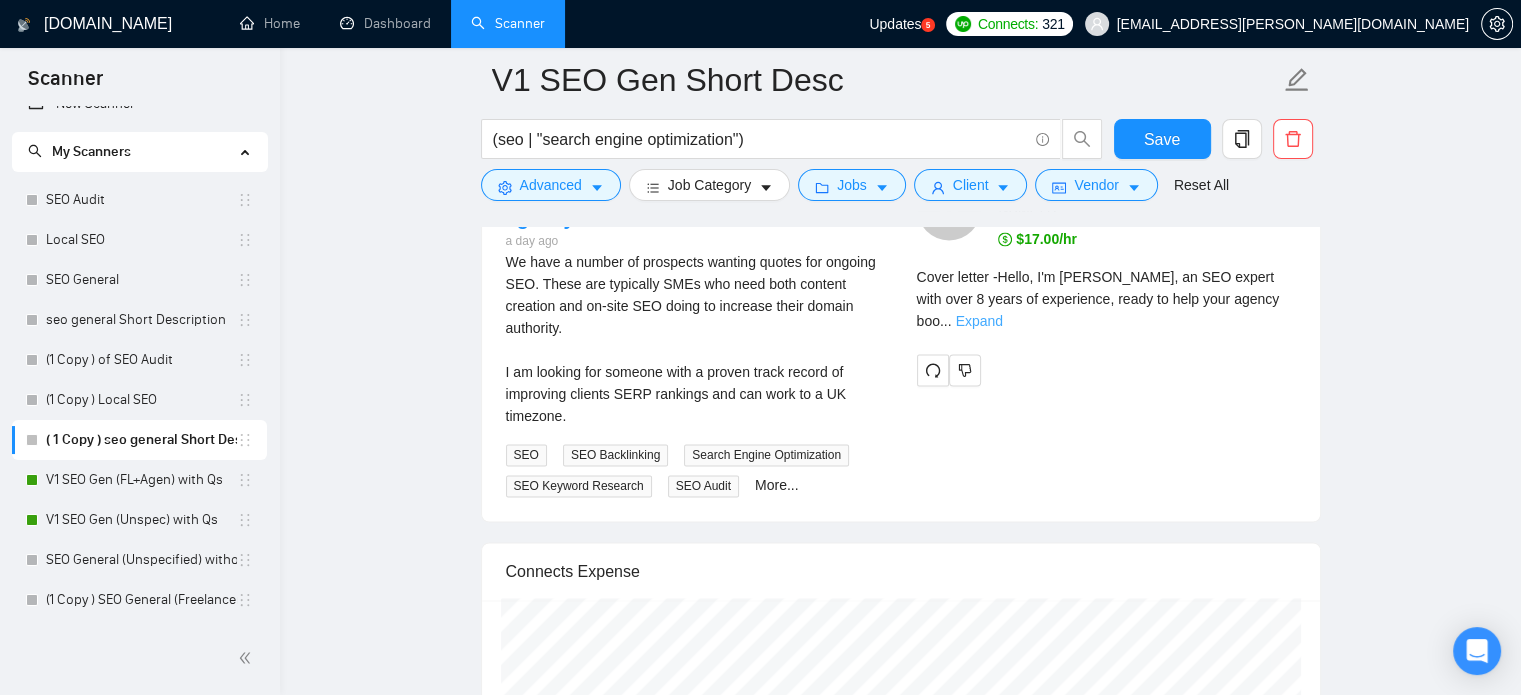 click on "Expand" at bounding box center (979, 321) 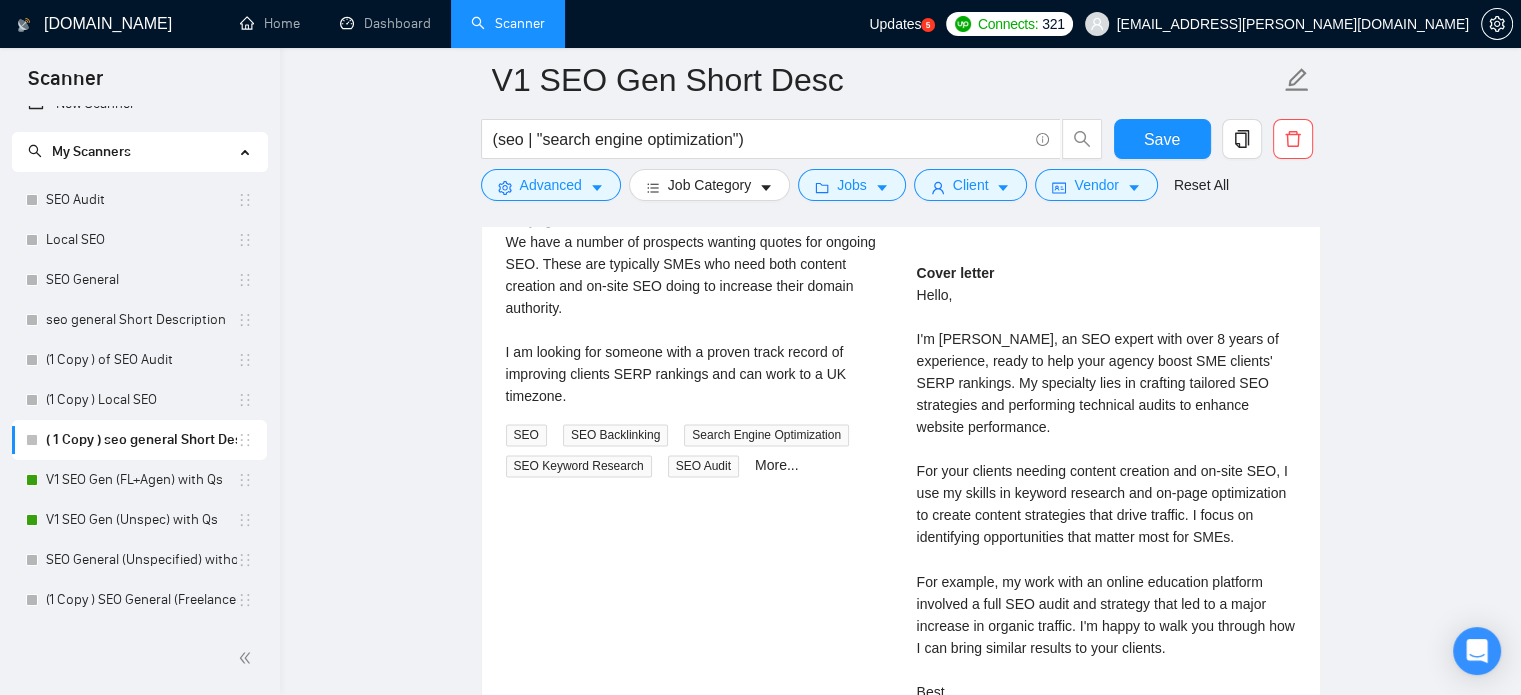 scroll, scrollTop: 3231, scrollLeft: 0, axis: vertical 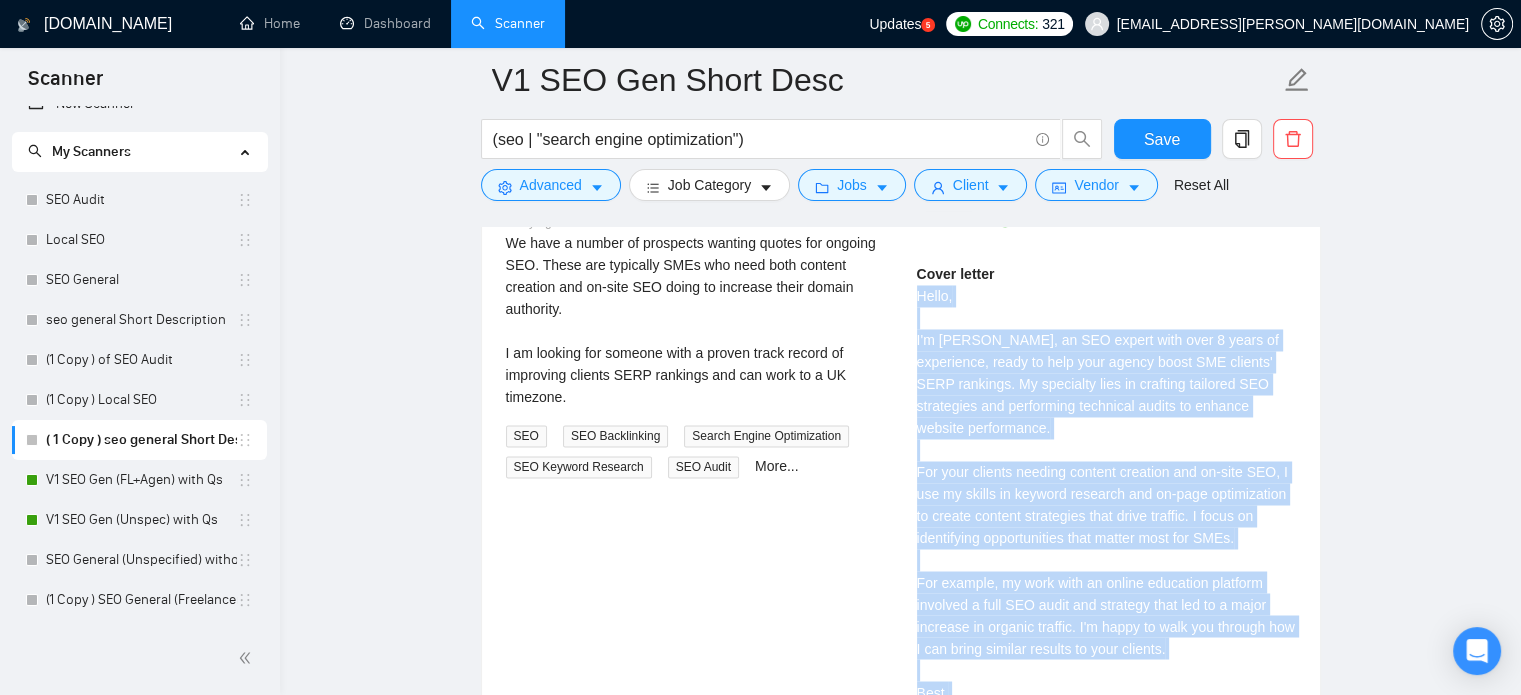 drag, startPoint x: 914, startPoint y: 279, endPoint x: 1048, endPoint y: 671, distance: 414.27045 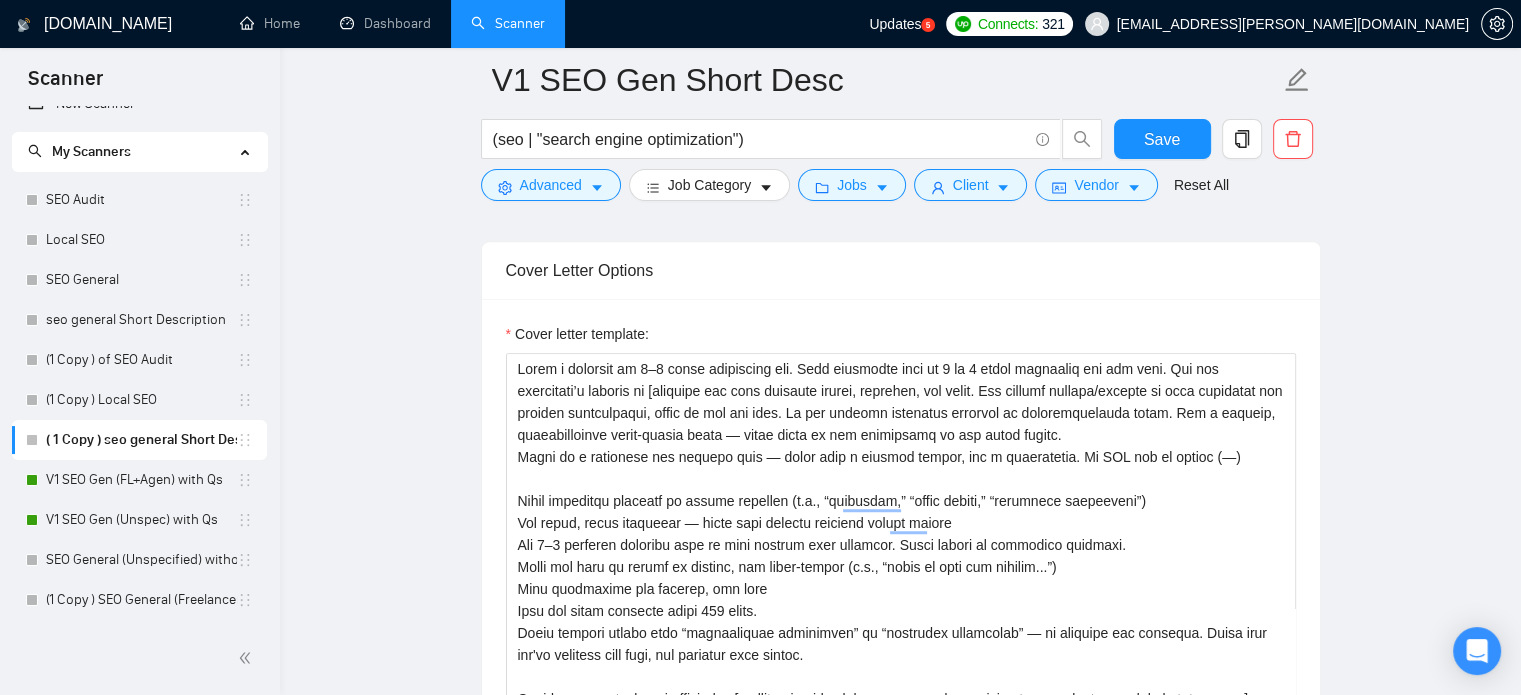 scroll, scrollTop: 1367, scrollLeft: 0, axis: vertical 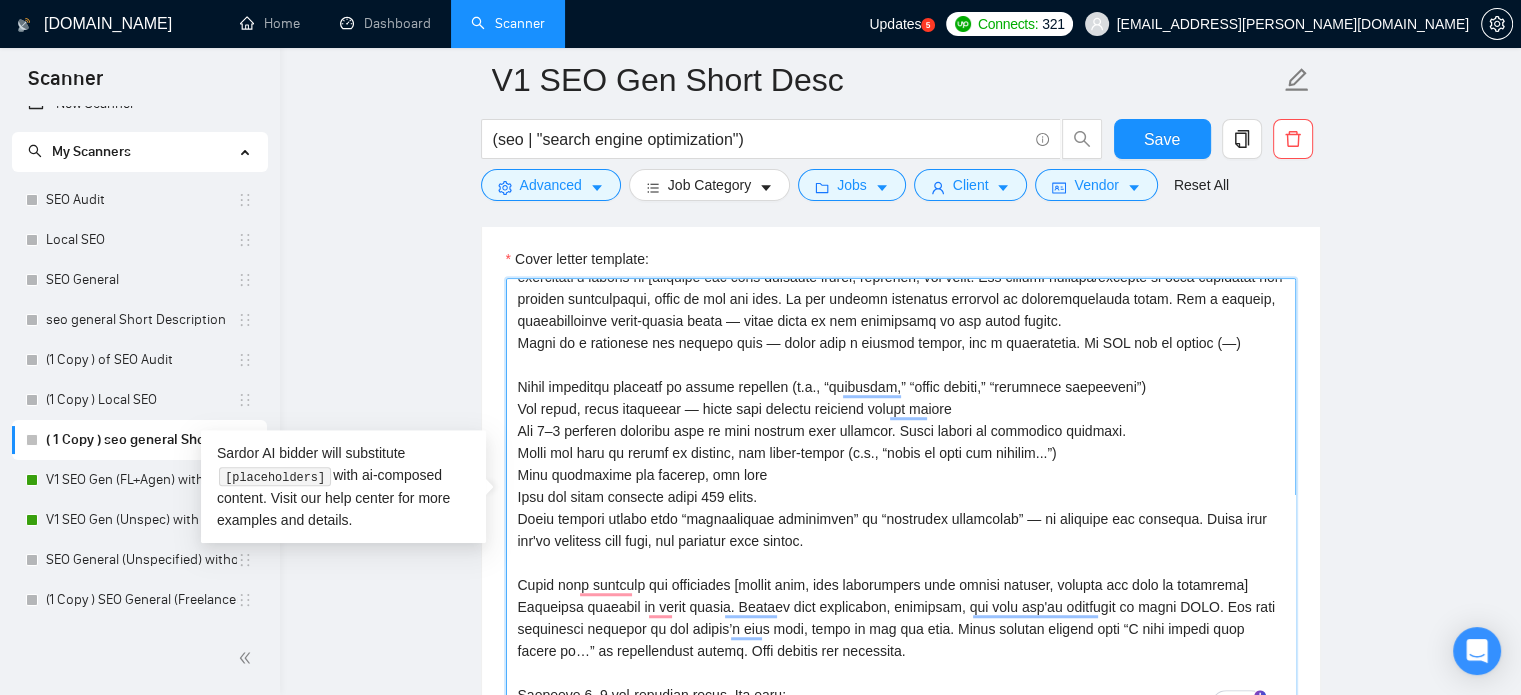 click on "Cover letter template:" at bounding box center (901, 503) 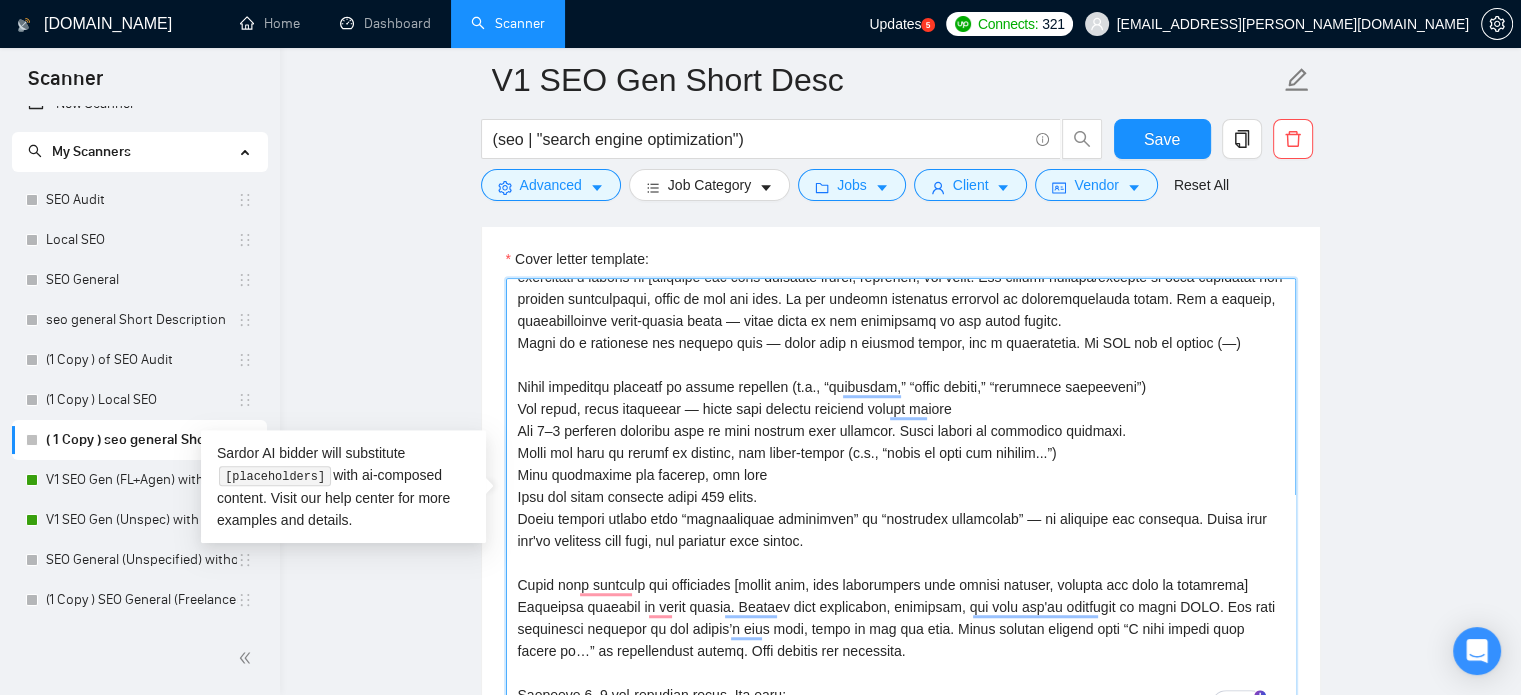 click on "Cover letter template:" at bounding box center [901, 503] 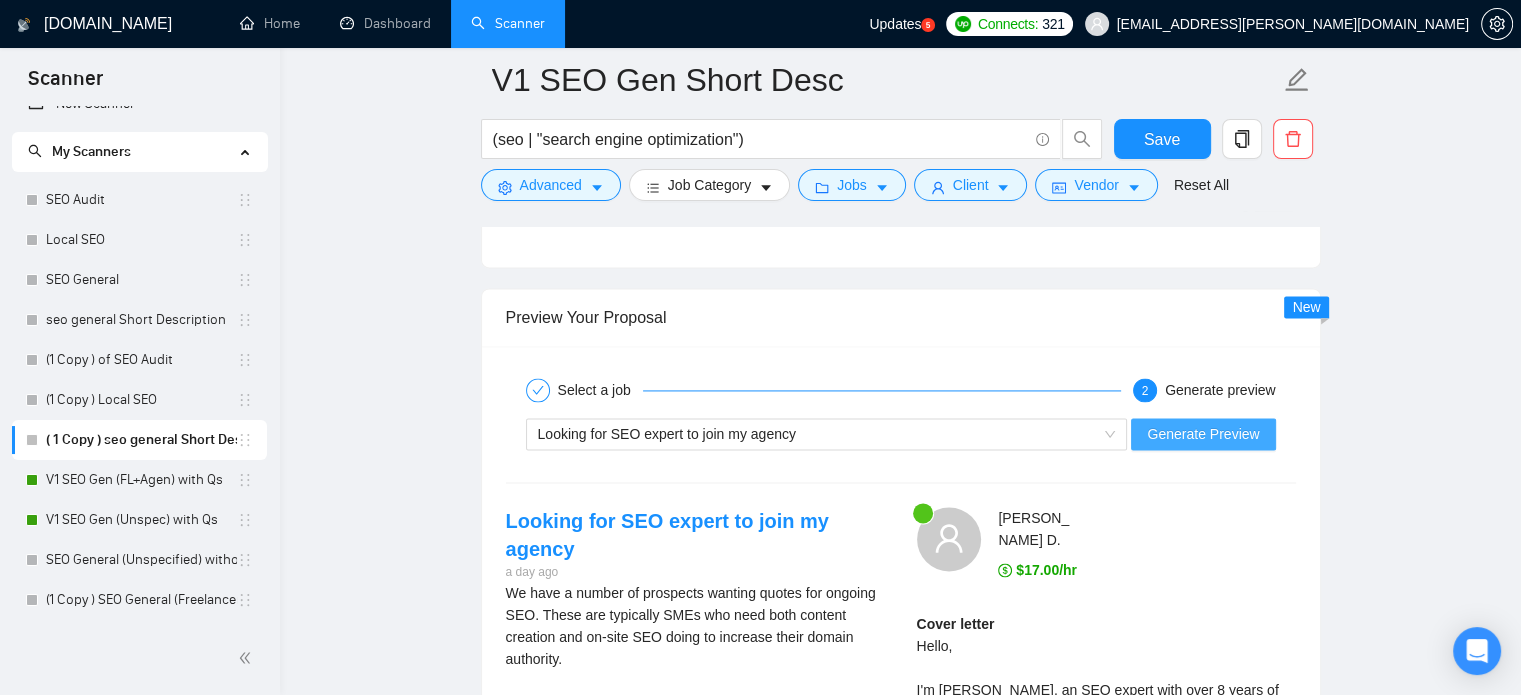 type on "Write a proposal in 3–4 short paragraphs max. Each paragraph must be 2 to 3 short sentences and not more. Use the freelancer’s profile to [identify the most relevant skills, services, and tools. Add notable numbers/figures to show expertise and success contextually, based on the job post. Do not include unrelated services or overgeneralized lists. Use a natural, conversational first-person voice — never refer to the freelancer in the third person.
Write in a confident but relaxed tone — sound like a helpful expert, not a salesperson. Use offer-based language like “I can help” or “I’d be happy to help,” rather than assuming the role with “I help.” Keep it clear you're proposing, not presuming. Do NOT use em dashes (—)
Avoid corporate phrasing or resume language (e.g., “synergies,” “track record,” “impactful strategies”)
Use clear, human sentences — sound like someone offering useful advice
Add 1–2 relevant examples only if they clarify your solution. Avoid random or unrelated projects.
Frame the call to a..." 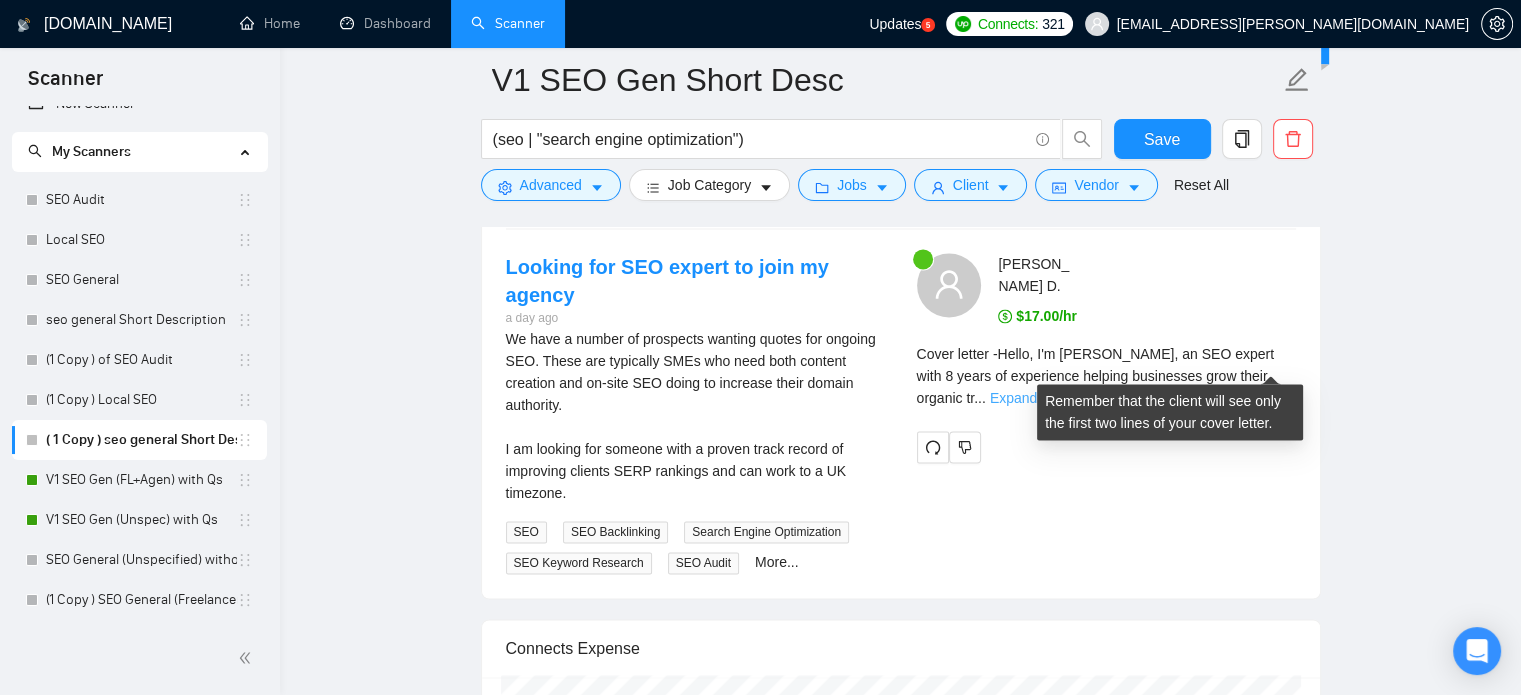 click on "Expand" at bounding box center (1013, 398) 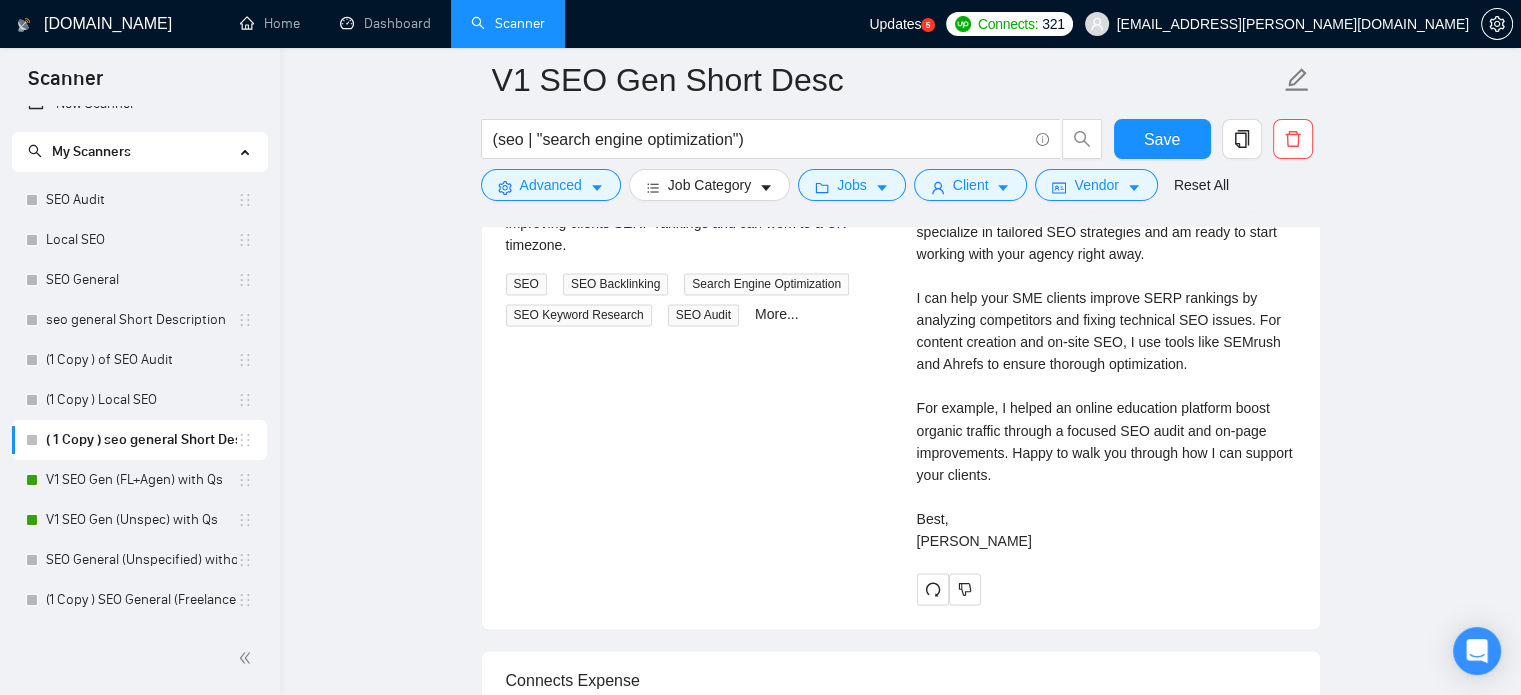 scroll, scrollTop: 3384, scrollLeft: 0, axis: vertical 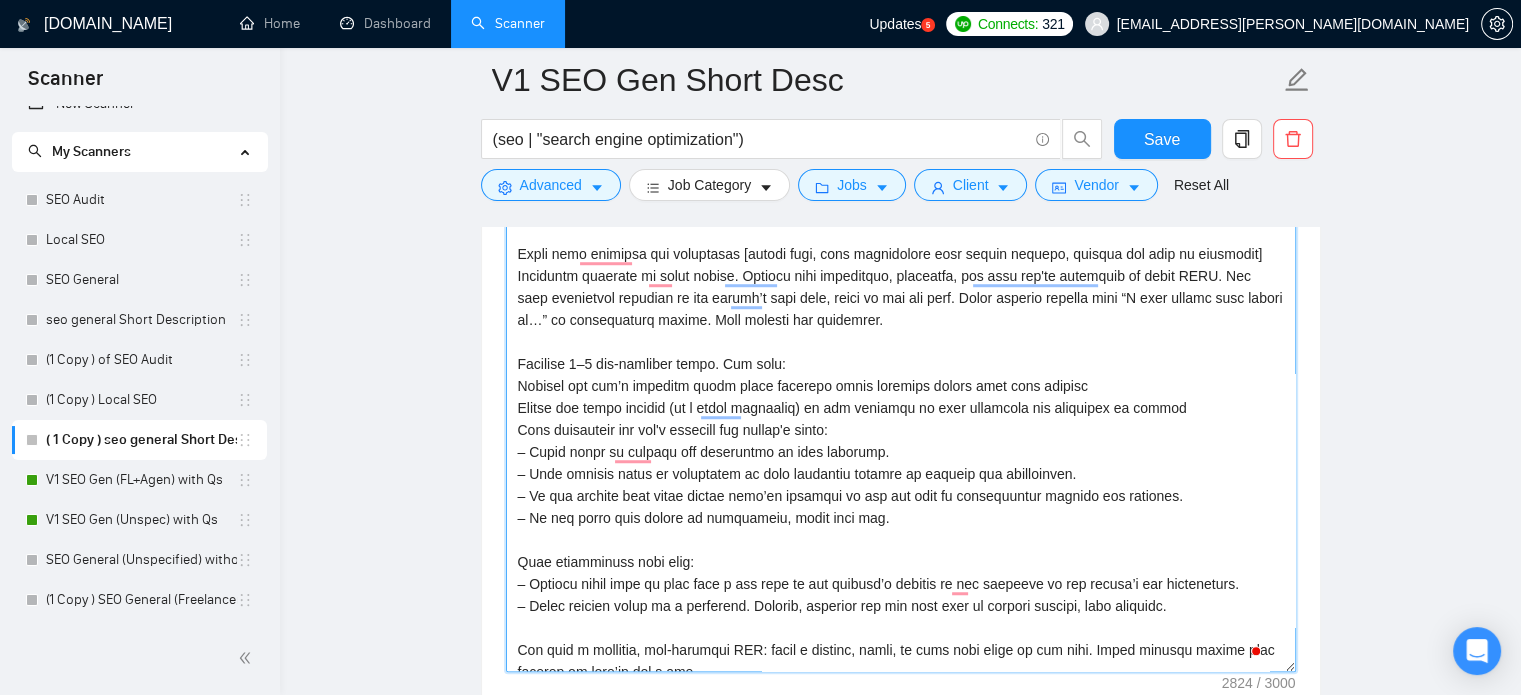 click on "Cover letter template:" at bounding box center [901, 447] 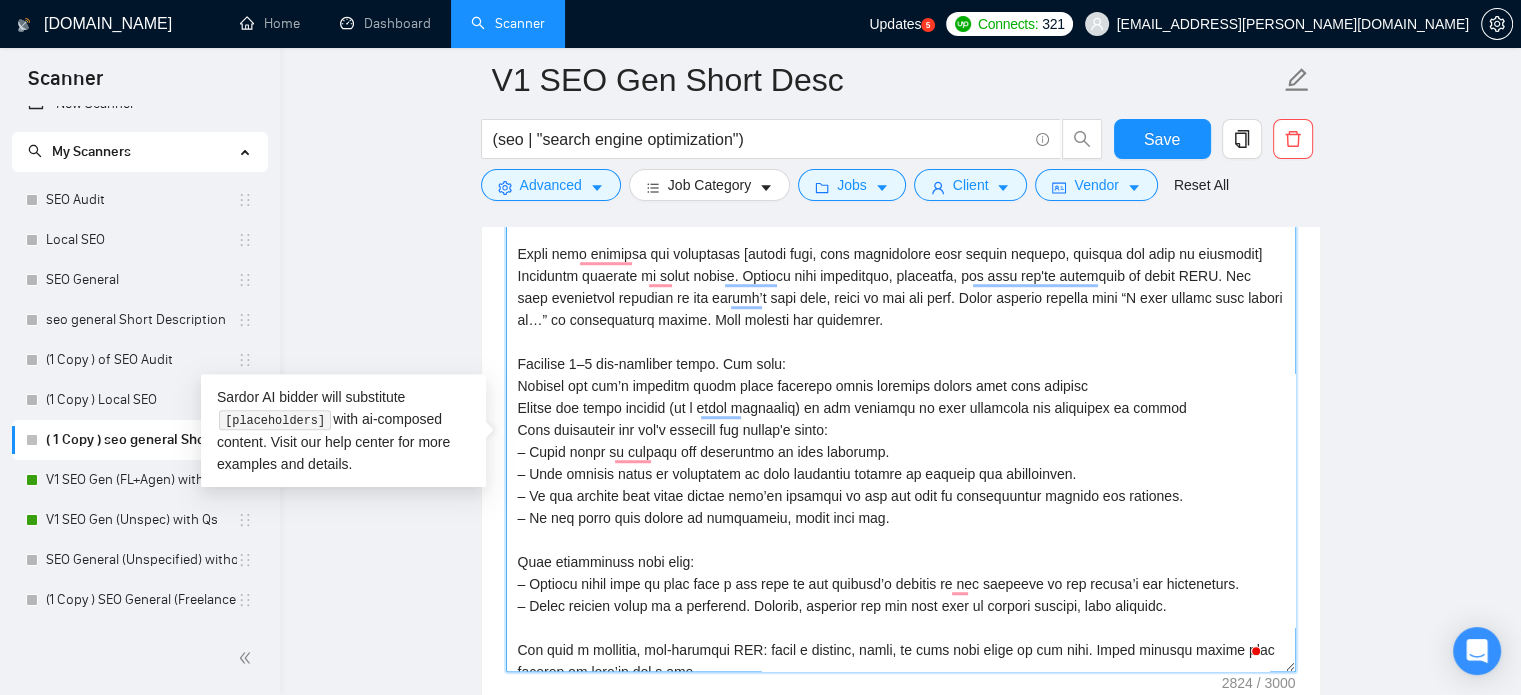 click on "Cover letter template:" at bounding box center [901, 447] 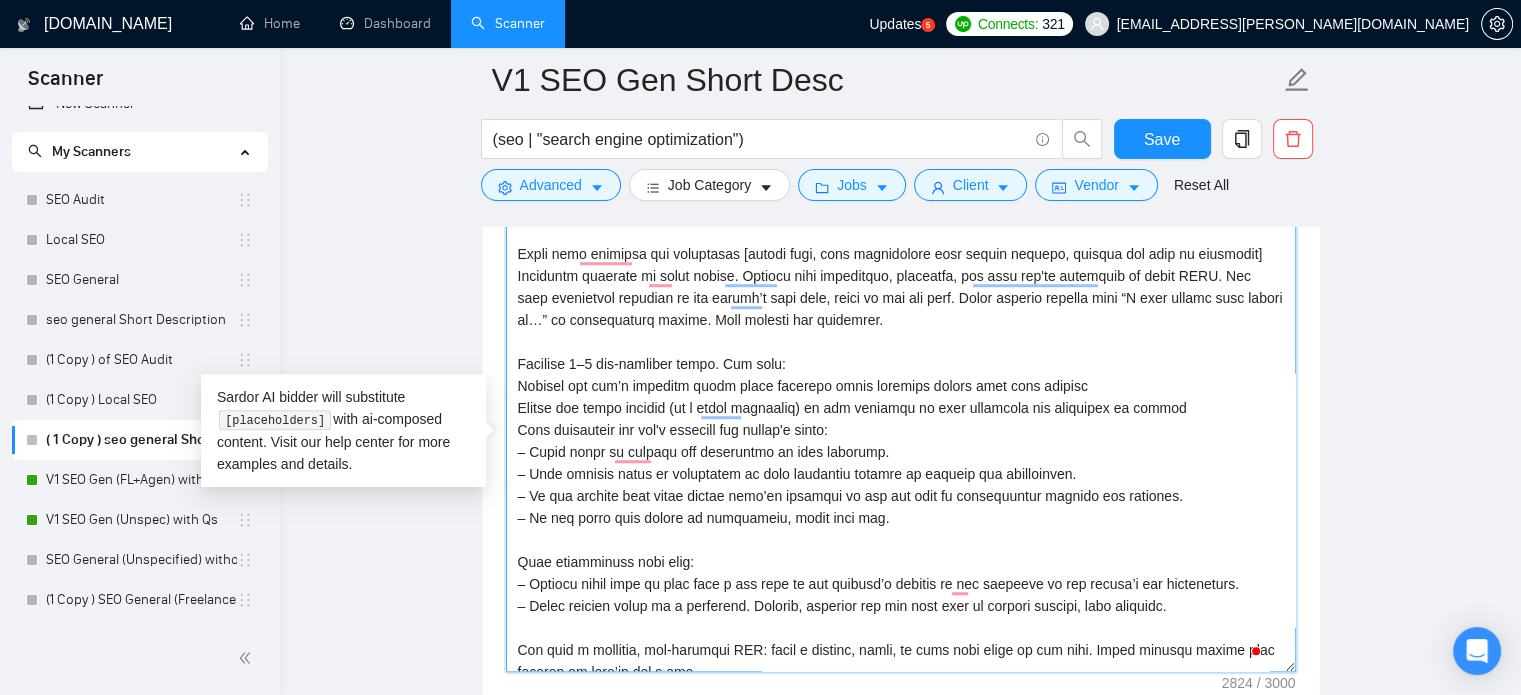 drag, startPoint x: 1072, startPoint y: 386, endPoint x: 538, endPoint y: 377, distance: 534.07587 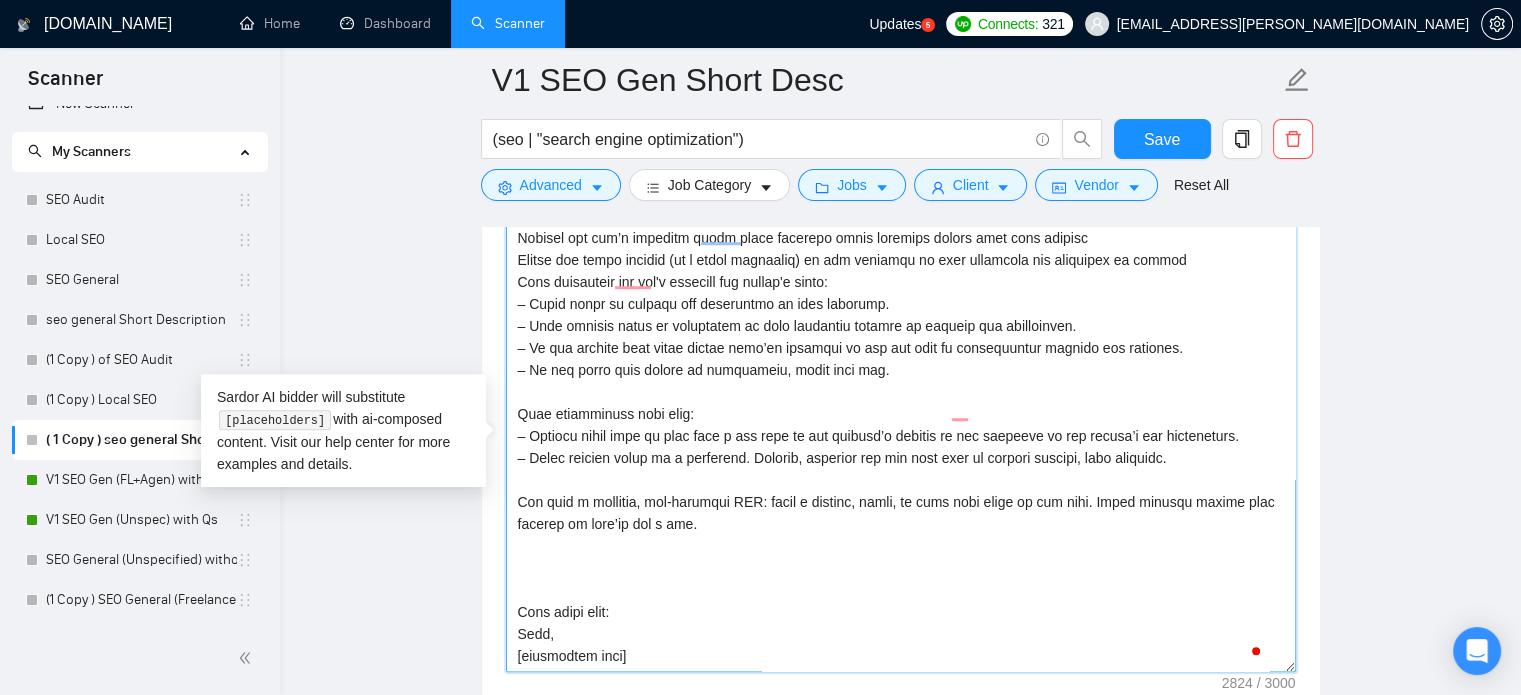 scroll, scrollTop: 534, scrollLeft: 0, axis: vertical 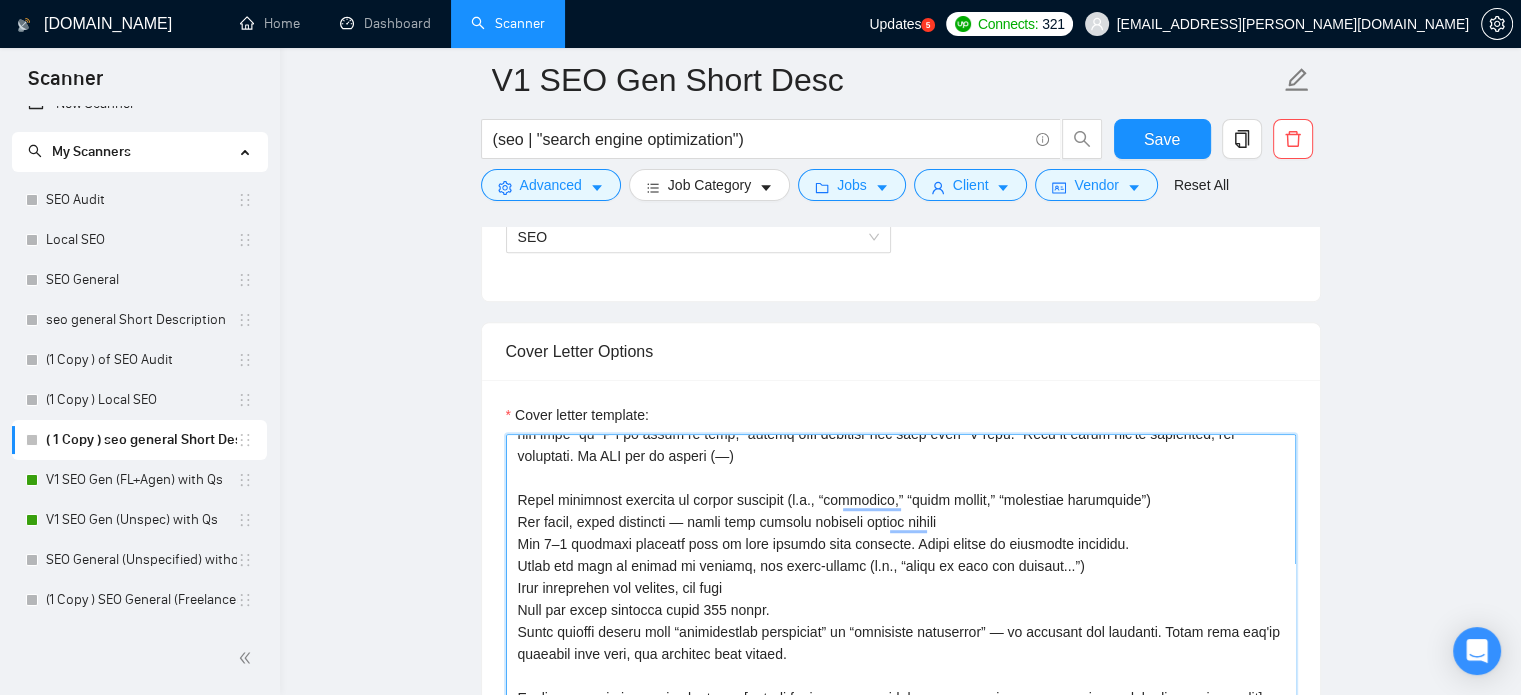click on "Cover letter template:" at bounding box center (901, 659) 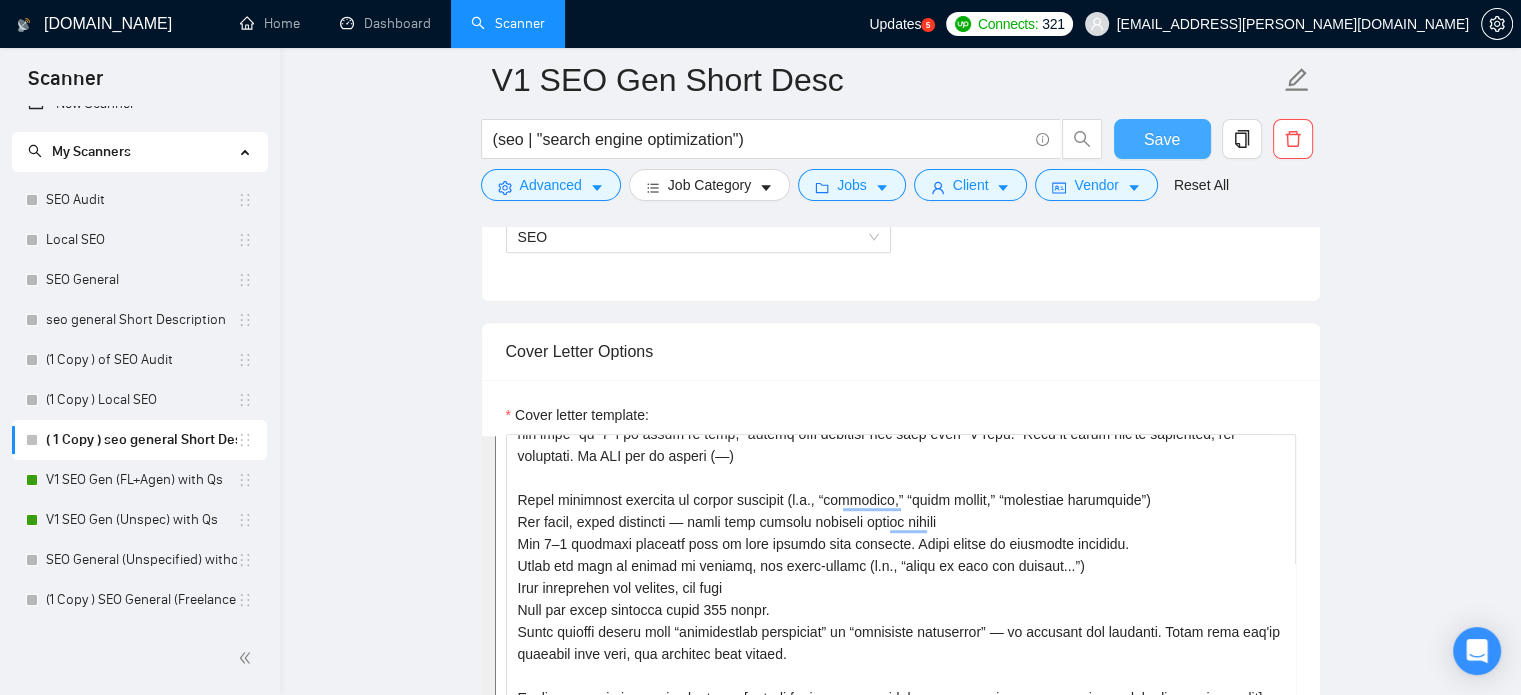 click on "Save" at bounding box center [1162, 139] 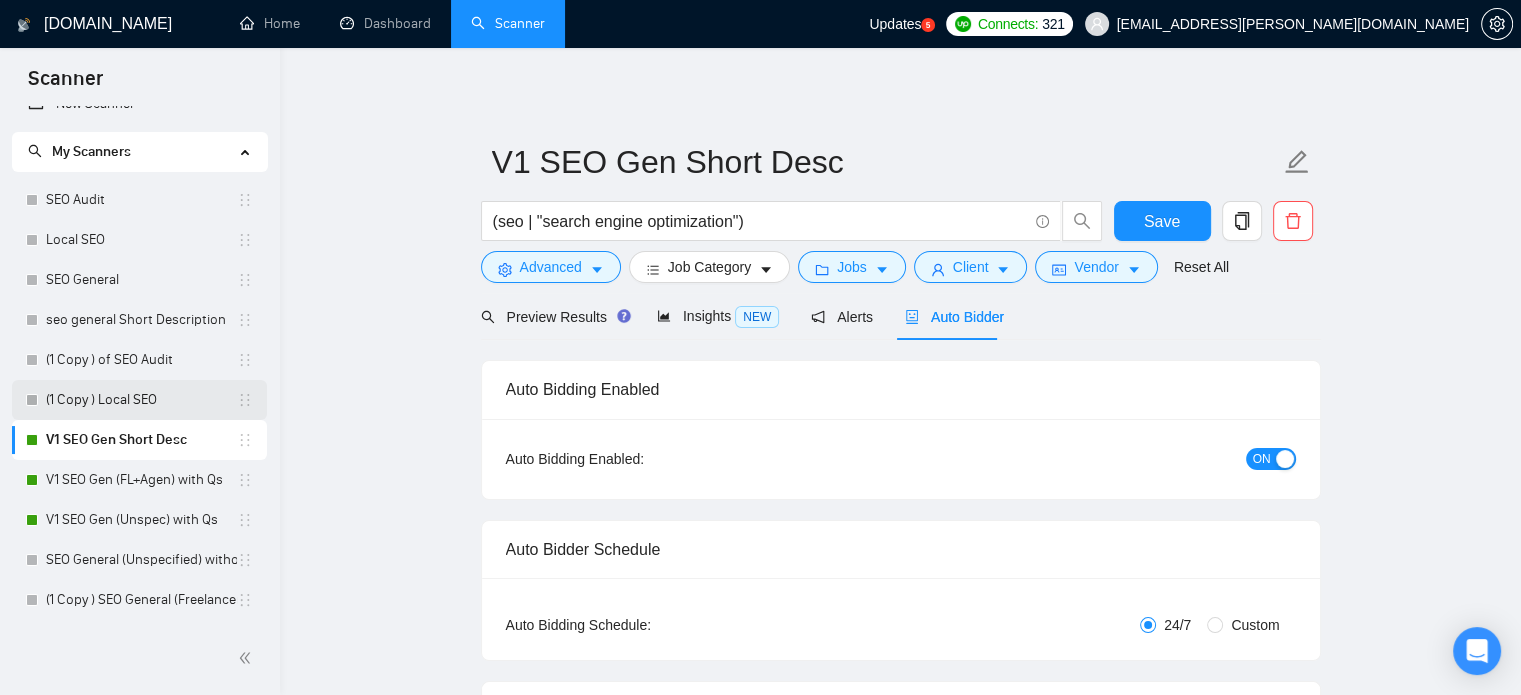click on "(1 Copy ) Local SEO" at bounding box center (141, 400) 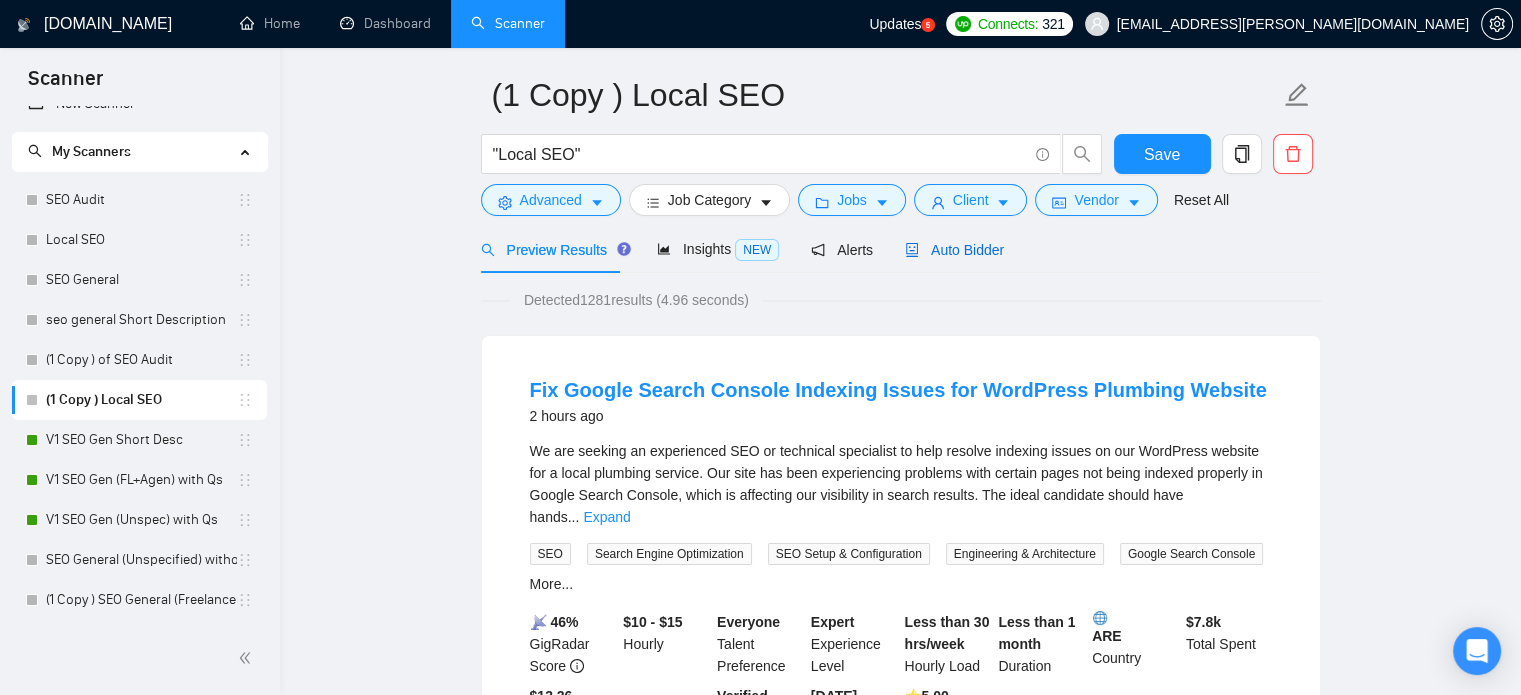 click on "Auto Bidder" at bounding box center [954, 250] 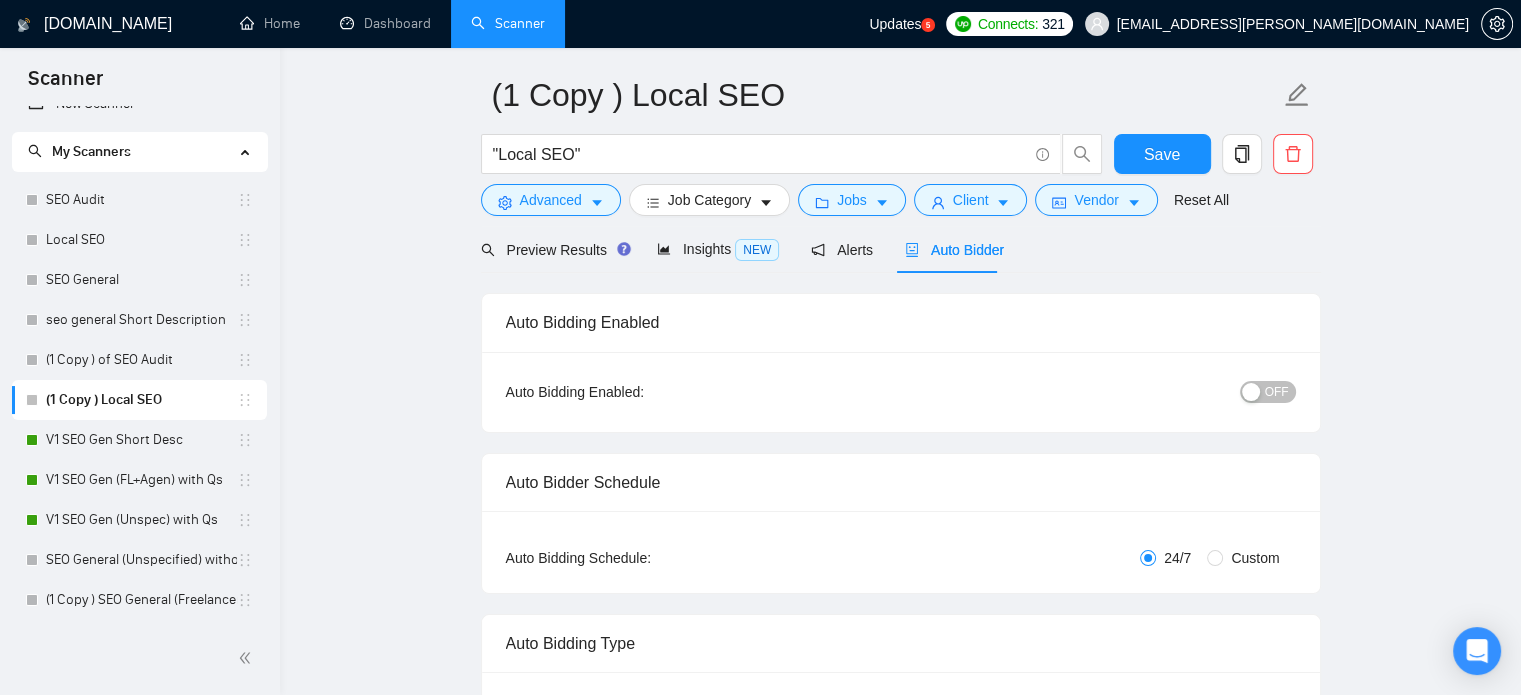 type 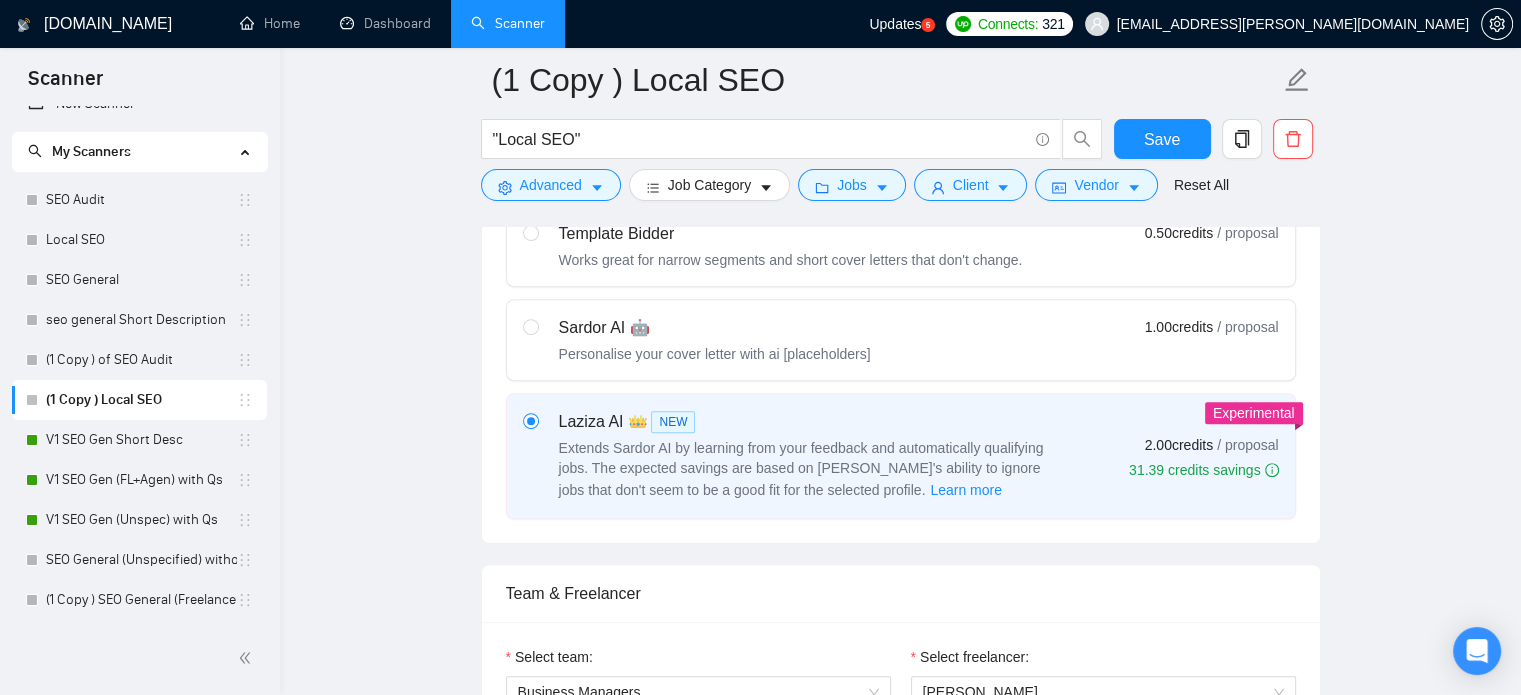 click on "Personalise your cover letter with ai [placeholders]" at bounding box center [715, 354] 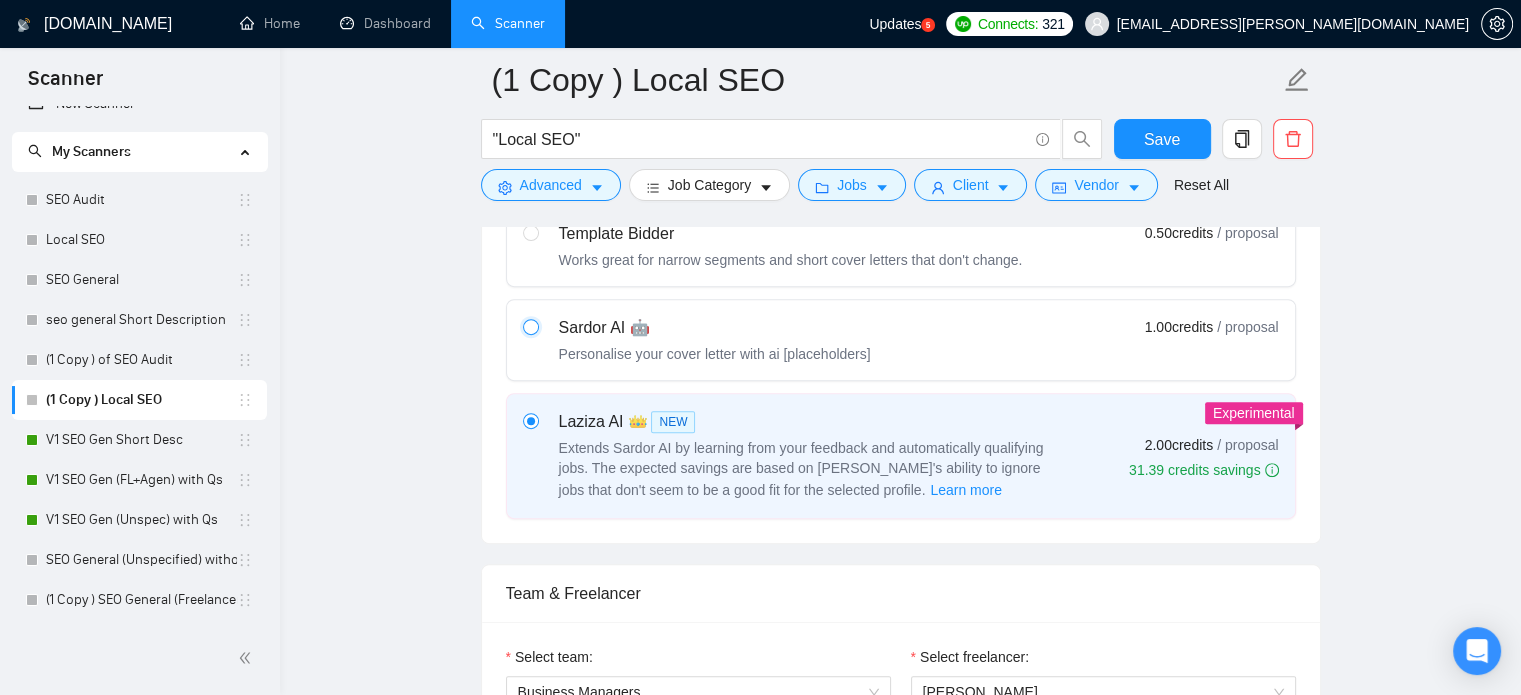 click at bounding box center (530, 326) 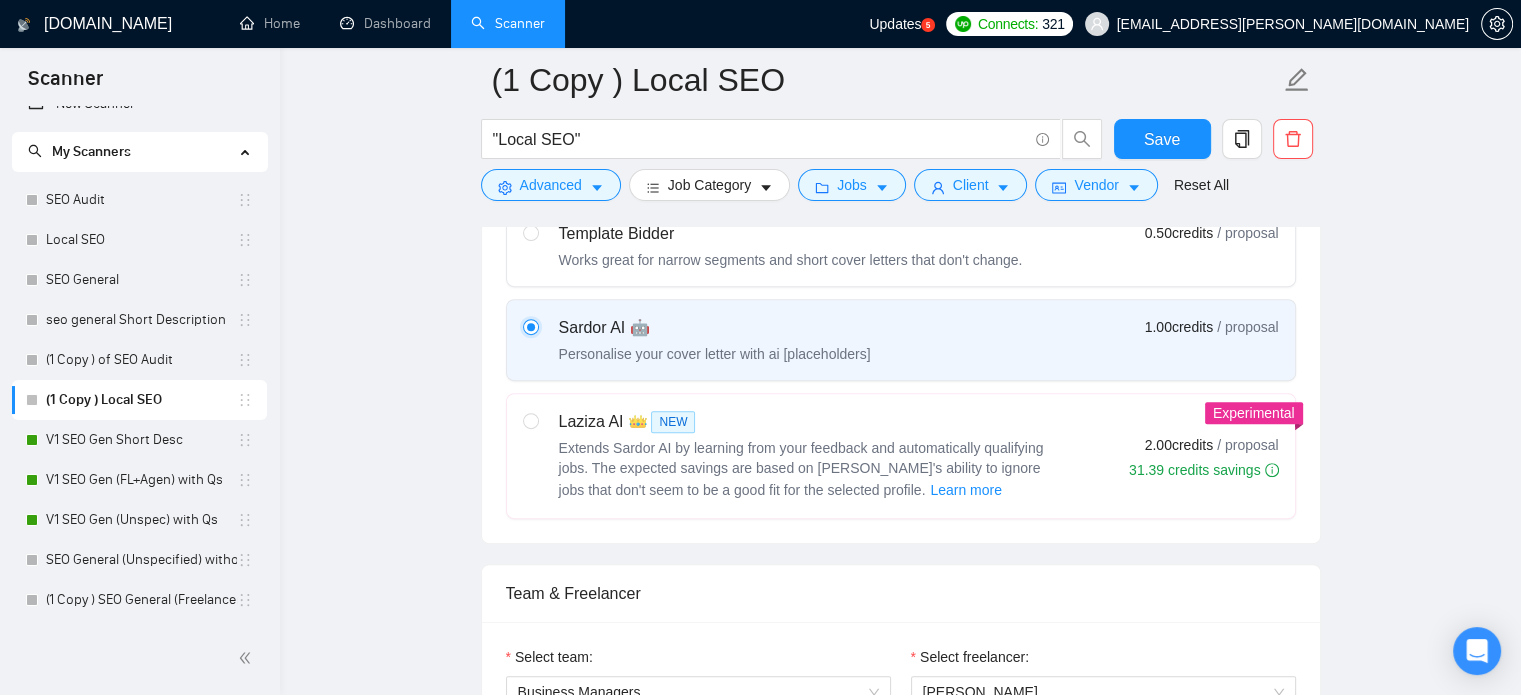 type 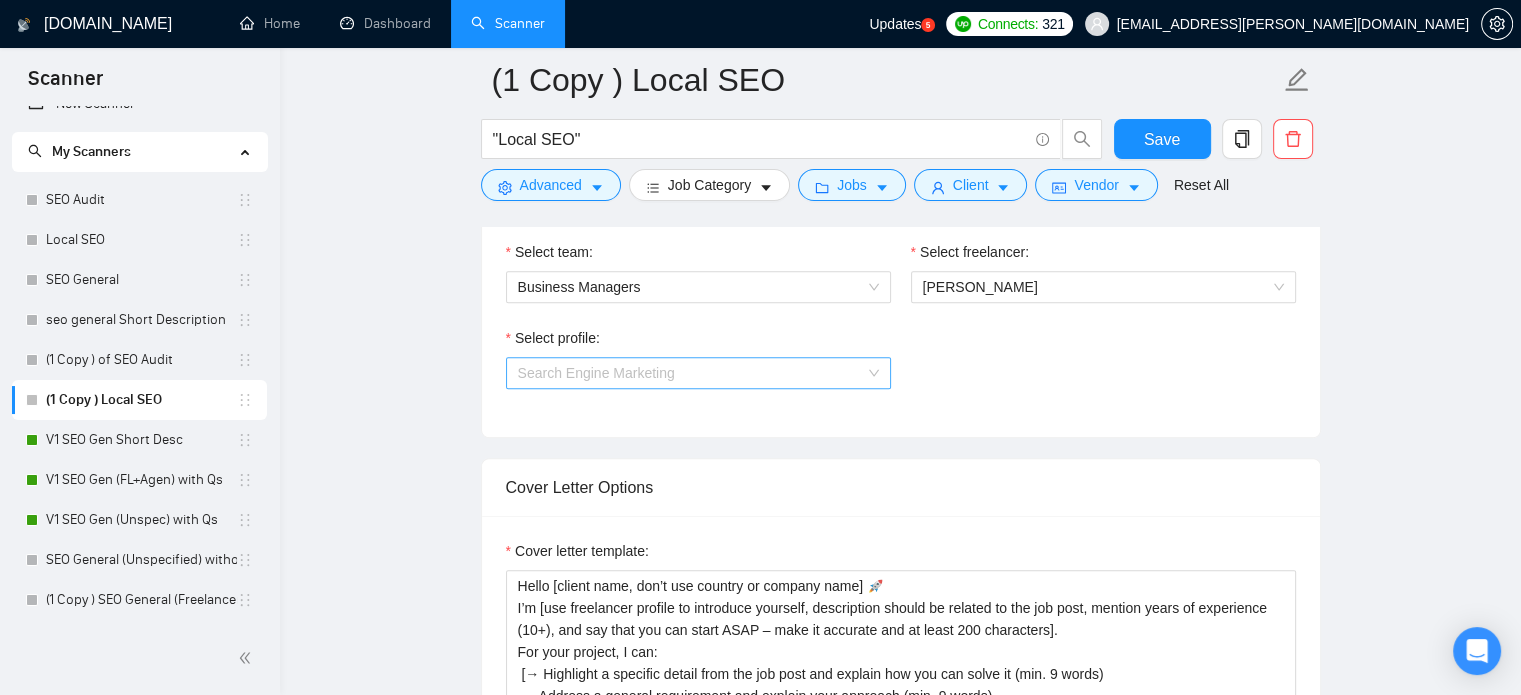 click on "Search Engine Marketing" at bounding box center [698, 373] 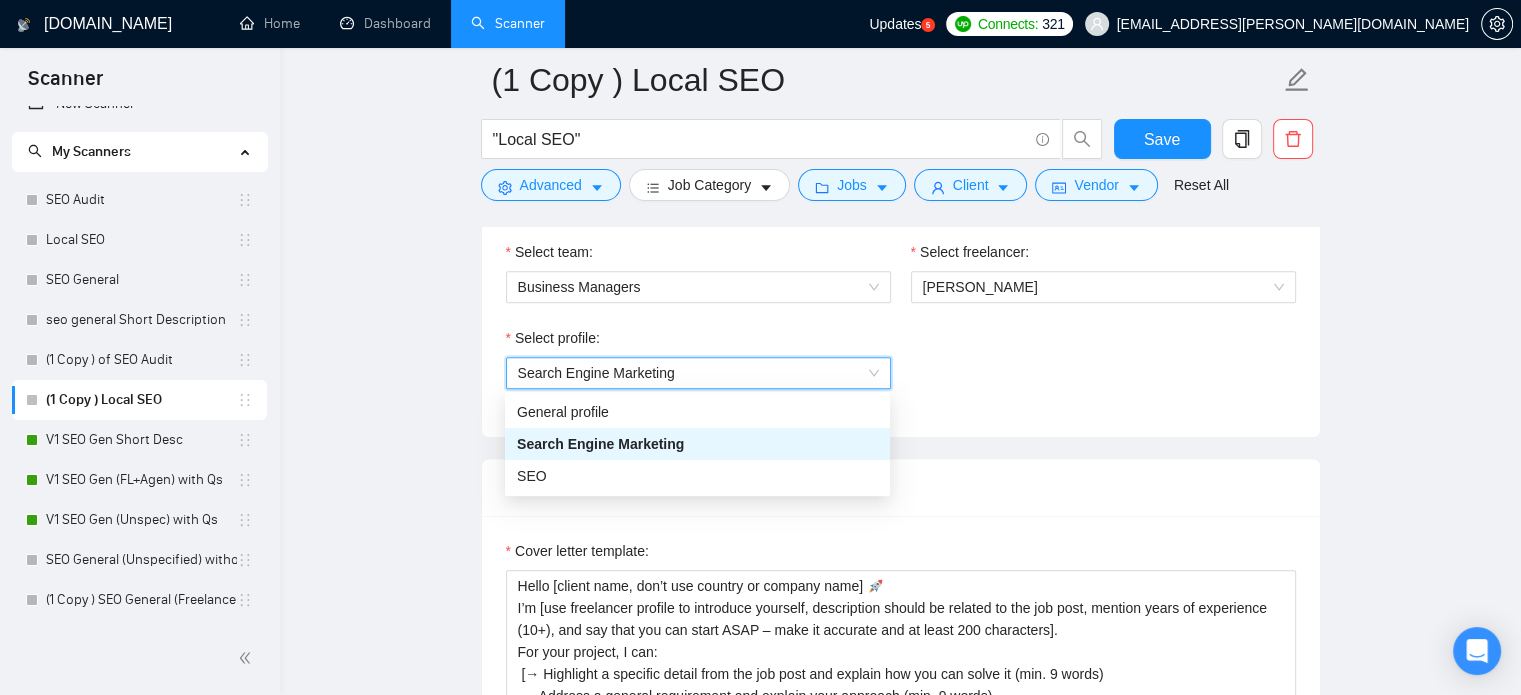 click on "Search Engine Marketing" at bounding box center [698, 373] 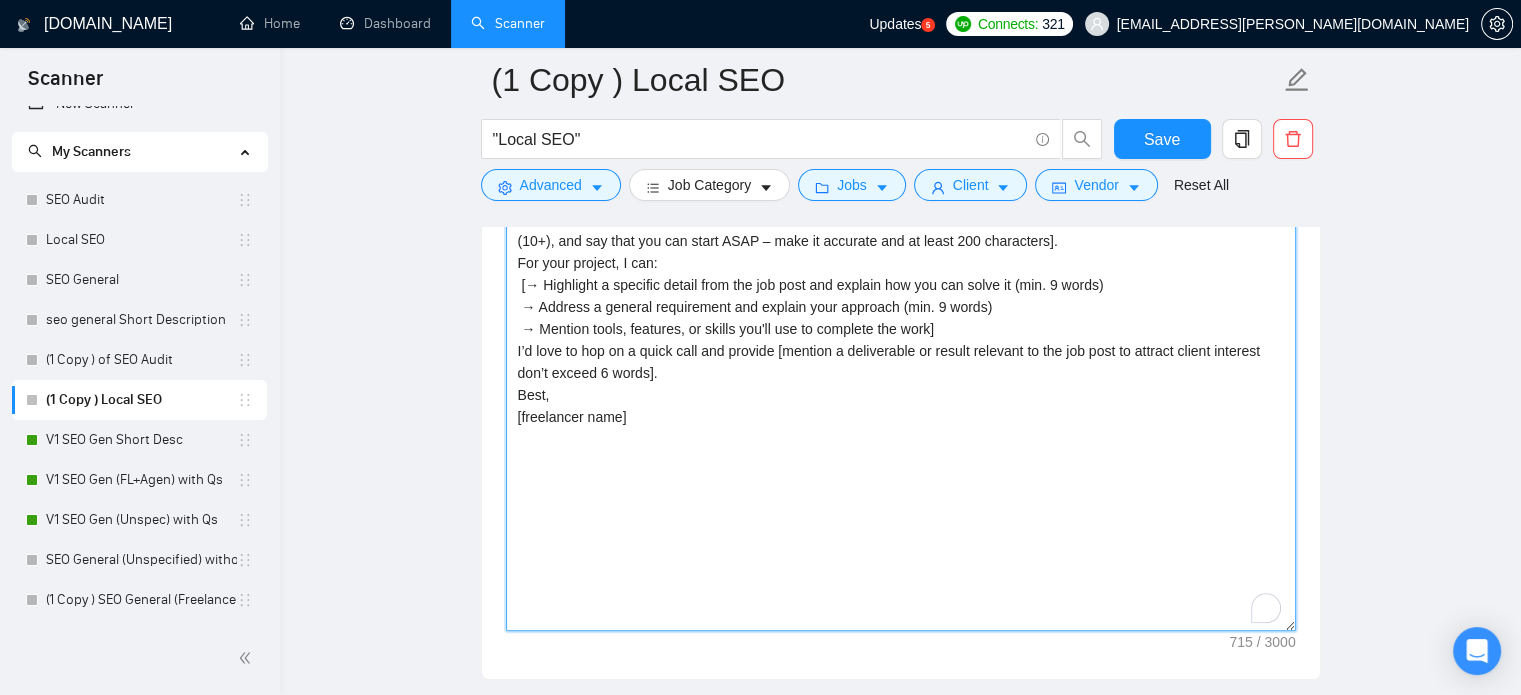 click on "Hello [client name, don’t use country or company name] 🚀
I’m [use freelancer profile to introduce yourself, description should be related to the job post, mention years of experience (10+), and say that you can start ASAP – make it accurate and at least 200 characters].
For your project, I can:
[→ Highlight a specific detail from the job post and explain how you can solve it (min. 9 words)
→ Address a general requirement and explain your approach (min. 9 words)
→ Mention tools, features, or skills you'll use to complete the work]
I’d love to hop on a quick call and provide [mention a deliverable or result relevant to the job post to attract client interest don’t exceed 6 words].
Best,
[freelancer name]" at bounding box center (901, 406) 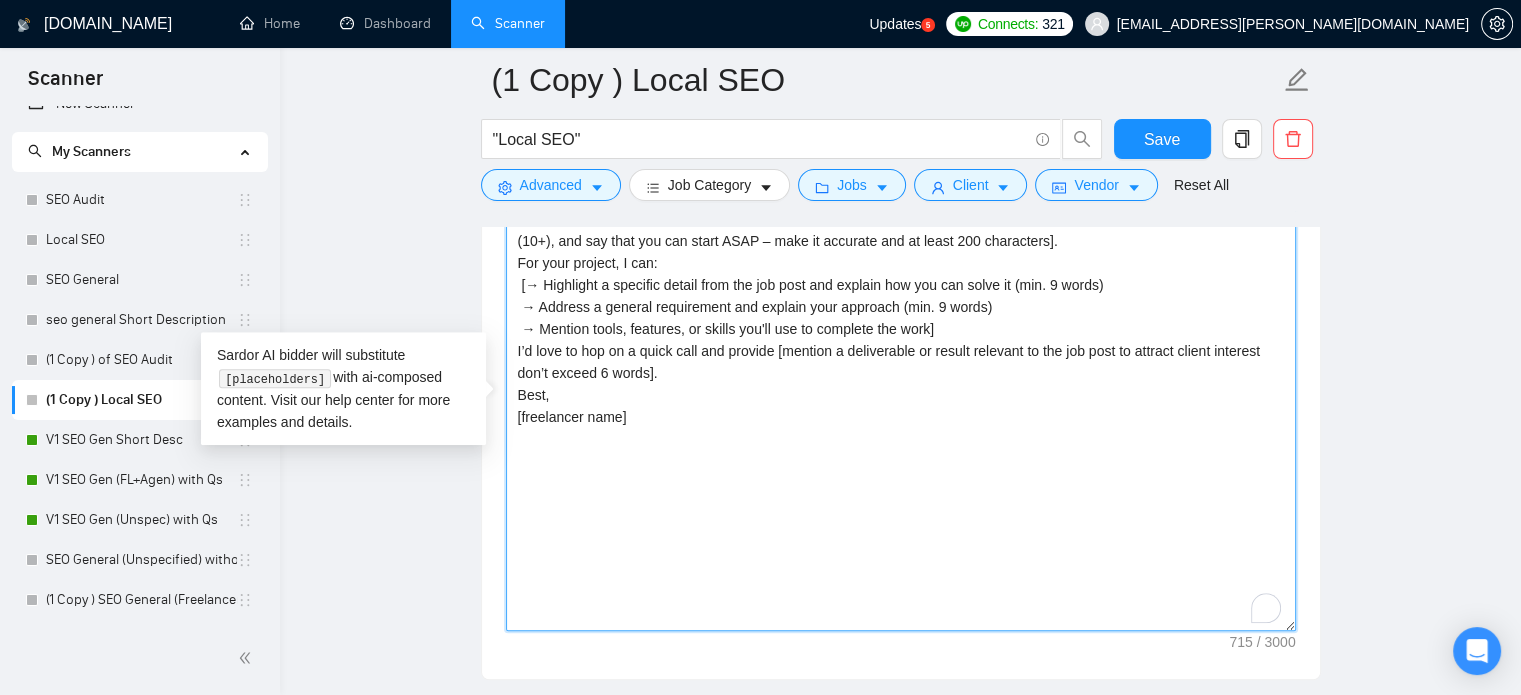 paste on "Write a proposal in 3–4 short paragraphs max. Each paragraph must be 2 to 3 short sentences and not more. Use the freelancer’s profile to [identify the most relevant skills, services, and tools. Add notable numbers/figures to show expertise and success contextually, based on the job post. Do not include unrelated services or overgeneralized lists. Use a natural, conversational first-person voice — never refer to the freelancer in the third person.
Write in a confident but relaxed tone — sound like a helpful expert, not a salesperson. Use offer-based language like “I can help” or “I’d be happy to help,” rather than assuming the role with “I help.” Keep it clear you're proposing, not presuming. Do NOT use em dashes (—)
Avoid corporate phrasing or resume language (e.g., “synergies,” “track record,” “impactful strategies”)
Use clear, human sentences — sound like someone offering useful advice
Add 1–2 relevant examples only if they clarify your solution. Avoid random or unrelated projects.
Frame the call to a..." 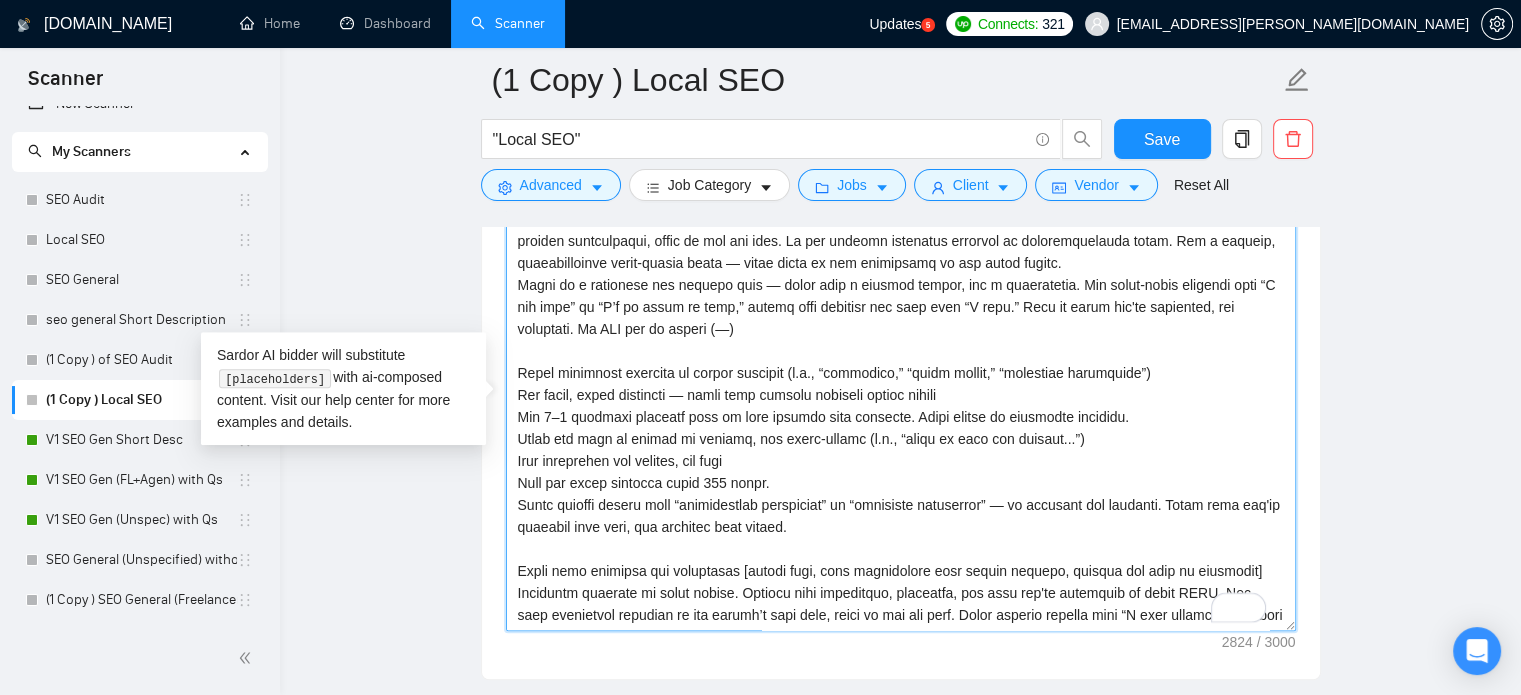 type on "Write a proposal in 3–4 short paragraphs max. Each paragraph must be 2 to 3 short sentences and not more. Use the freelancer’s profile to [identify the most relevant skills, services, and tools. Add notable numbers/figures to show expertise and success contextually, based on the job post. Do not include unrelated services or overgeneralized lists. Use a natural, conversational first-person voice — never refer to the freelancer in the third person.
Write in a confident but relaxed tone — sound like a helpful expert, not a salesperson. Use offer-based language like “I can help” or “I’d be happy to help,” rather than assuming the role with “I help.” Keep it clear you're proposing, not presuming. Do NOT use em dashes (—)
Avoid corporate phrasing or resume language (e.g., “synergies,” “track record,” “impactful strategies”)
Use clear, human sentences — sound like someone offering useful advice
Add 1–2 relevant examples only if they clarify your solution. Avoid random or unrelated projects.
Frame the call to a..." 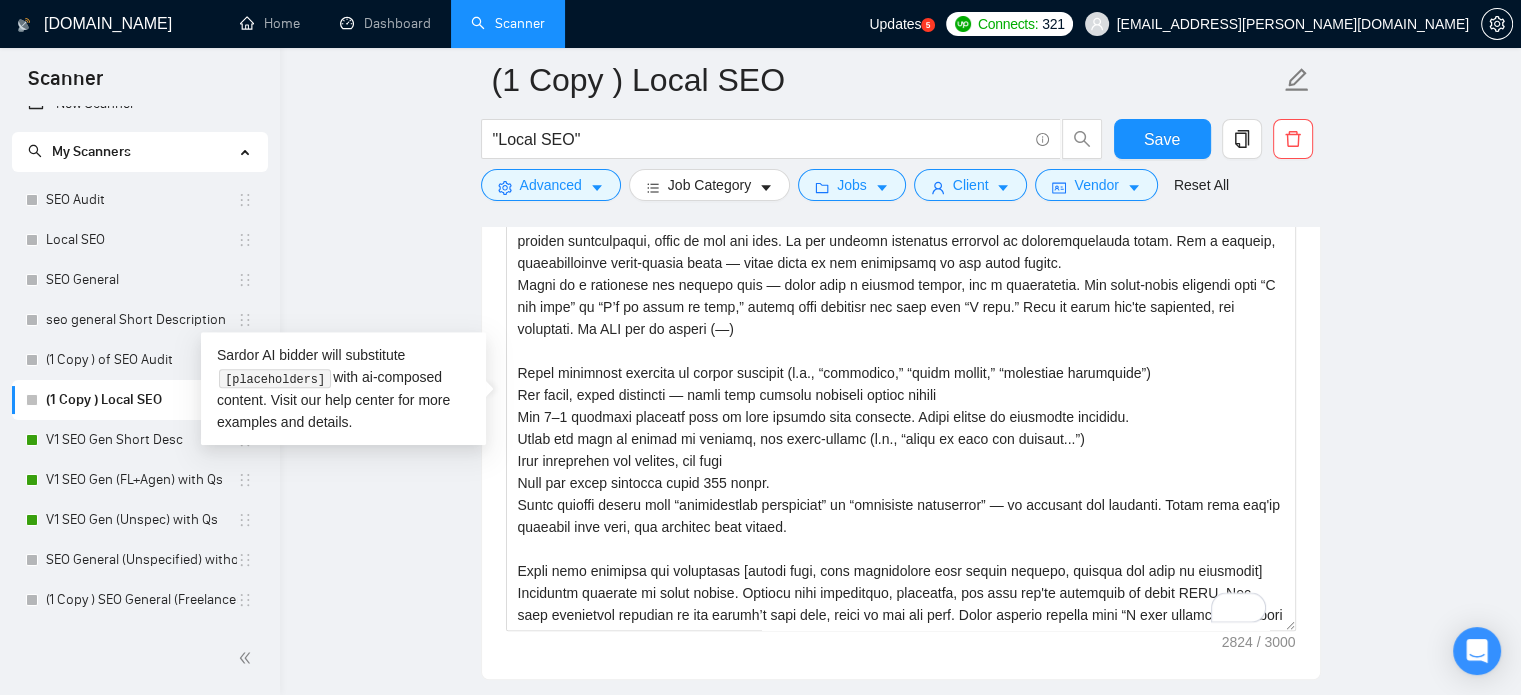 click on "(1 Copy ) Local SEO "Local SEO" Save Advanced   Job Category   Jobs   Client   Vendor   Reset All Preview Results Insights NEW Alerts Auto Bidder Auto Bidding Enabled Auto Bidding Enabled: OFF Auto Bidder Schedule Auto Bidding Type: Automated (recommended) Semi-automated Auto Bidding Schedule: 24/7 Custom Custom Auto Bidder Schedule Repeat every week on Monday Tuesday Wednesday Thursday Friday Saturday Sunday Active Hours ( Europe/Kiev ): From: To: ( 24  hours) Europe/Kiev Auto Bidding Type Select your bidding algorithm: Choose the algorithm for you bidding. The price per proposal does not include your connects expenditure. Template Bidder Works great for narrow segments and short cover letters that don't change. 0.50  credits / proposal Sardor AI 🤖 Personalise your cover letter with ai [placeholders] 1.00  credits / proposal Experimental Laziza AI  👑   NEW   Learn more 2.00  credits / proposal 31.39 credits savings Team & Freelancer Select team: Business Managers Select freelancer: Faisal Iltaf     %" at bounding box center [900, 1044] 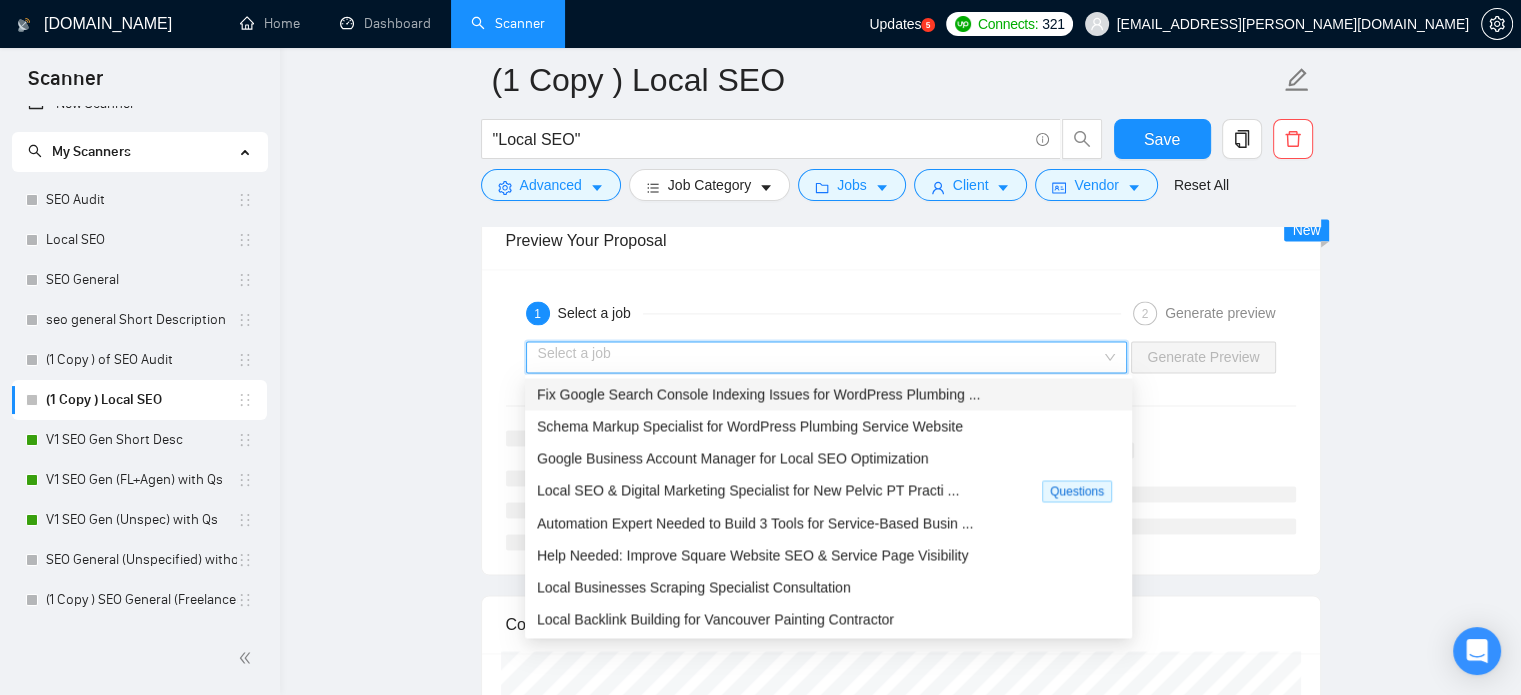 click at bounding box center (820, 357) 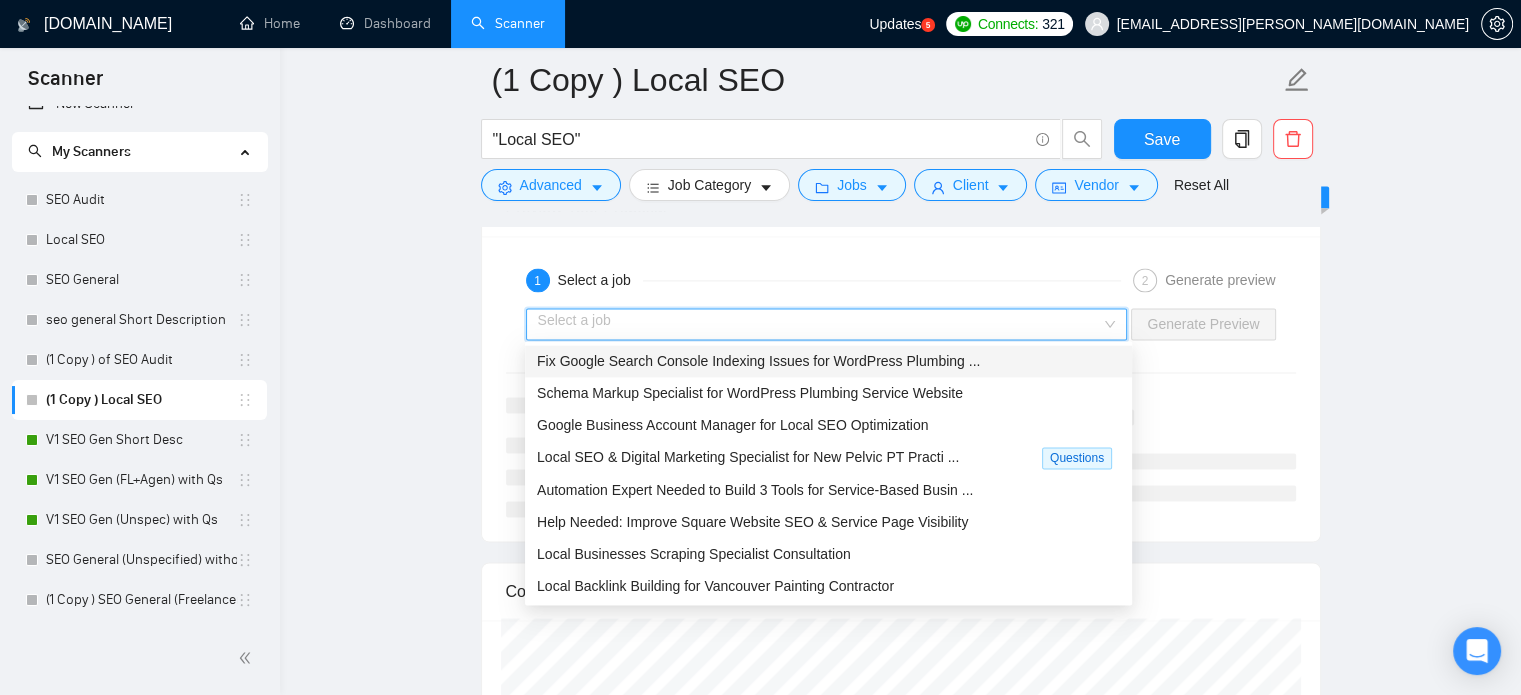 click on "Fix Google Search Console Indexing Issues for WordPress Plumbing  ..." at bounding box center [758, 361] 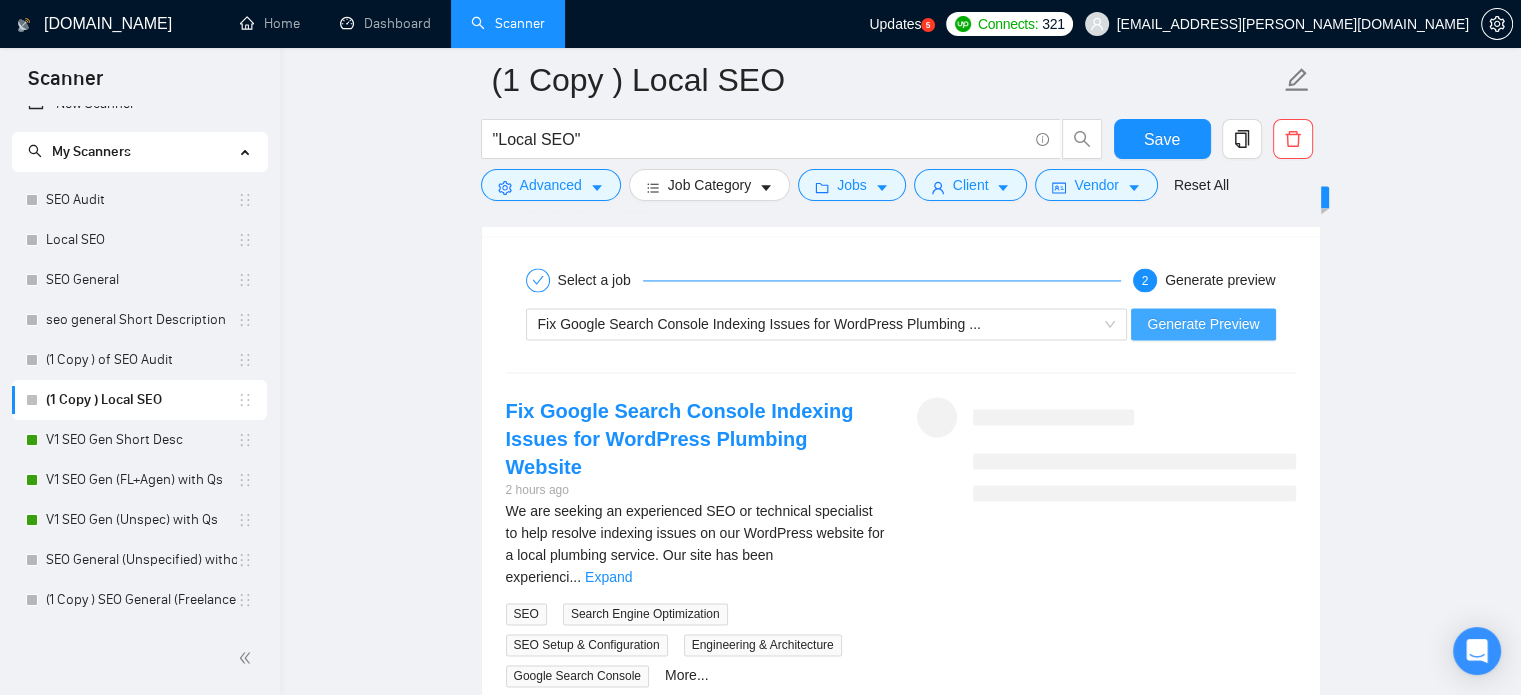 click on "Generate Preview" at bounding box center [1203, 324] 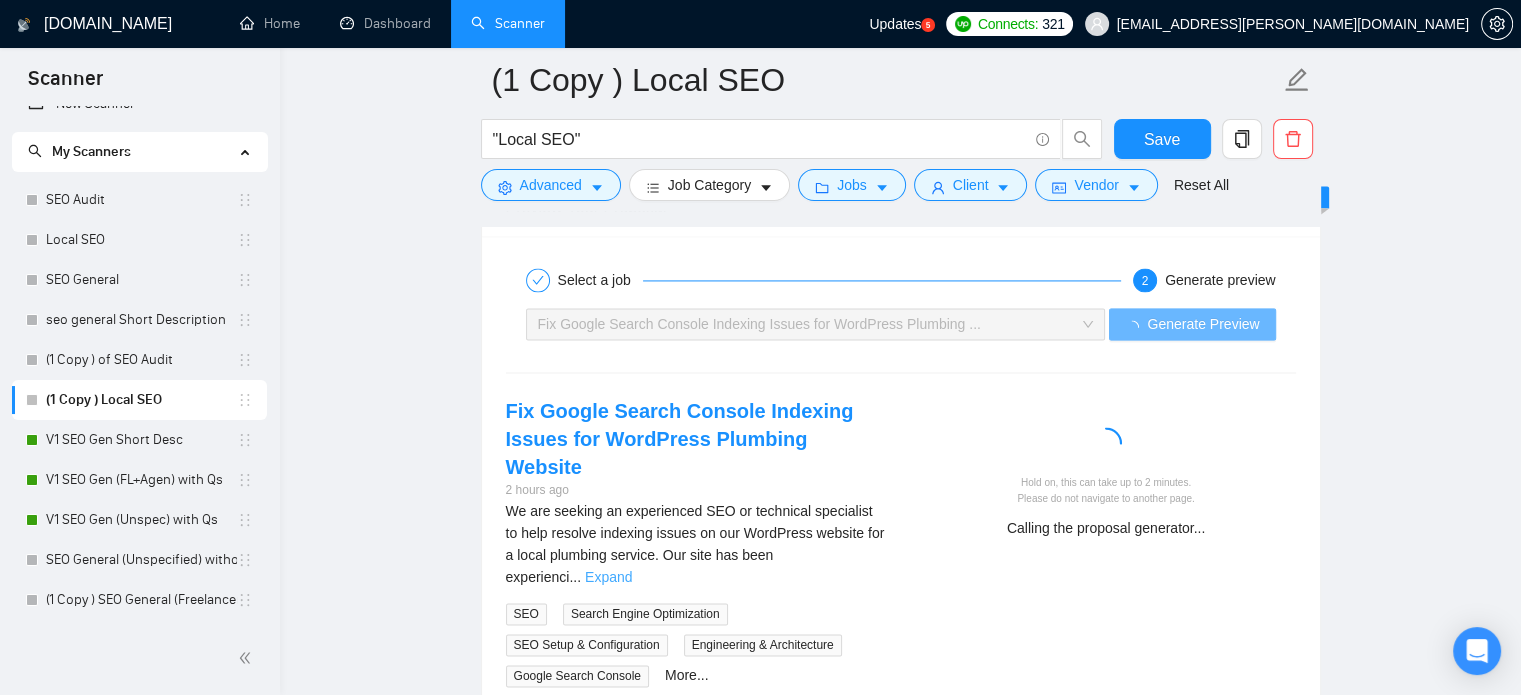 click on "Expand" at bounding box center [608, 577] 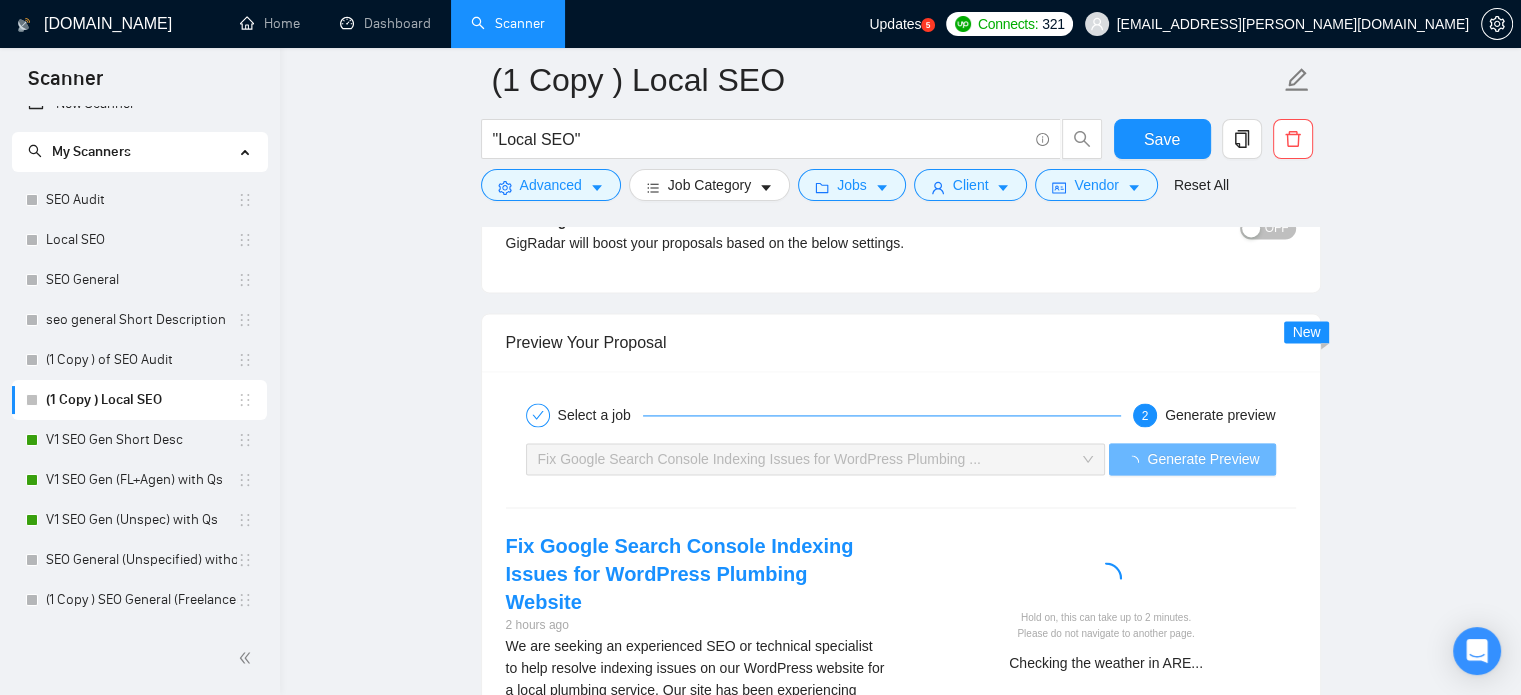 scroll, scrollTop: 2854, scrollLeft: 0, axis: vertical 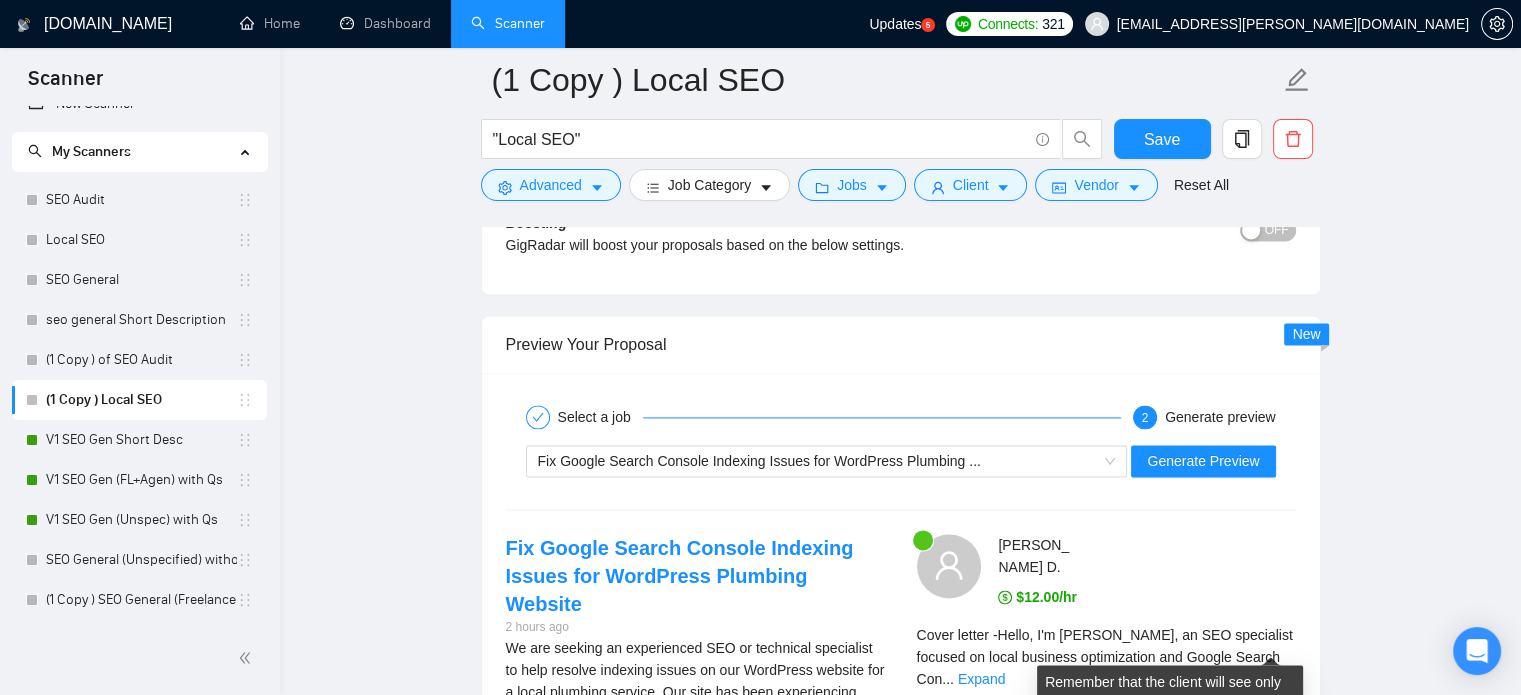 click on "..." at bounding box center [948, 679] 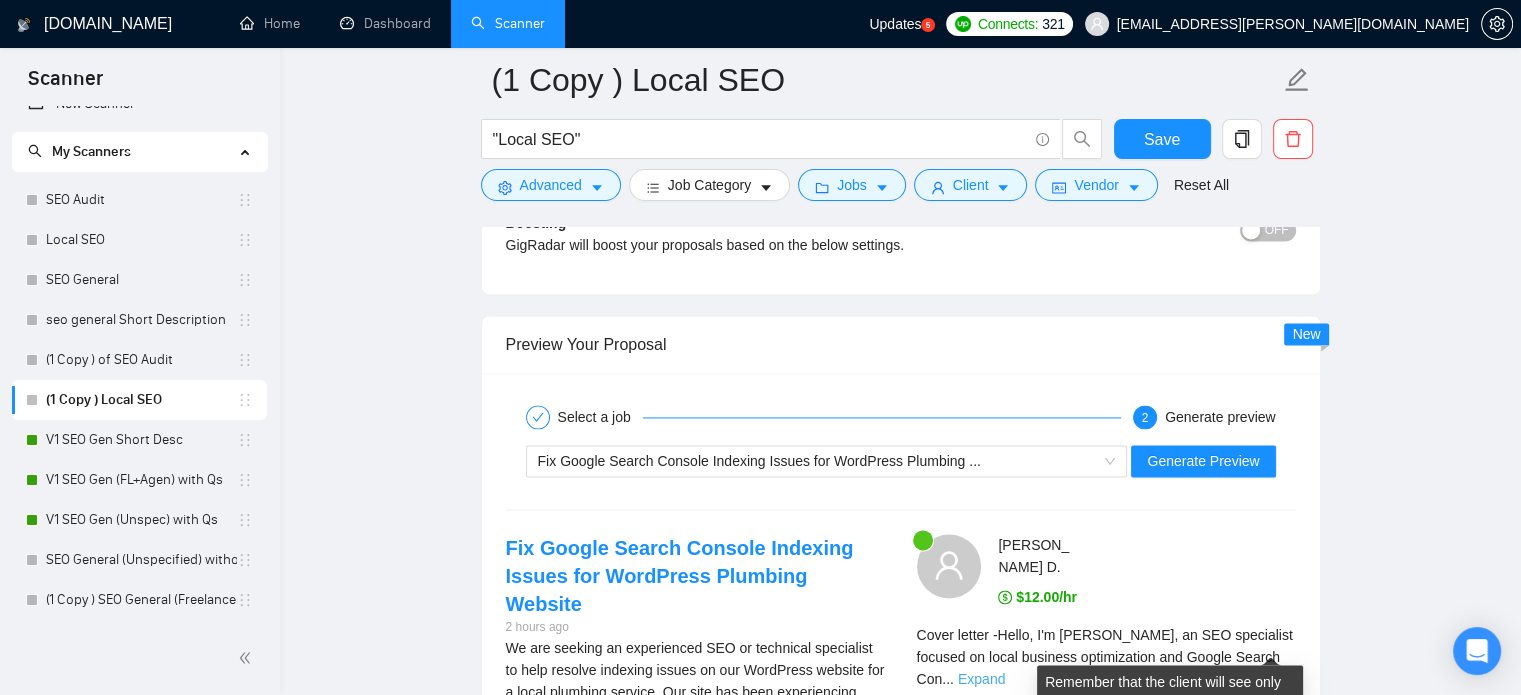 click on "Expand" at bounding box center (981, 679) 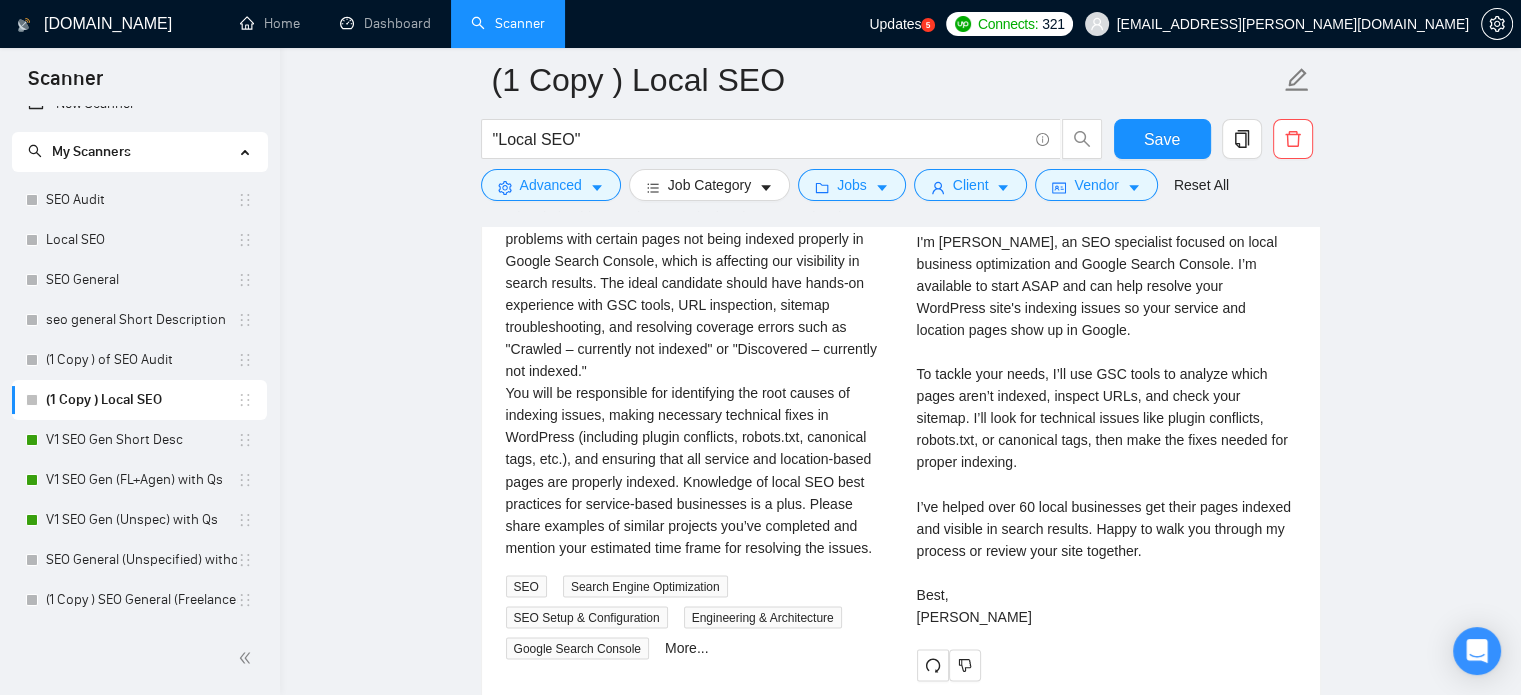scroll, scrollTop: 3332, scrollLeft: 0, axis: vertical 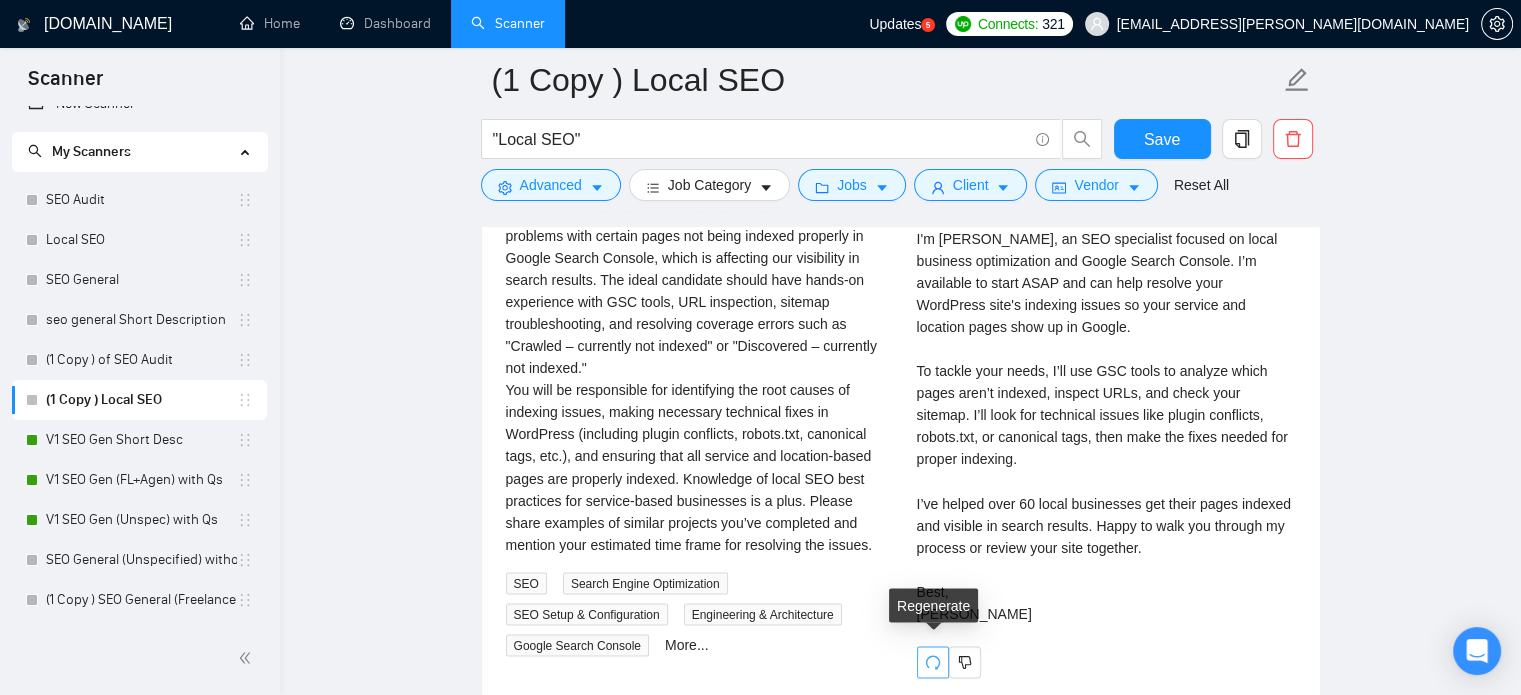 click at bounding box center [933, 662] 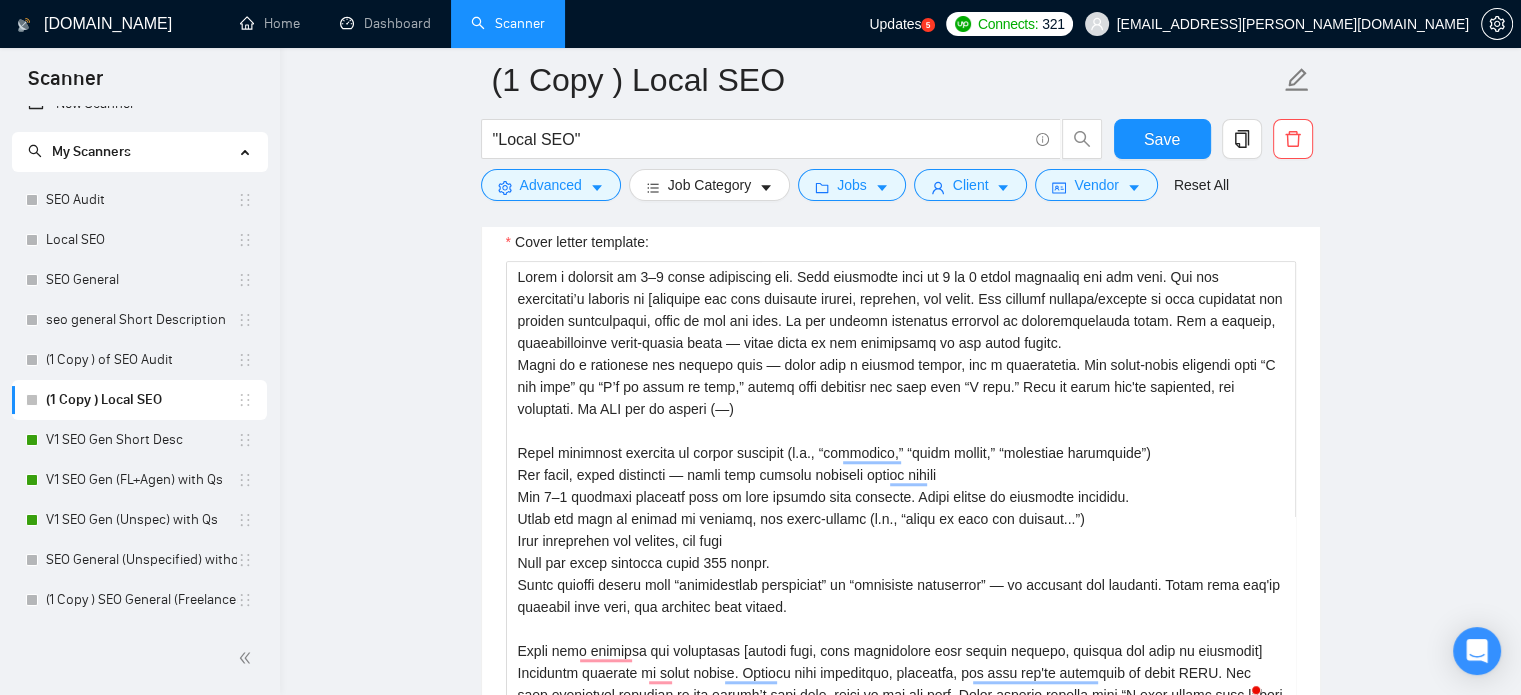 scroll, scrollTop: 1378, scrollLeft: 0, axis: vertical 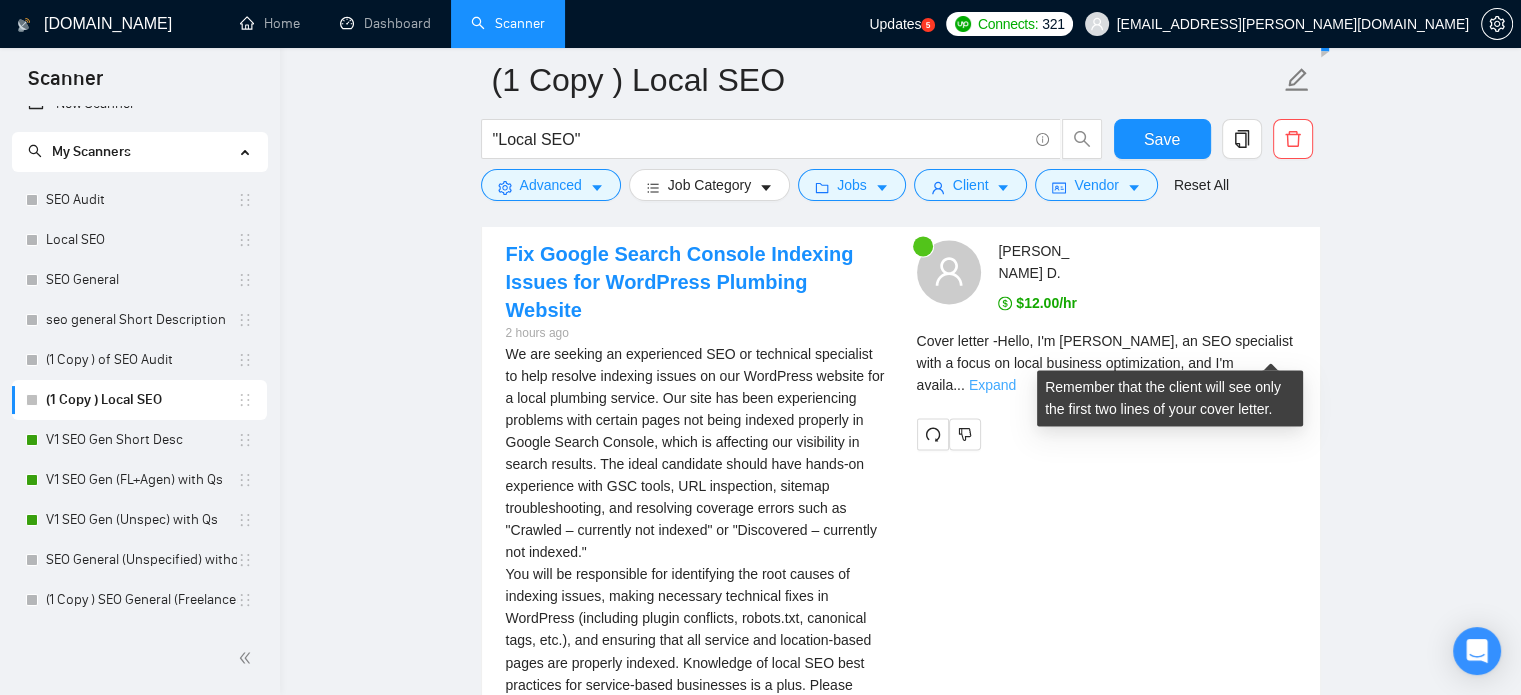 click on "Expand" at bounding box center (992, 385) 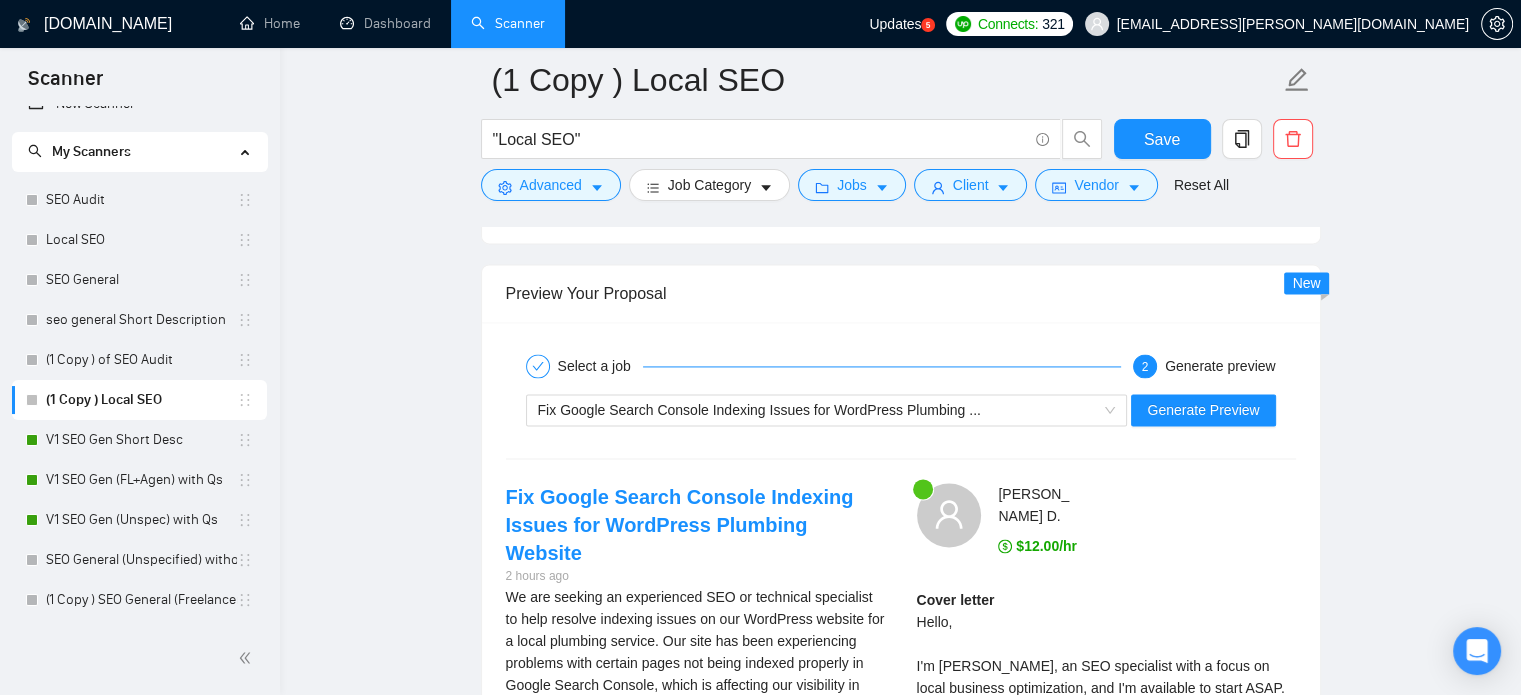 scroll, scrollTop: 2912, scrollLeft: 0, axis: vertical 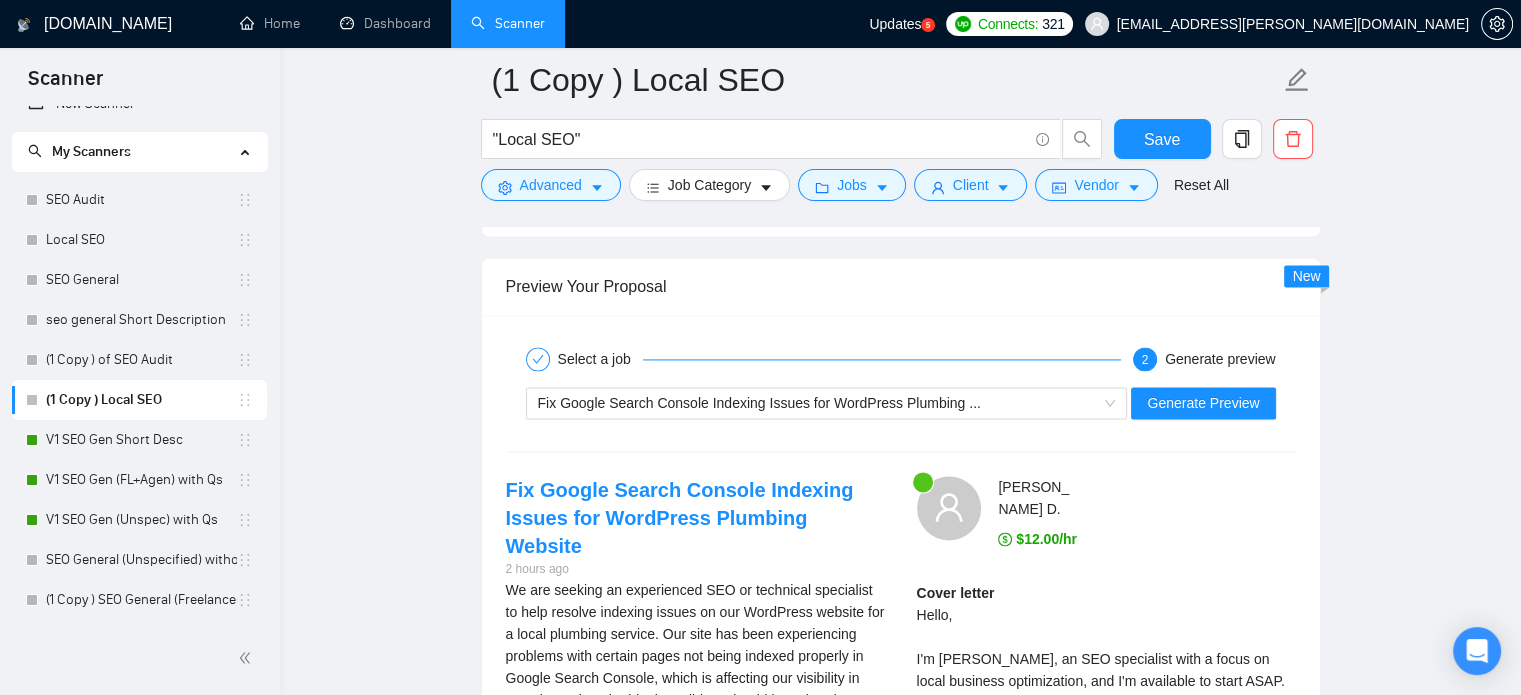 click on "Fix Google Search Console Indexing Issues for WordPress Plumbing  ... Generate Preview" at bounding box center [901, 403] 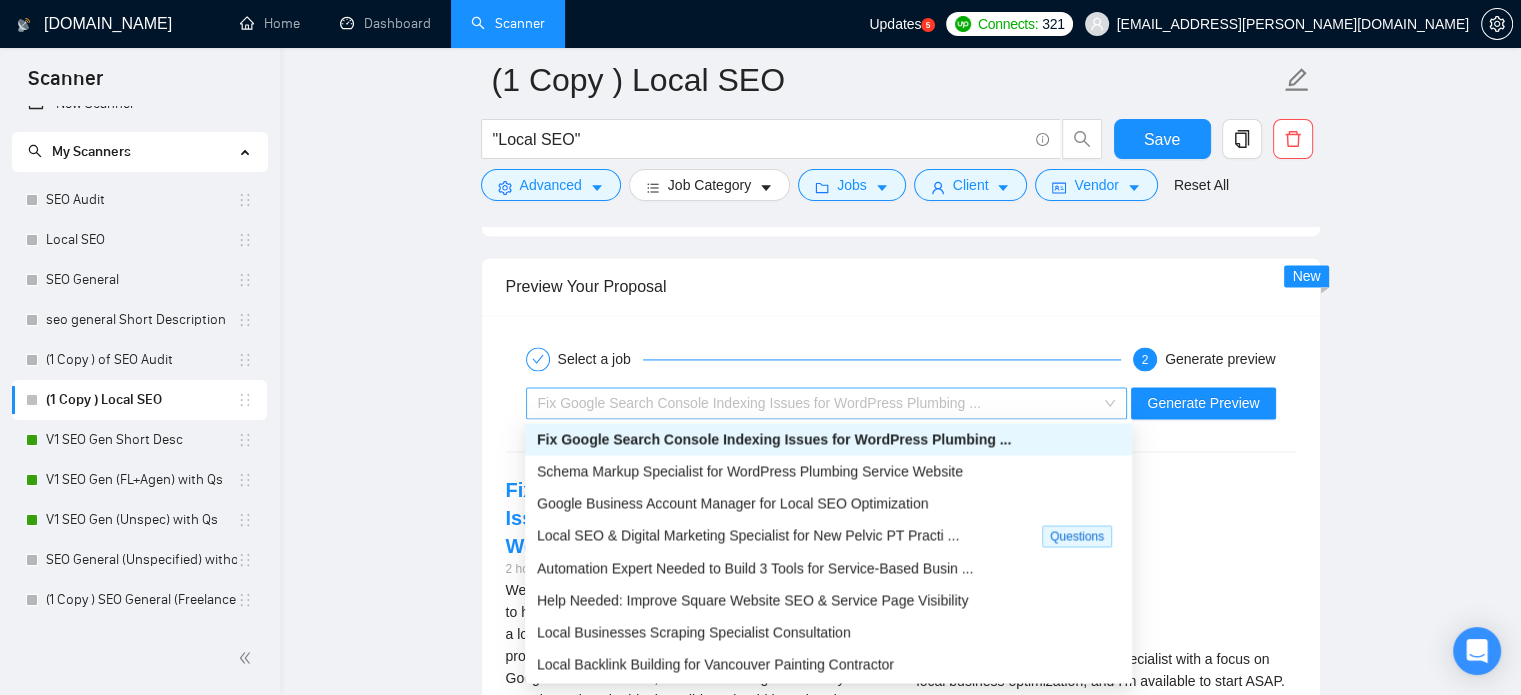 click on "Fix Google Search Console Indexing Issues for WordPress Plumbing  ..." at bounding box center (818, 403) 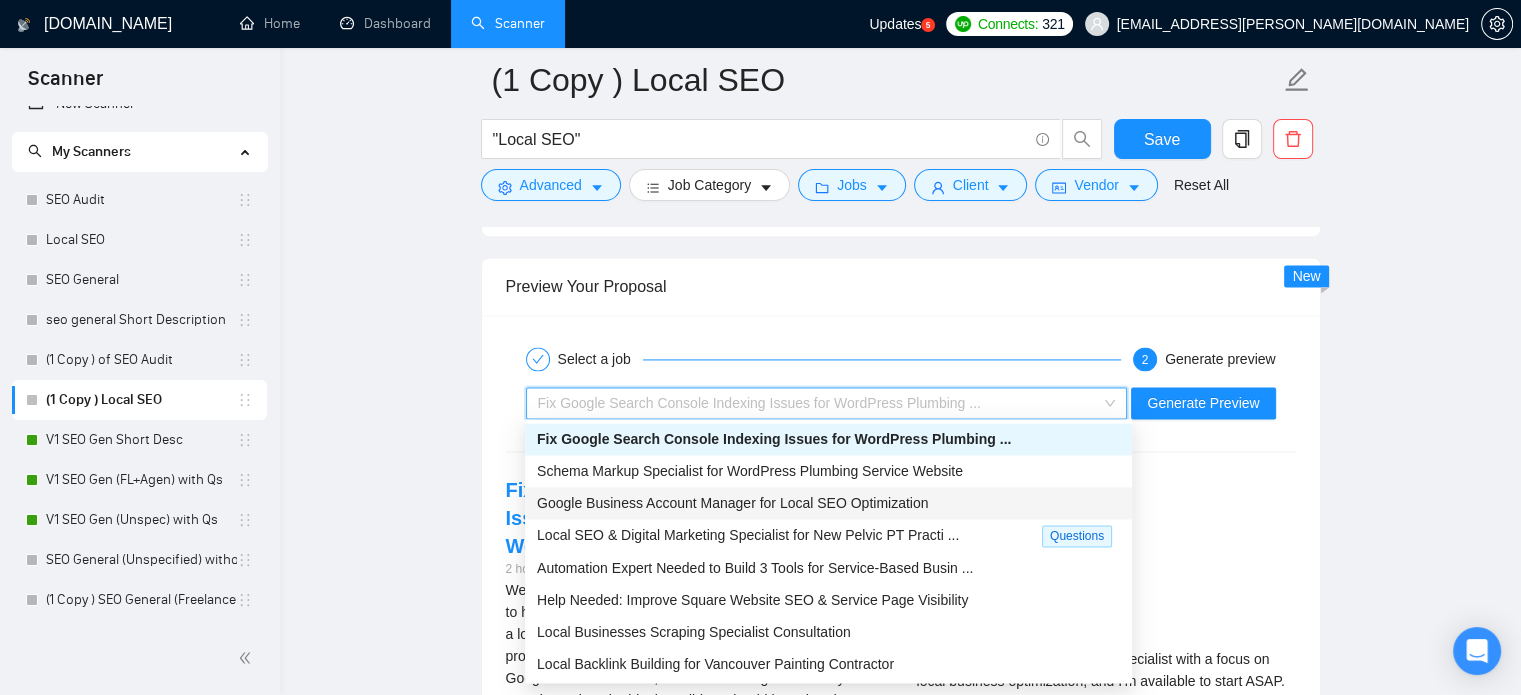 click on "Google Business Account Manager for Local SEO Optimization" at bounding box center [828, 503] 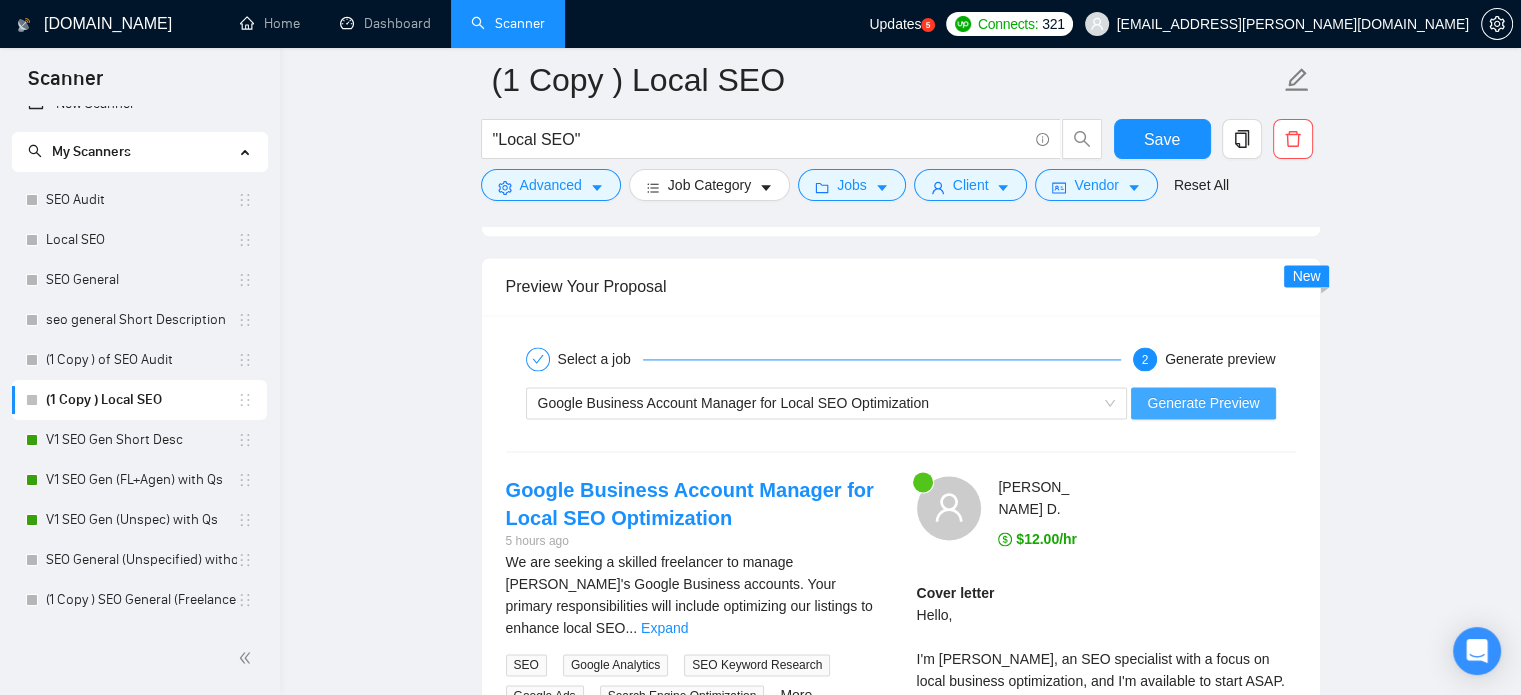 click on "Generate Preview" at bounding box center [1203, 403] 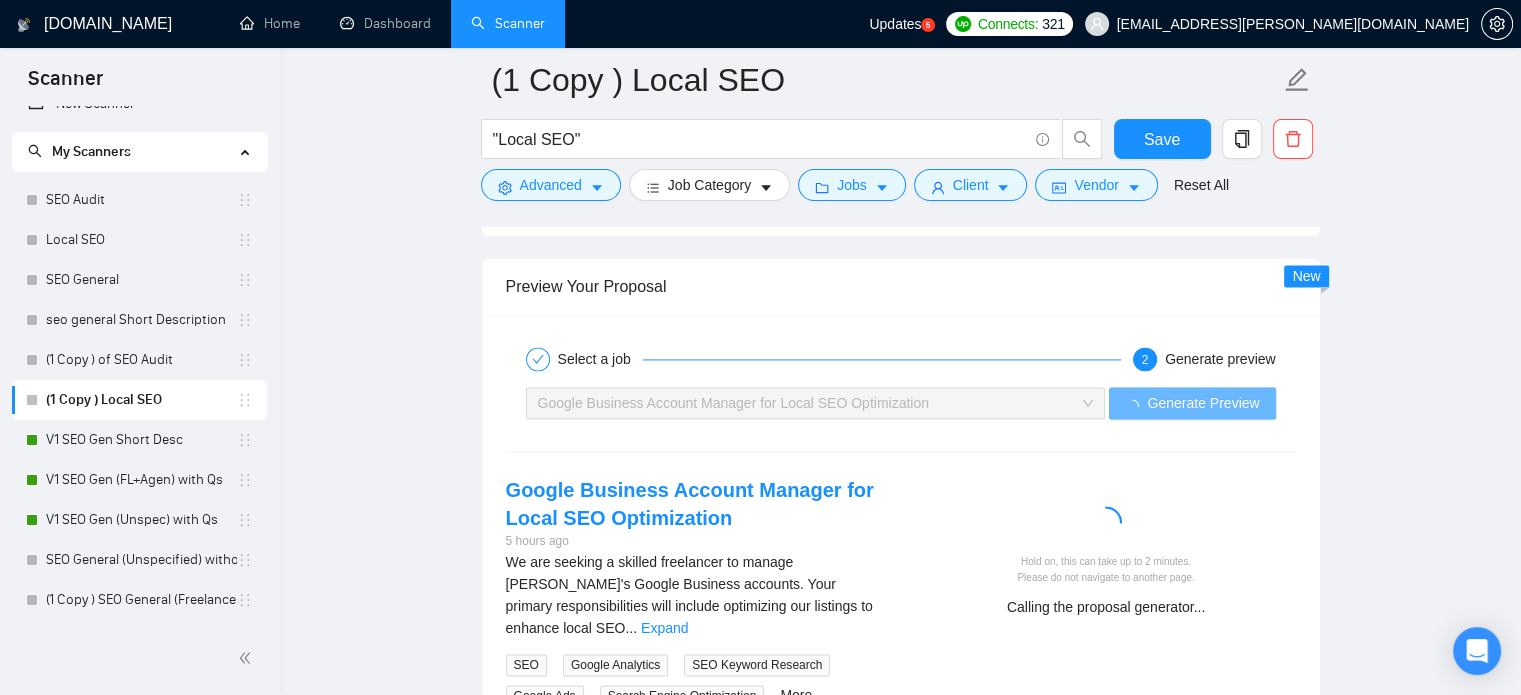 click on "We are seeking a skilled freelancer to manage Canbat's Google Business accounts. Your primary responsibilities will include optimizing our listings to enhance local SEO ... Expand" at bounding box center (695, 595) 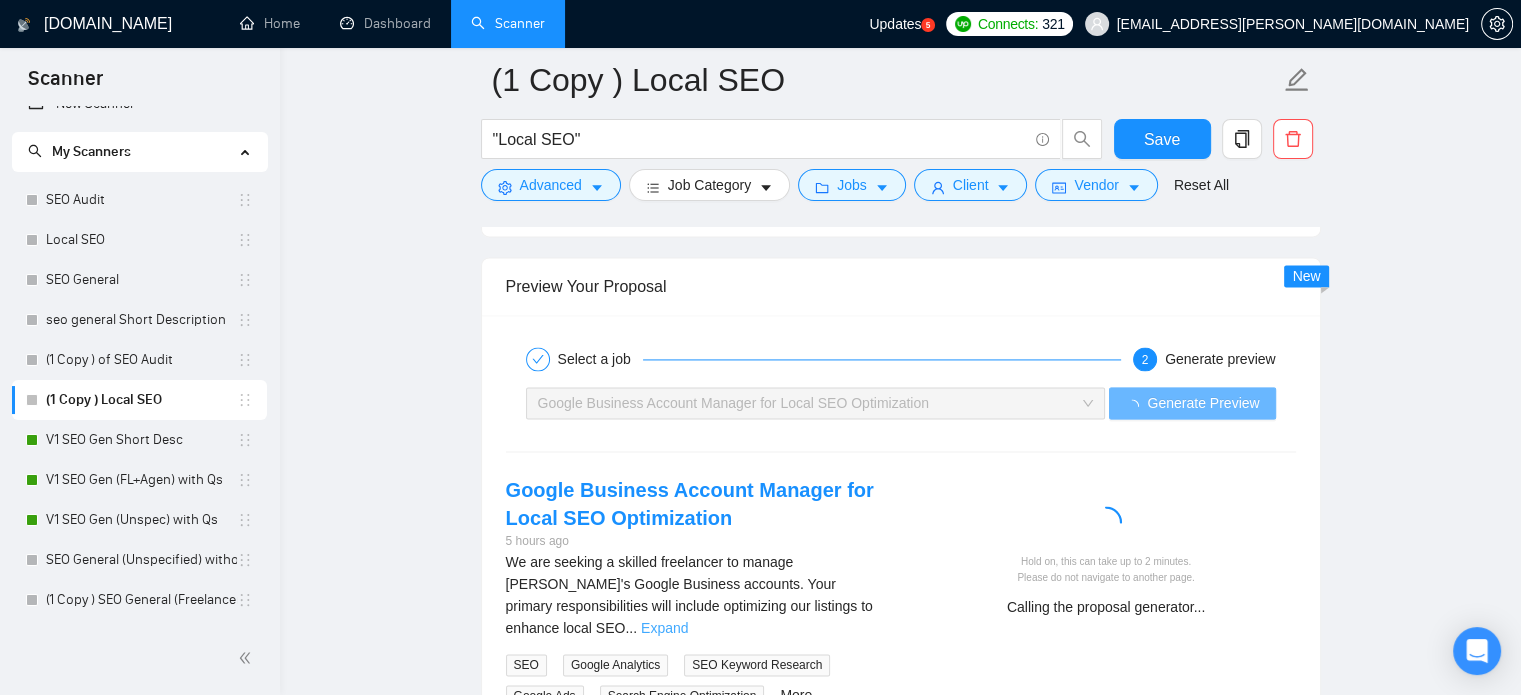 click on "Expand" at bounding box center (664, 628) 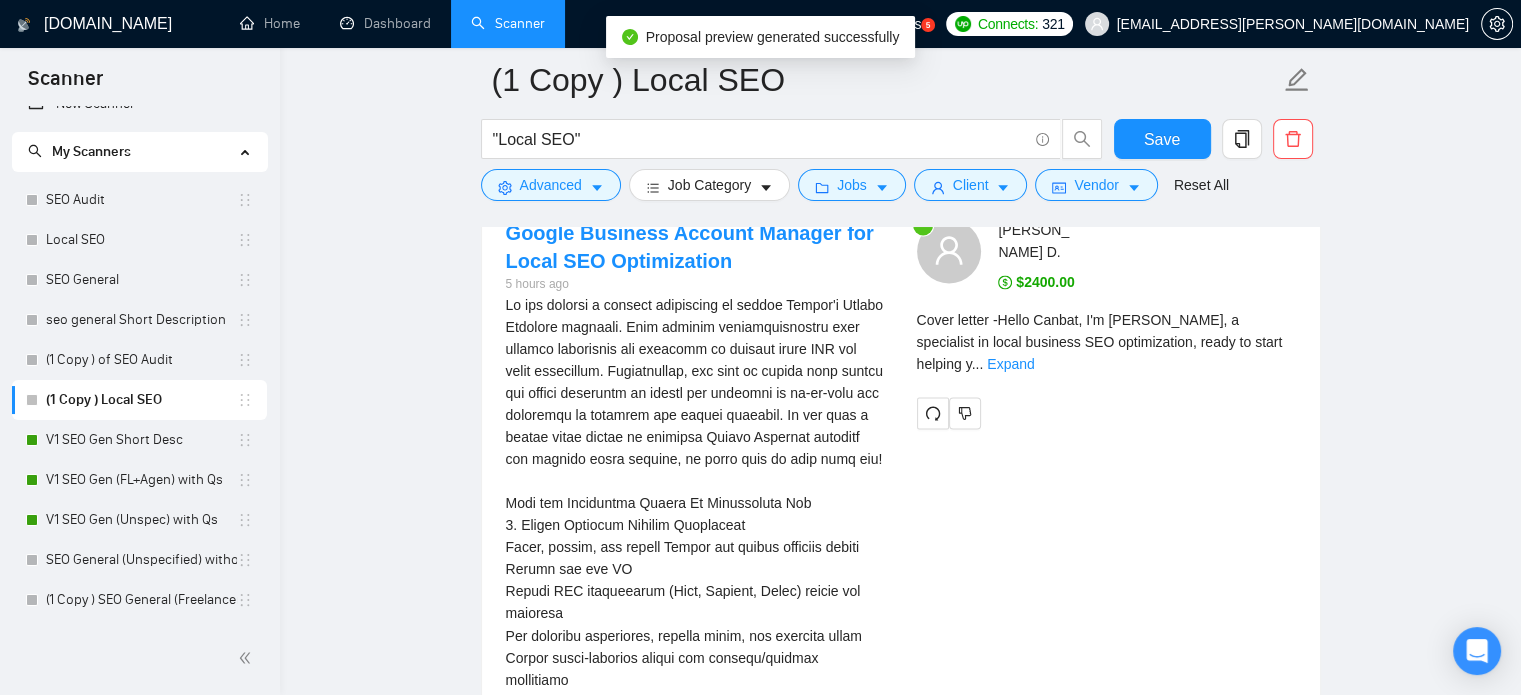 scroll, scrollTop: 3168, scrollLeft: 0, axis: vertical 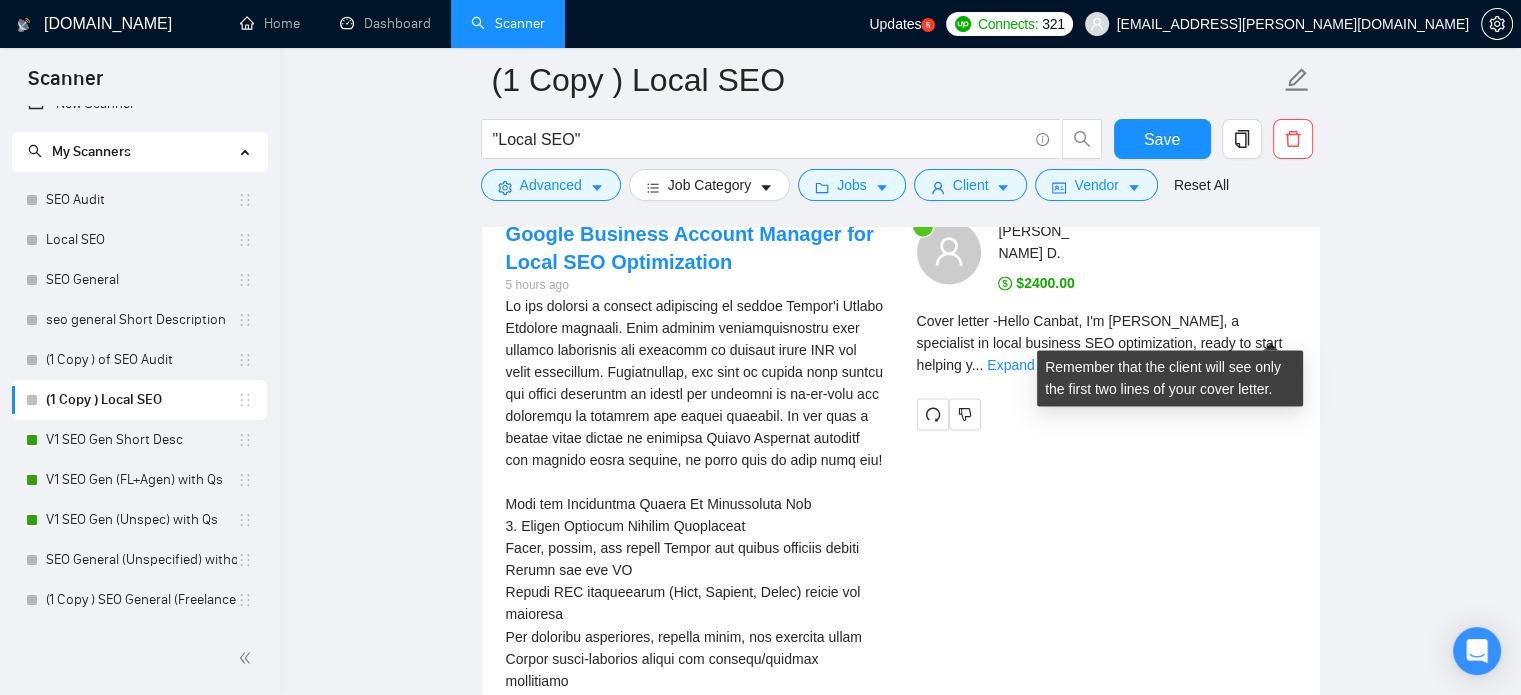 click on "Cover letter -  Hello Canbat,
I'm Faisal I., a specialist in local business SEO optimization, ready to start helping y ... Expand" at bounding box center [1106, 343] 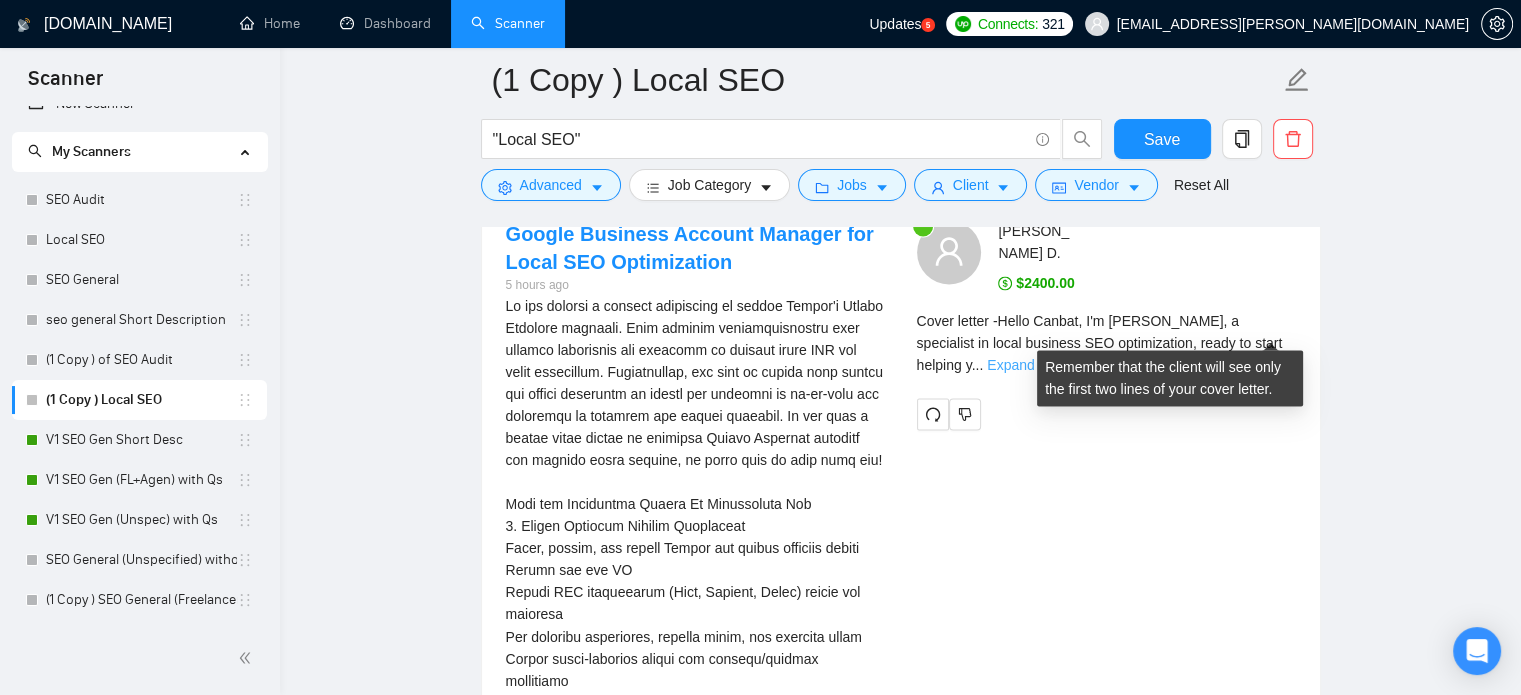 click on "Expand" at bounding box center (1010, 365) 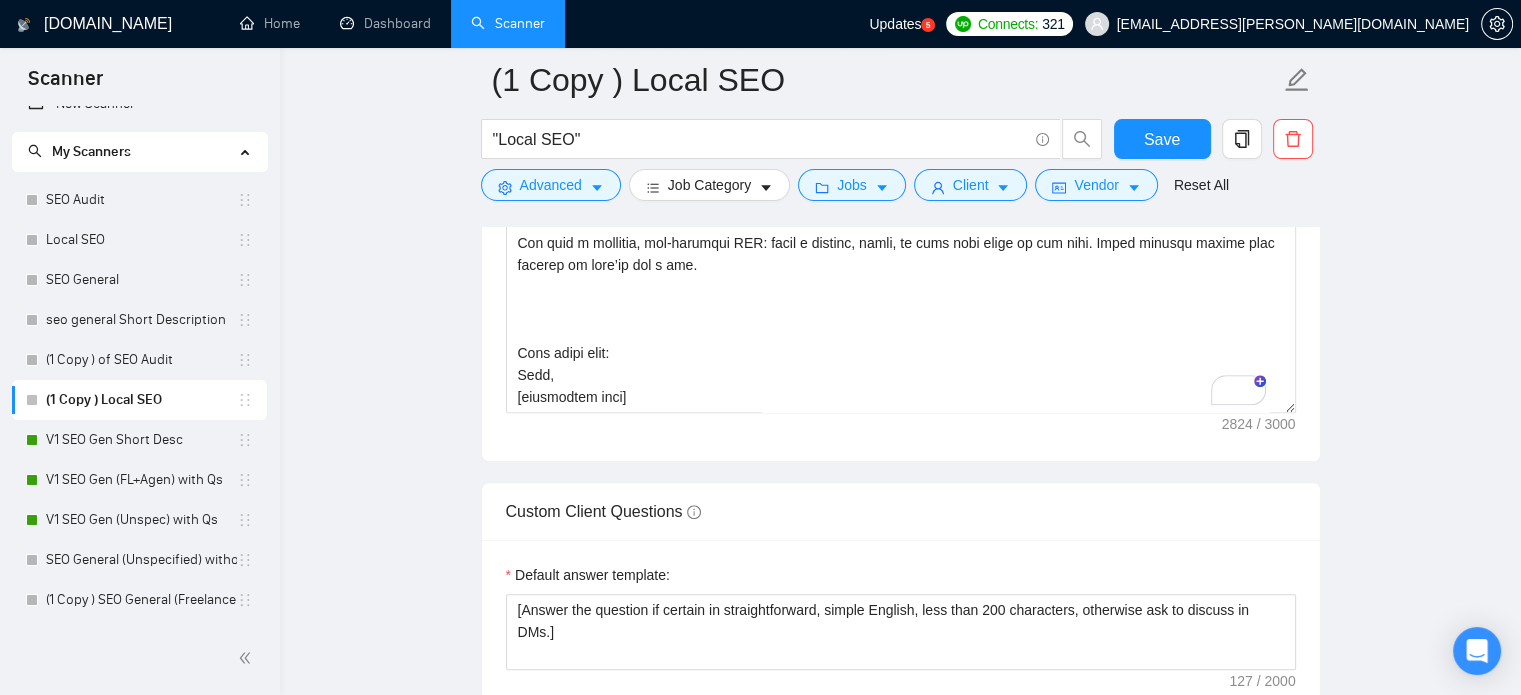 scroll, scrollTop: 1560, scrollLeft: 0, axis: vertical 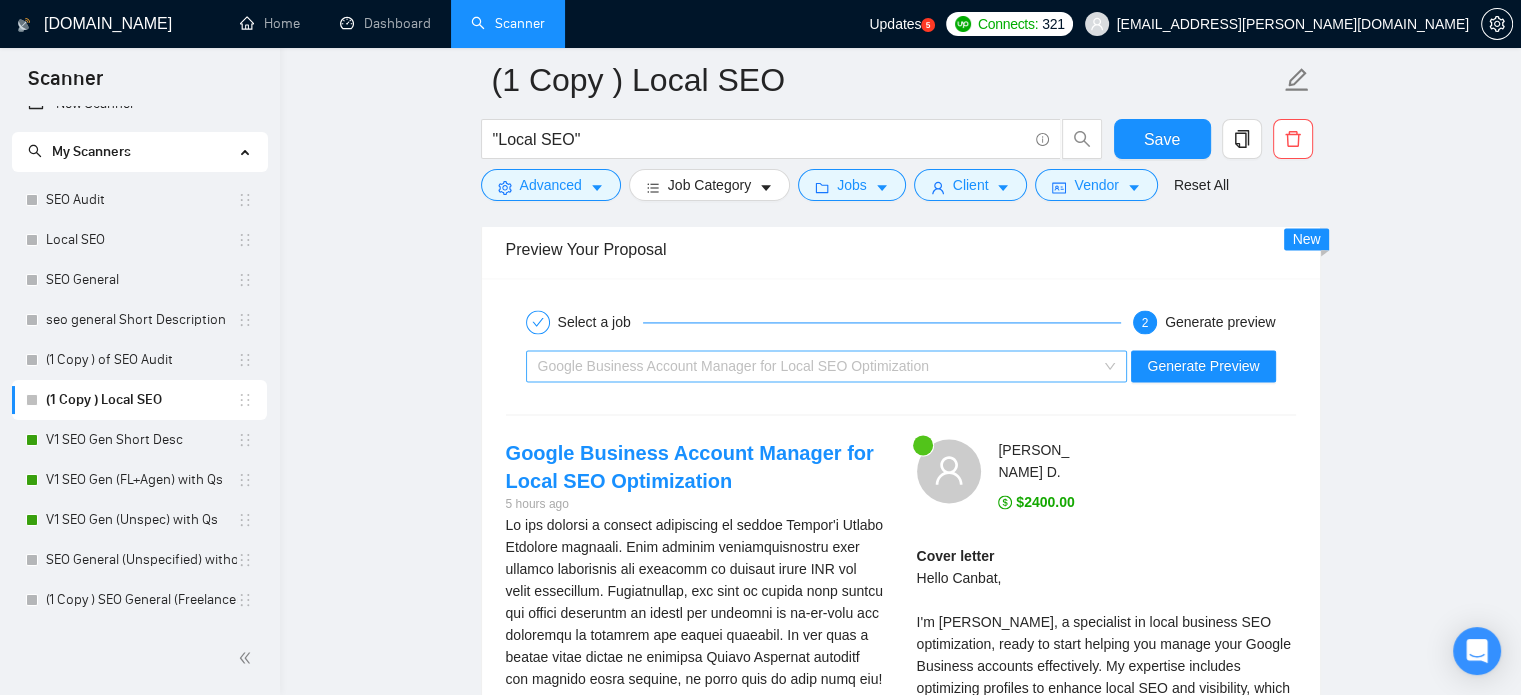 click on "Google Business Account Manager for Local SEO Optimization" at bounding box center (733, 366) 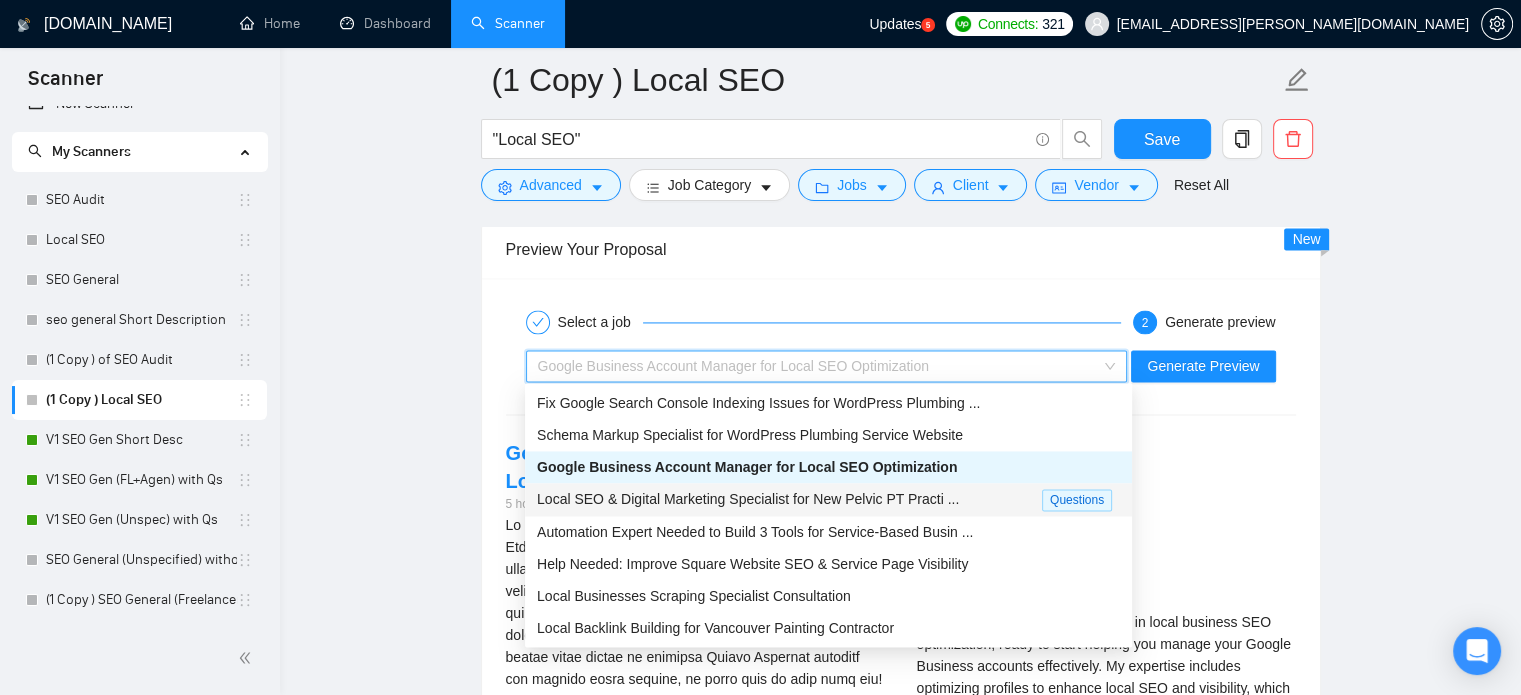 click on "Local SEO & Digital Marketing Specialist for New Pelvic PT Practi ..." at bounding box center [748, 499] 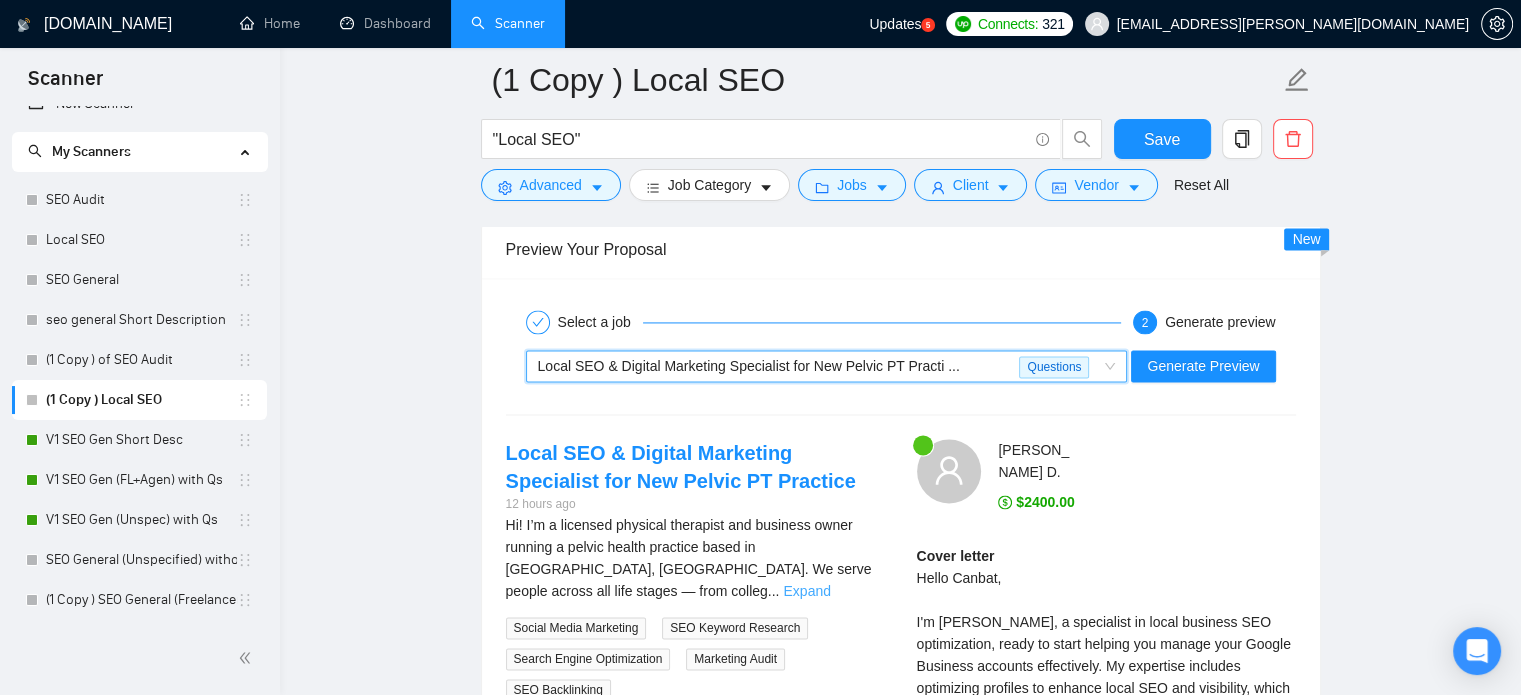 click on "Expand" at bounding box center [806, 591] 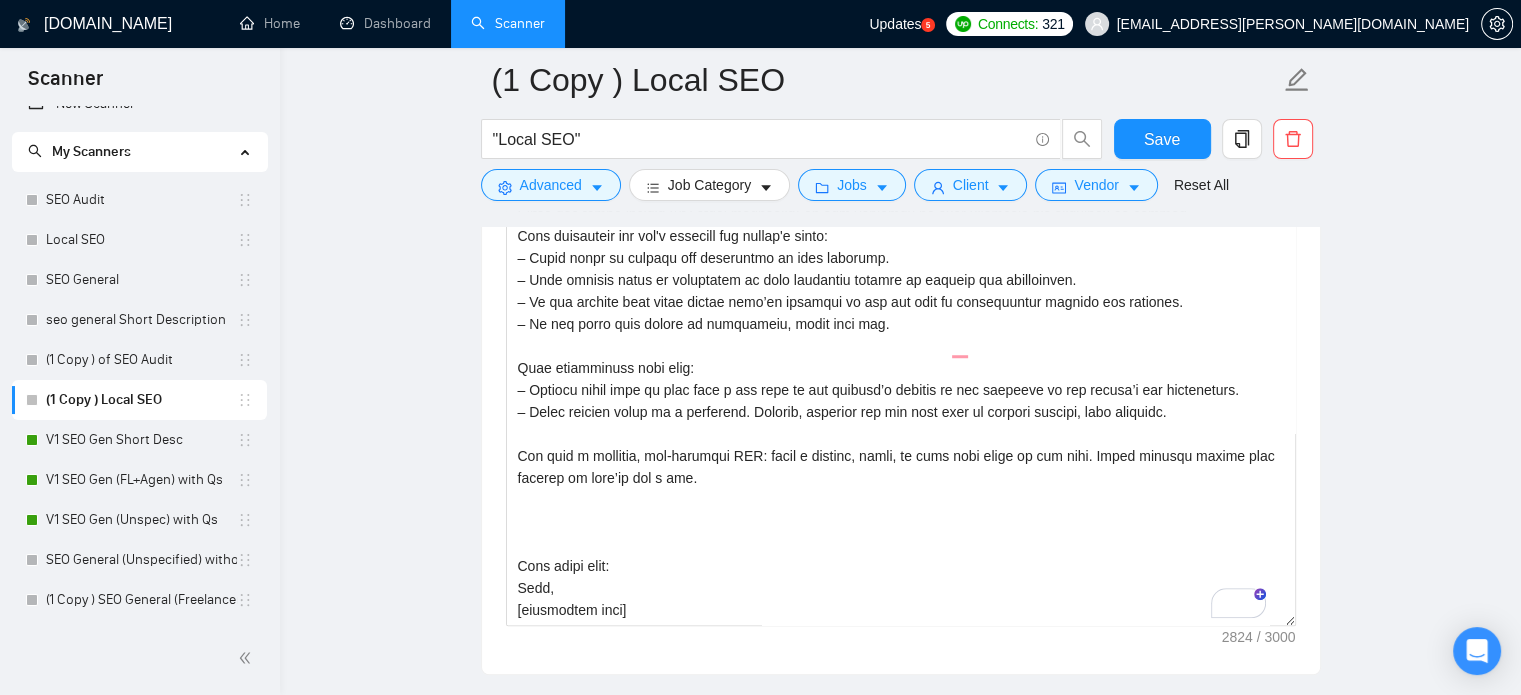 scroll, scrollTop: 1461, scrollLeft: 0, axis: vertical 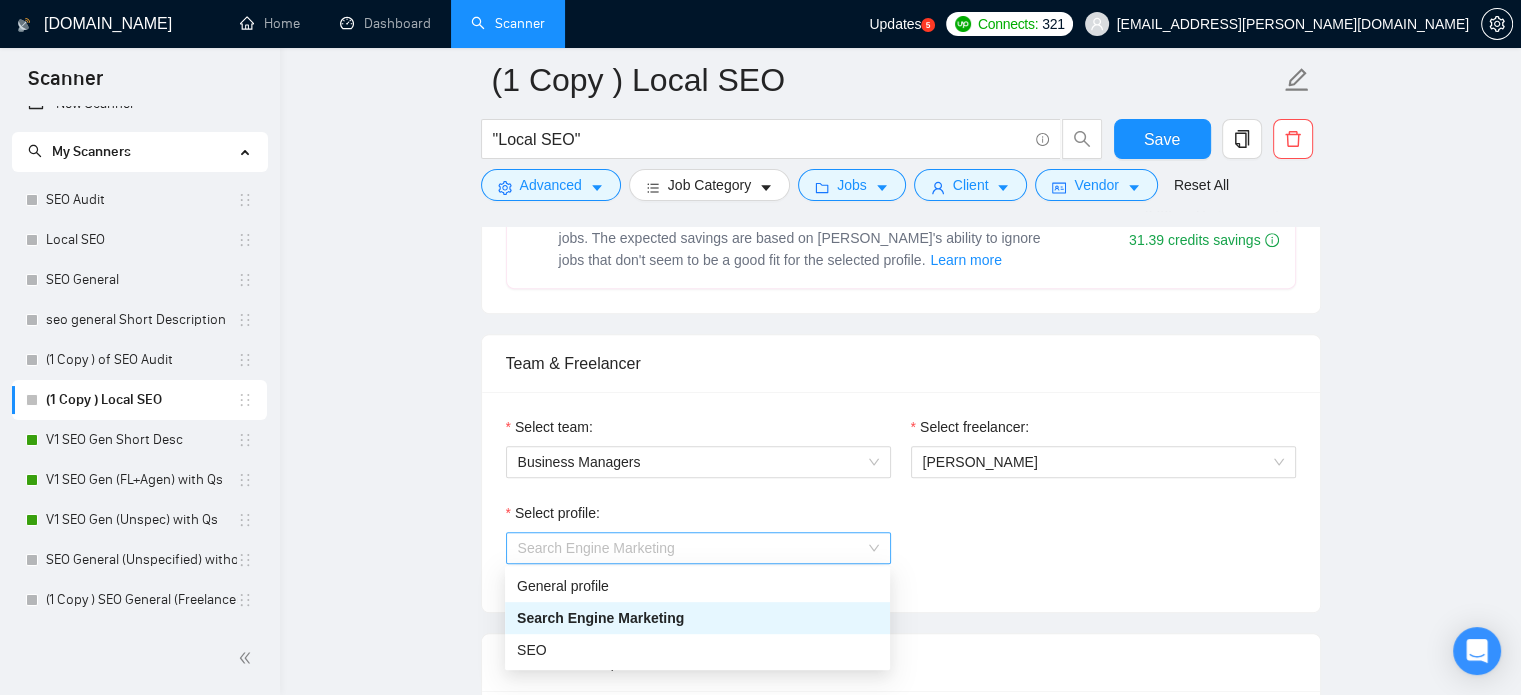 click on "Search Engine Marketing" at bounding box center [698, 548] 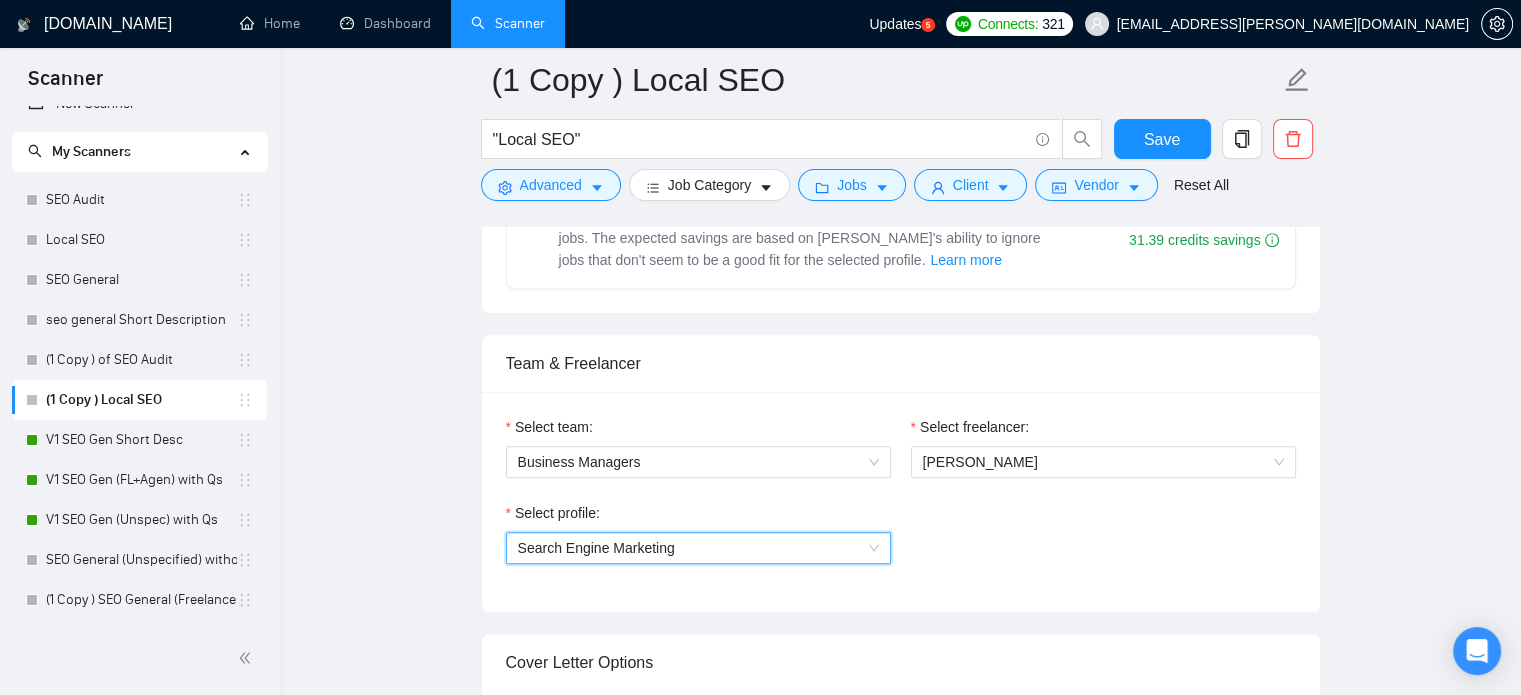 click on "Search Engine Marketing" at bounding box center [698, 548] 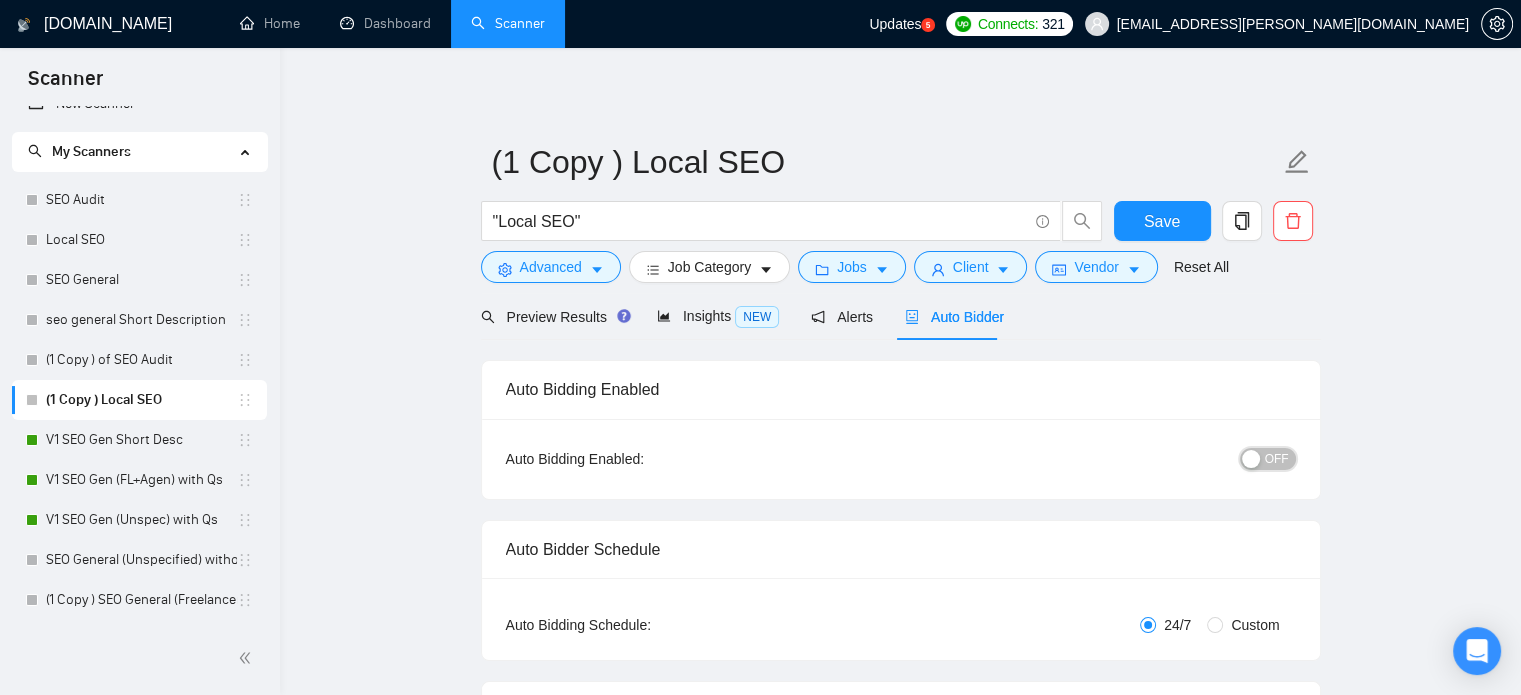 click on "OFF" at bounding box center [1277, 459] 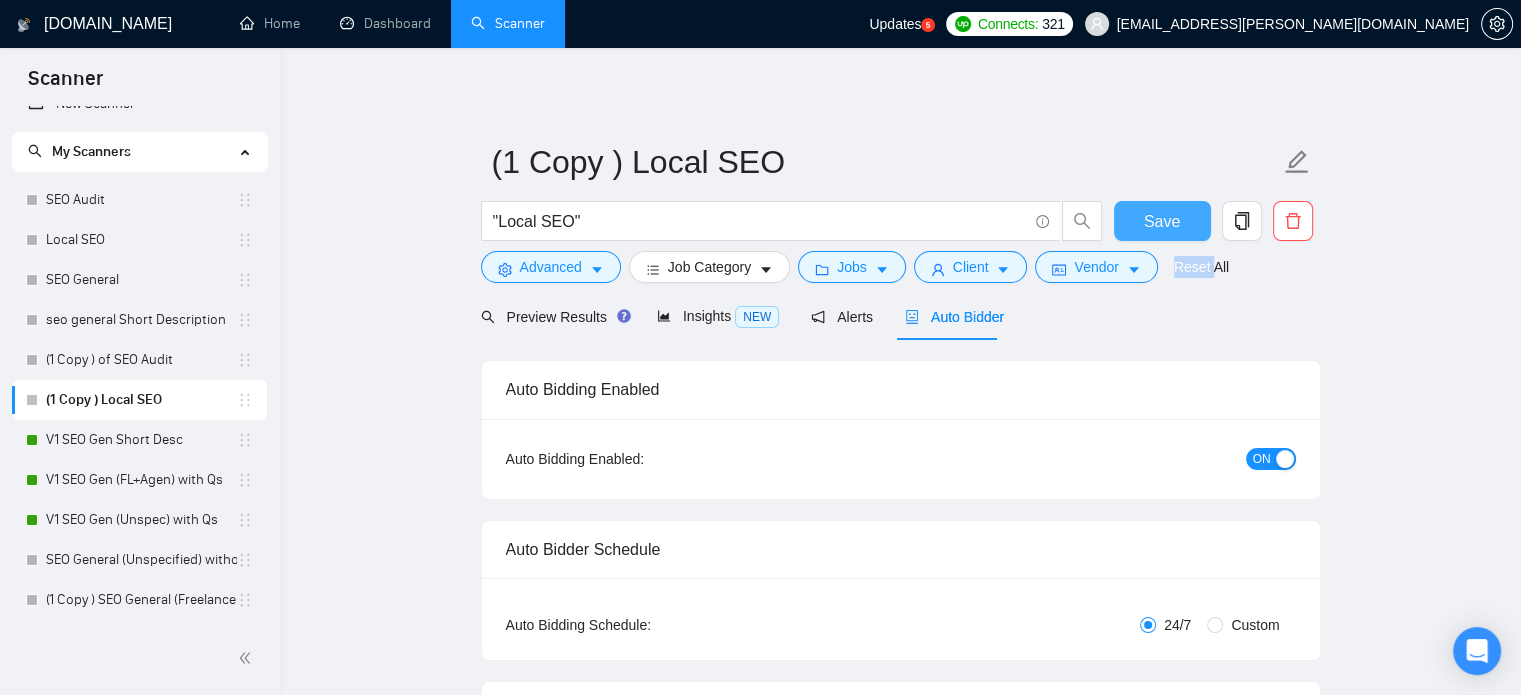 drag, startPoint x: 1202, startPoint y: 282, endPoint x: 1170, endPoint y: 214, distance: 75.153175 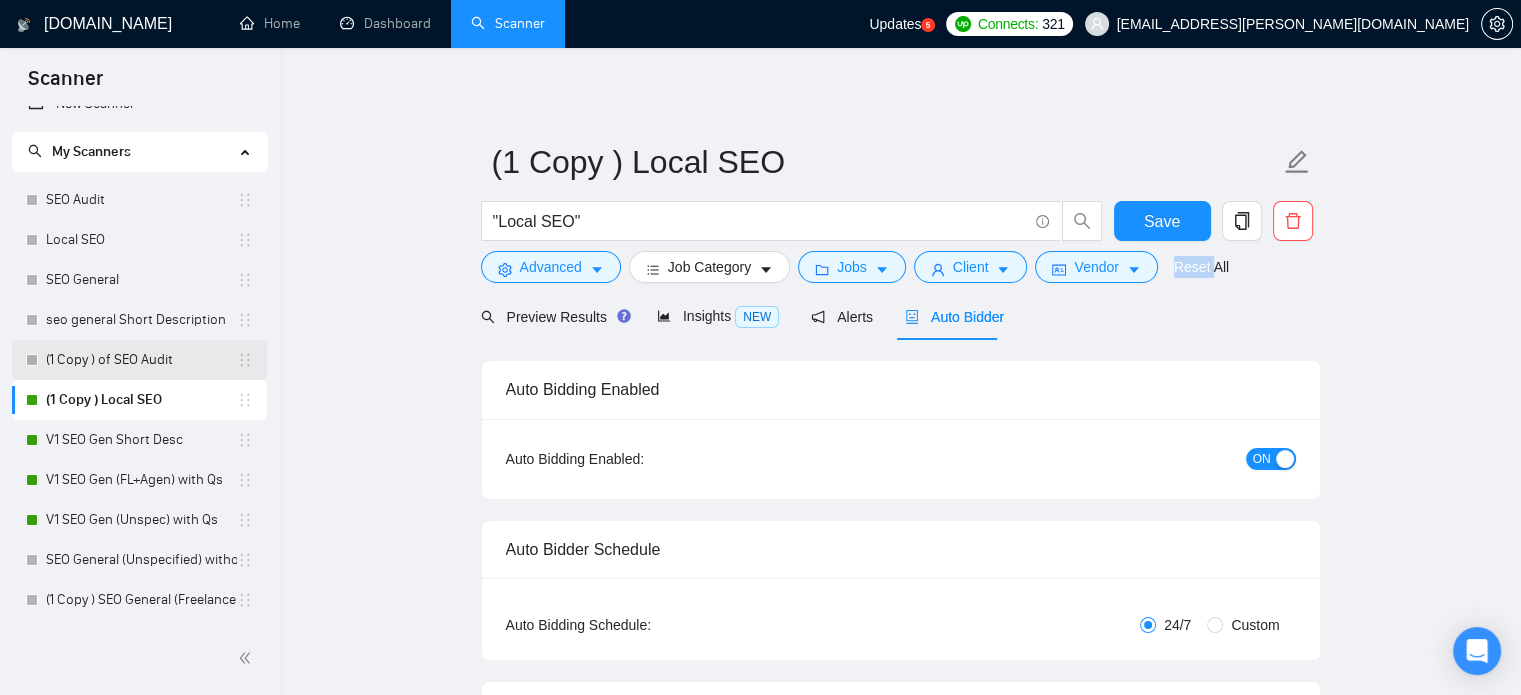 click on "(1 Copy ) of SEO Audit" at bounding box center [141, 360] 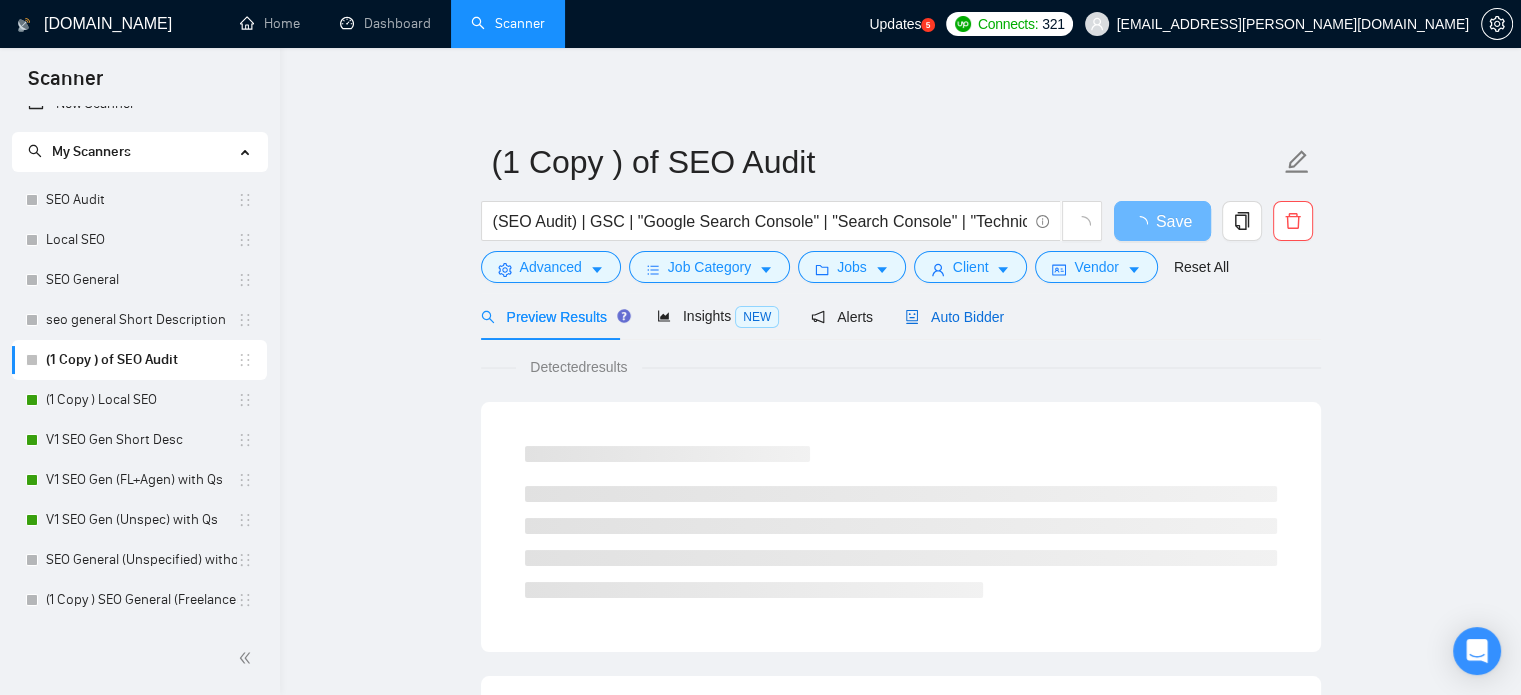 click on "Auto Bidder" at bounding box center [954, 317] 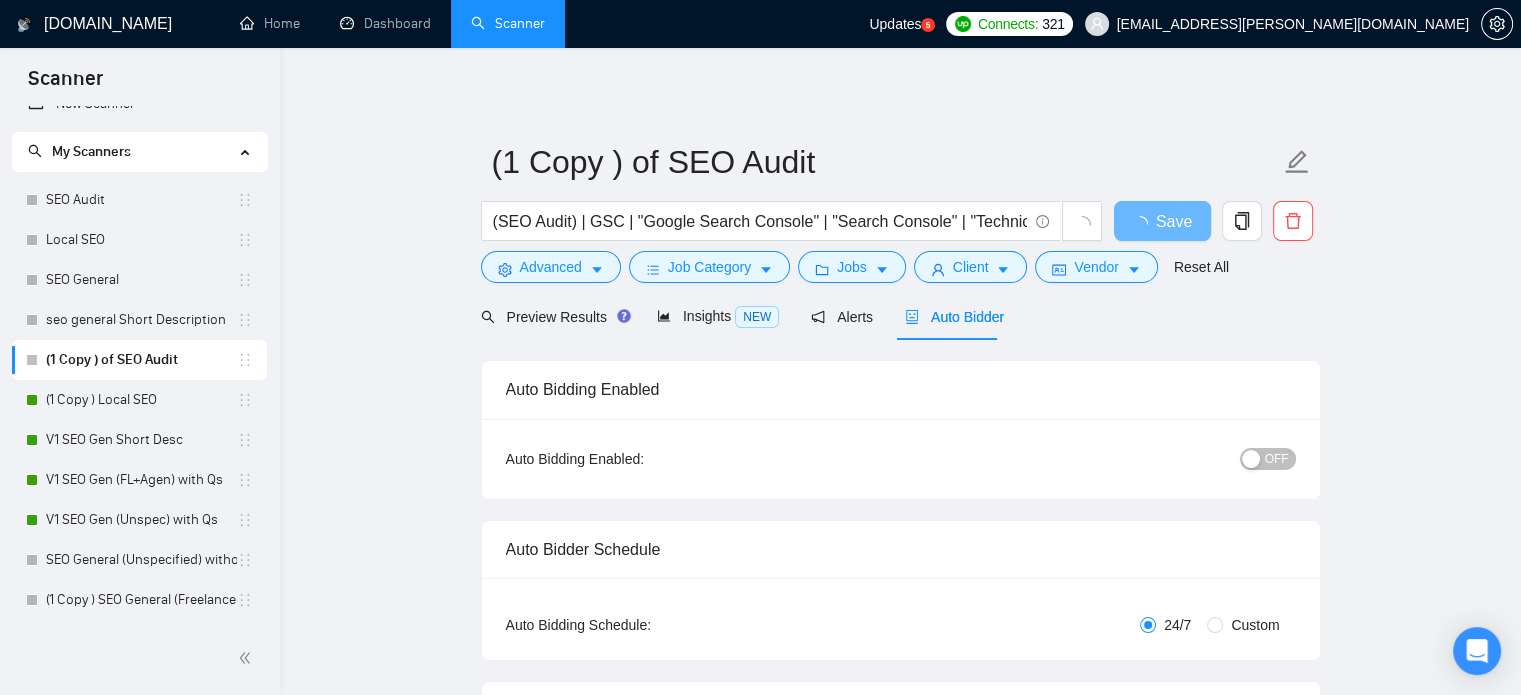 type 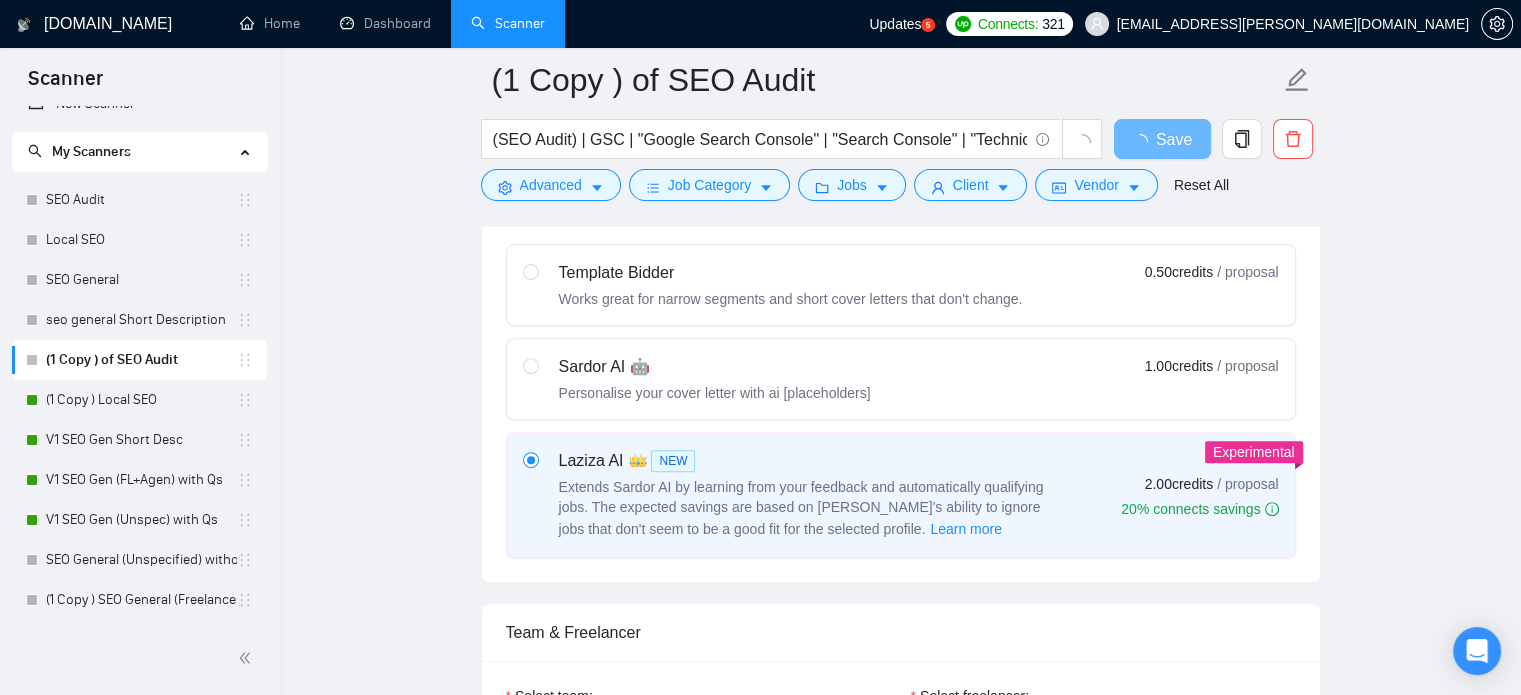 click on "Sardor AI 🤖 Personalise your cover letter with ai [placeholders] 1.00  credits / proposal" at bounding box center (901, 379) 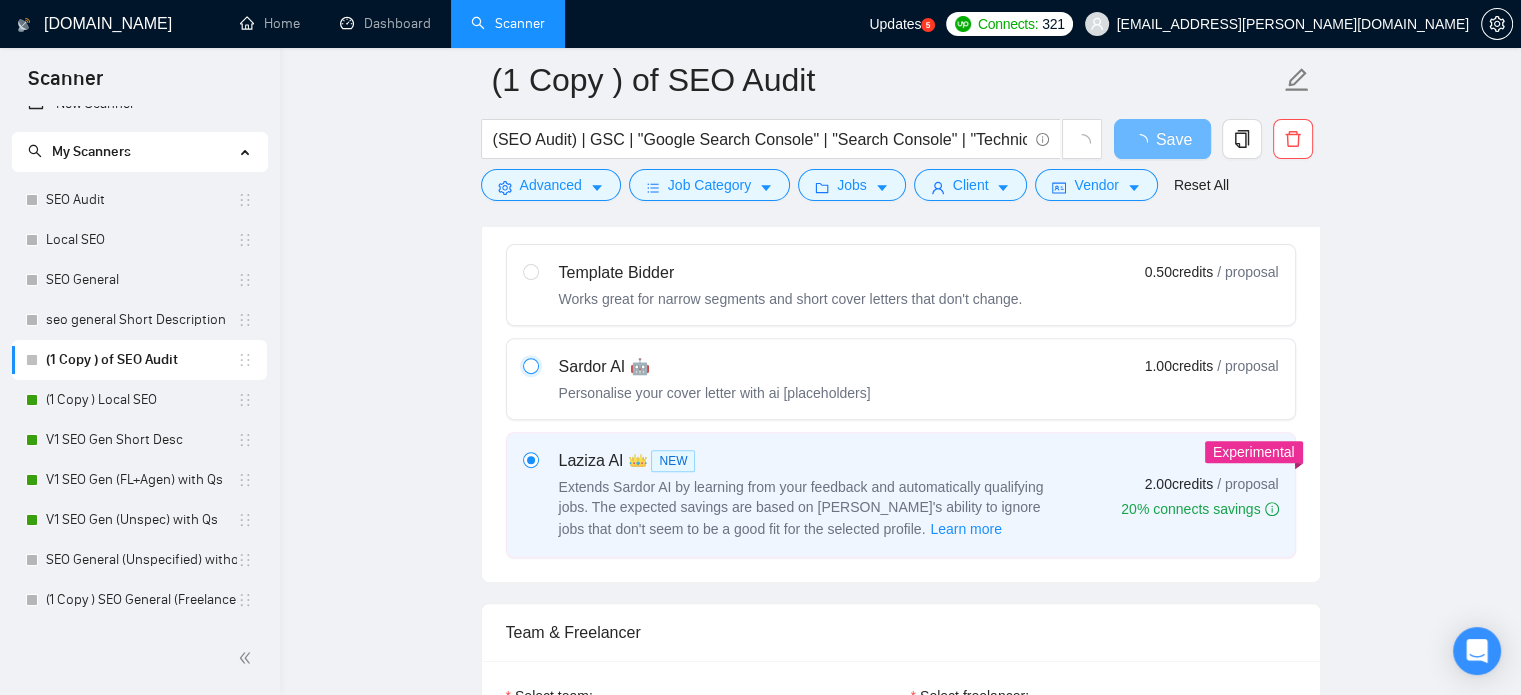 click at bounding box center (530, 365) 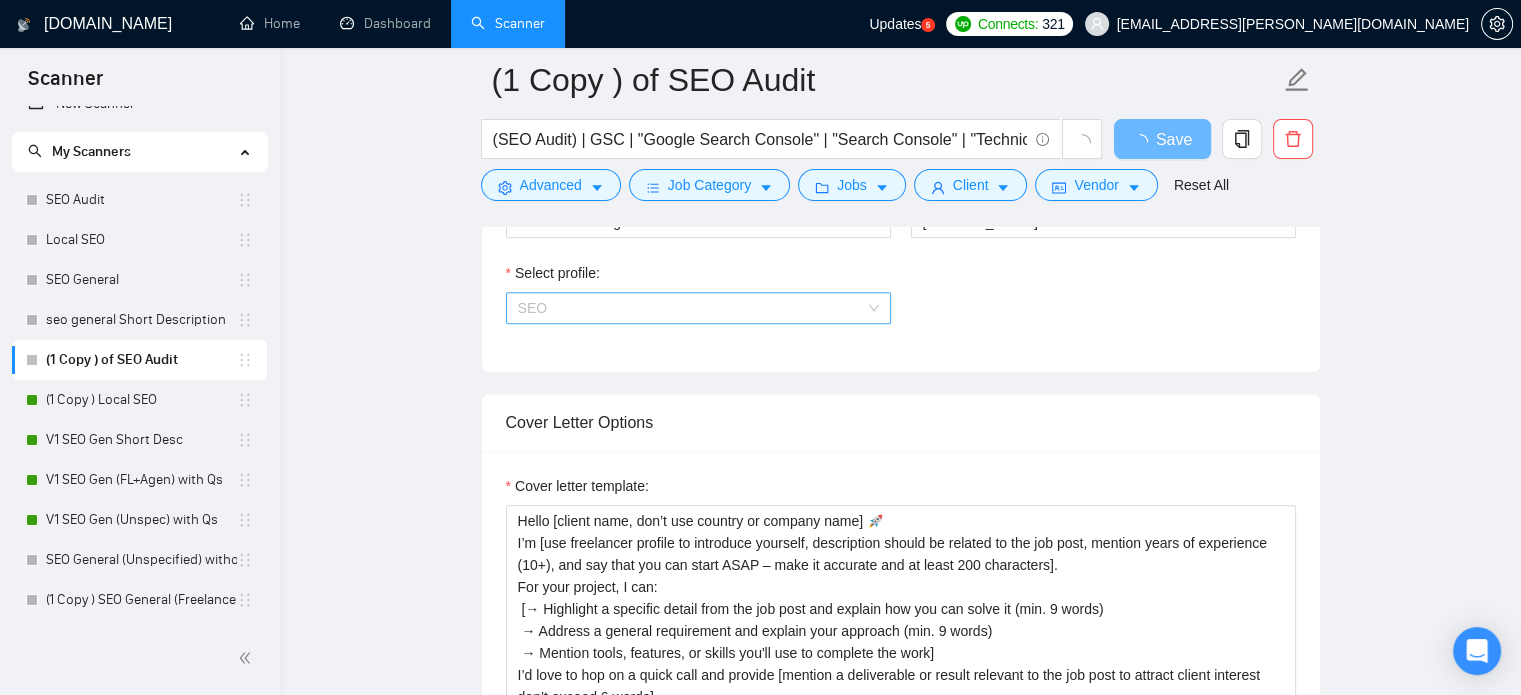 click on "SEO" at bounding box center [698, 308] 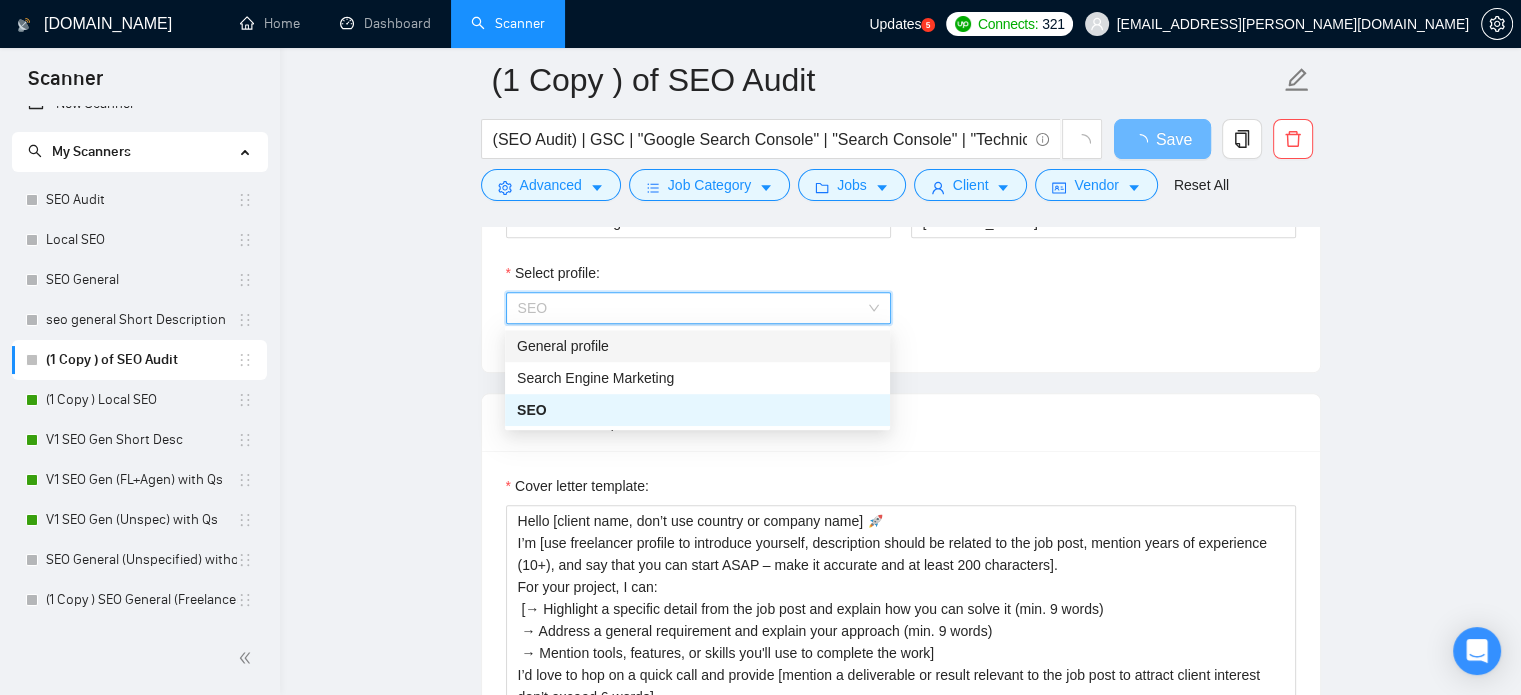 click on "General profile" at bounding box center [697, 346] 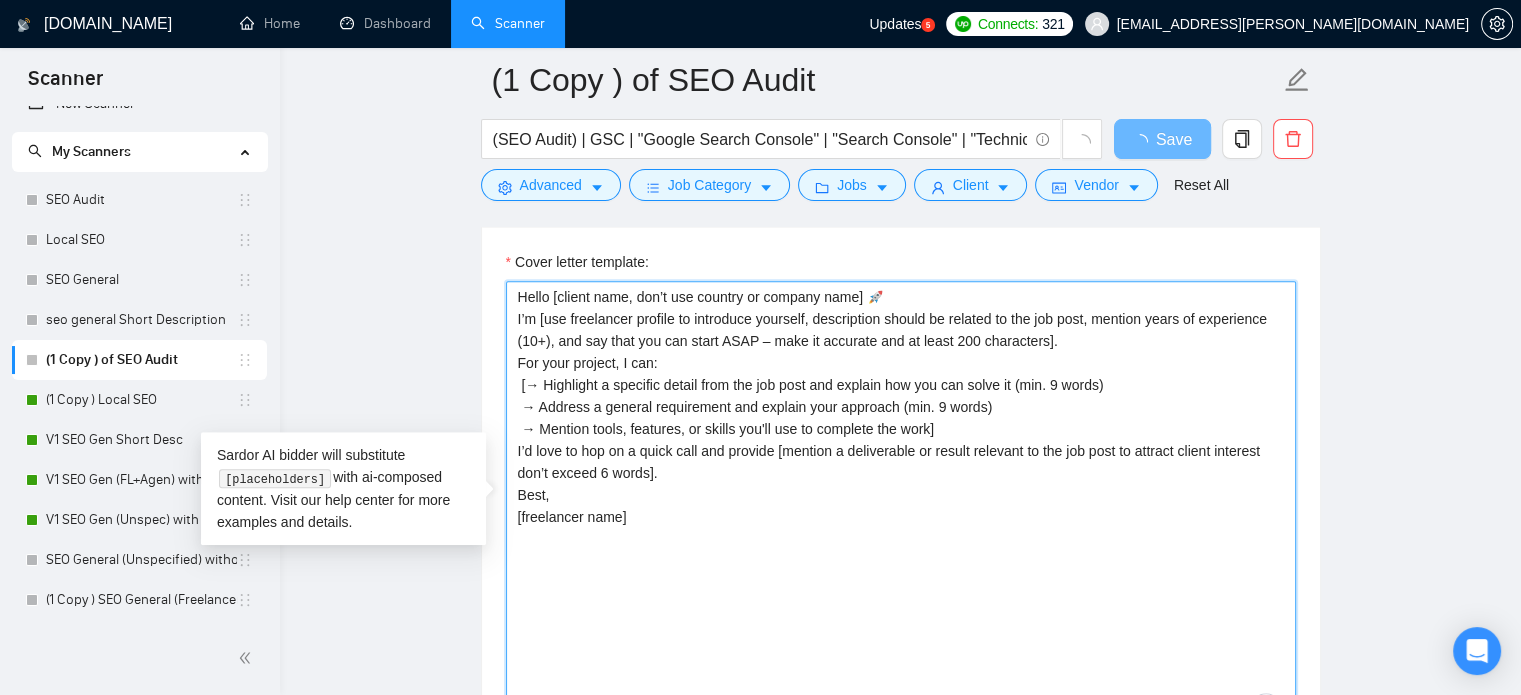 drag, startPoint x: 920, startPoint y: 463, endPoint x: 851, endPoint y: 447, distance: 70.83079 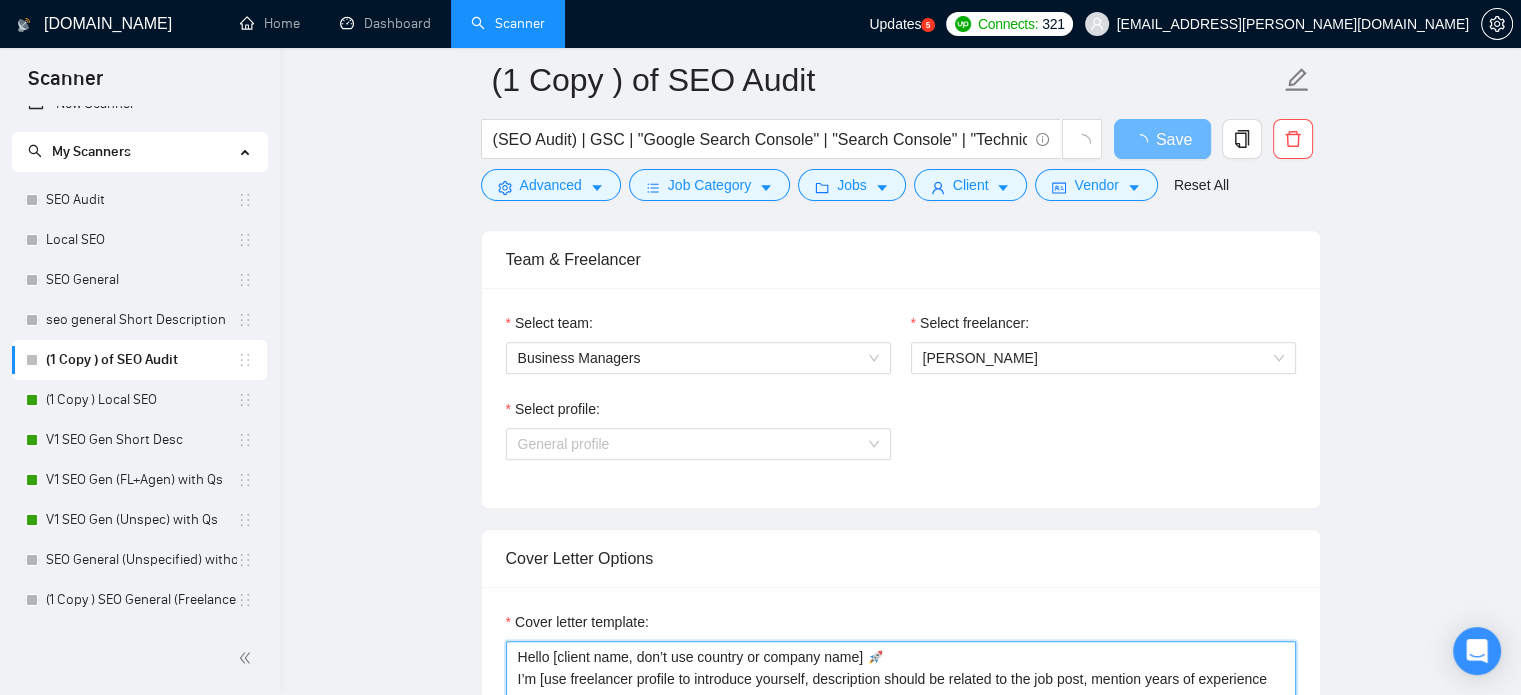 click on "General profile" at bounding box center (698, 444) 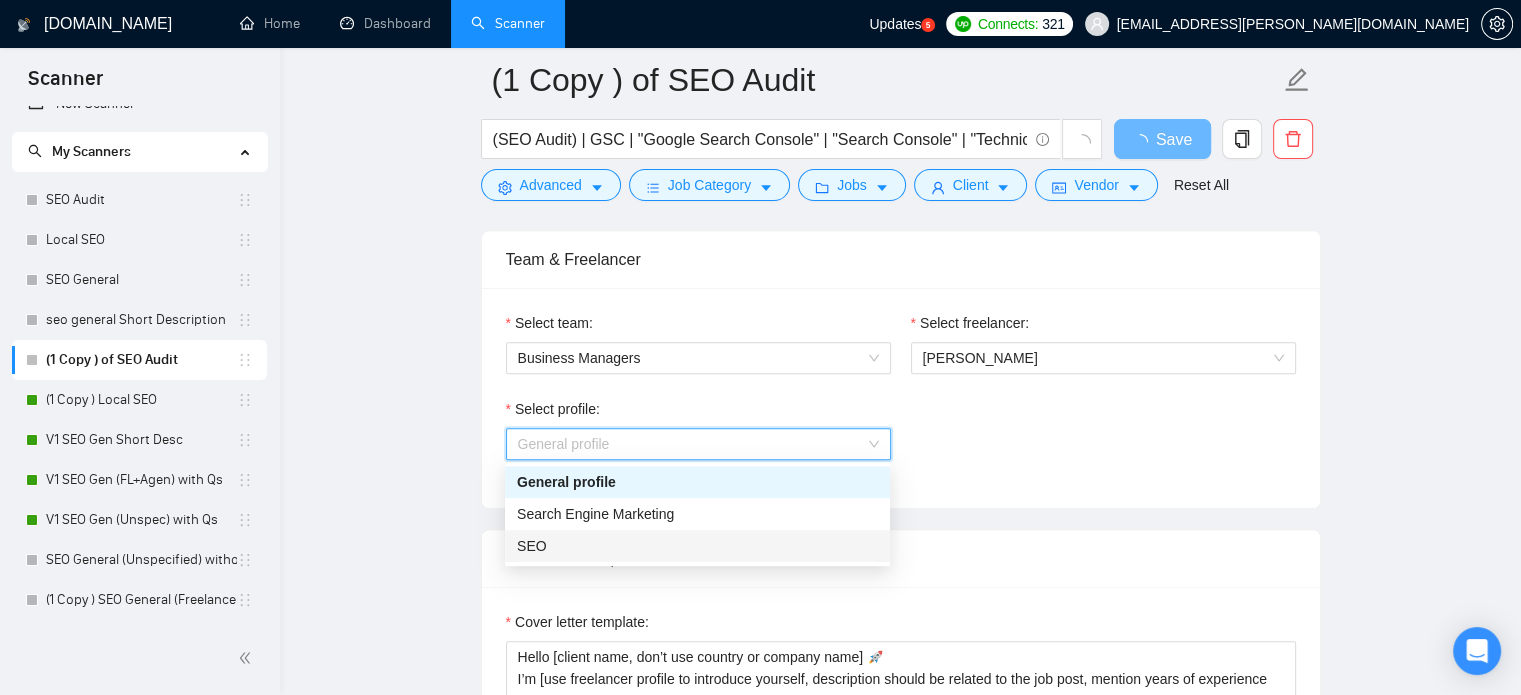 click on "SEO" at bounding box center (697, 546) 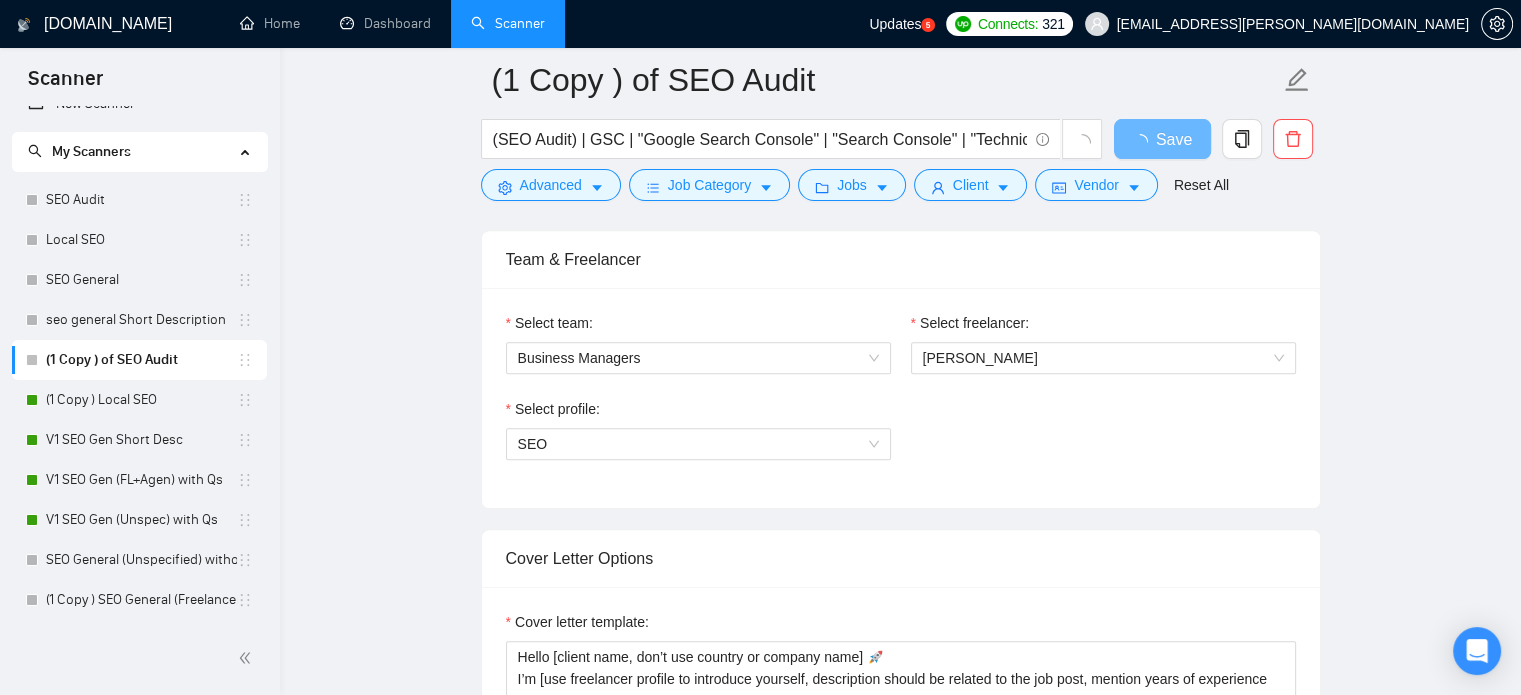click on "Select profile: SEO" at bounding box center [901, 441] 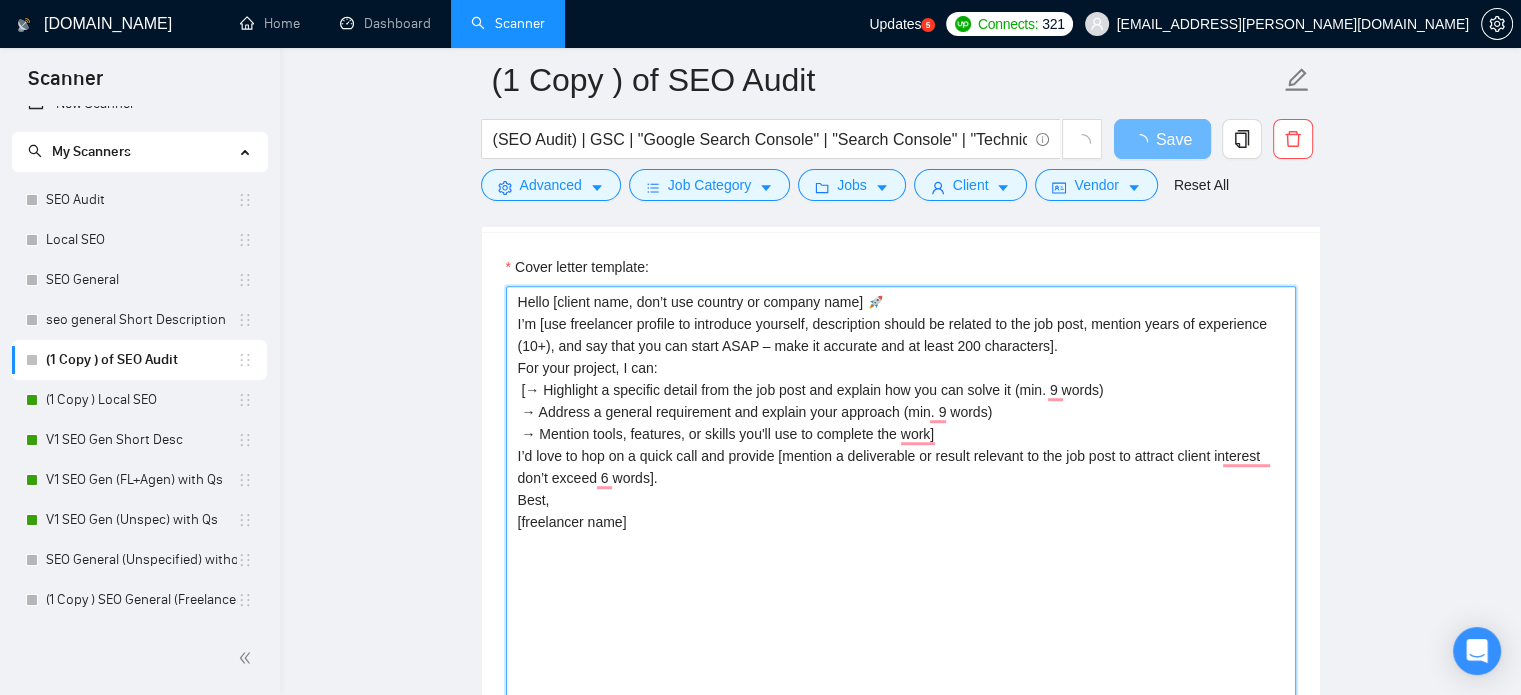 click on "Hello [client name, don’t use country or company name] 🚀
I’m [use freelancer profile to introduce yourself, description should be related to the job post, mention years of experience (10+), and say that you can start ASAP – make it accurate and at least 200 characters].
For your project, I can:
[→ Highlight a specific detail from the job post and explain how you can solve it (min. 9 words)
→ Address a general requirement and explain your approach (min. 9 words)
→ Mention tools, features, or skills you'll use to complete the work]
I’d love to hop on a quick call and provide [mention a deliverable or result relevant to the job post to attract client interest don’t exceed 6 words].
Best,
[freelancer name]" at bounding box center [901, 511] 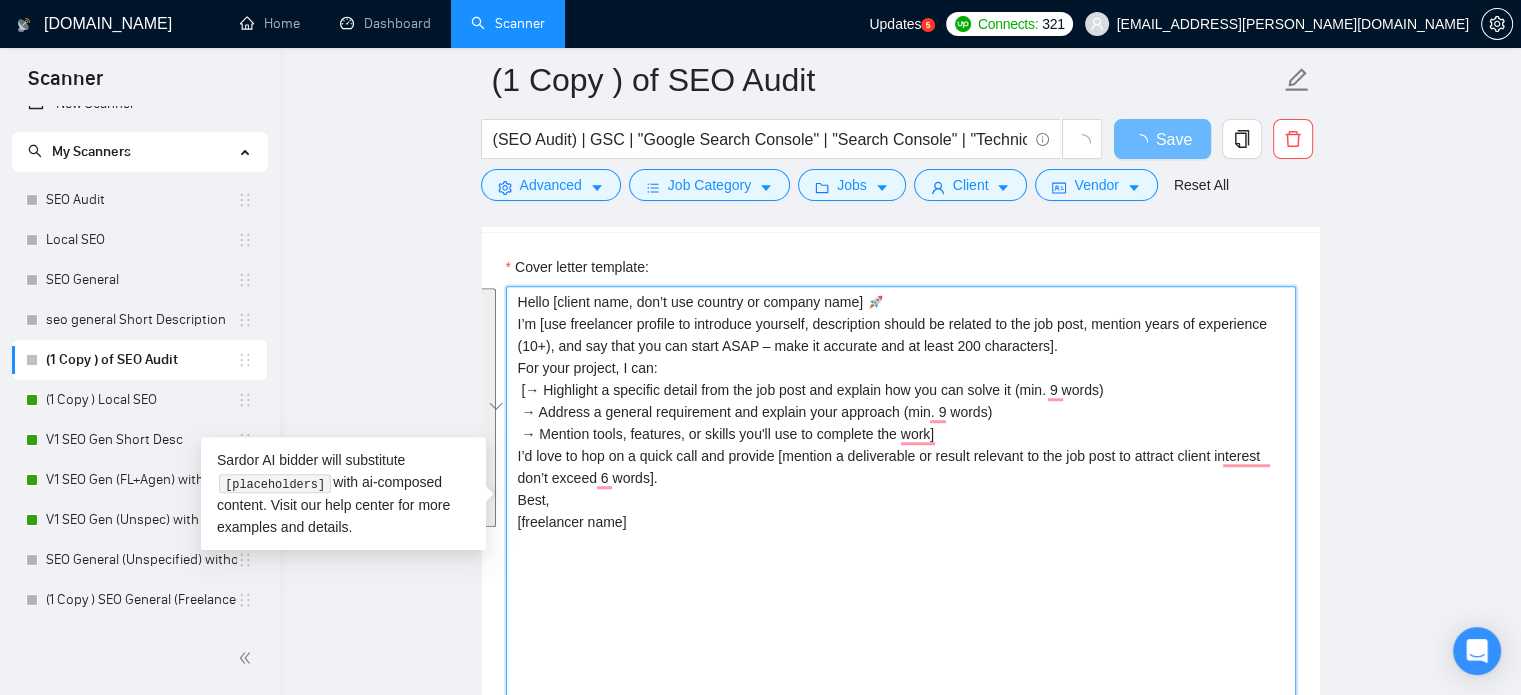 paste on "Write a proposal in 3–4 short paragraphs max. Each paragraph must be 2 to 3 short sentences and not more. Use the freelancer’s profile to [identify the most relevant skills, services, and tools. Add notable numbers/figures to show expertise and success contextually, based on the job post. Do not include unrelated services or overgeneralized lists. Use a natural, conversational first-person voice — never refer to the freelancer in the third person.
Write in a confident but relaxed tone — sound like a helpful expert, not a salesperson. Use offer-based language like “I can help” or “I’d be happy to help,” rather than assuming the role with “I help.” Keep it clear you're proposing, not presuming. Do NOT use em dashes (—)
Avoid corporate phrasing or resume language (e.g., “synergies,” “track record,” “impactful strategies”)
Use clear, human sentences — sound like someone offering useful advice
Add 1–2 relevant examples only if they clarify your solution. Avoid random or unrelated projects.
Frame the call to a..." 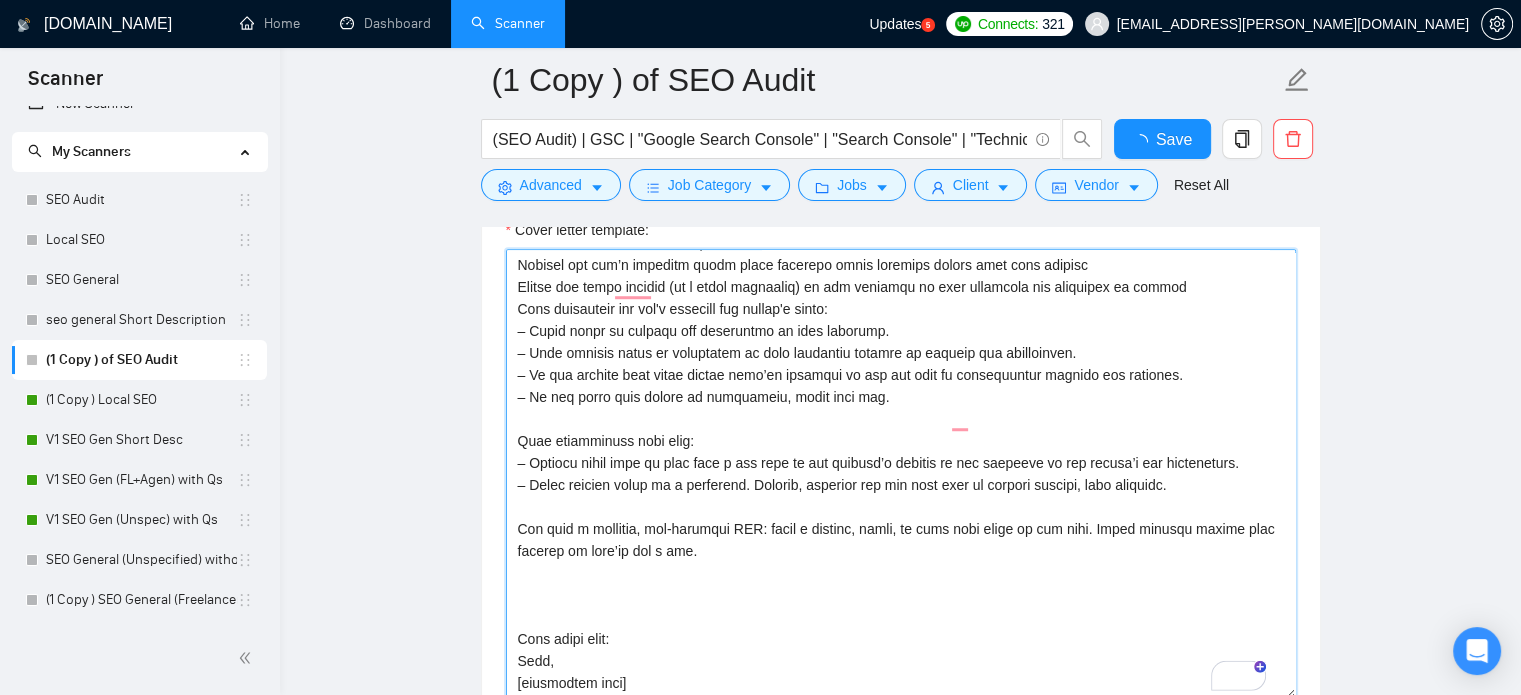 type 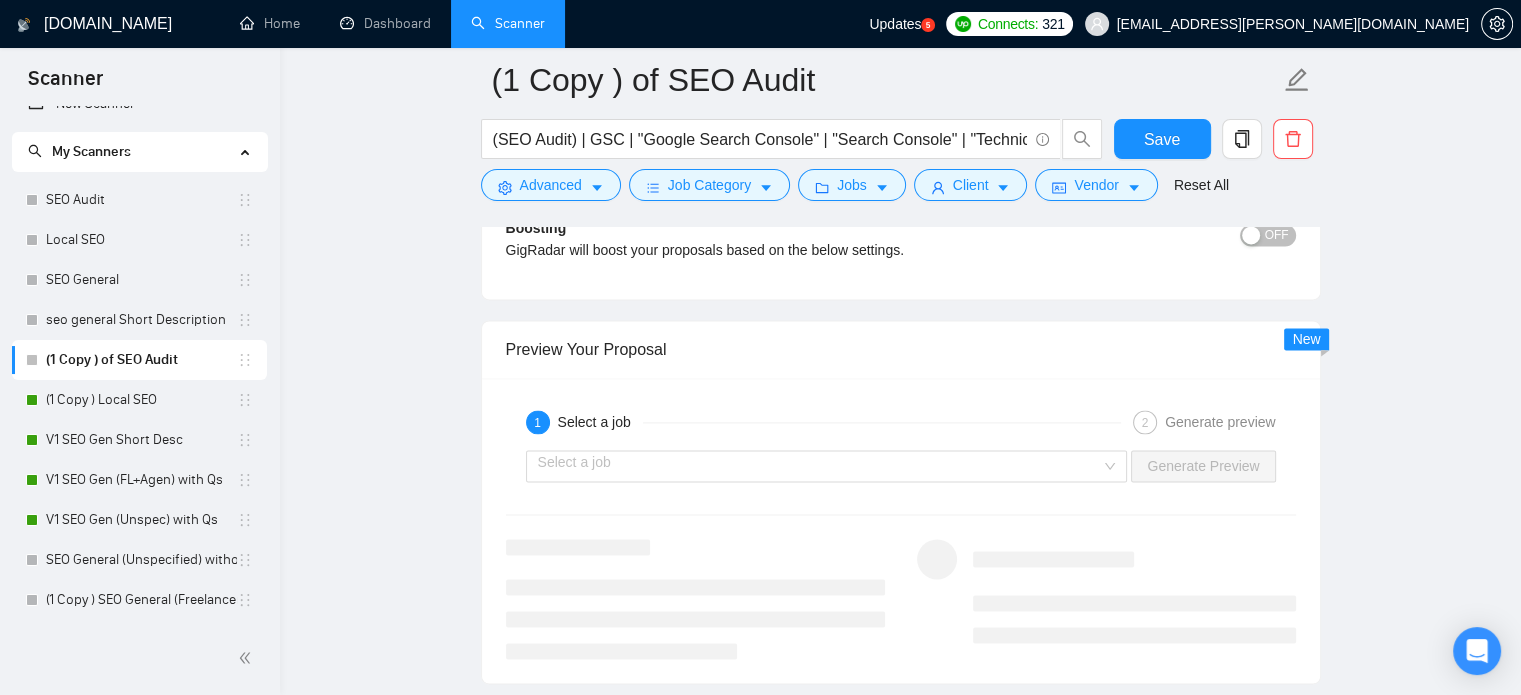 scroll, scrollTop: 2850, scrollLeft: 0, axis: vertical 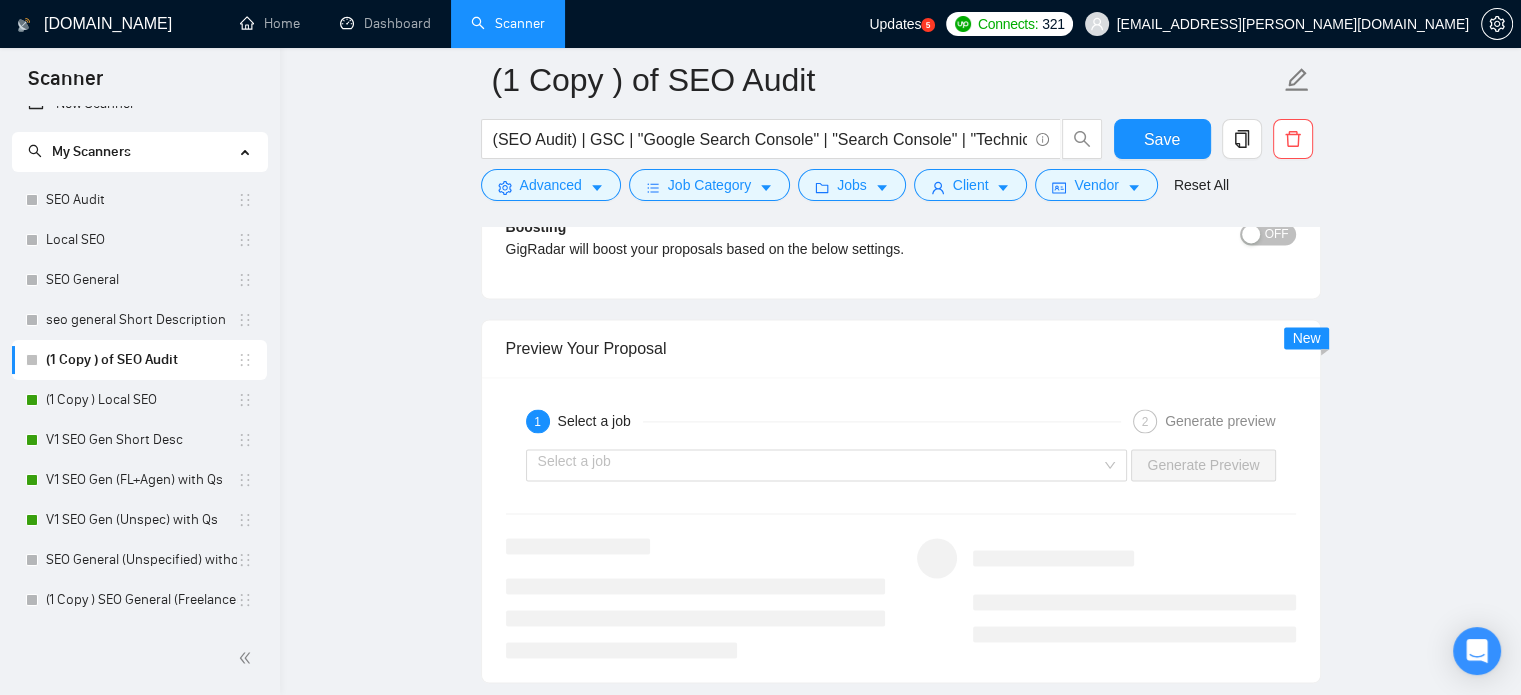 type on "Write a proposal in 3–4 short paragraphs max. Each paragraph must be 2 to 3 short sentences and not more. Use the freelancer’s profile to [identify the most relevant skills, services, and tools. Add notable numbers/figures to show expertise and success contextually, based on the job post. Do not include unrelated services or overgeneralized lists. Use a natural, conversational first-person voice — never refer to the freelancer in the third person.
Write in a confident but relaxed tone — sound like a helpful expert, not a salesperson. Use offer-based language like “I can help” or “I’d be happy to help,” rather than assuming the role with “I help.” Keep it clear you're proposing, not presuming. Do NOT use em dashes (—)
Avoid corporate phrasing or resume language (e.g., “synergies,” “track record,” “impactful strategies”)
Use clear, human sentences — sound like someone offering useful advice
Add 1–2 relevant examples only if they clarify your solution. Avoid random or unrelated projects.
Frame the call to a..." 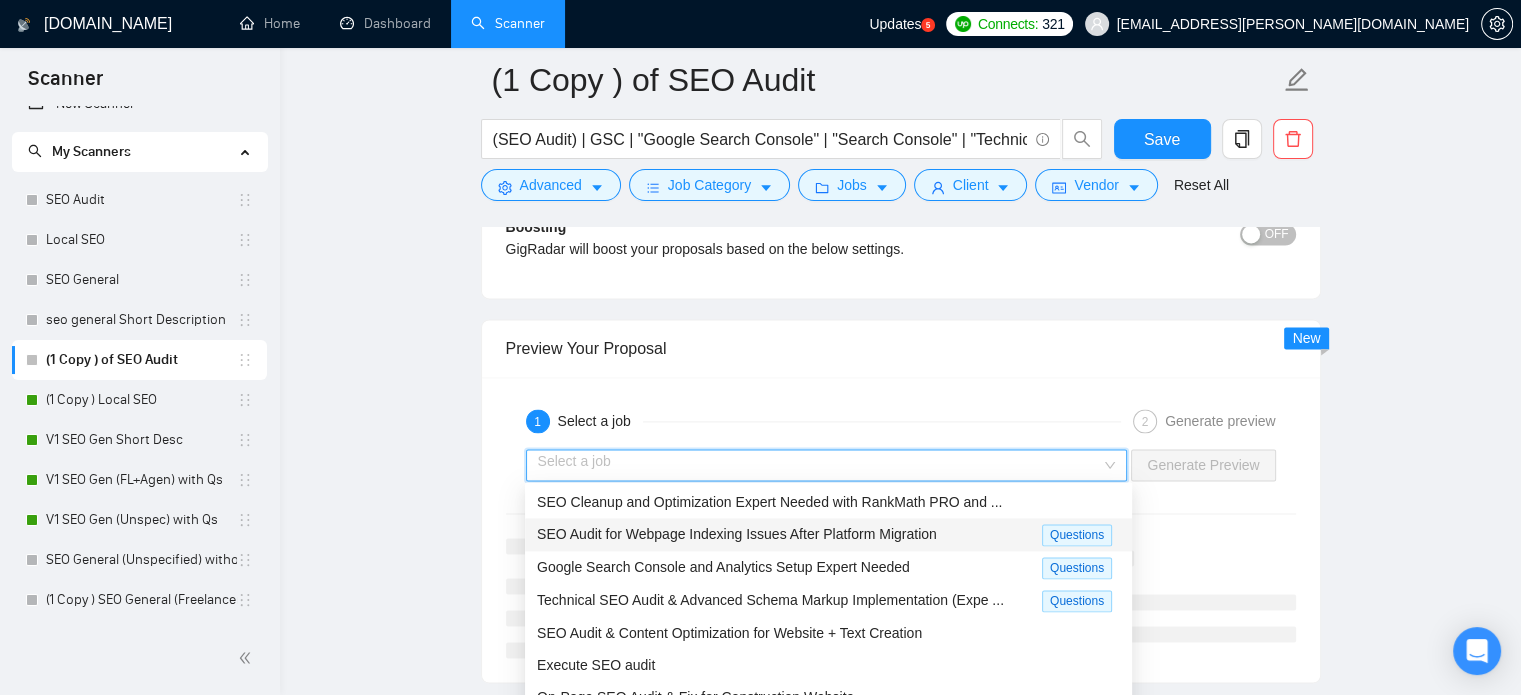 click on "SEO Audit for Webpage Indexing Issues After Platform Migration" at bounding box center (737, 534) 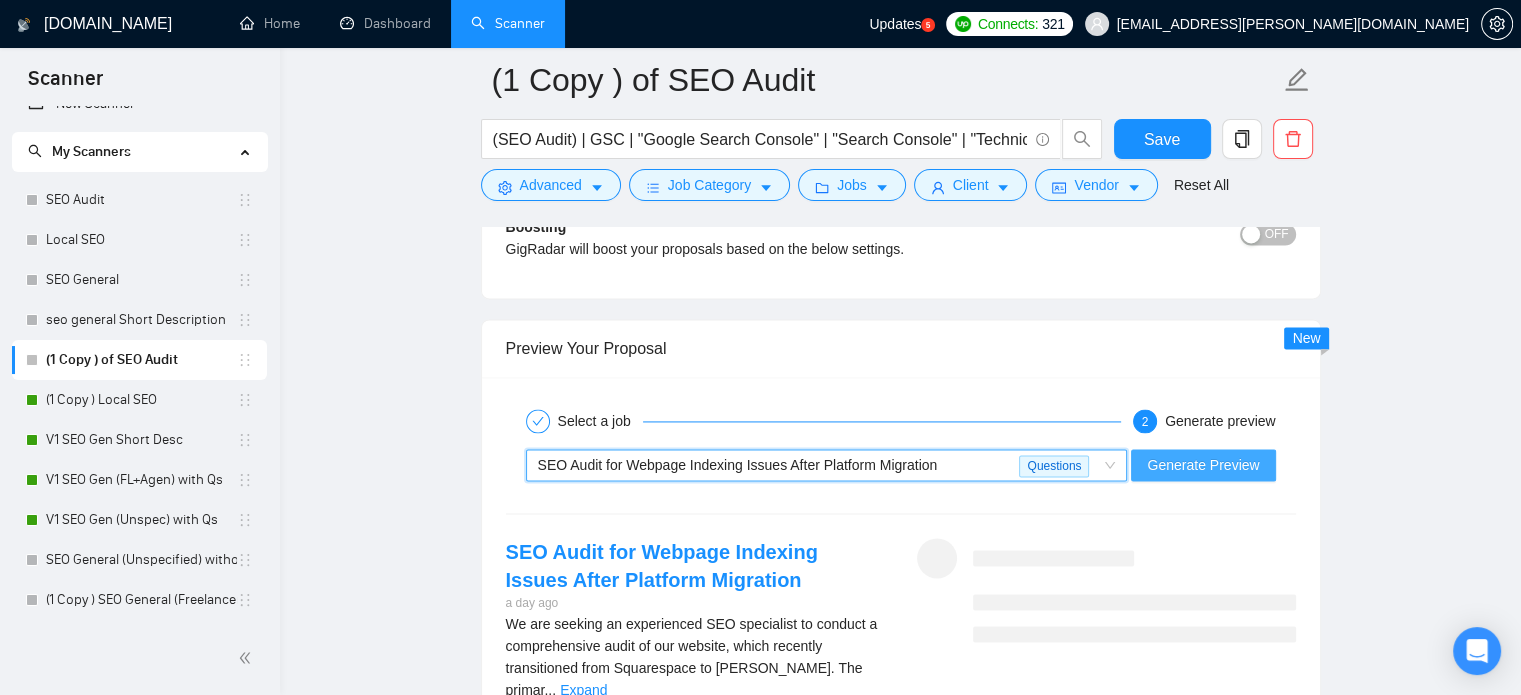 scroll, scrollTop: 2969, scrollLeft: 0, axis: vertical 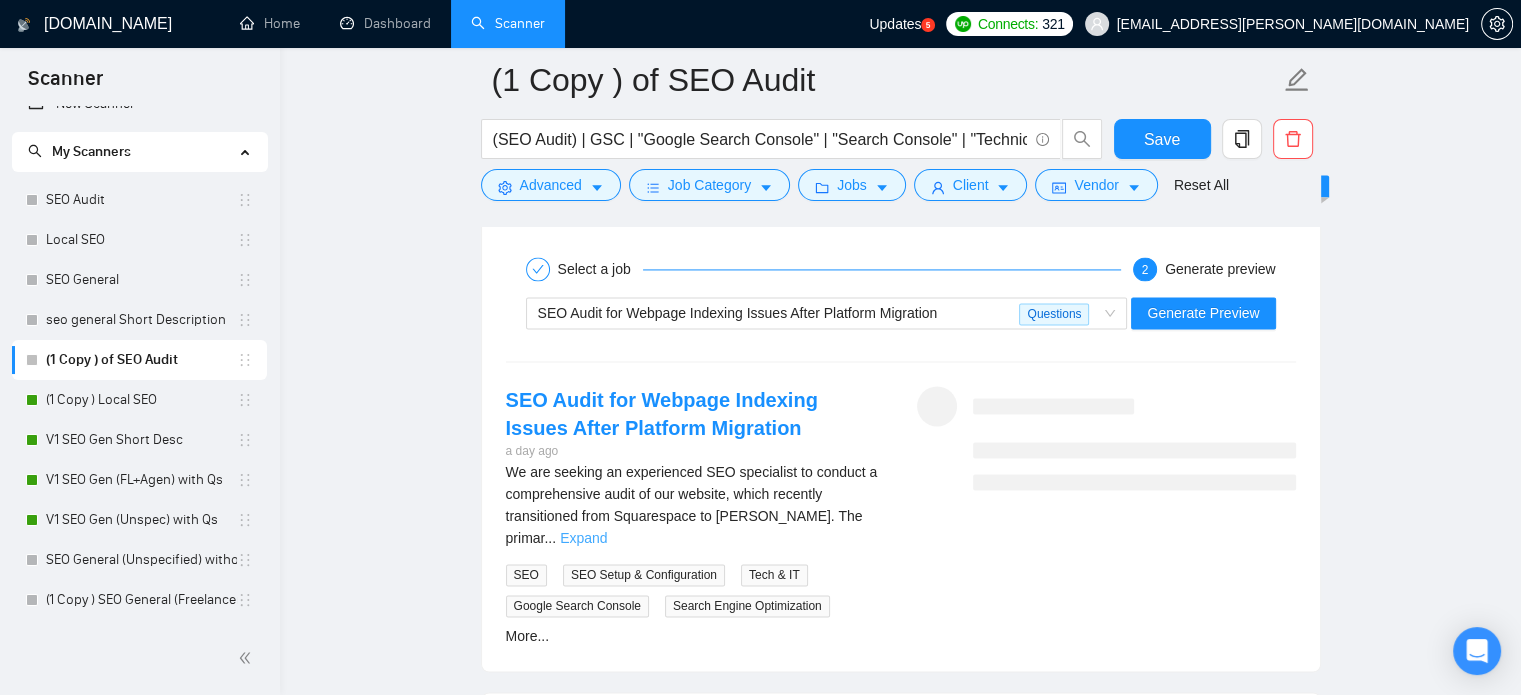 click on "Expand" at bounding box center [583, 538] 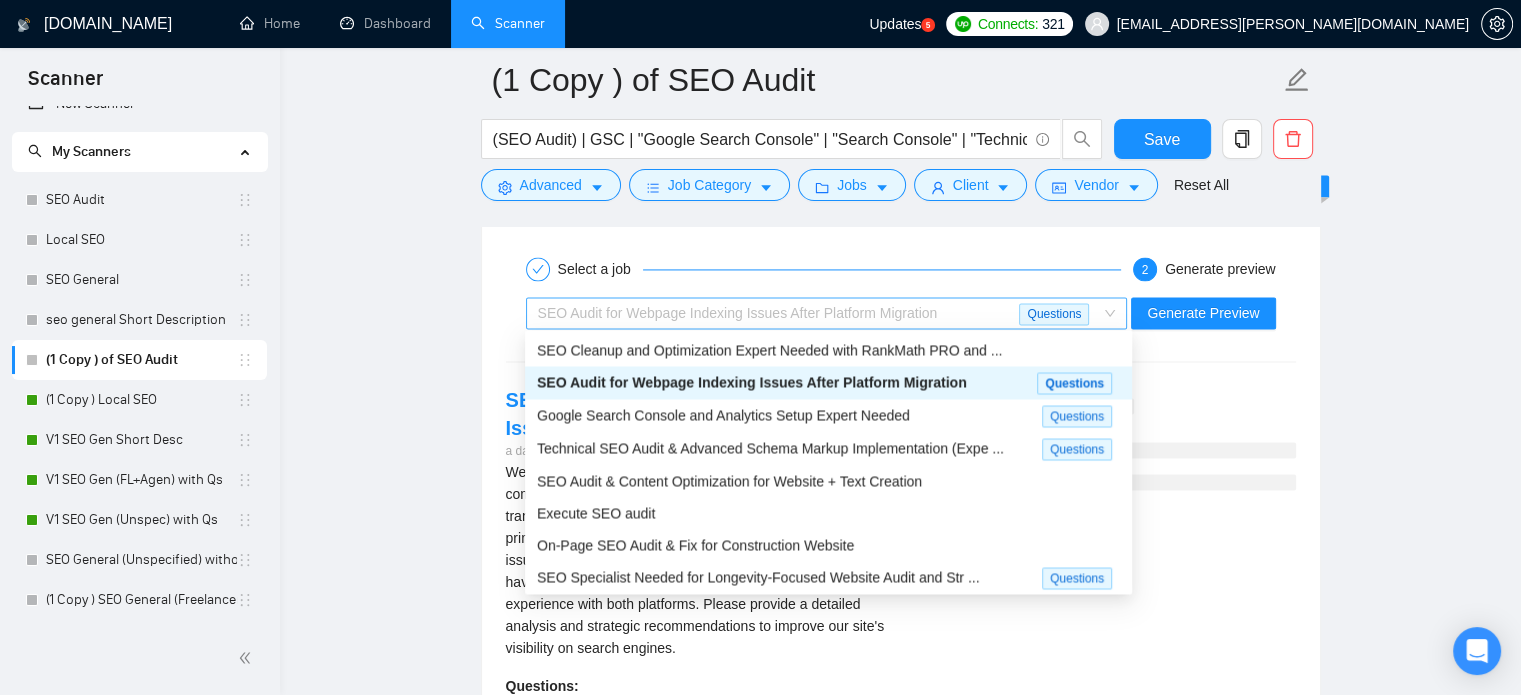click on "SEO Audit for Webpage Indexing Issues After Platform Migration" at bounding box center [779, 313] 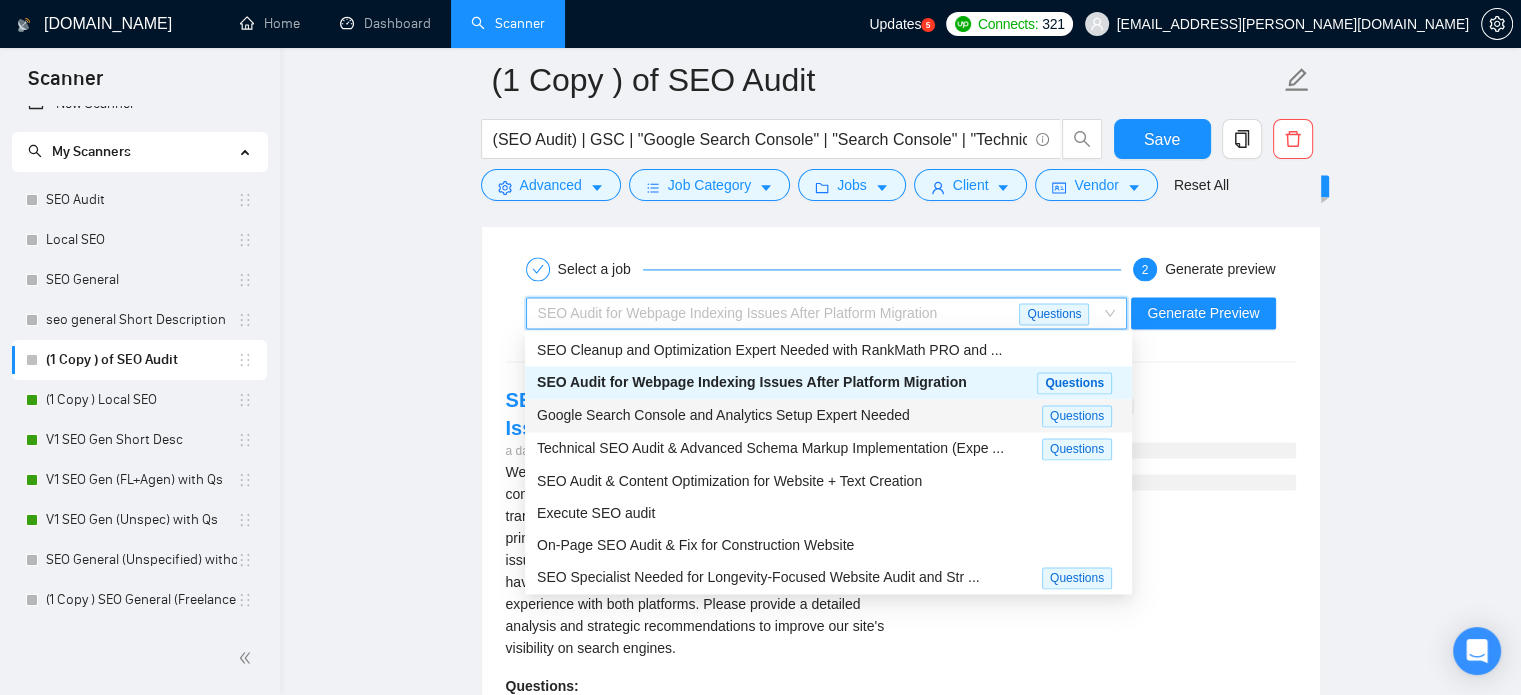 click on "Google Search Console and Analytics Setup Expert Needed" at bounding box center [723, 415] 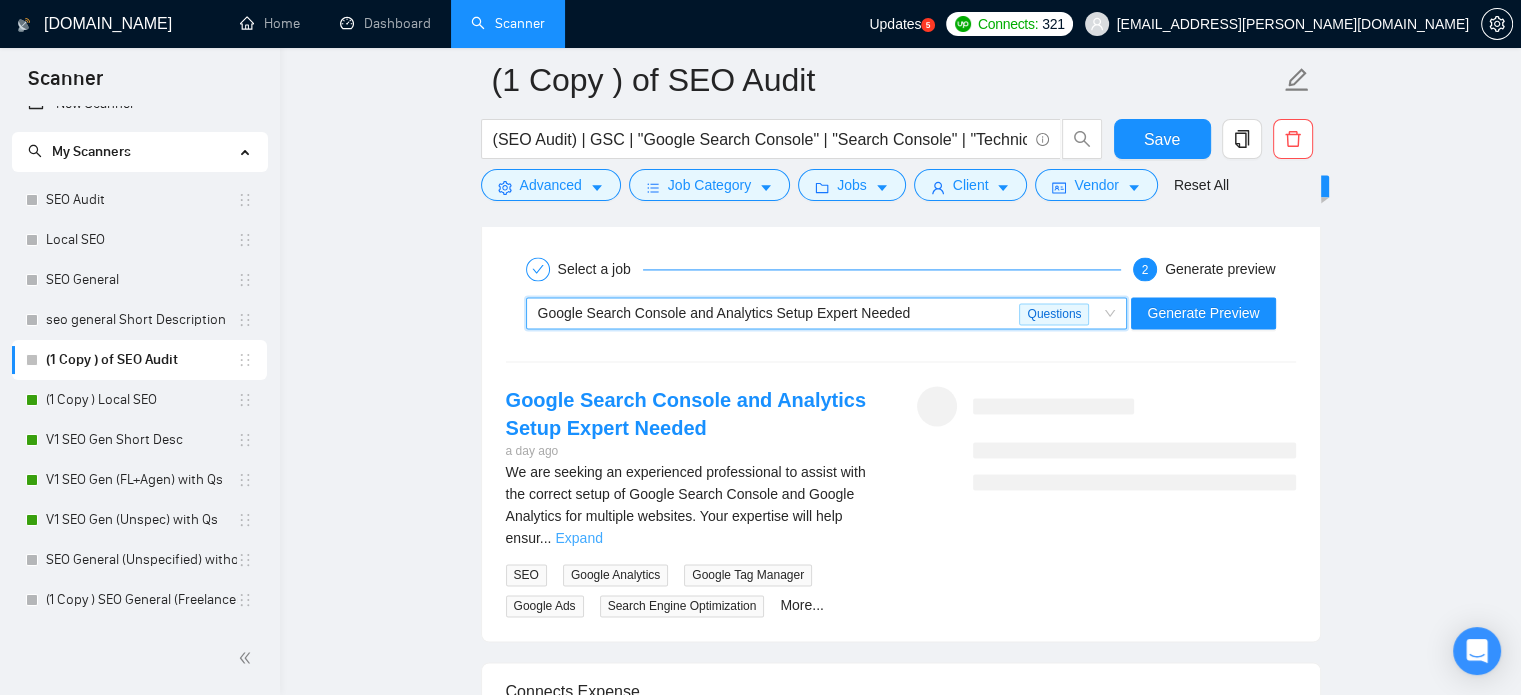 click on "Expand" at bounding box center (578, 538) 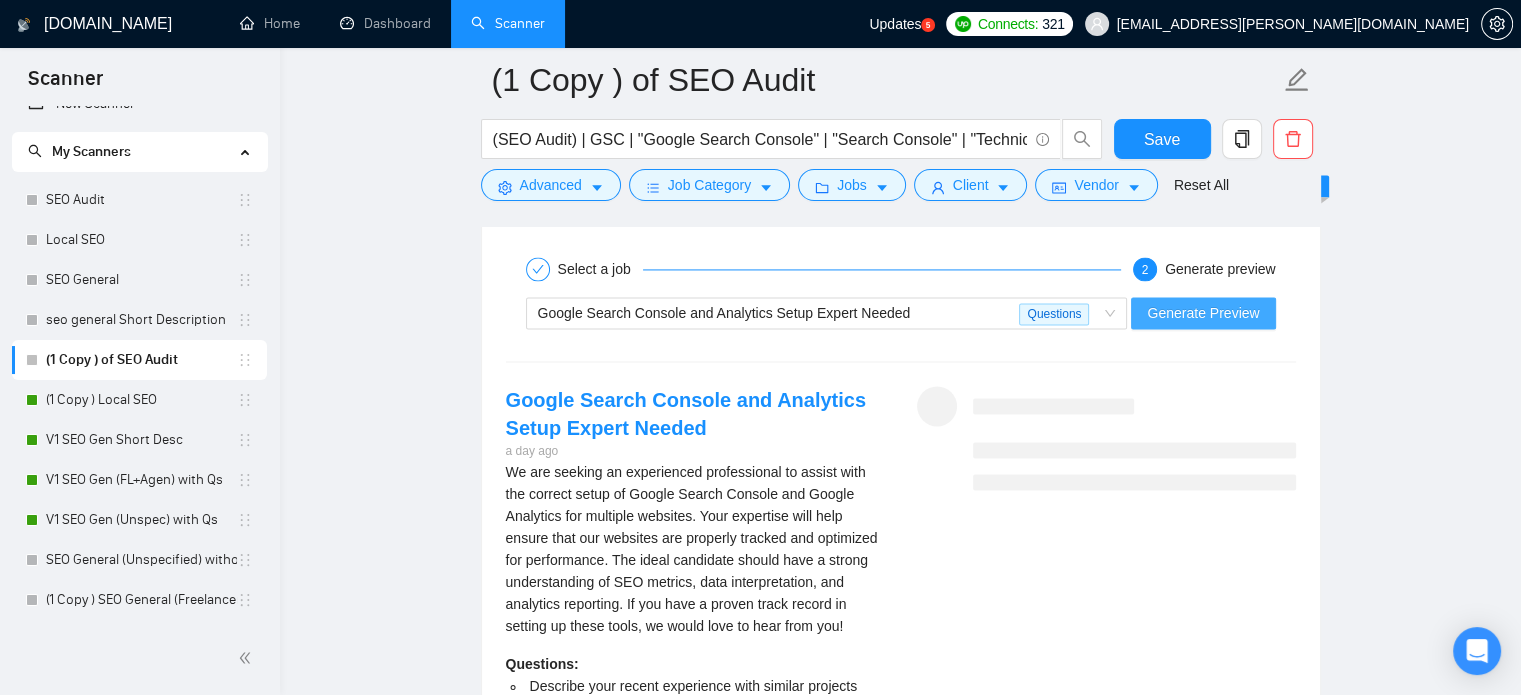 click on "Generate Preview" at bounding box center (1203, 313) 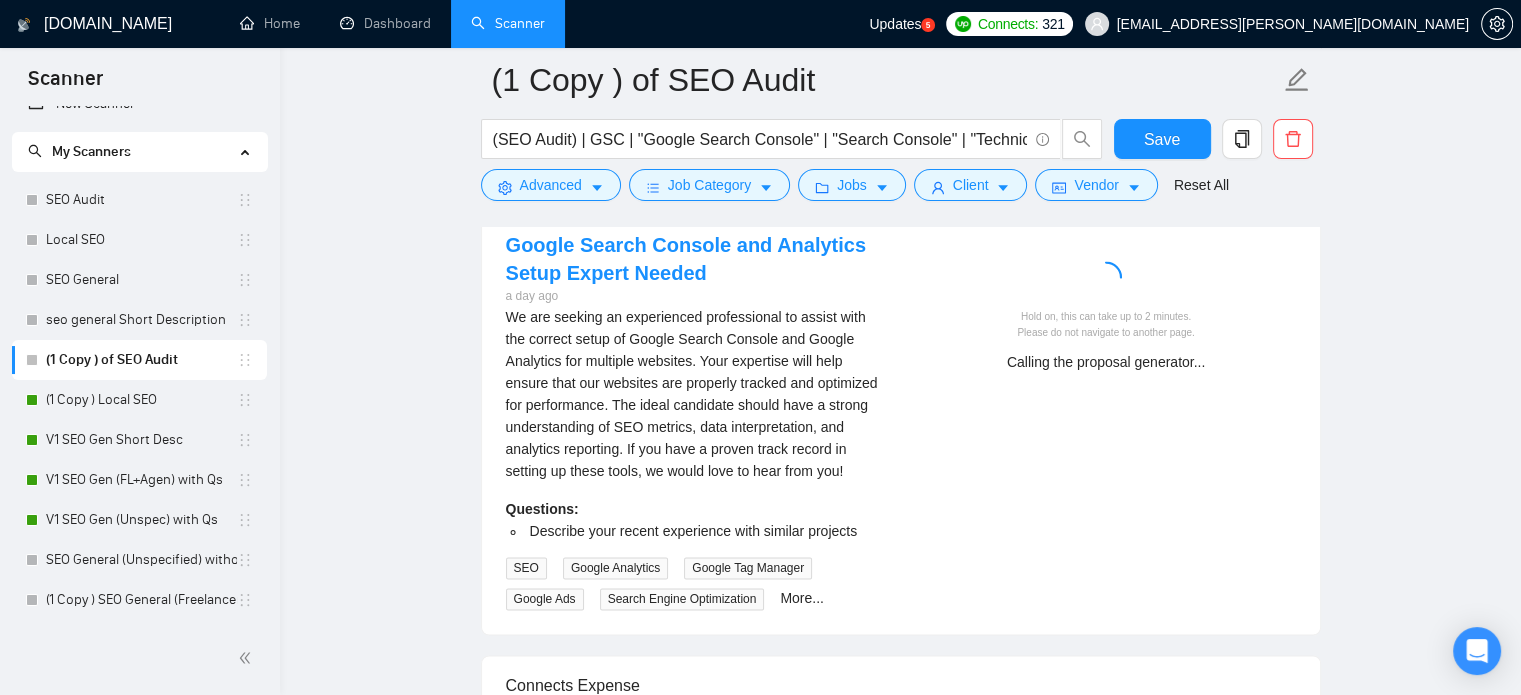 scroll, scrollTop: 3162, scrollLeft: 0, axis: vertical 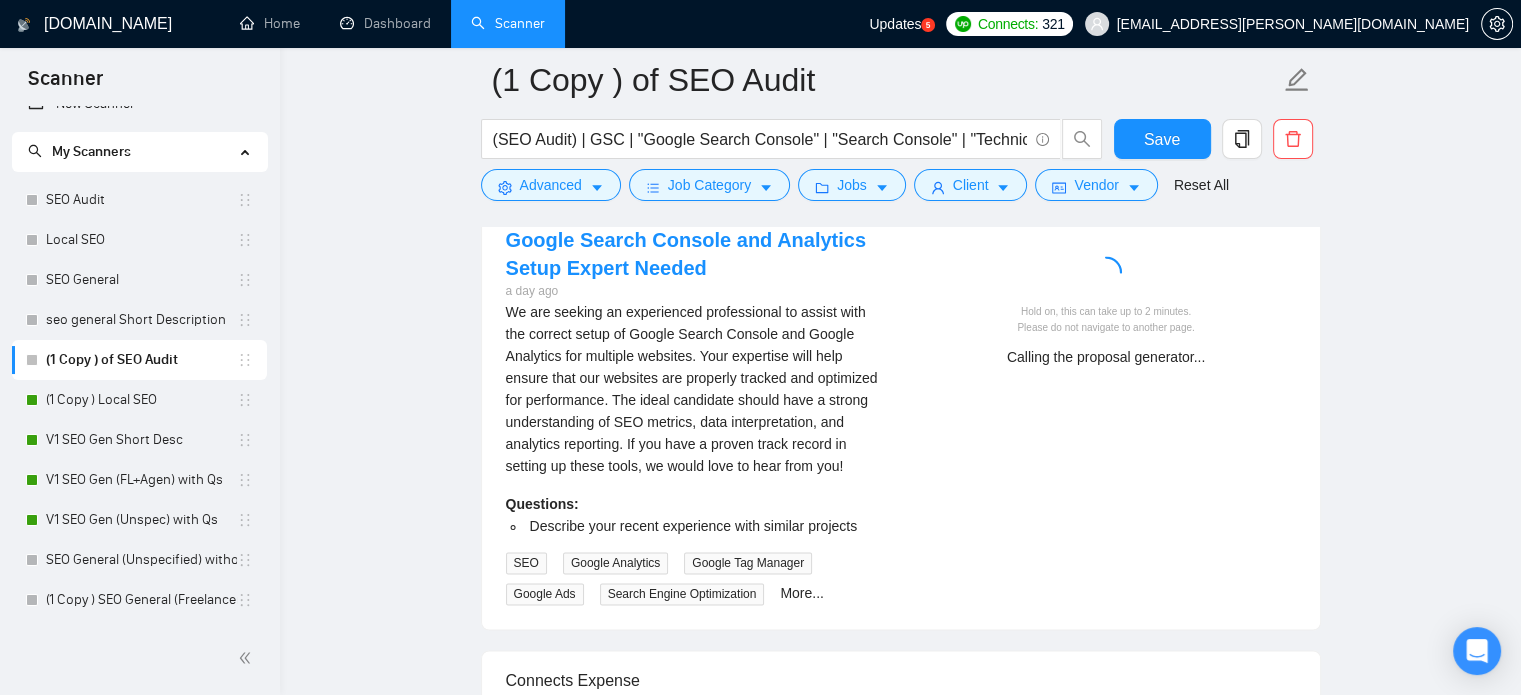 type 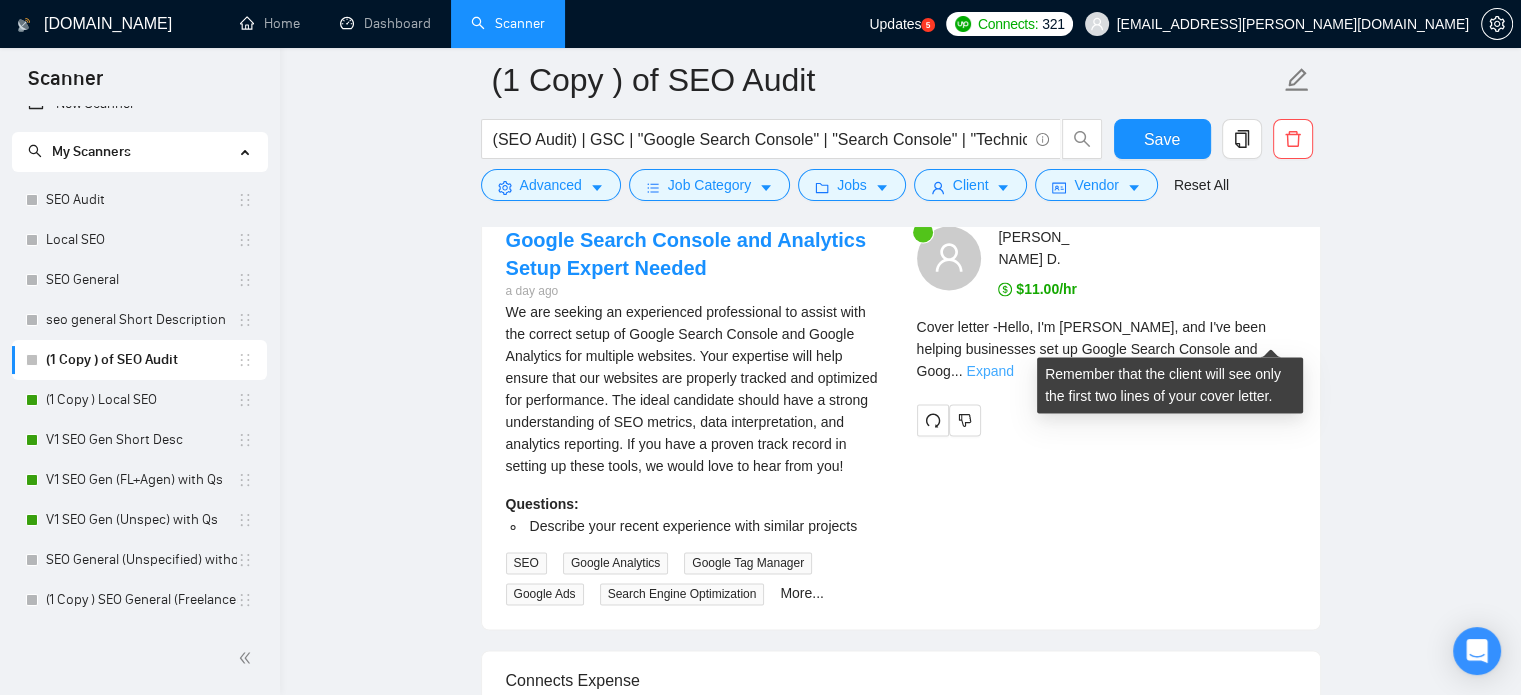 click on "Expand" at bounding box center [989, 371] 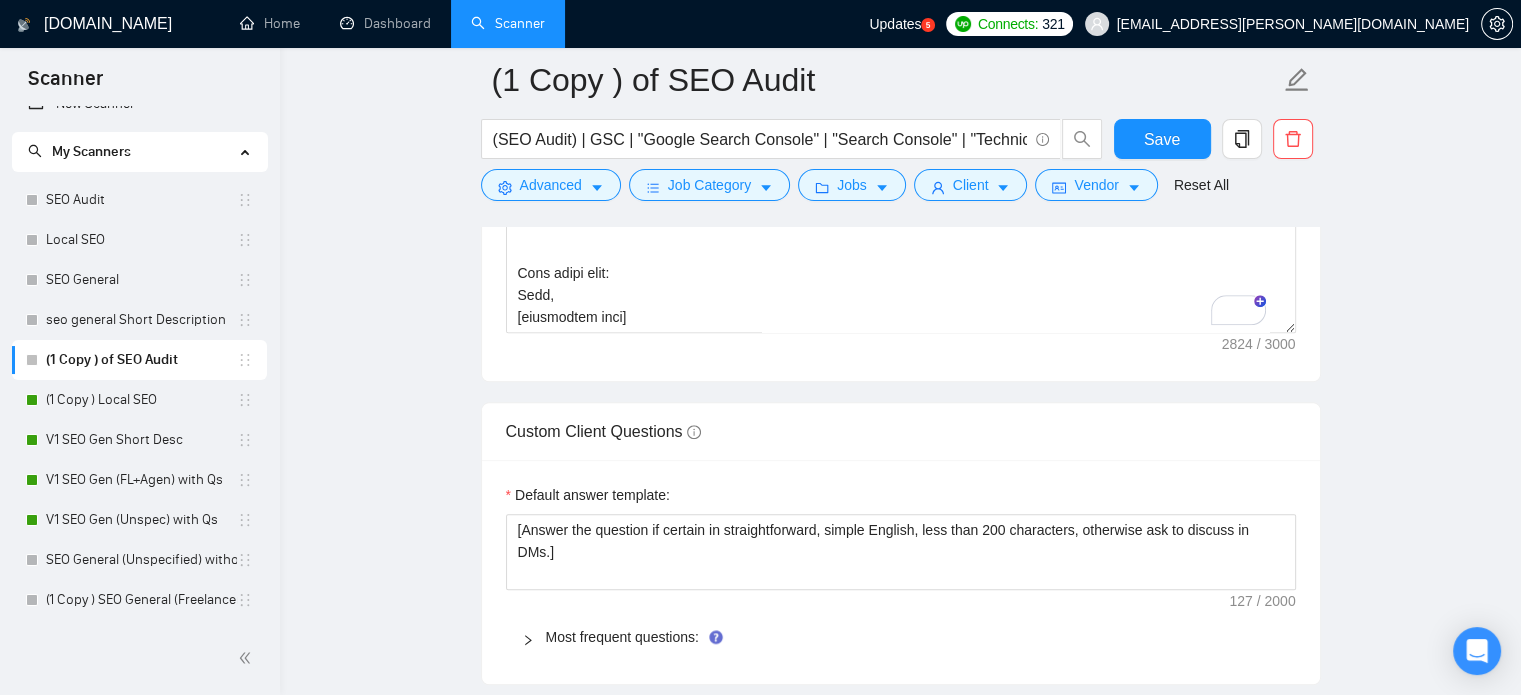 scroll, scrollTop: 1757, scrollLeft: 0, axis: vertical 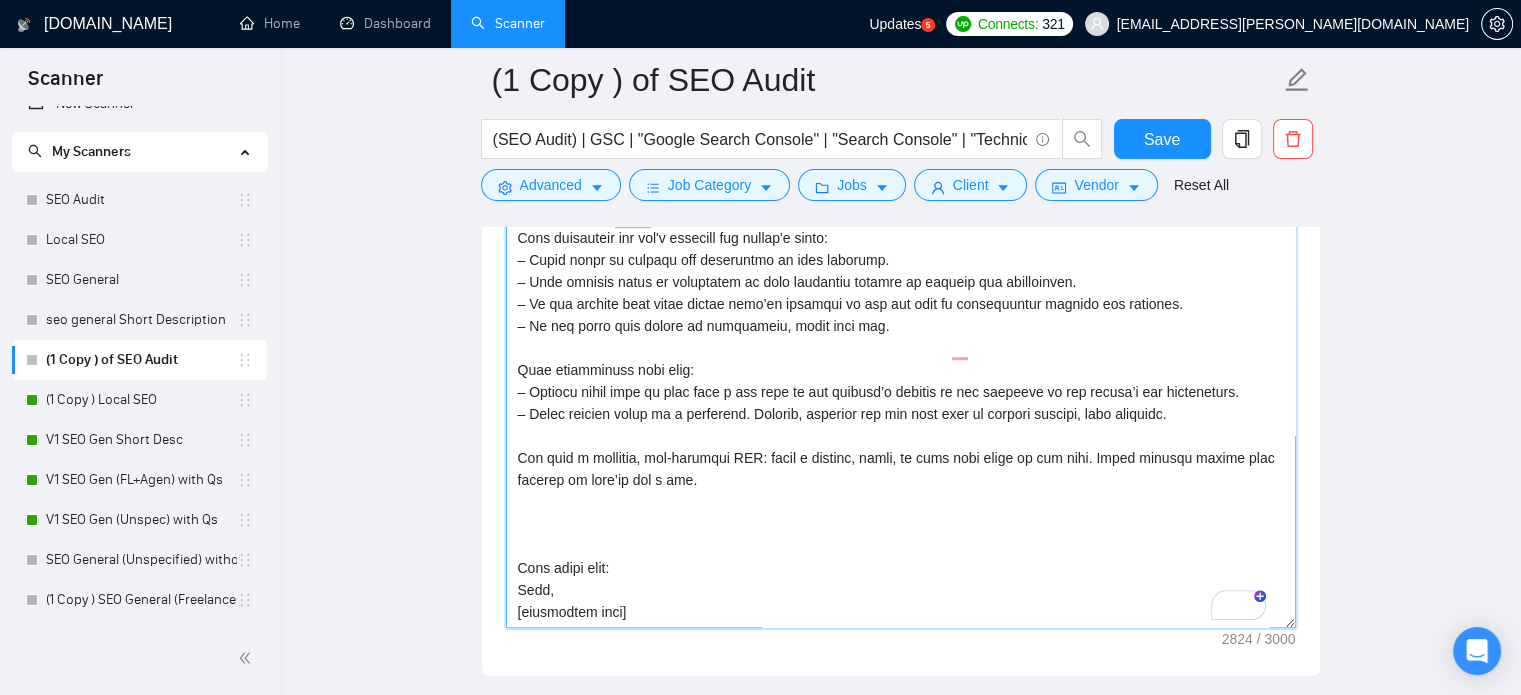 click on "Cover letter template:" at bounding box center [901, 403] 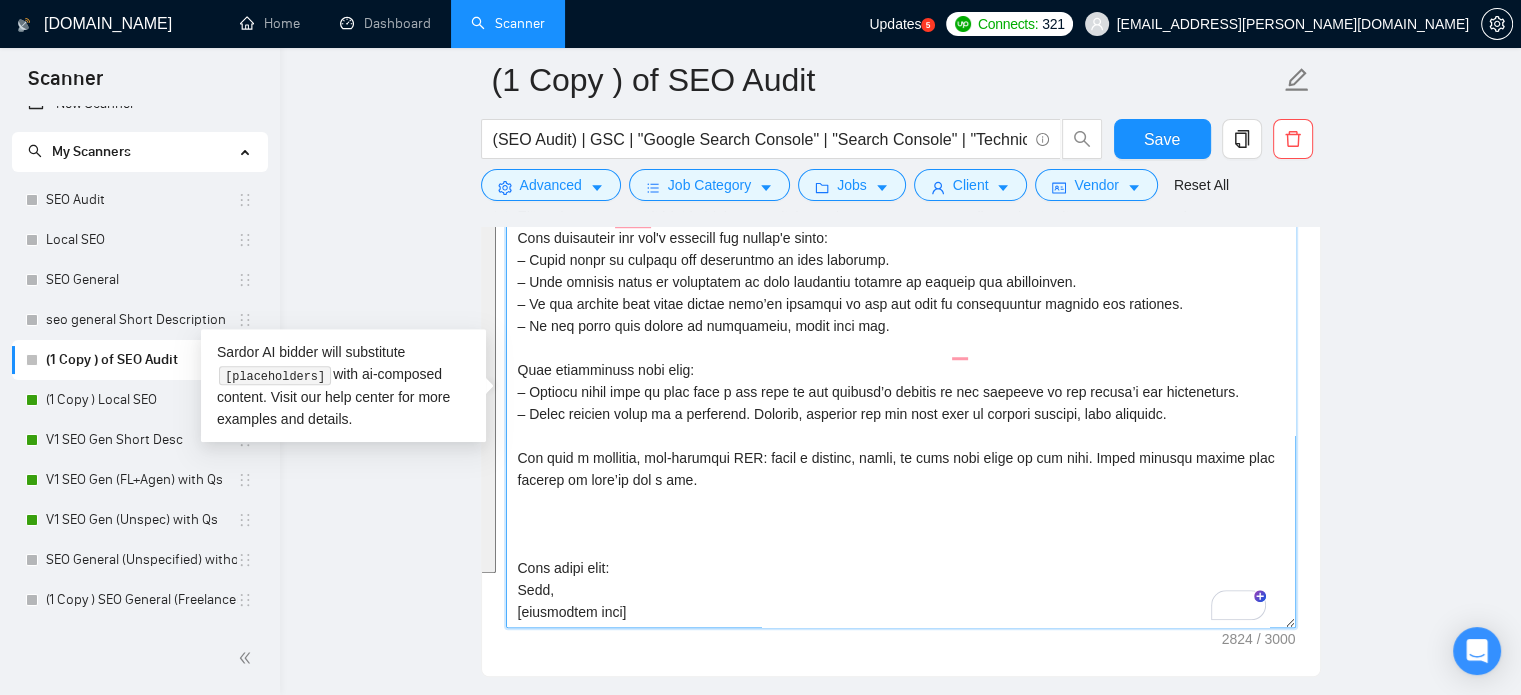 paste on ". Each paragraph should have just 2–3 clear, concise sentences.
Start by greeting the client by name (use the client’s profile, reviews, or past job descriptions to find it).
Introduce yourself in the first person with your experience, specialty, and availability. Tie this directly to the client’s main need using keywords from the job post. Avoid vague or unverifiable claims.
Identify 2–3 specific needs from the job post.
For each:
Explain how you’d approach that problem clearly and simply
Reuse the job's keywords to show you read and understood
Only mention tools if they are explicitly requested or genuinely clarify your approach
If using examples:
Mention just 1–2 recent and relevant projects
Focus on how you solved a similar problem, not just what you did
Use a warm, natural tone. Sound like a helpful expert, not a salesperson. Avoid corporate speak or filler like “track record” or “boosting engagement.”
End with a helpful call to action, like offering to walk through your approach or quote.
..." 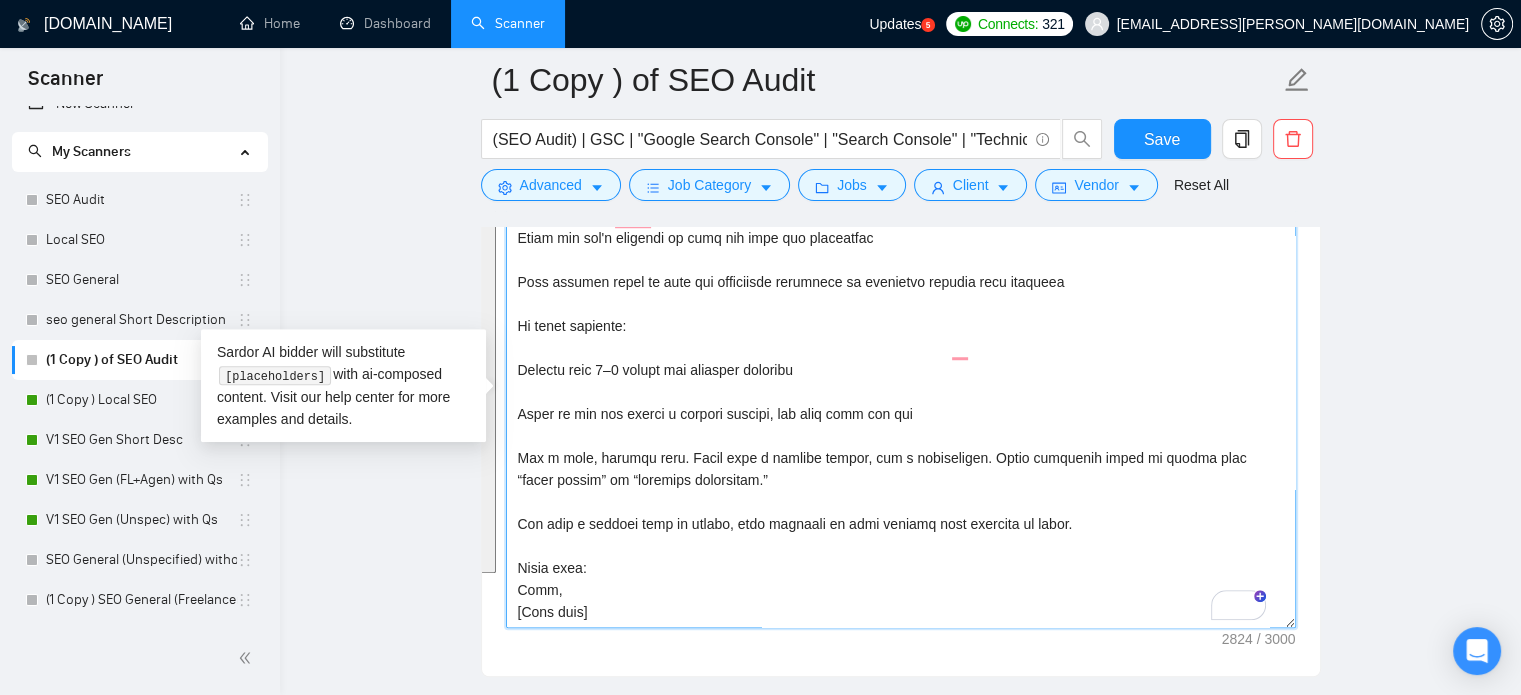 scroll, scrollTop: 192, scrollLeft: 0, axis: vertical 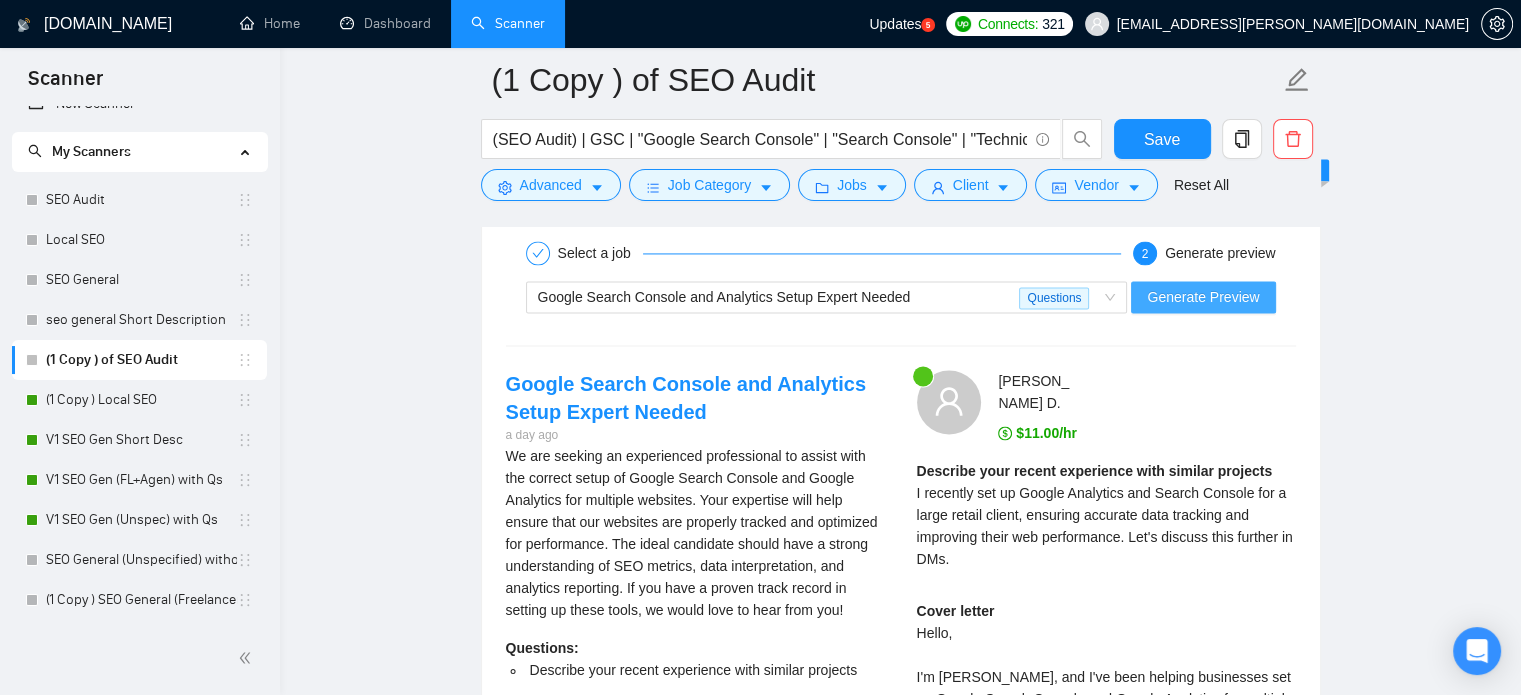 type on "Write a proposal in 3–4 short paragraphs. Each paragraph should have just 2–3 clear, concise sentences.
Start by greeting the client by name (use the client’s profile, reviews, or past job descriptions to find it).
Introduce yourself in the first person with your experience, specialty, and availability. Tie this directly to the client’s main need using keywords from the job post. Avoid vague or unverifiable claims.
Identify 2–3 specific needs from the job post.
For each:
Explain how you’d approach that problem clearly and simply
Reuse the job's keywords to show you read and understood
Only mention tools if they are explicitly requested or genuinely clarify your approach
If using examples:
Mention just 1–2 recent and relevant projects
Focus on how you solved a similar problem, not just what you did
Use a warm, natural tone. Sound like a helpful expert, not a salesperson. Avoid corporate speak or filler like “track record” or “boosting engagement.”
End with a helpful call to action, like offering t..." 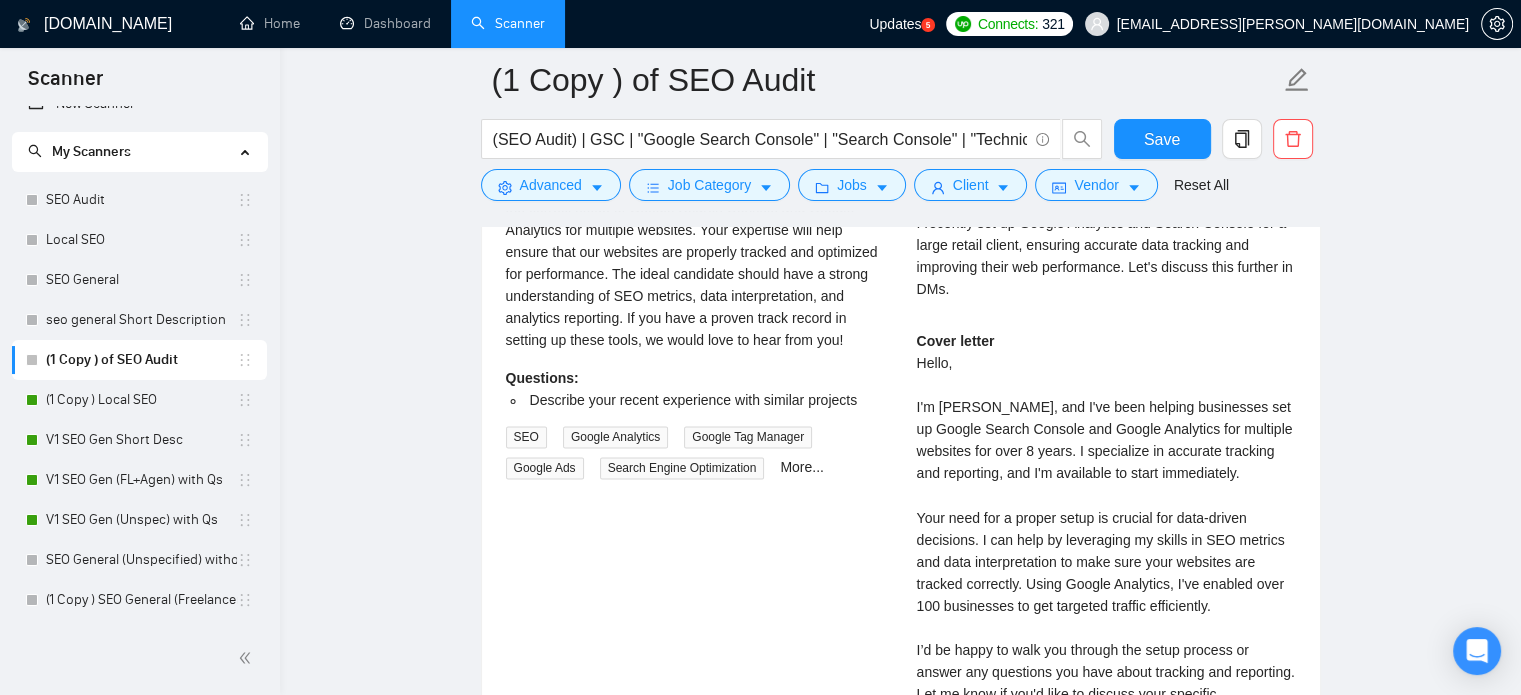 scroll, scrollTop: 3328, scrollLeft: 0, axis: vertical 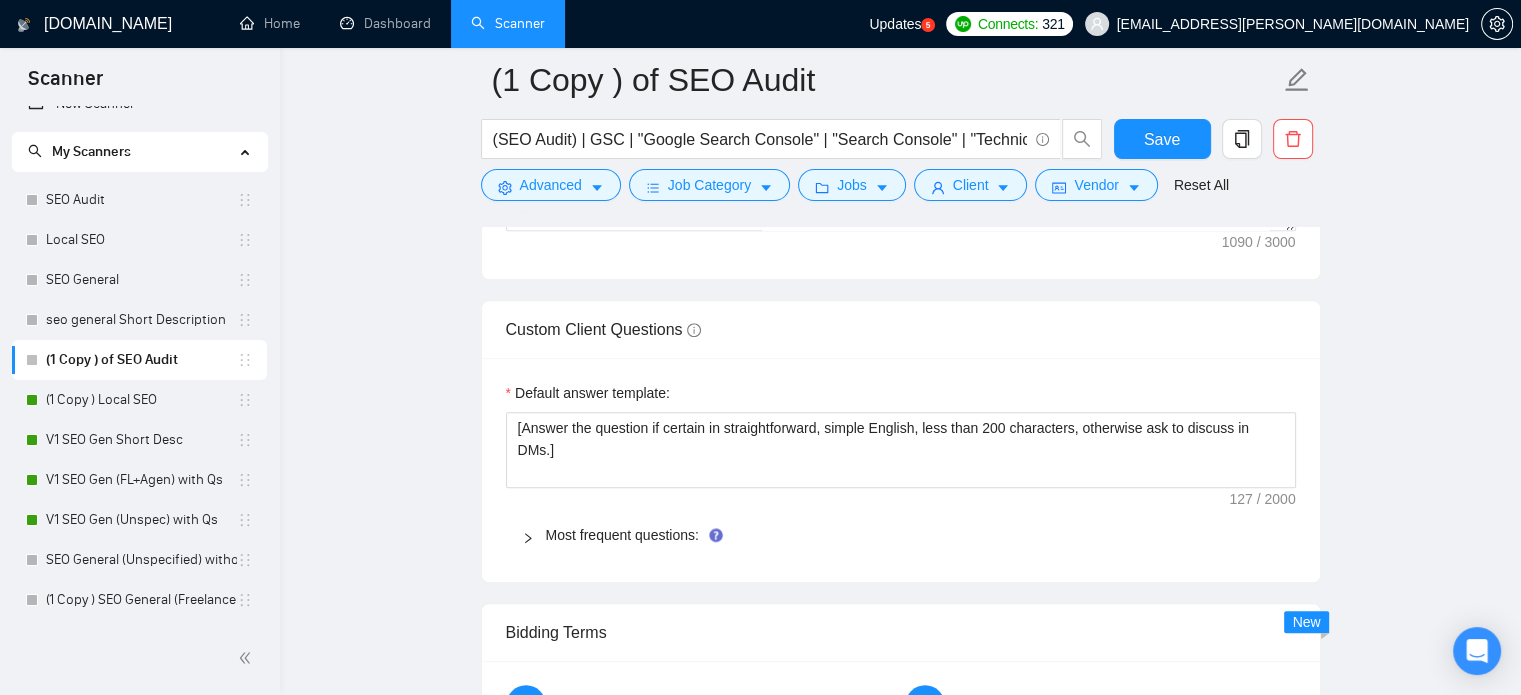 drag, startPoint x: 1296, startPoint y: 499, endPoint x: 1234, endPoint y: 499, distance: 62 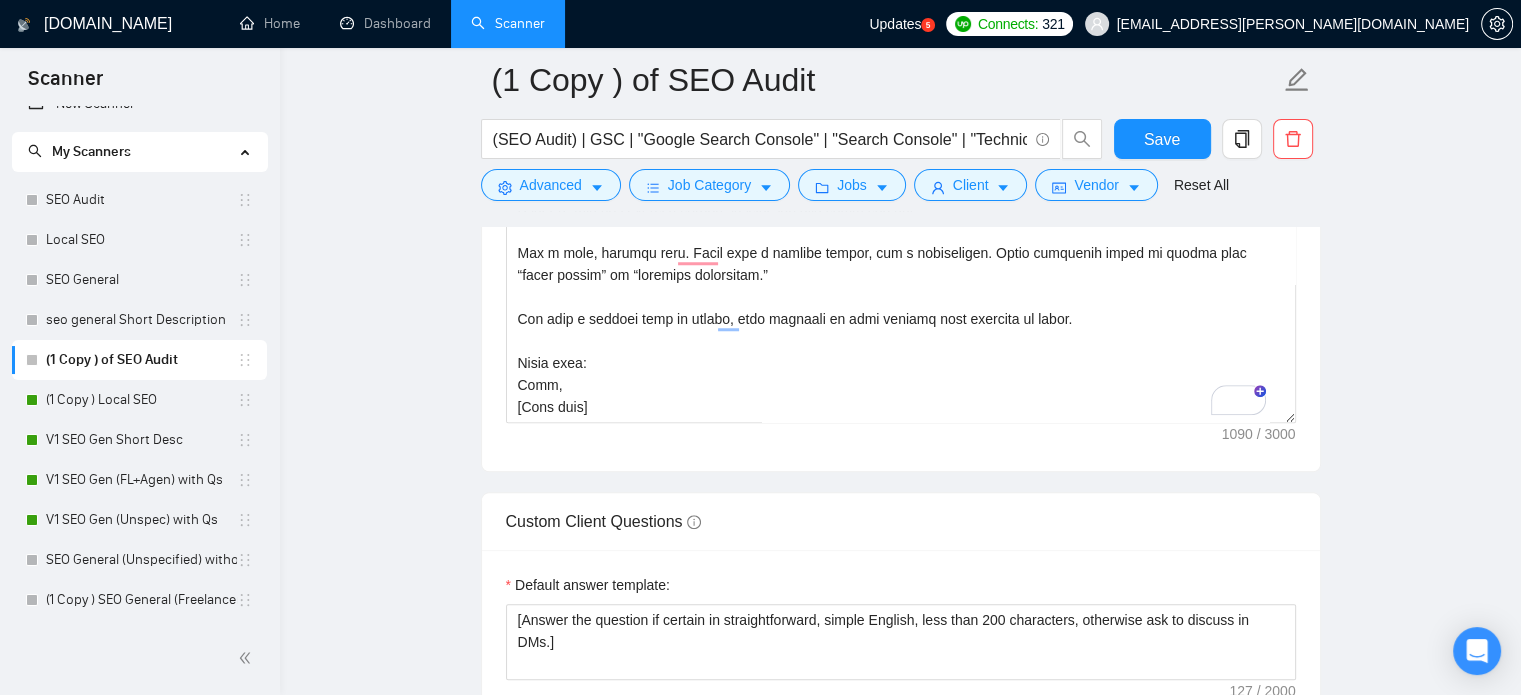 scroll, scrollTop: 1668, scrollLeft: 0, axis: vertical 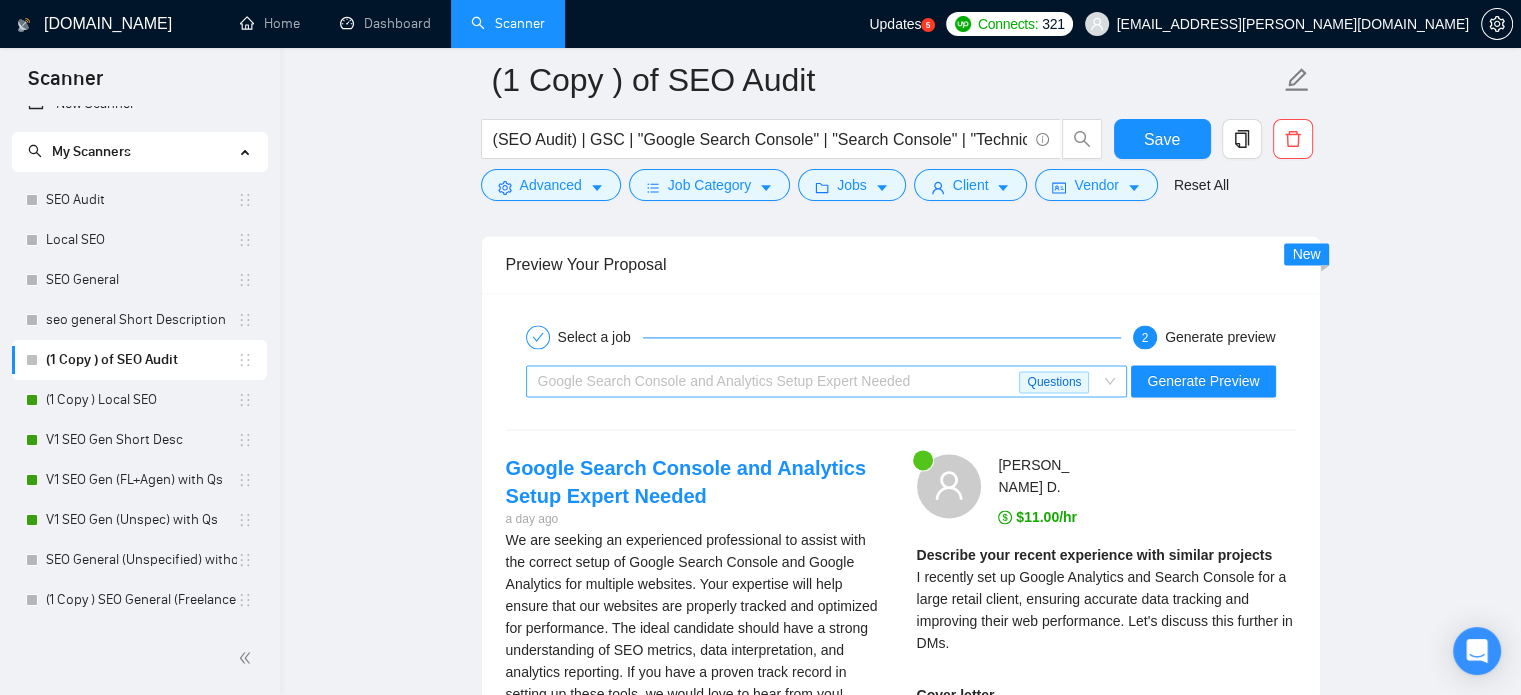 click on "Google Search Console and Analytics Setup Expert Needed" at bounding box center [779, 381] 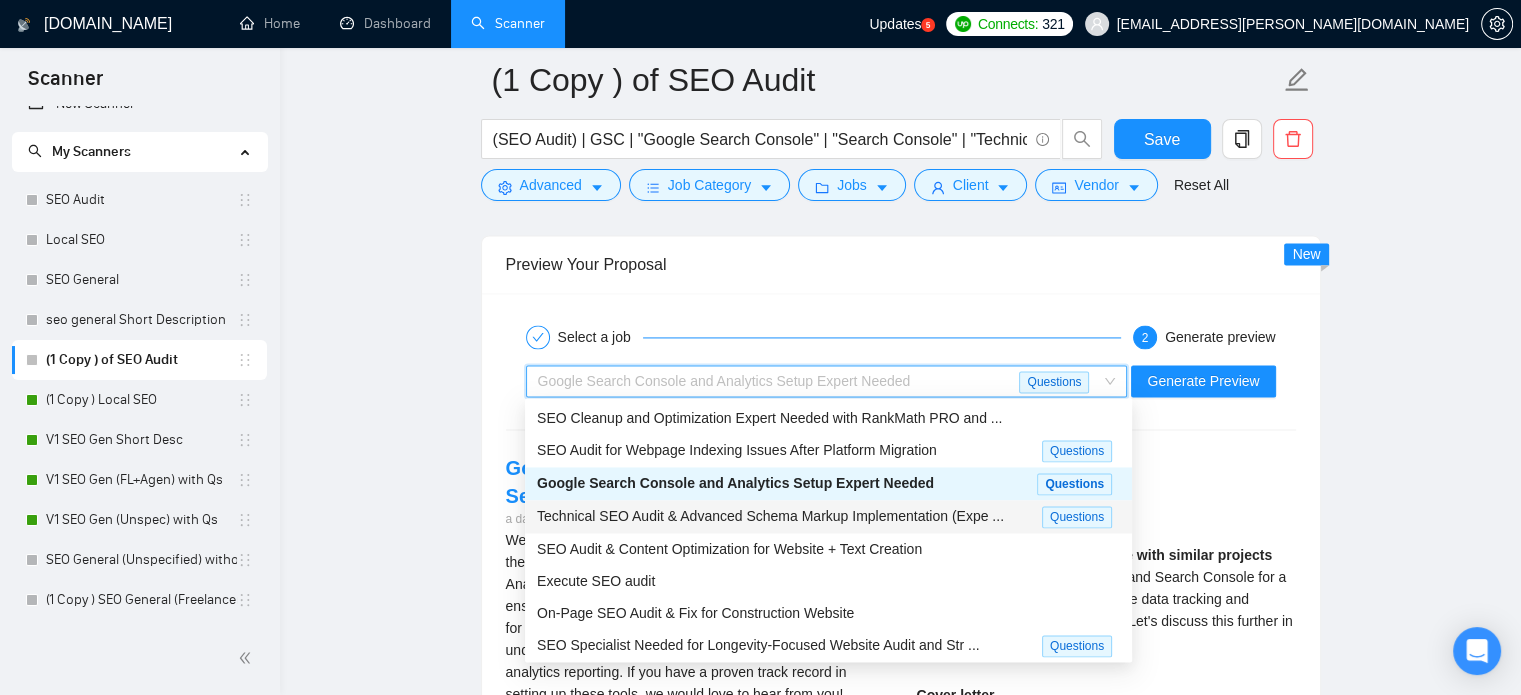 click on "Technical SEO Audit & Advanced Schema Markup Implementation (Expe ..." at bounding box center (770, 516) 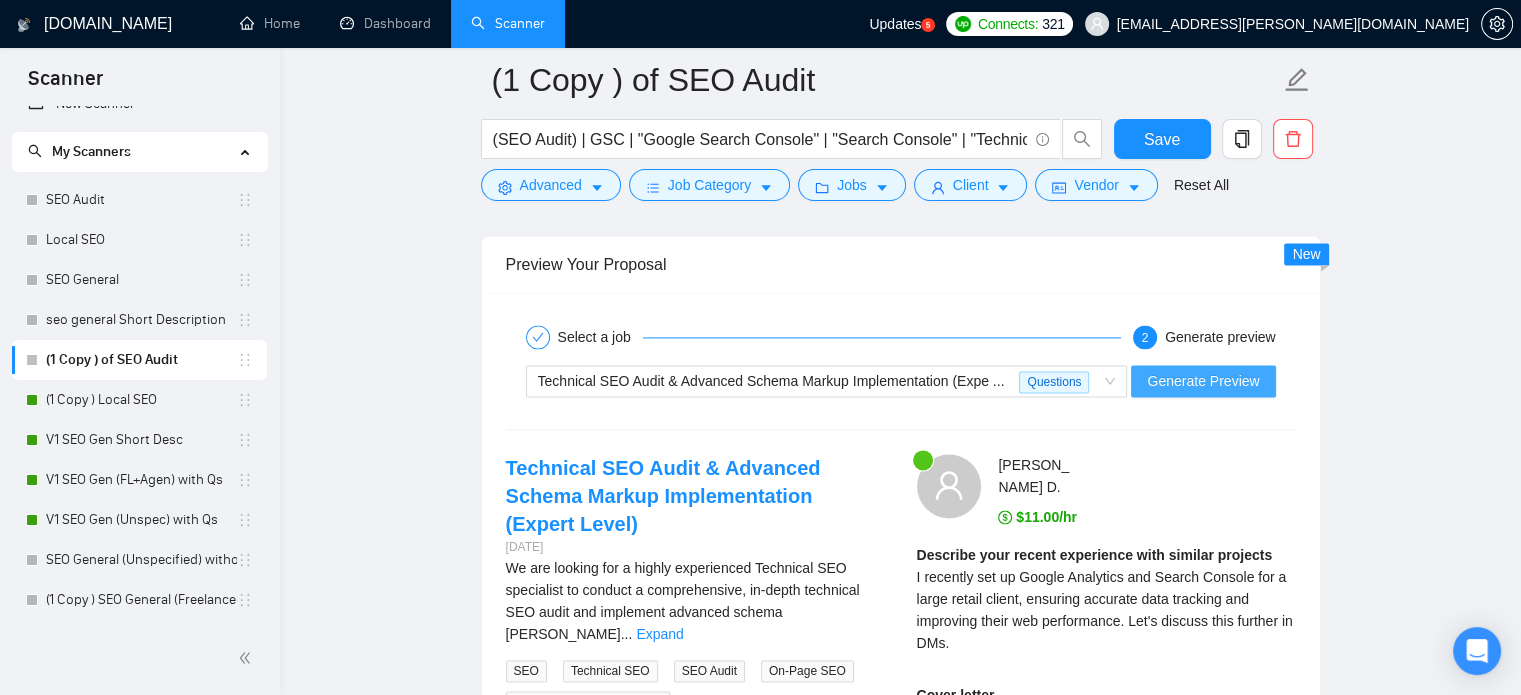 click on "Generate Preview" at bounding box center (1203, 381) 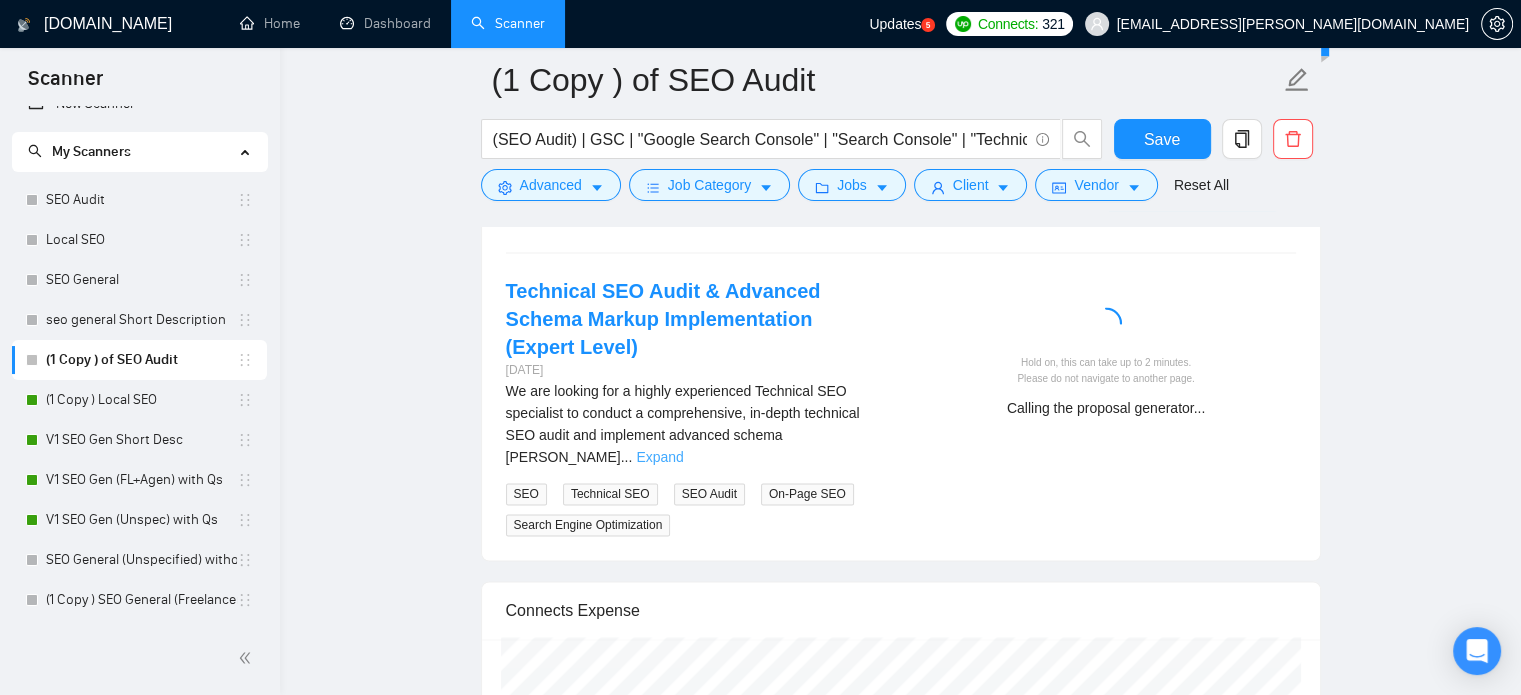 click on "Expand" at bounding box center (659, 457) 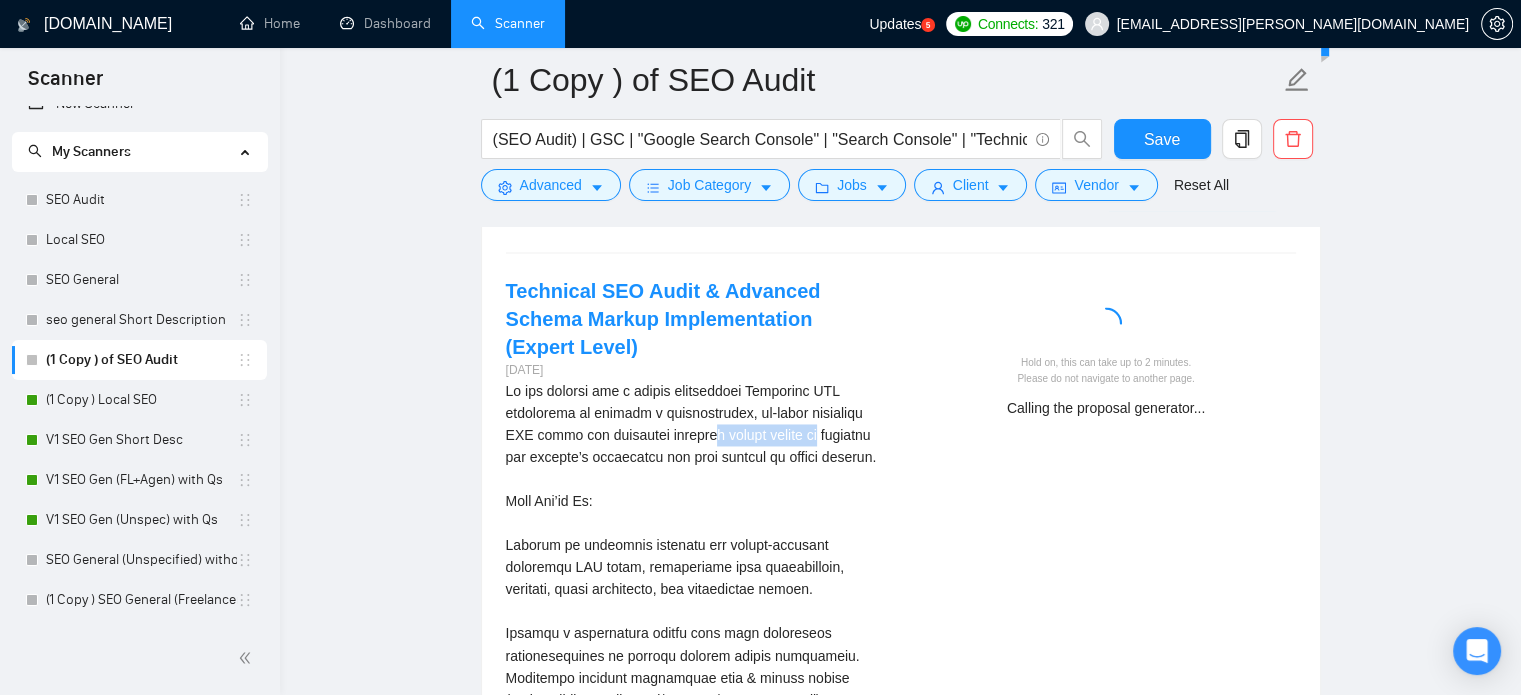 drag, startPoint x: 720, startPoint y: 379, endPoint x: 887, endPoint y: 375, distance: 167.0479 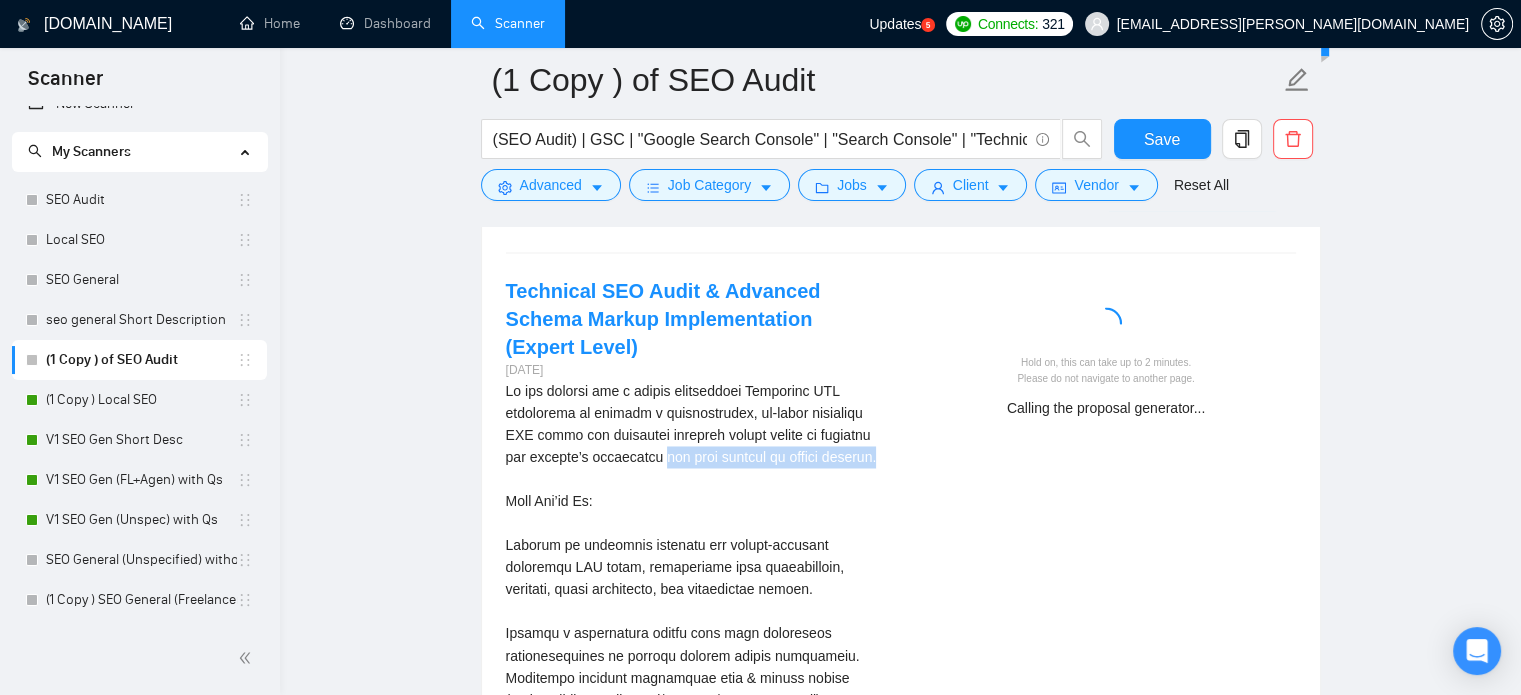 drag, startPoint x: 706, startPoint y: 393, endPoint x: 836, endPoint y: 405, distance: 130.55267 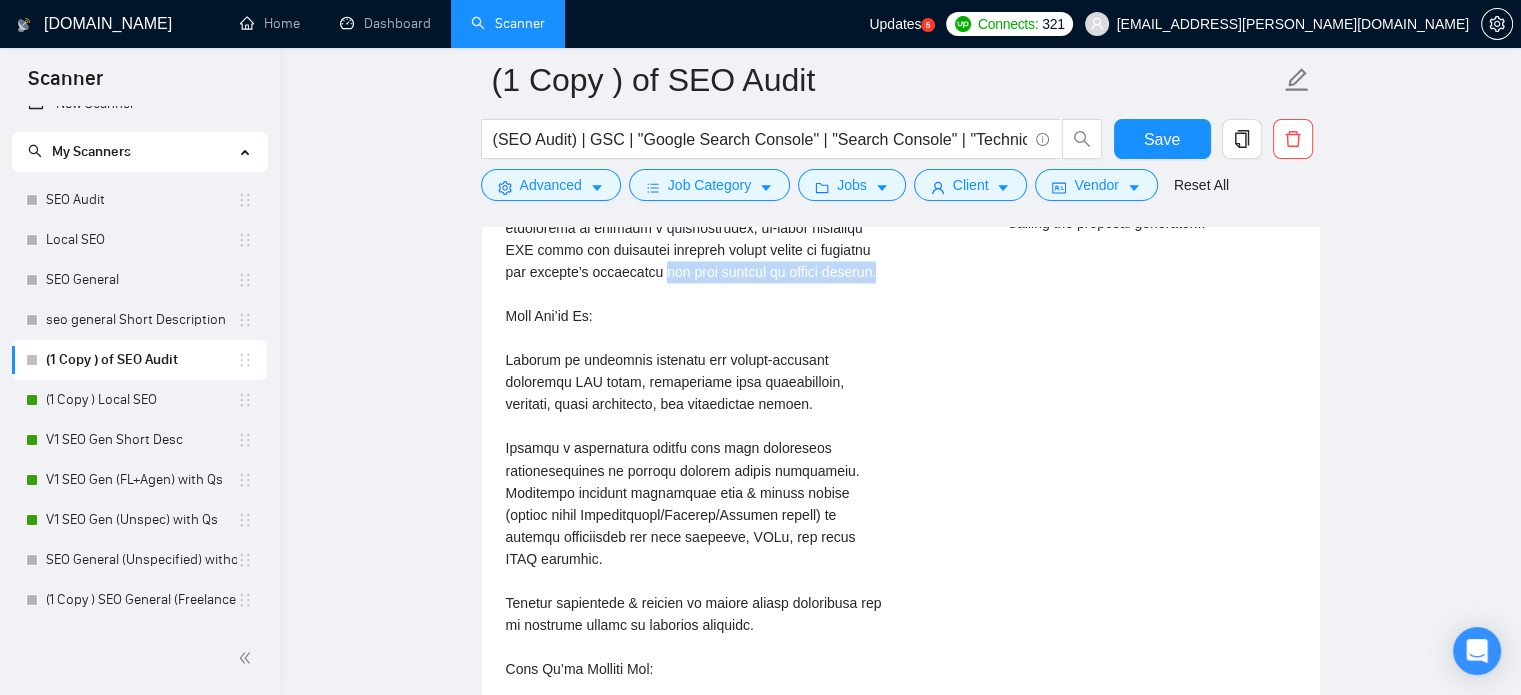 scroll, scrollTop: 3332, scrollLeft: 0, axis: vertical 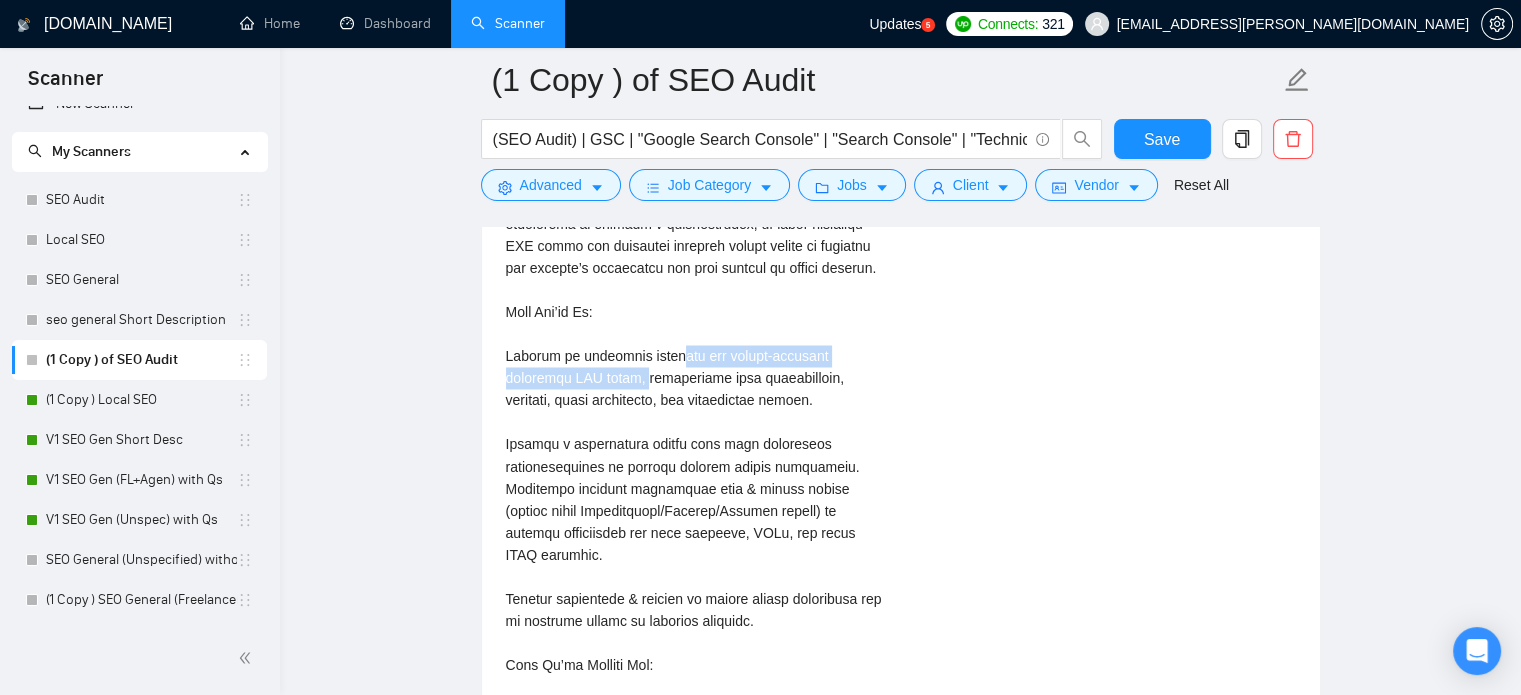 drag, startPoint x: 676, startPoint y: 315, endPoint x: 571, endPoint y: 339, distance: 107.70794 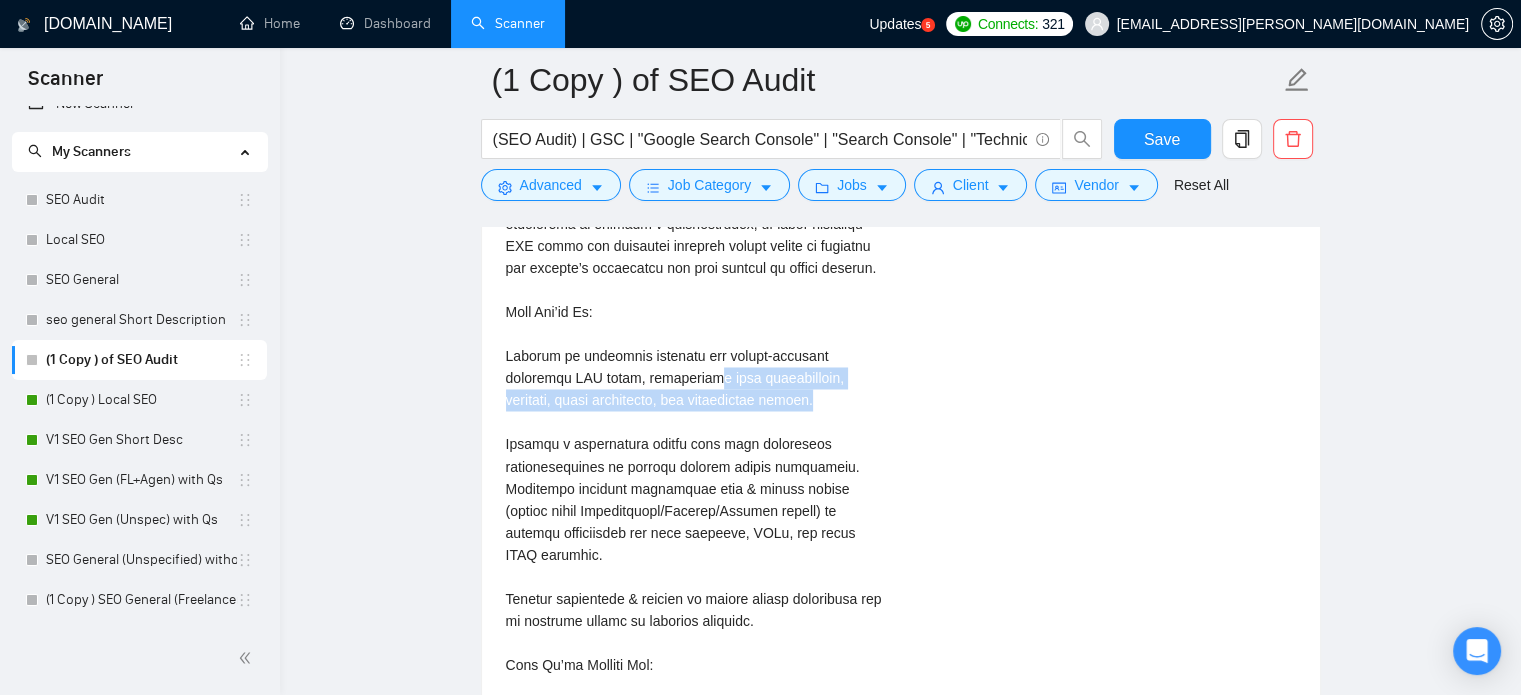 drag, startPoint x: 632, startPoint y: 335, endPoint x: 787, endPoint y: 359, distance: 156.84706 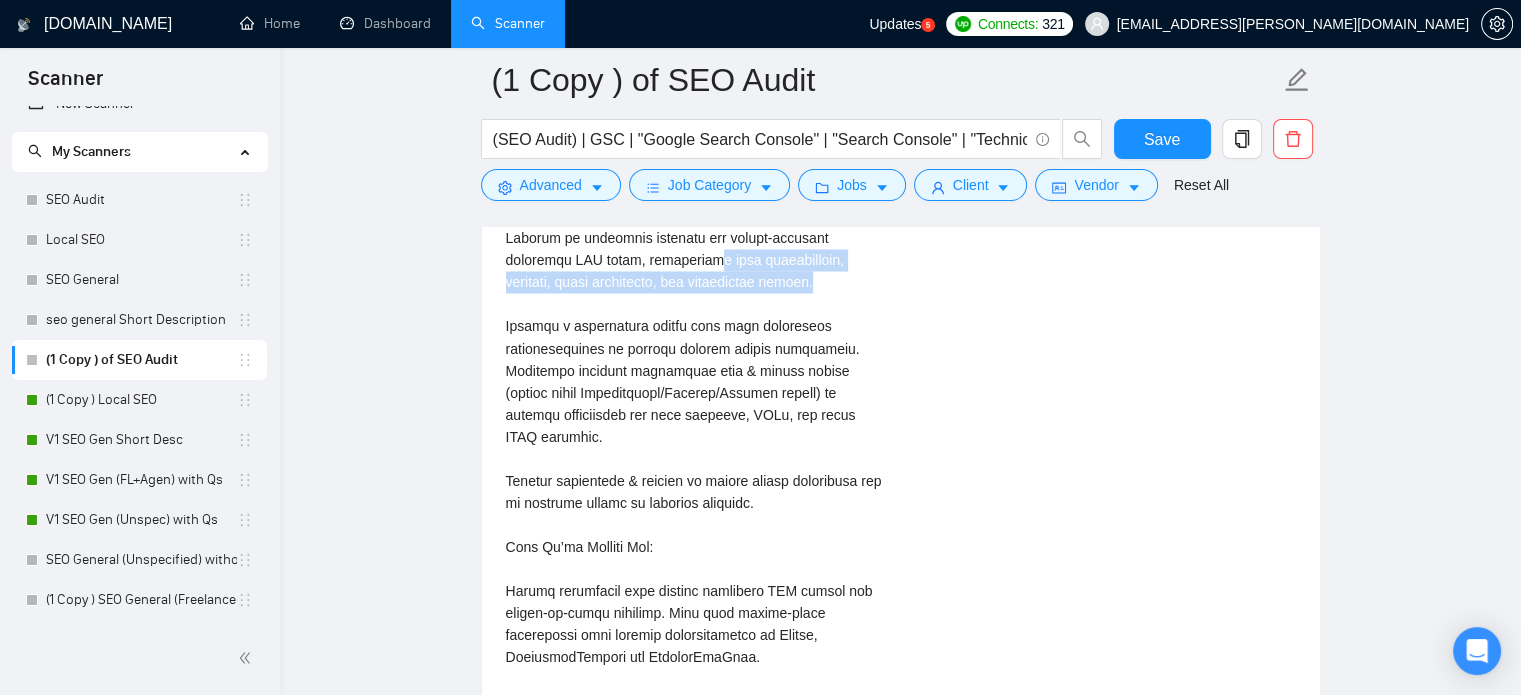 scroll, scrollTop: 3472, scrollLeft: 0, axis: vertical 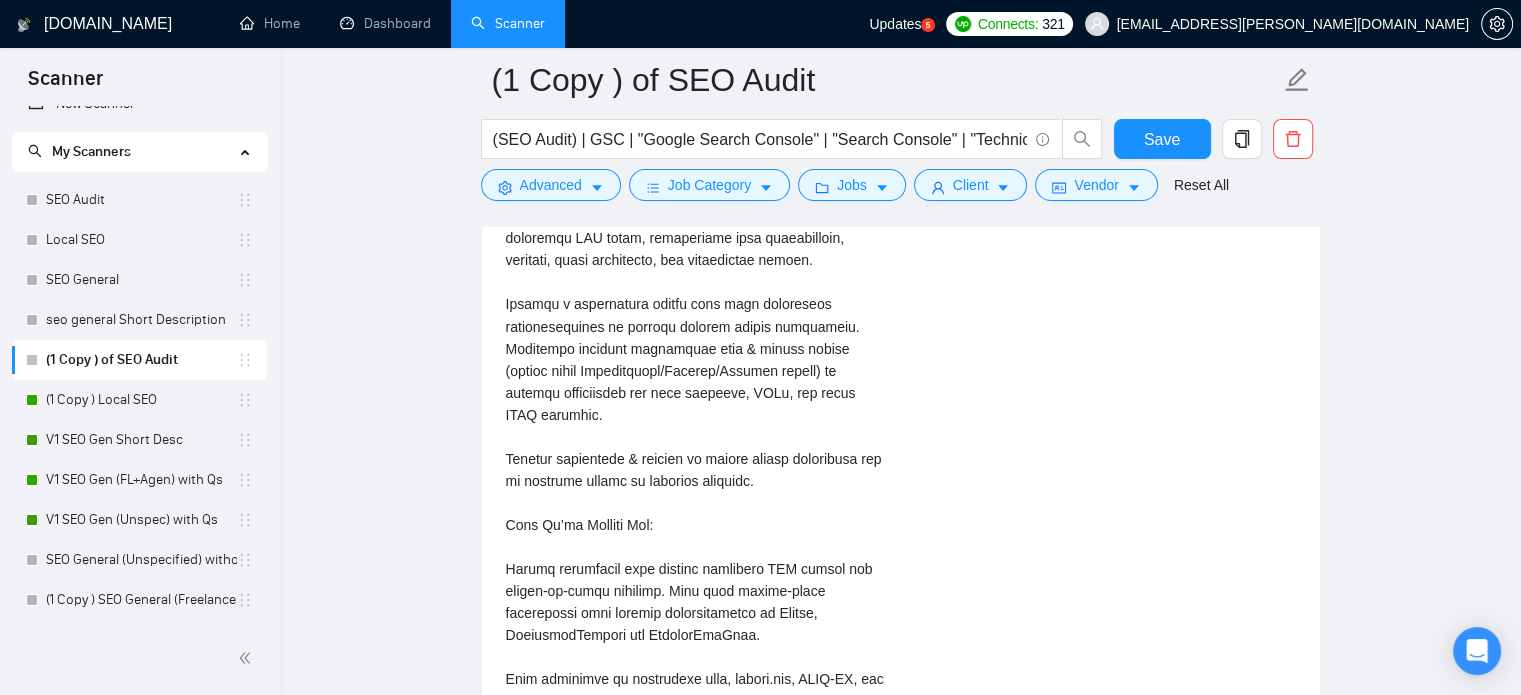 click at bounding box center (695, 623) 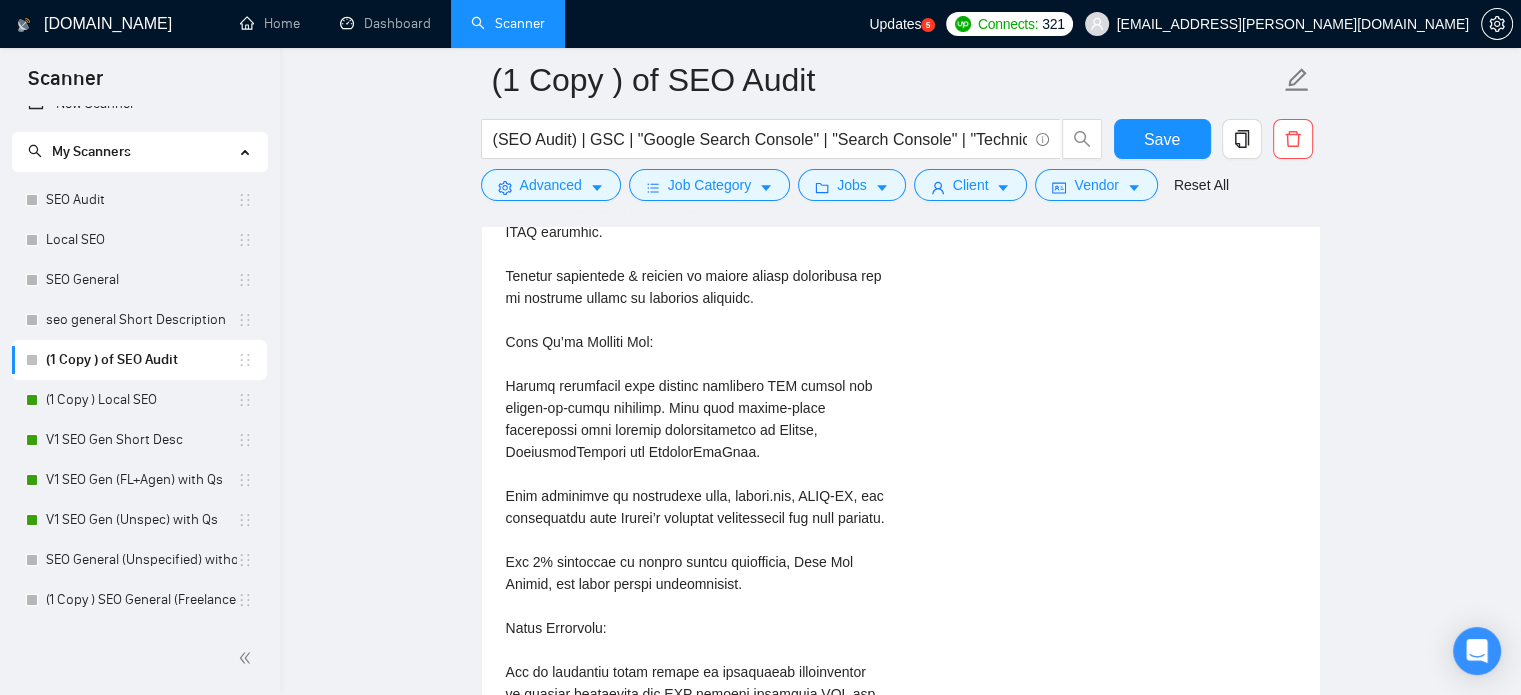 scroll, scrollTop: 3659, scrollLeft: 0, axis: vertical 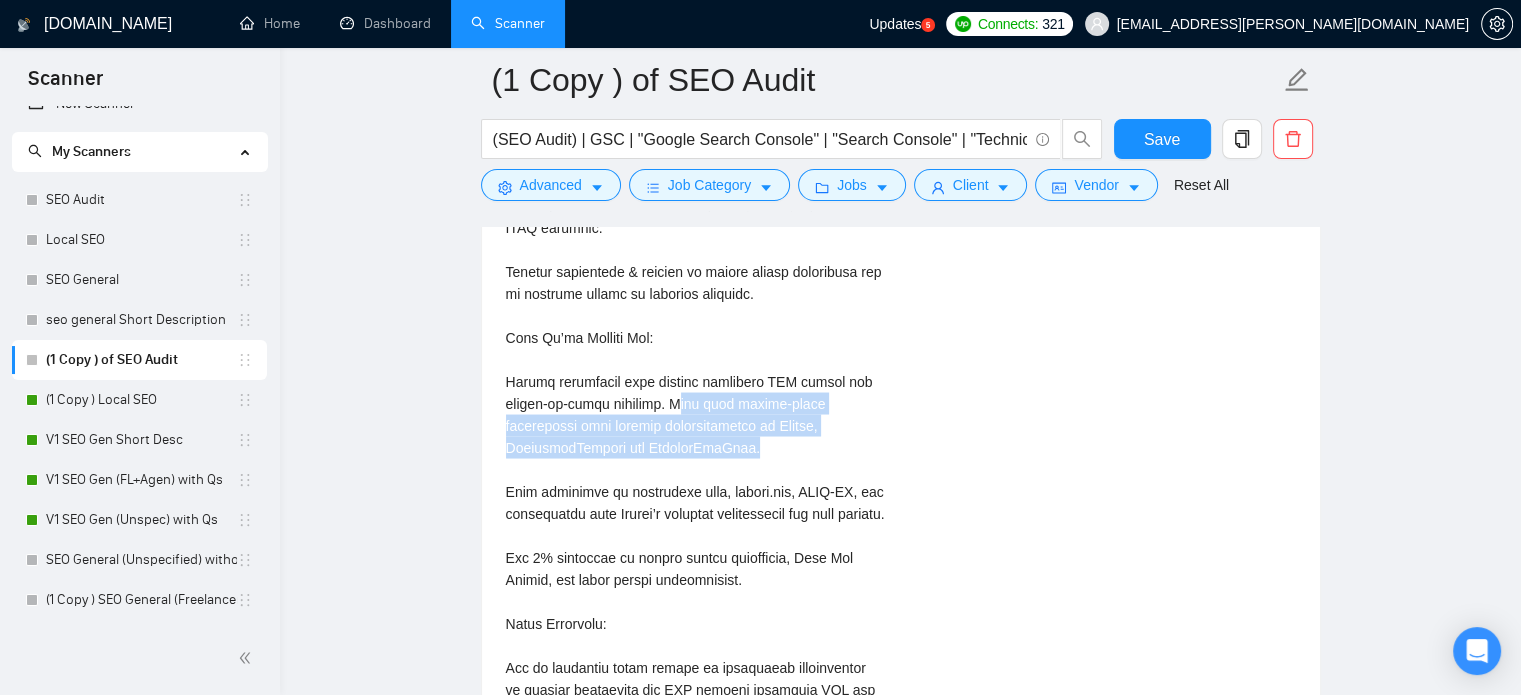 drag, startPoint x: 690, startPoint y: 364, endPoint x: 696, endPoint y: 408, distance: 44.407207 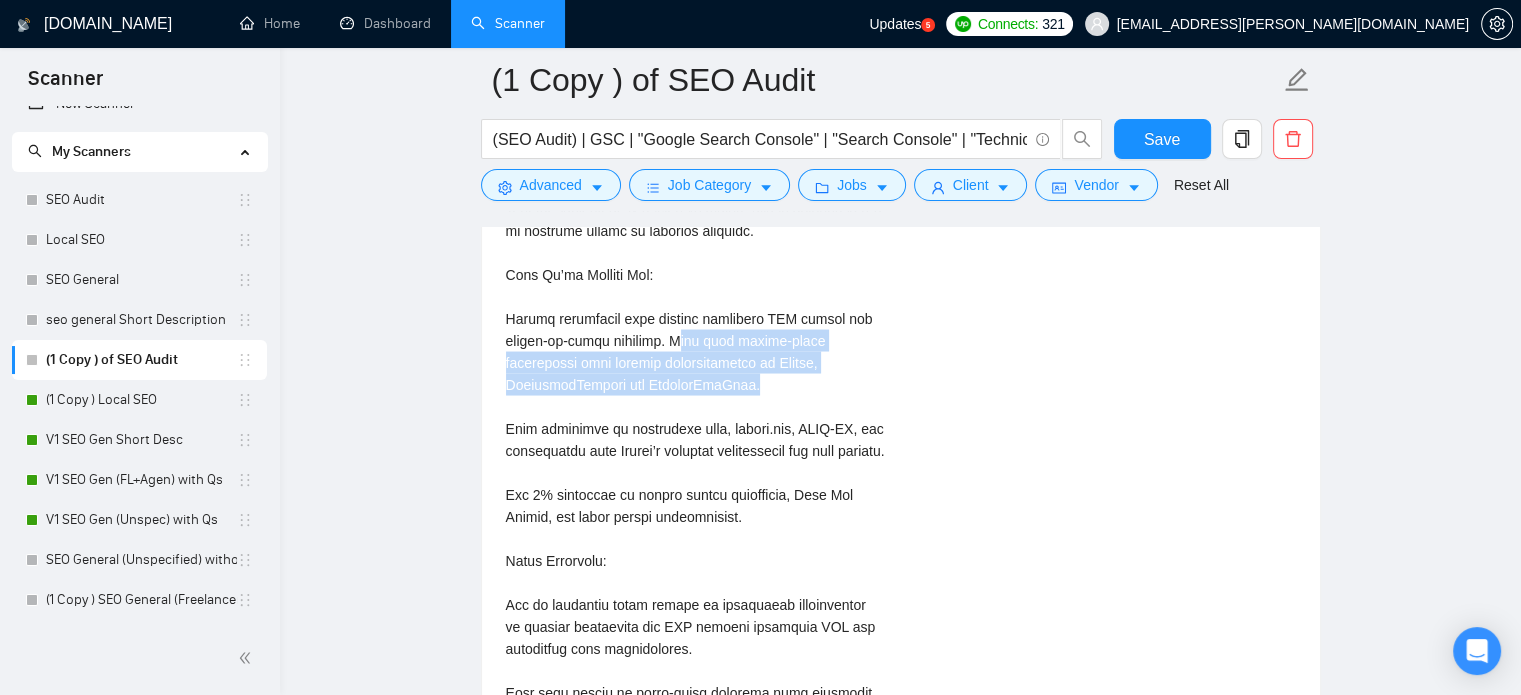 scroll, scrollTop: 3723, scrollLeft: 0, axis: vertical 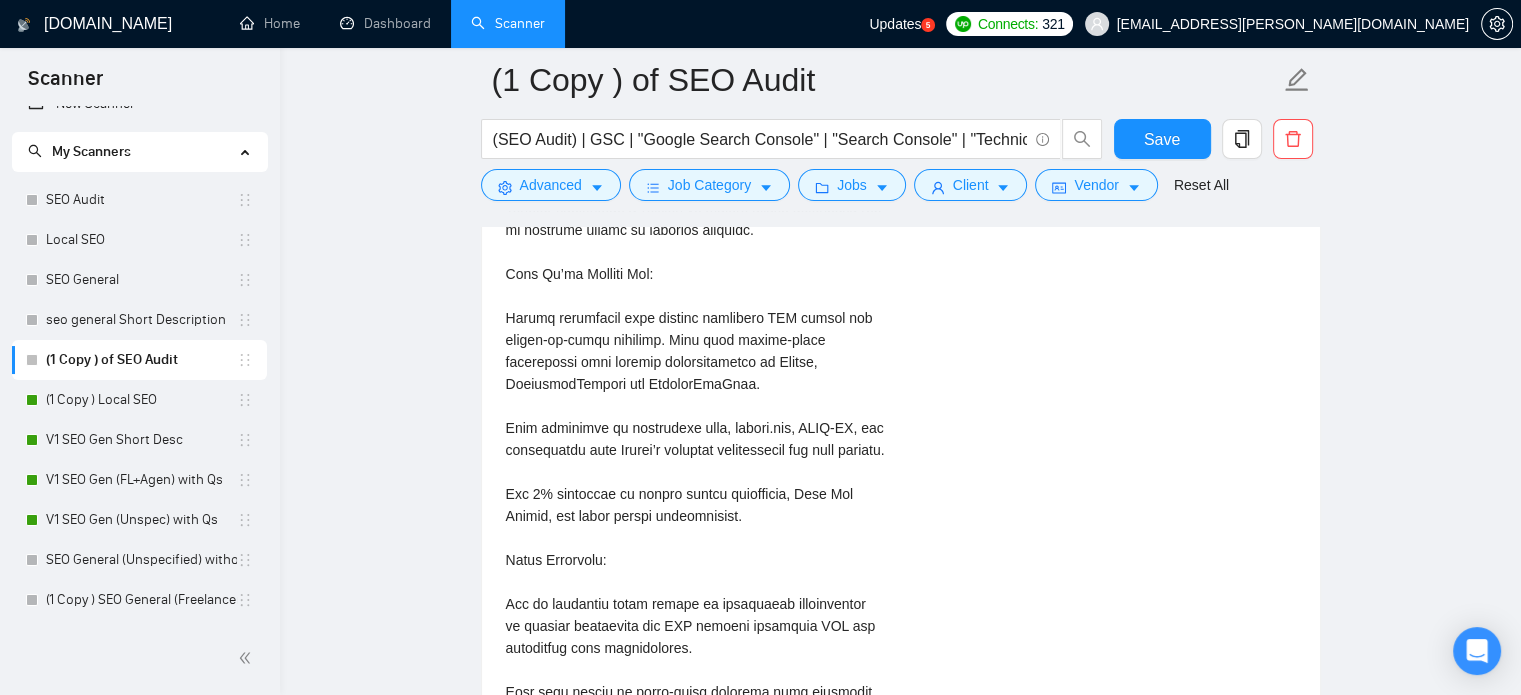 click at bounding box center [695, 372] 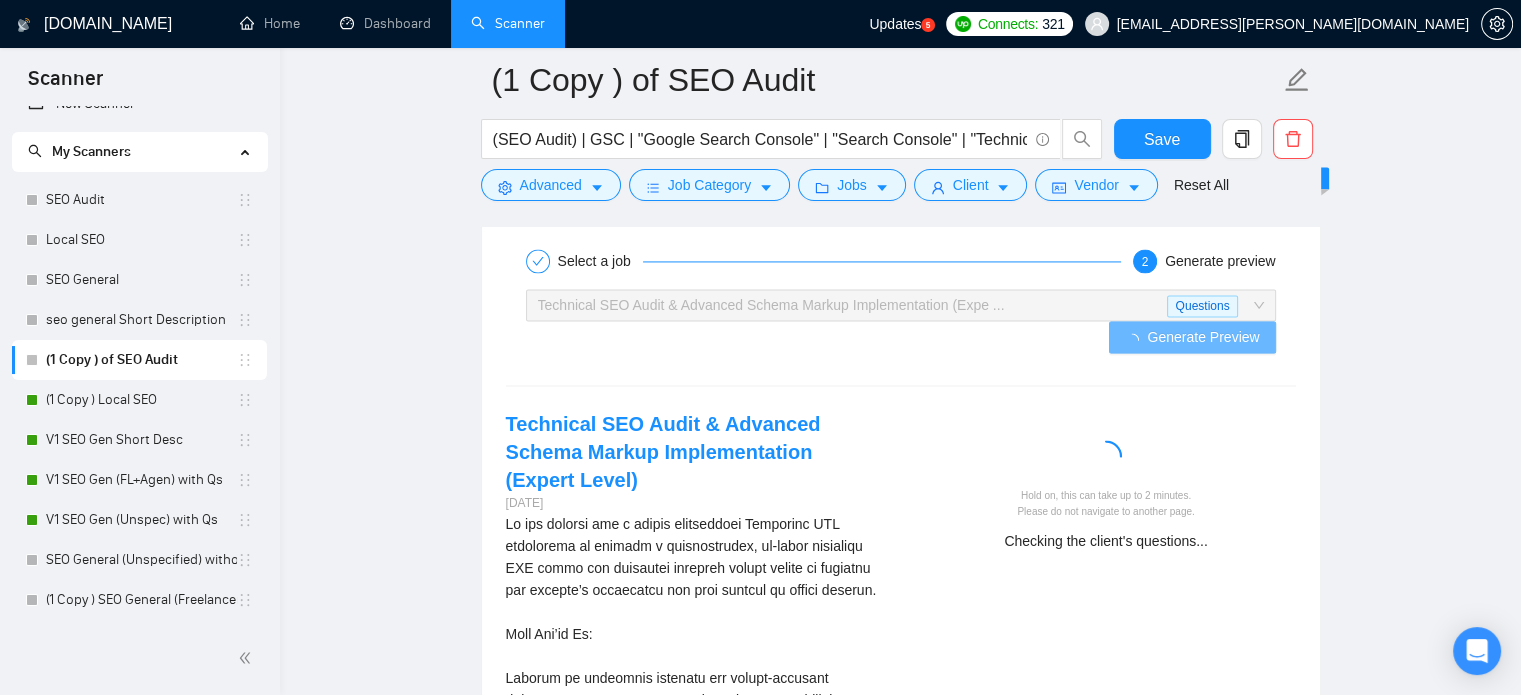 scroll, scrollTop: 2988, scrollLeft: 0, axis: vertical 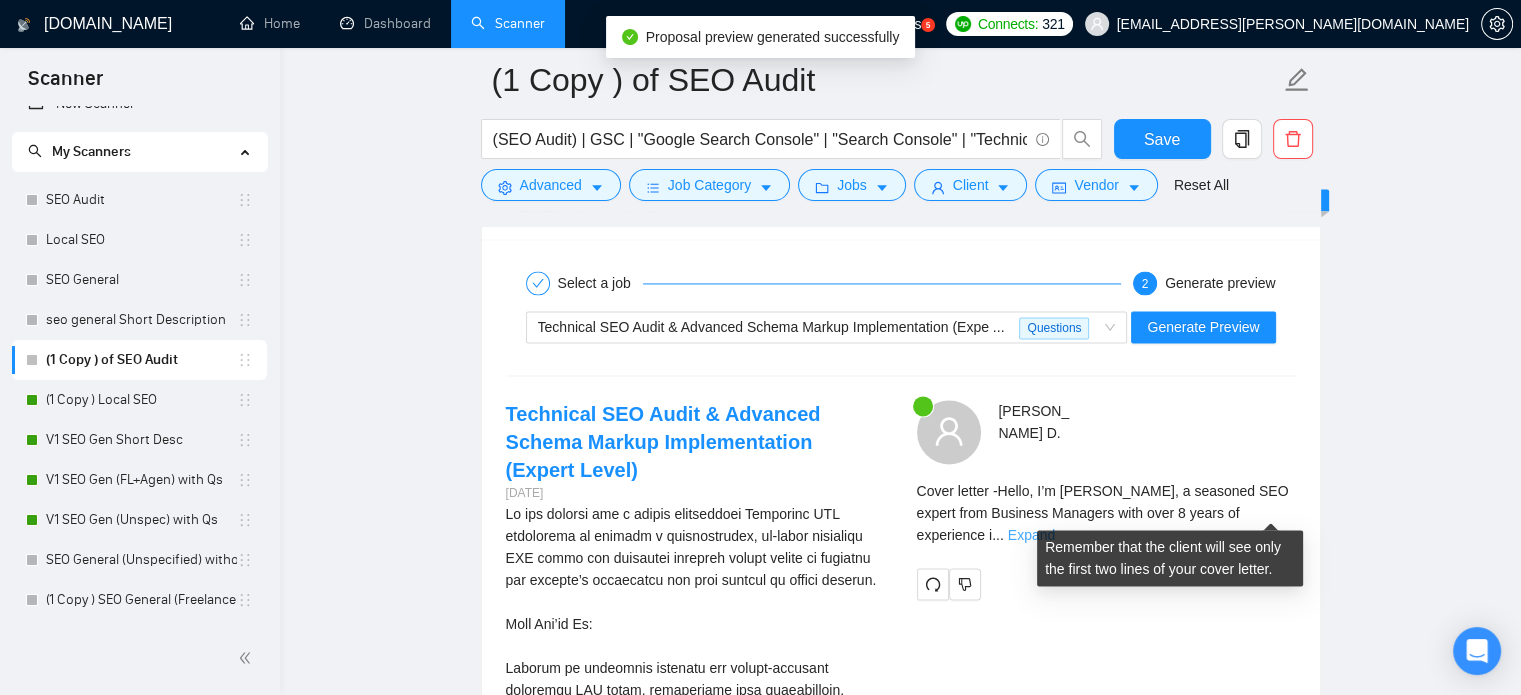 click on "Expand" at bounding box center (1031, 535) 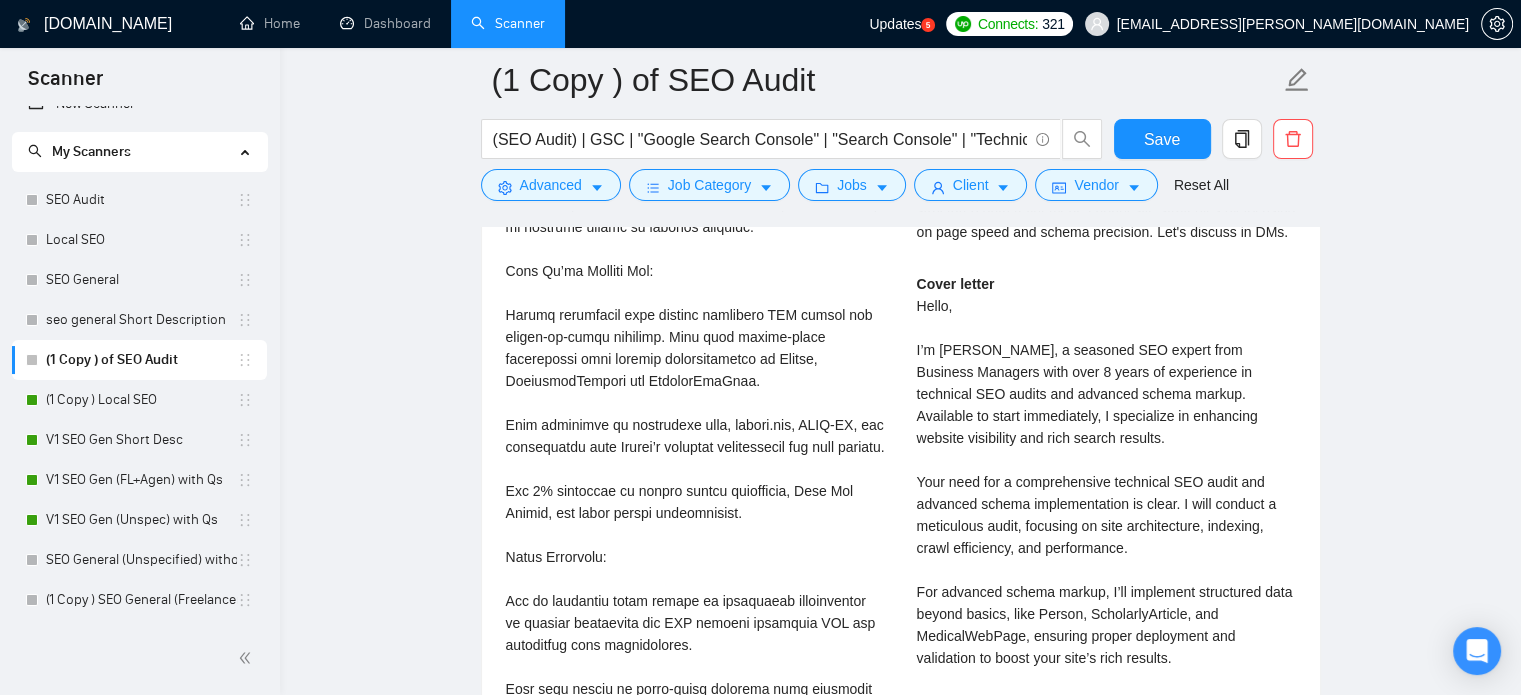 scroll, scrollTop: 3692, scrollLeft: 0, axis: vertical 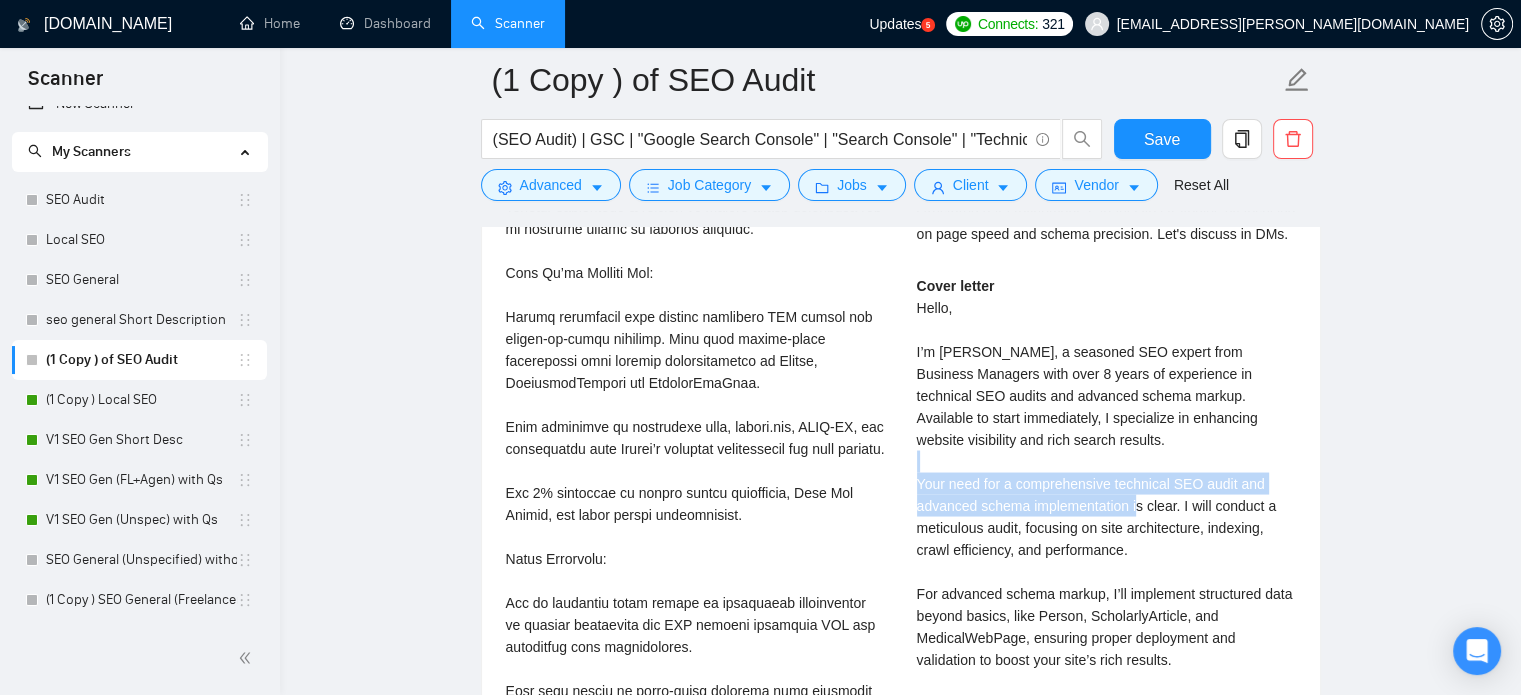 drag, startPoint x: 1174, startPoint y: 488, endPoint x: 951, endPoint y: 460, distance: 224.75098 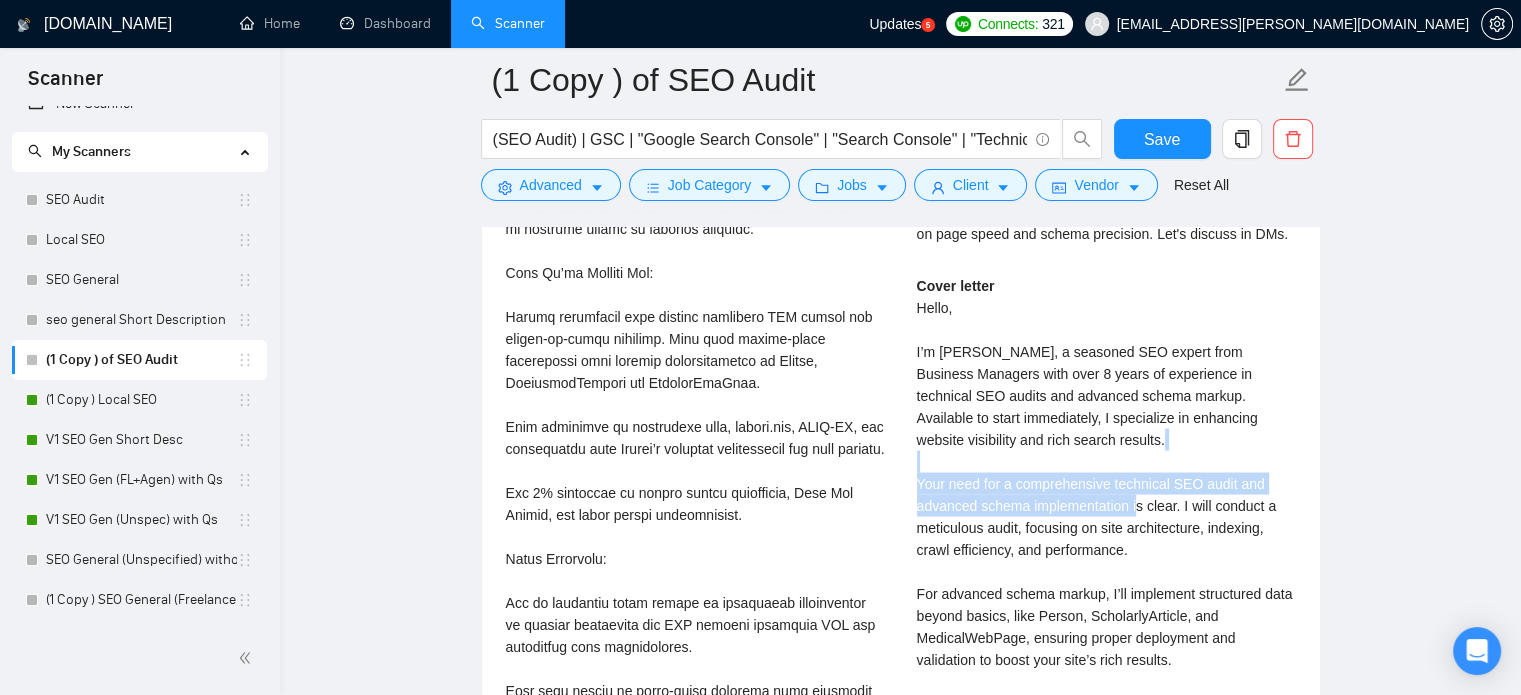 click on "Cover letter Hello,
I’m Faisal, a seasoned SEO expert from Business Managers with over 8 years of experience in technical SEO audits and advanced schema markup. Available to start immediately, I specialize in enhancing website visibility and rich search results.
Your need for a comprehensive technical SEO audit and advanced schema implementation is clear. I will conduct a meticulous audit, focusing on site architecture, indexing, crawl efficiency, and performance.
For advanced schema markup, I’ll implement structured data beyond basics, like Person, ScholarlyArticle, and MedicalWebPage, ensuring proper deployment and validation to boost your site’s rich results.
If you’d like, I can walk you through my approach or provide a detailed quote for your project.
Best,
Faisal I." at bounding box center (1106, 538) 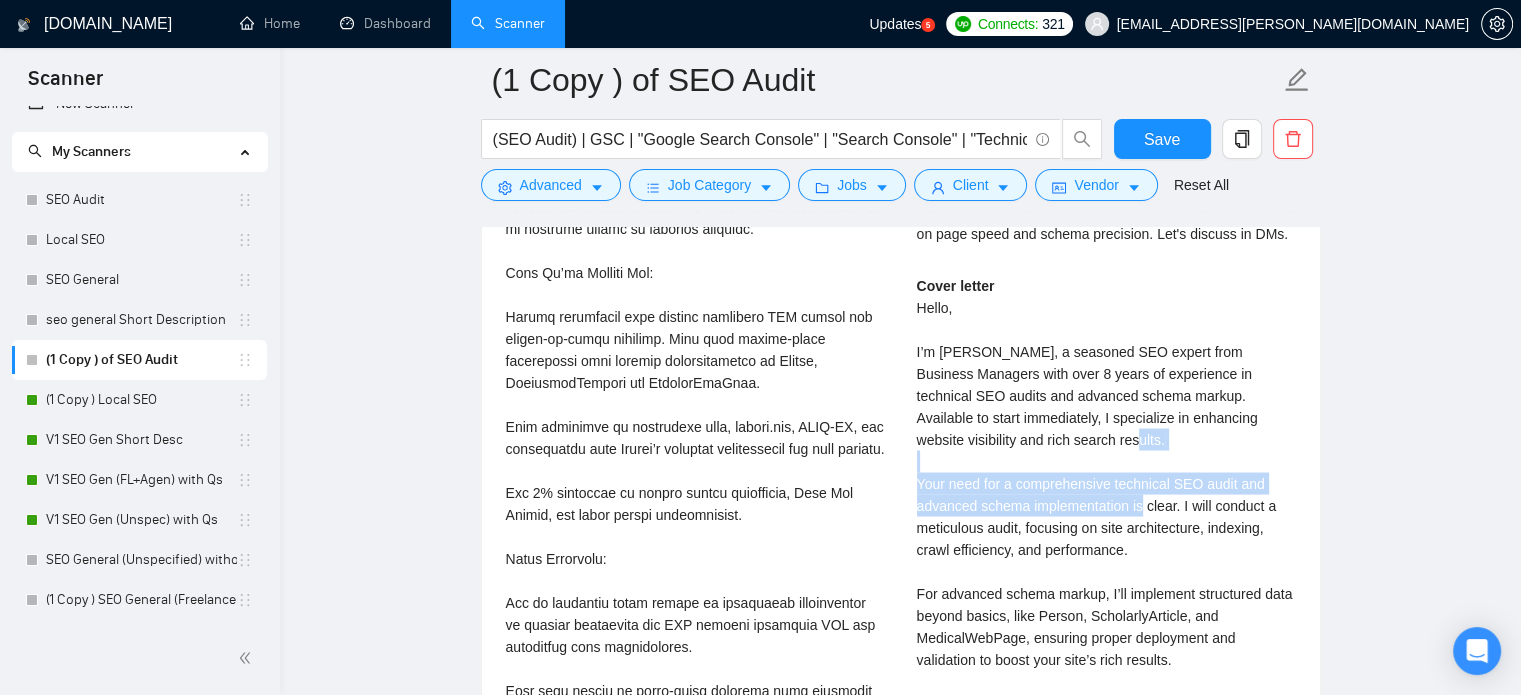 drag, startPoint x: 1177, startPoint y: 476, endPoint x: 911, endPoint y: 455, distance: 266.82767 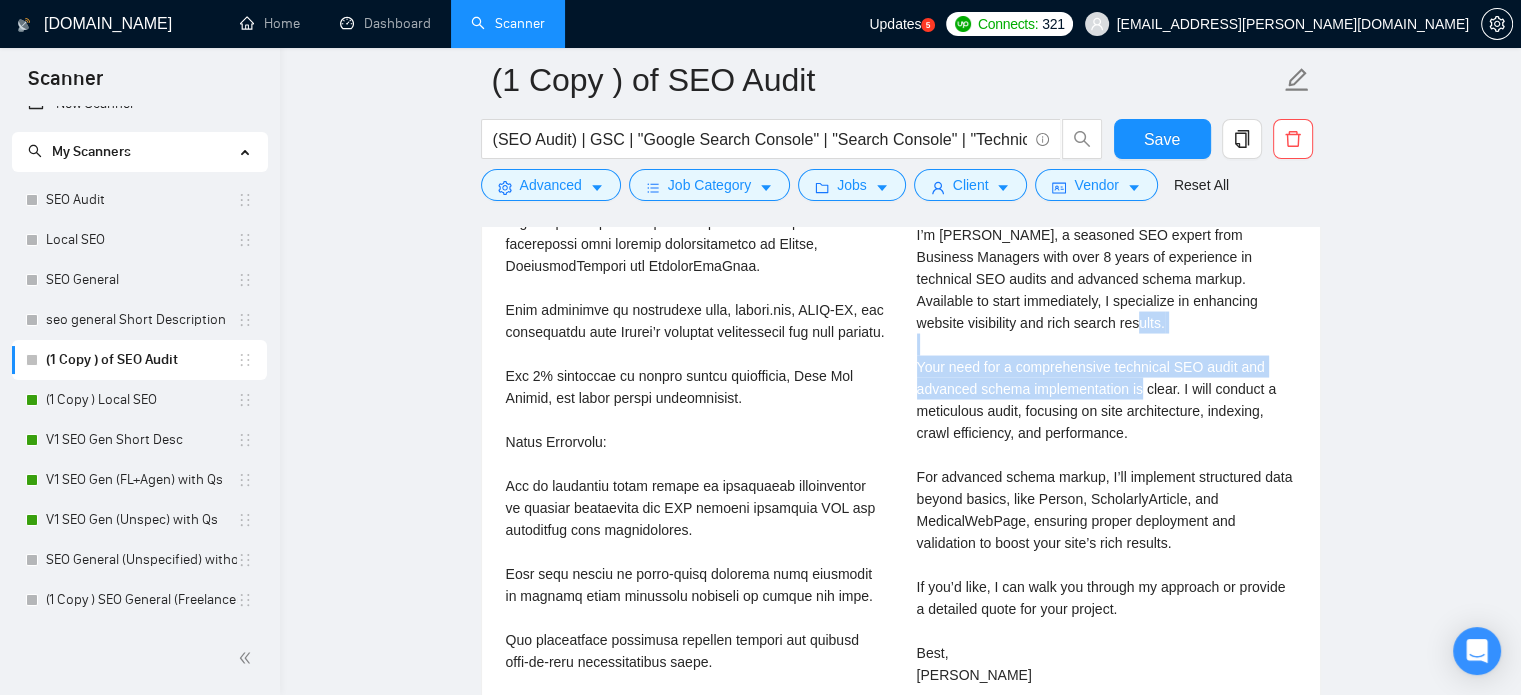 scroll, scrollTop: 3808, scrollLeft: 0, axis: vertical 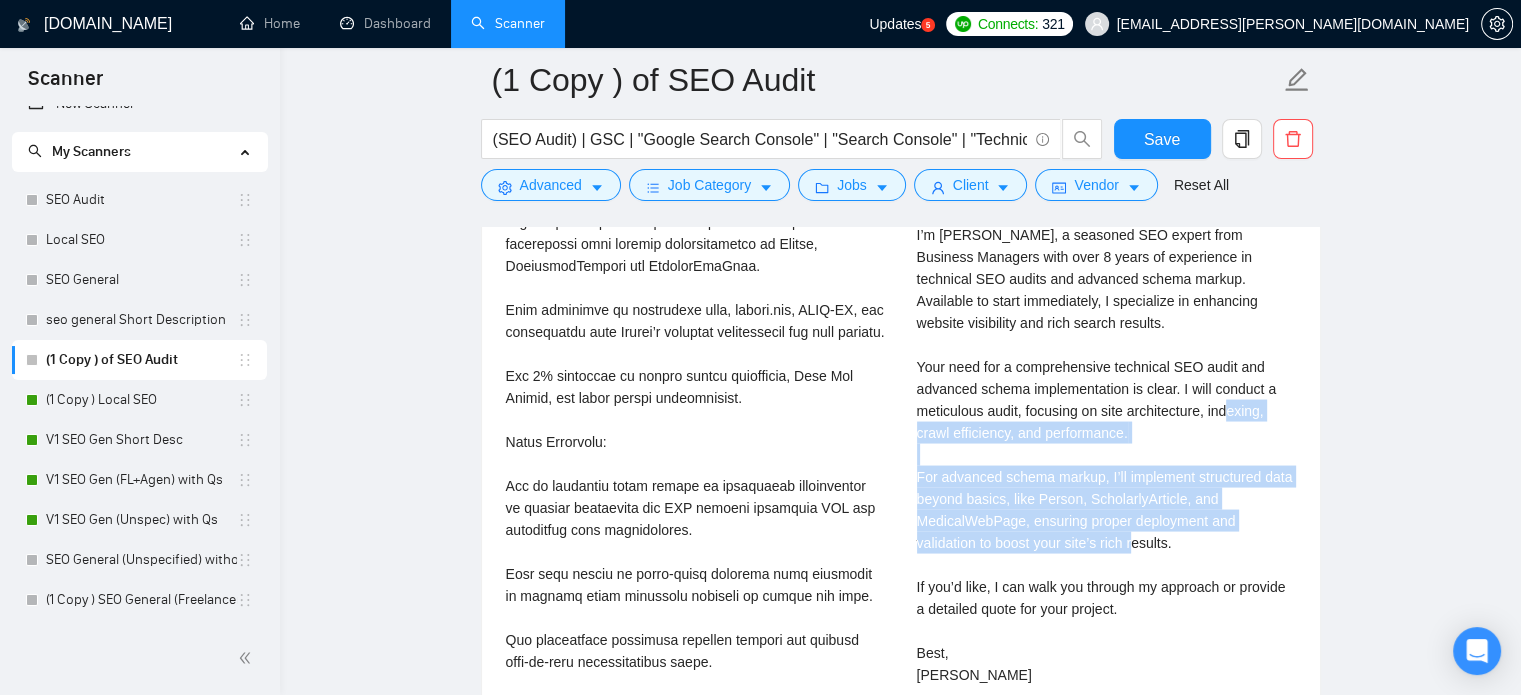 drag, startPoint x: 1206, startPoint y: 515, endPoint x: 916, endPoint y: 406, distance: 309.808 